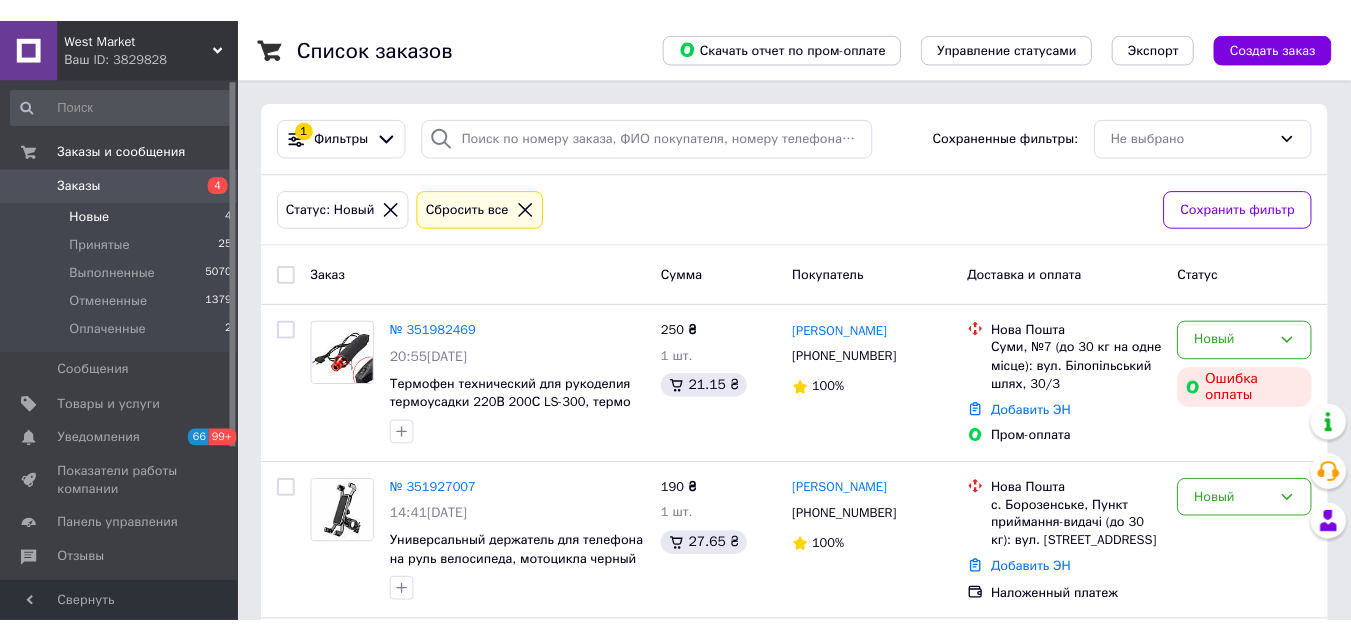 scroll, scrollTop: 0, scrollLeft: 0, axis: both 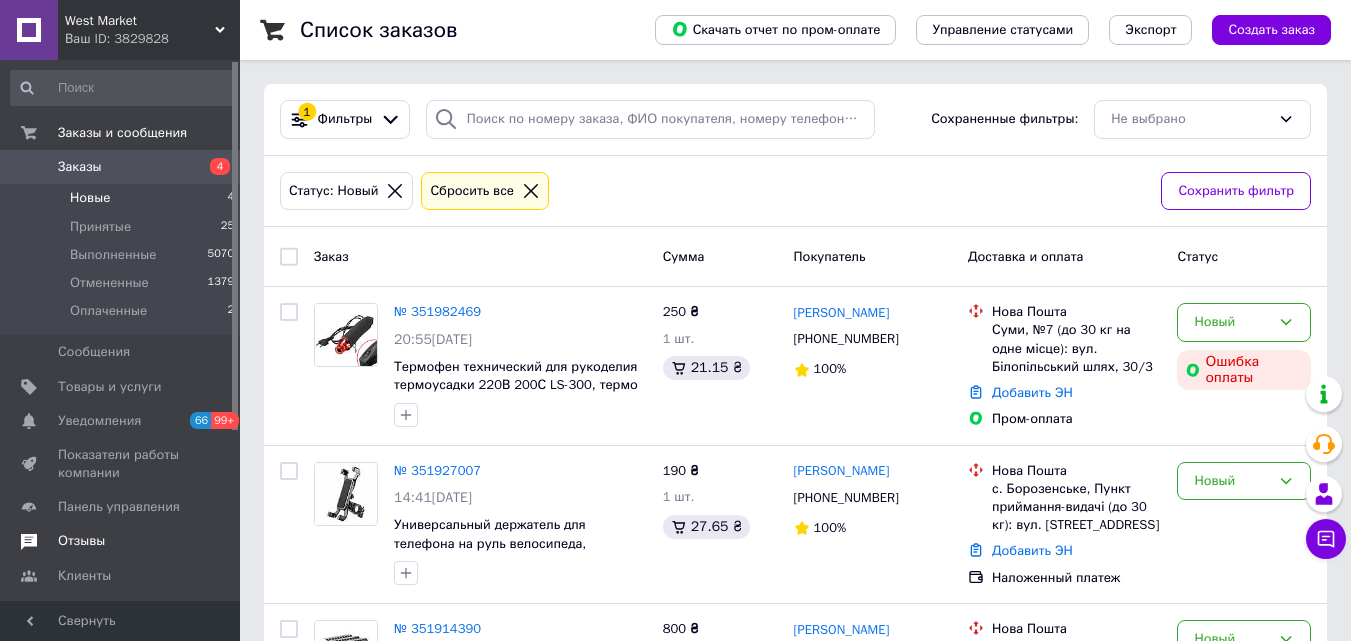 click on "Отзывы" at bounding box center [121, 541] 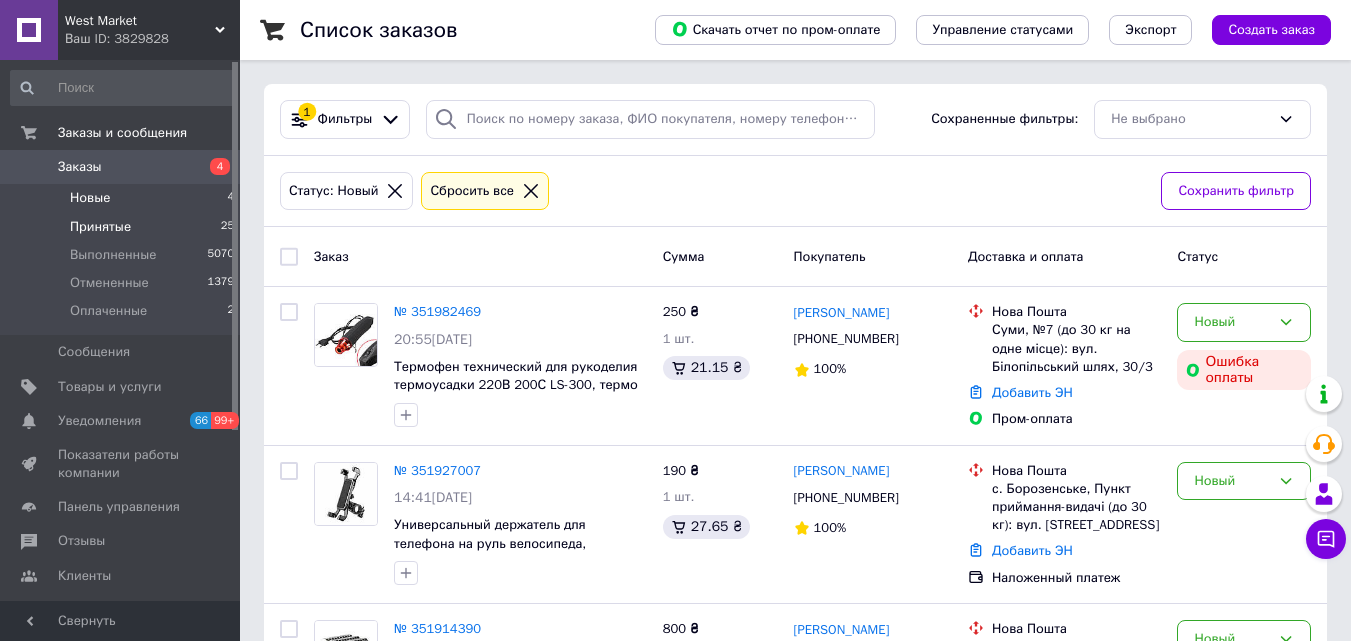 click on "Принятые 25" at bounding box center [123, 227] 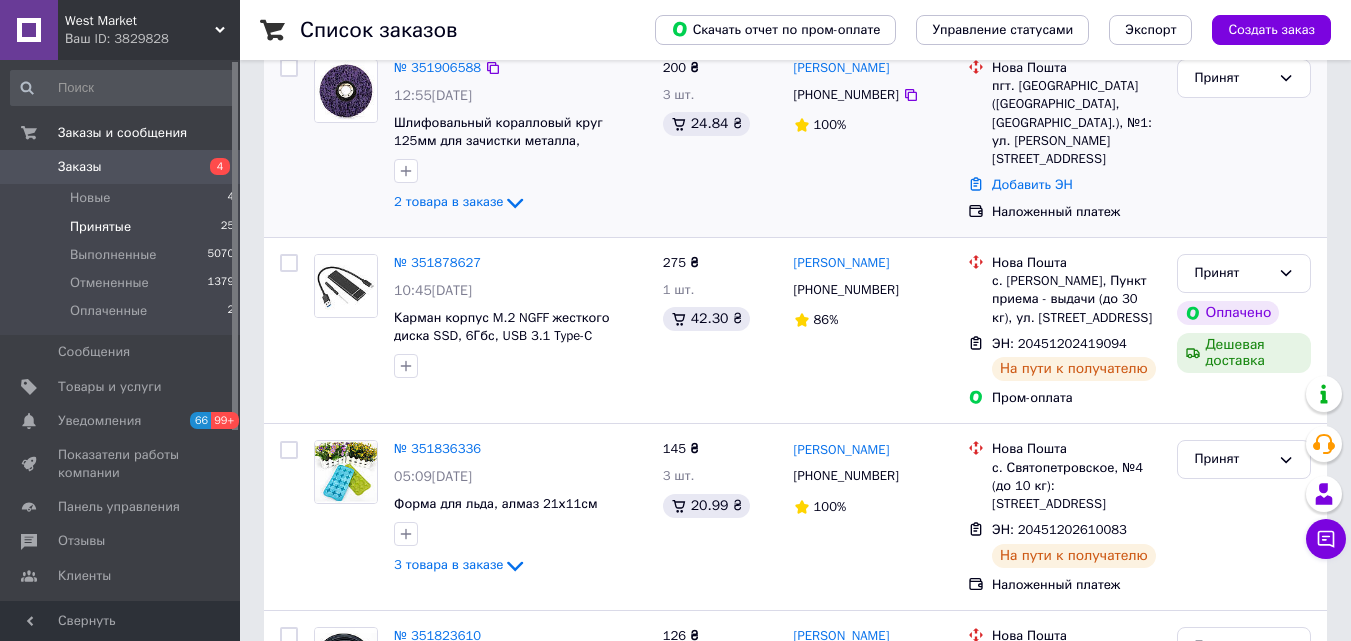 scroll, scrollTop: 500, scrollLeft: 0, axis: vertical 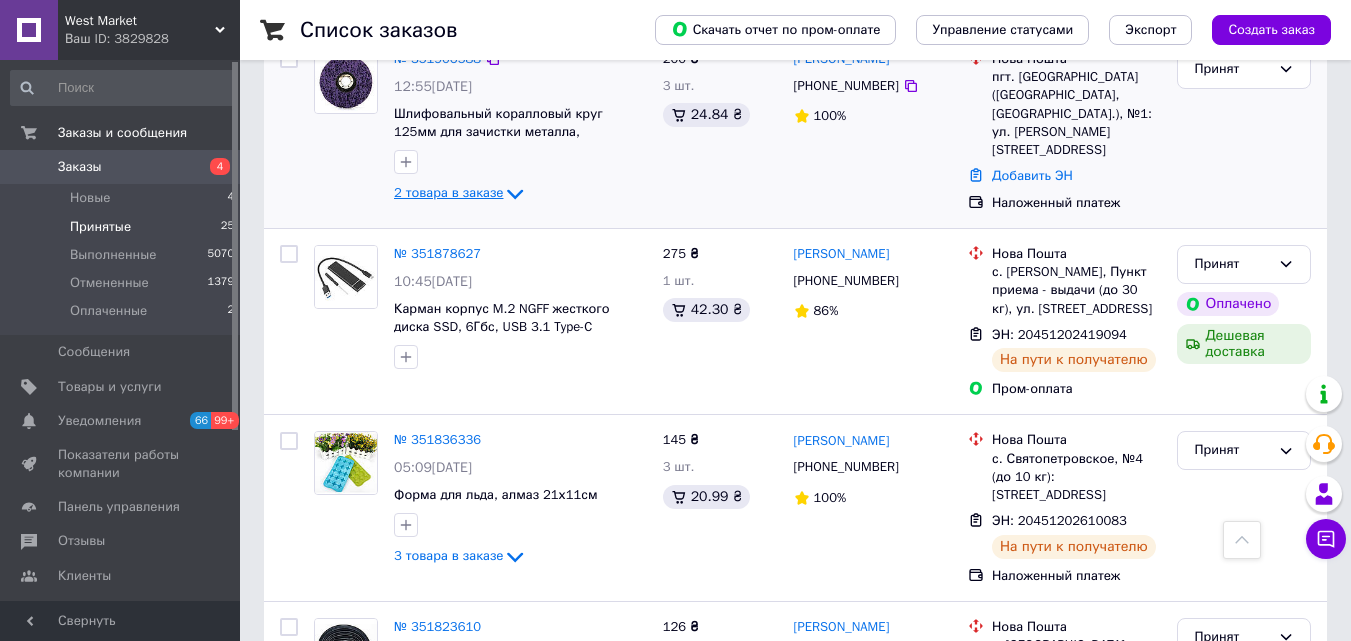 click 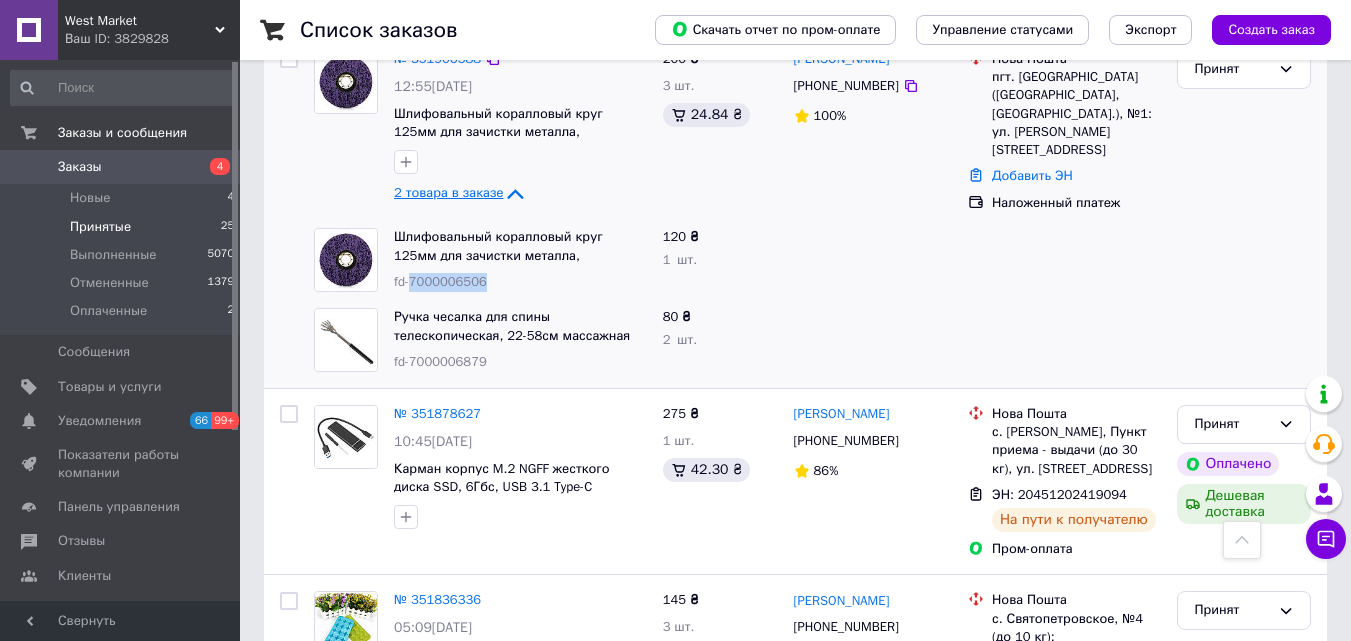 drag, startPoint x: 495, startPoint y: 275, endPoint x: 409, endPoint y: 274, distance: 86.00581 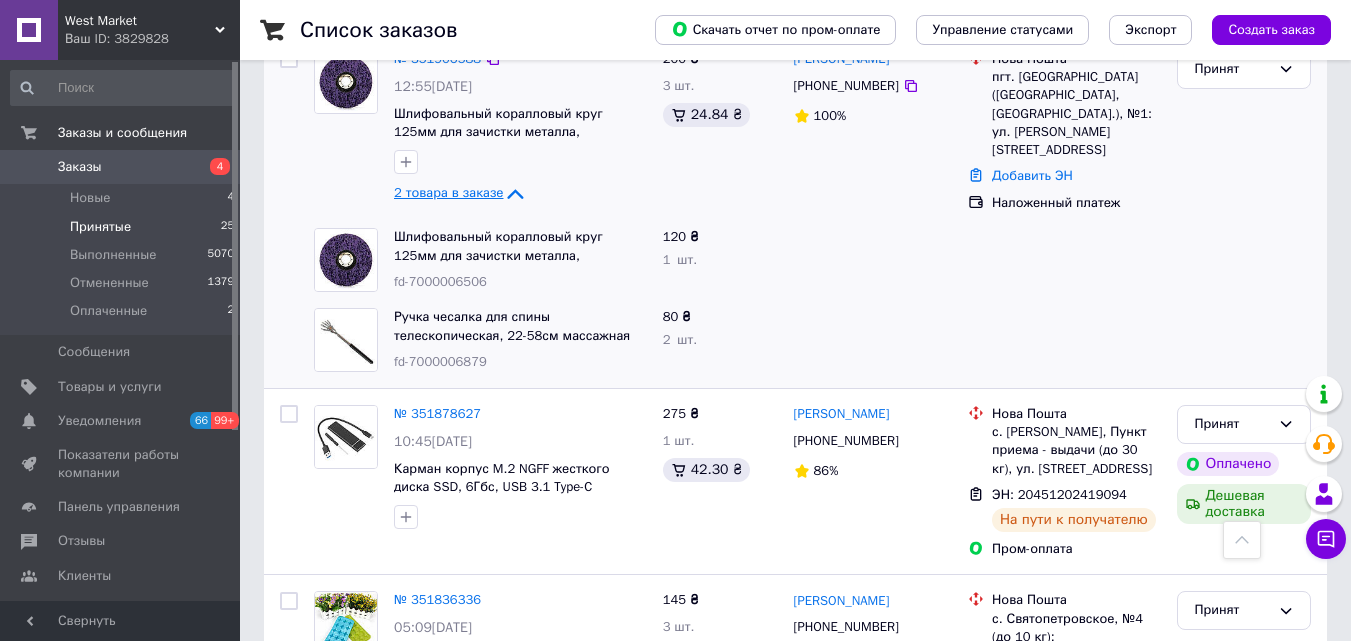 drag, startPoint x: 410, startPoint y: 273, endPoint x: 268, endPoint y: 270, distance: 142.0317 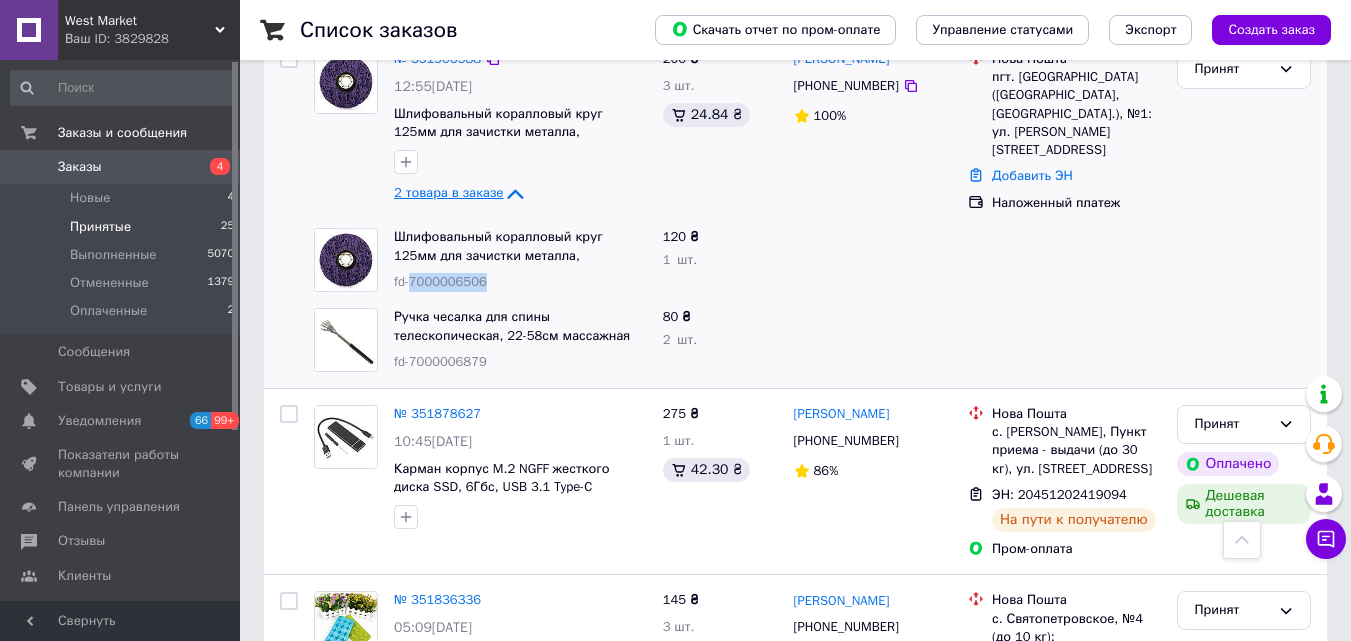 drag, startPoint x: 488, startPoint y: 284, endPoint x: 414, endPoint y: 279, distance: 74.168724 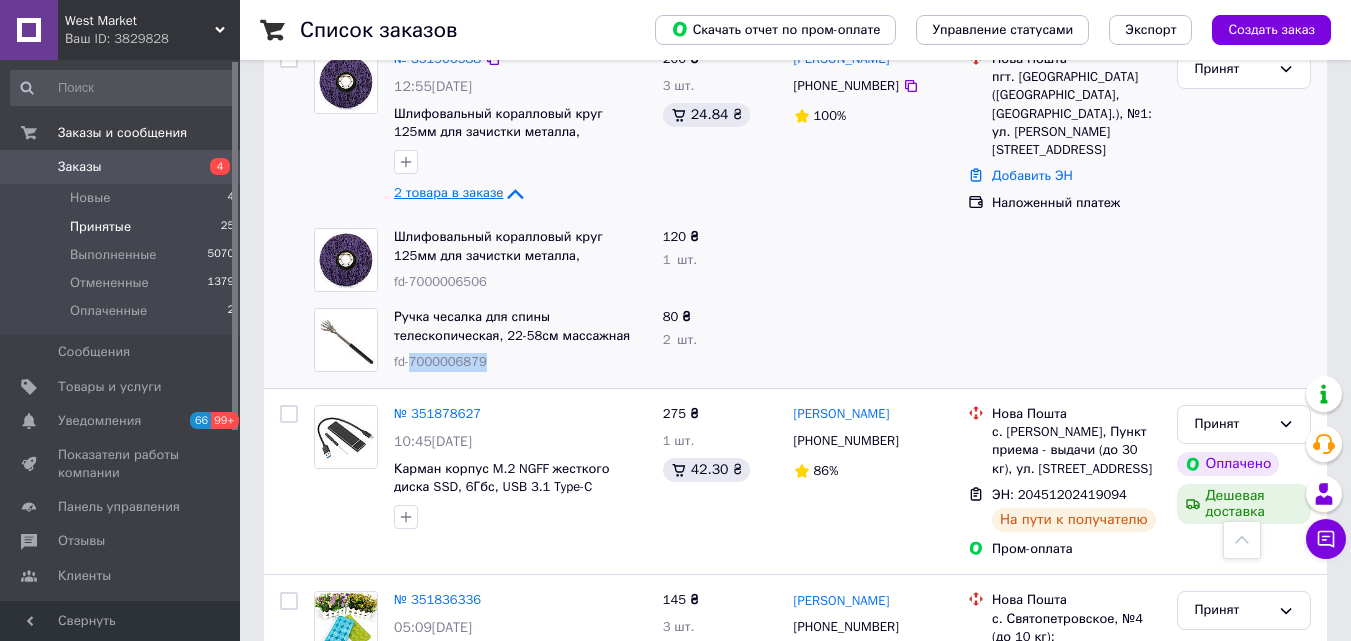 drag, startPoint x: 488, startPoint y: 360, endPoint x: 412, endPoint y: 355, distance: 76.1643 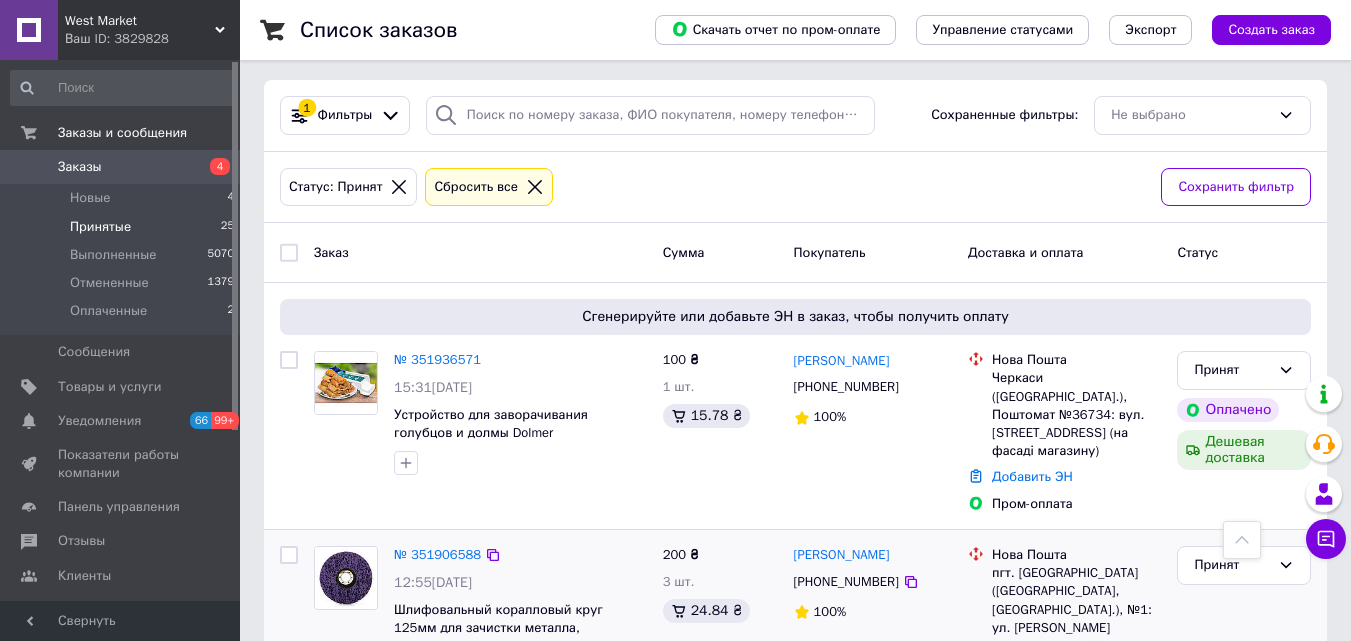 scroll, scrollTop: 0, scrollLeft: 0, axis: both 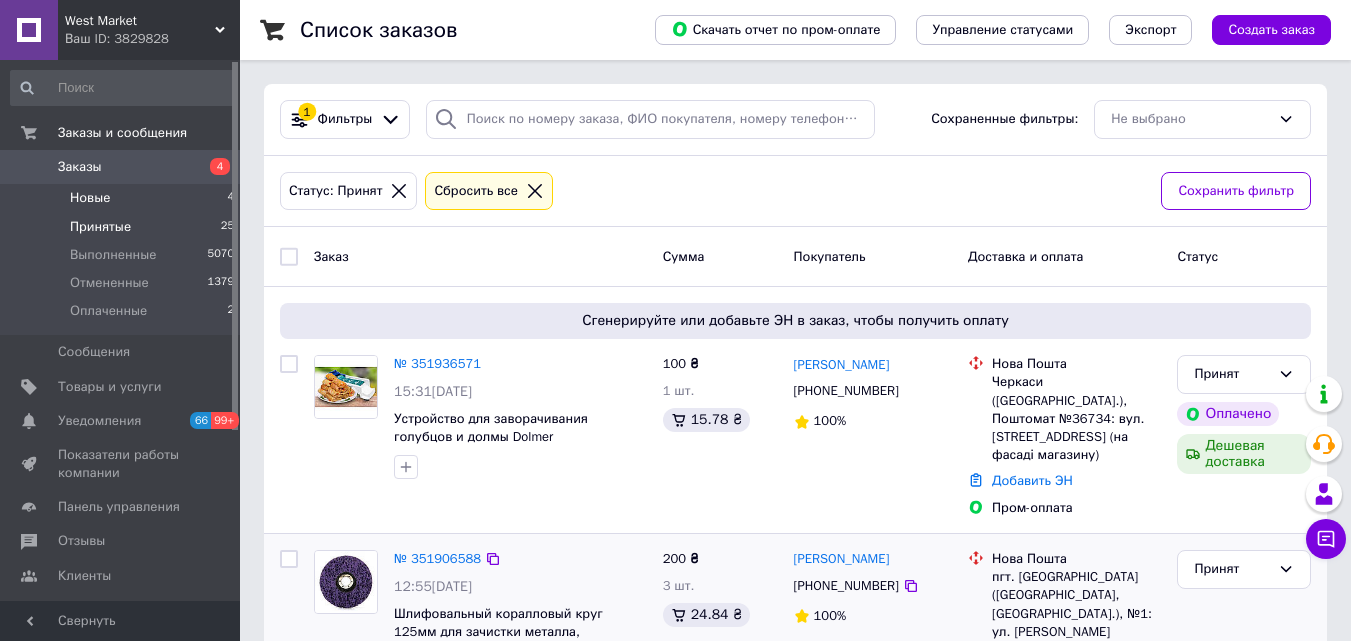click on "Новые 4" at bounding box center (123, 198) 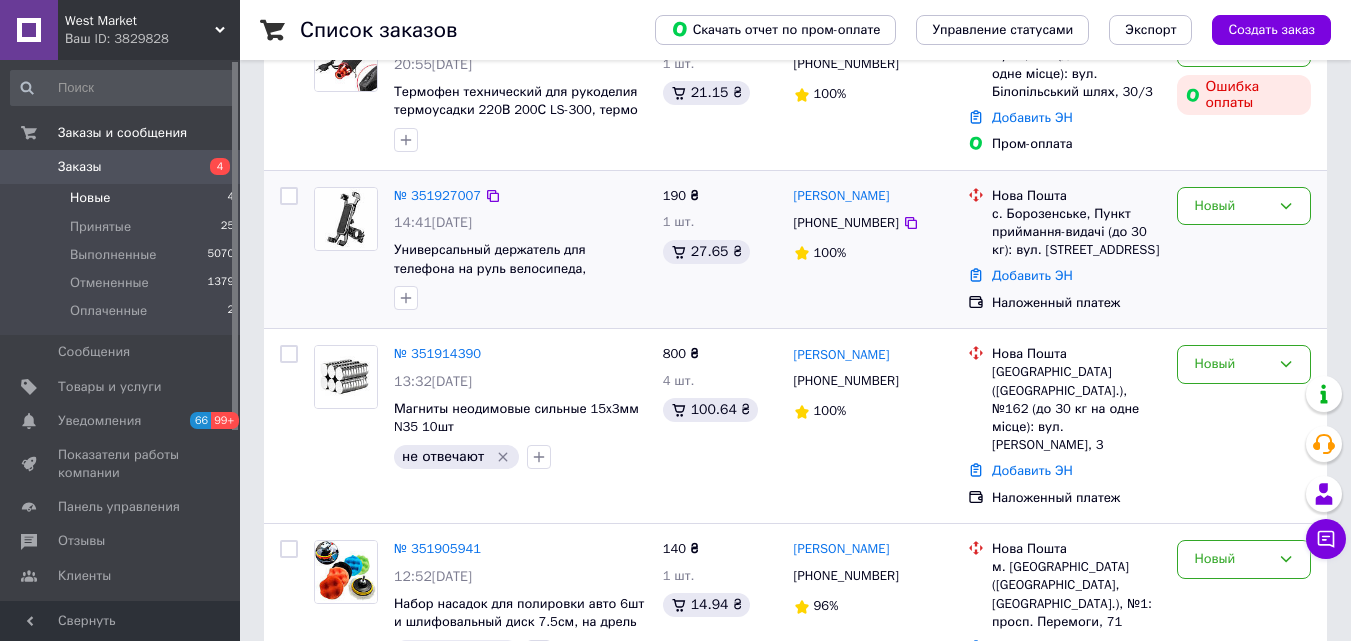 scroll, scrollTop: 353, scrollLeft: 0, axis: vertical 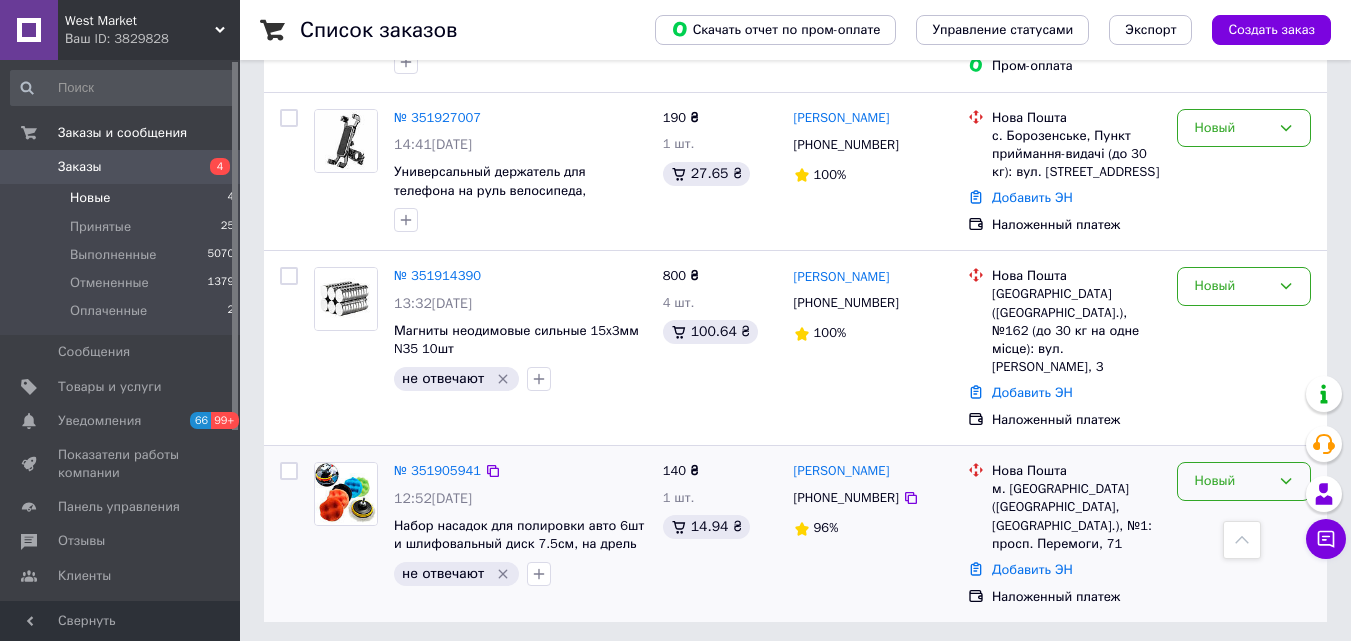 click on "Новый" at bounding box center (1244, 481) 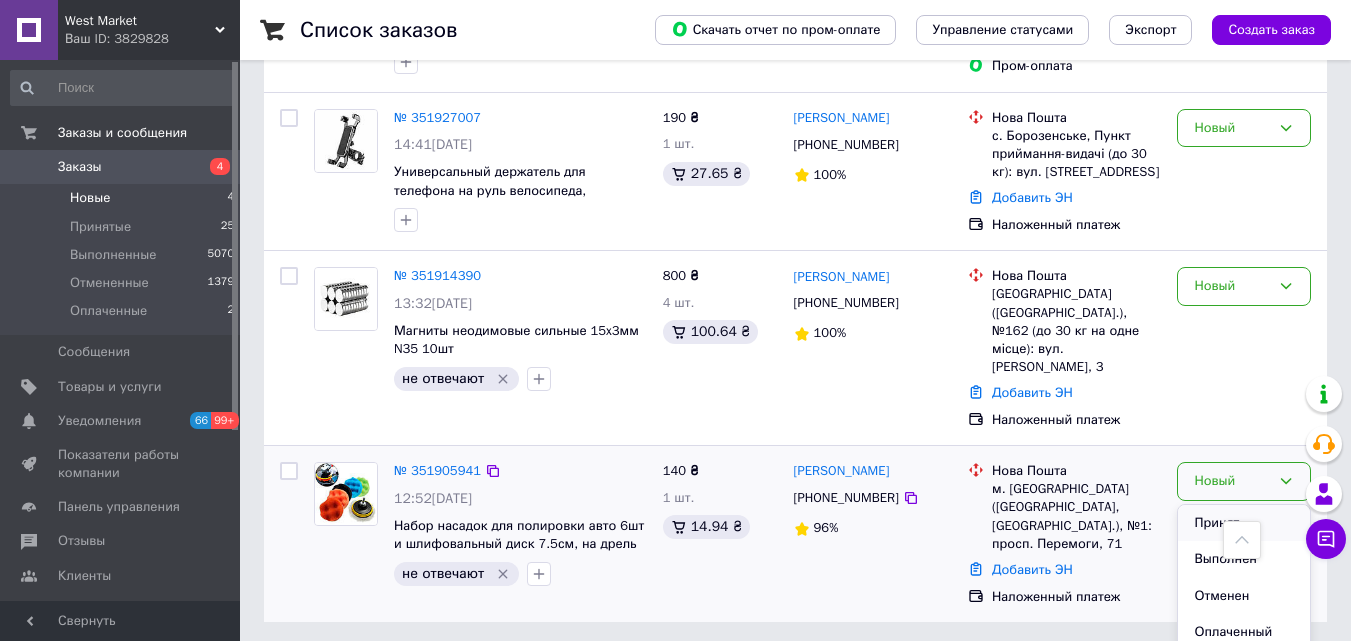 click on "Принят" at bounding box center [1244, 523] 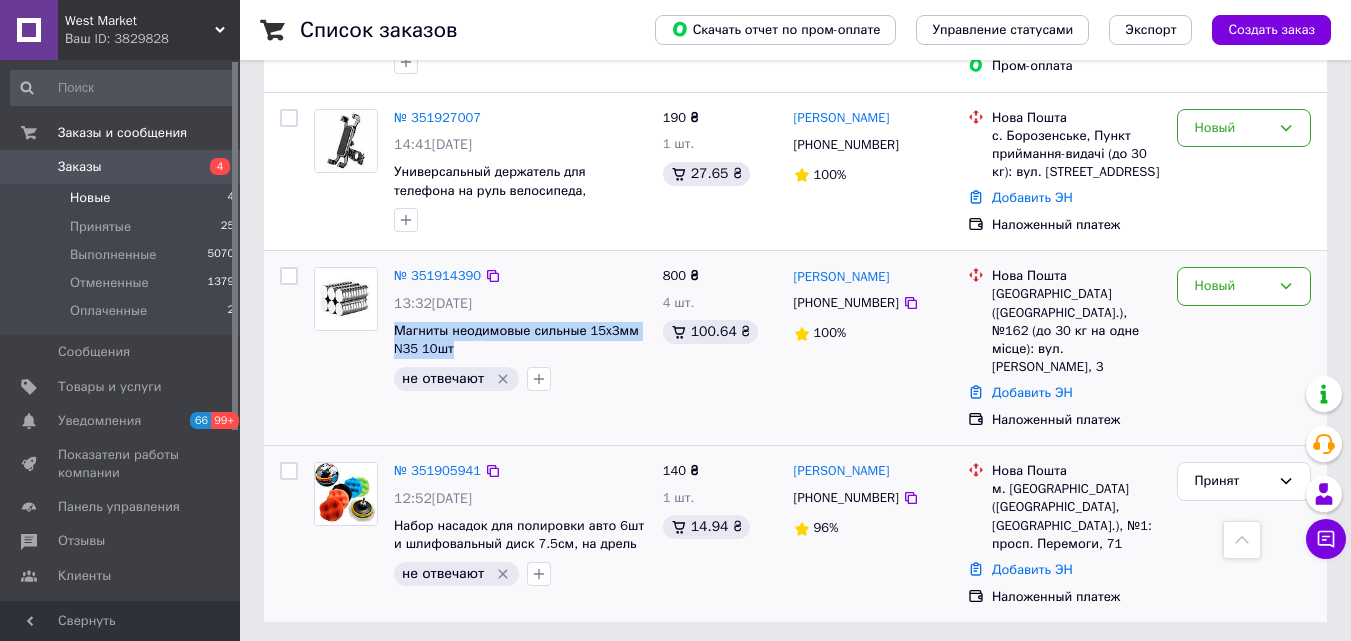drag, startPoint x: 391, startPoint y: 359, endPoint x: 506, endPoint y: 376, distance: 116.24973 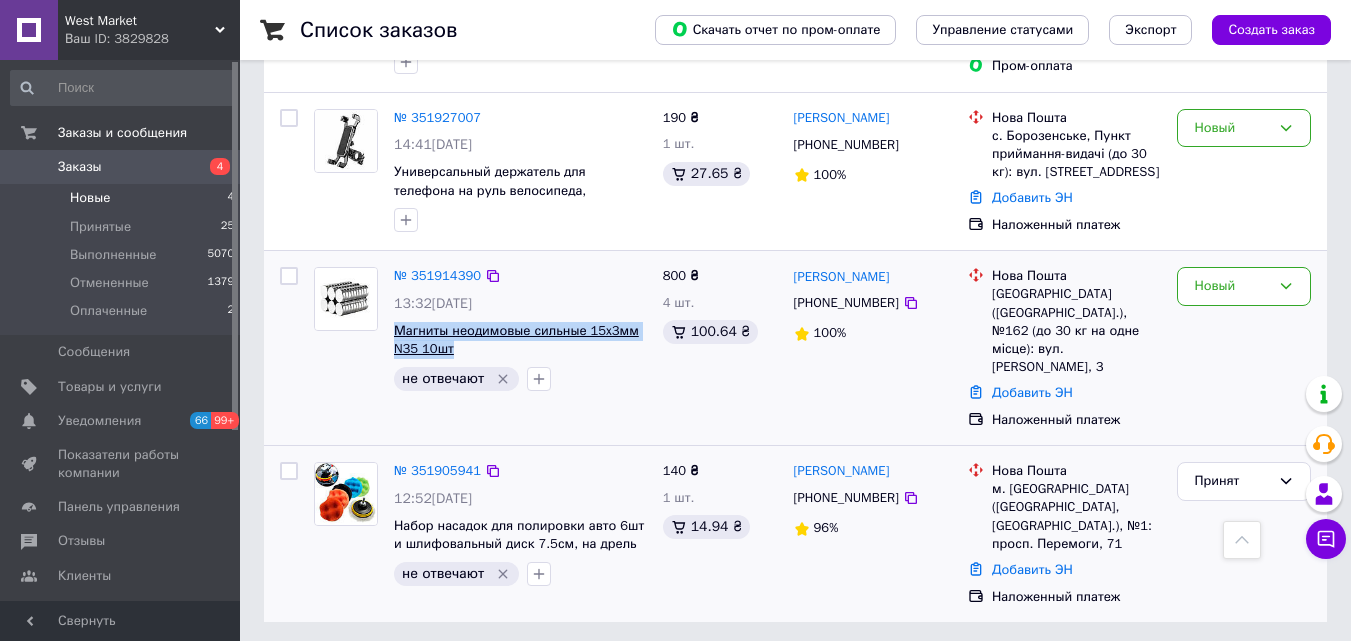 copy on "Магниты неодимовые сильные 15x3мм N35 10шт" 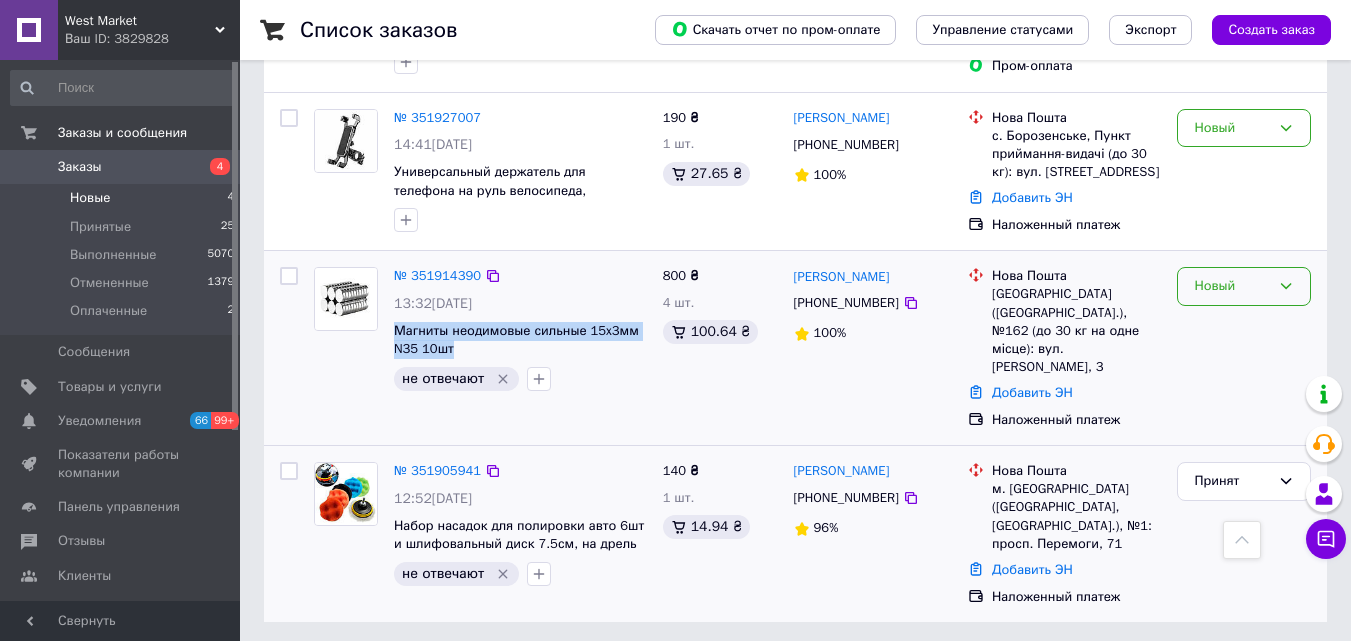 click on "Новый" at bounding box center [1232, 286] 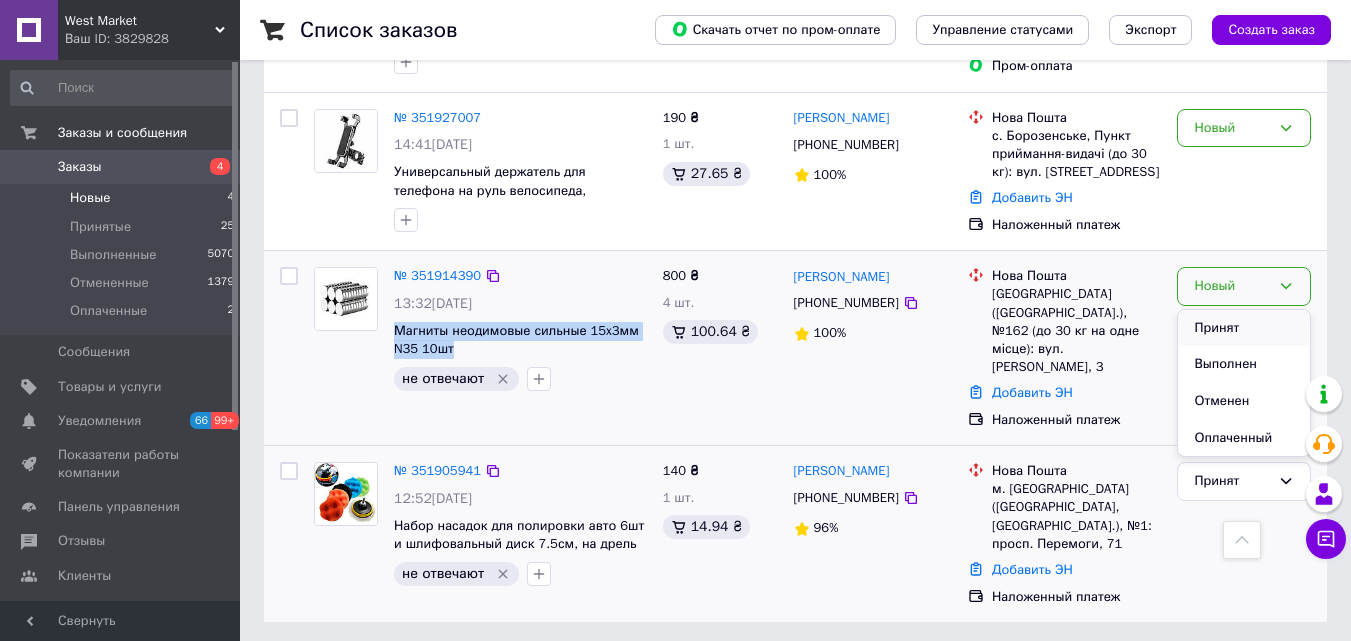 click on "Принят" at bounding box center [1244, 328] 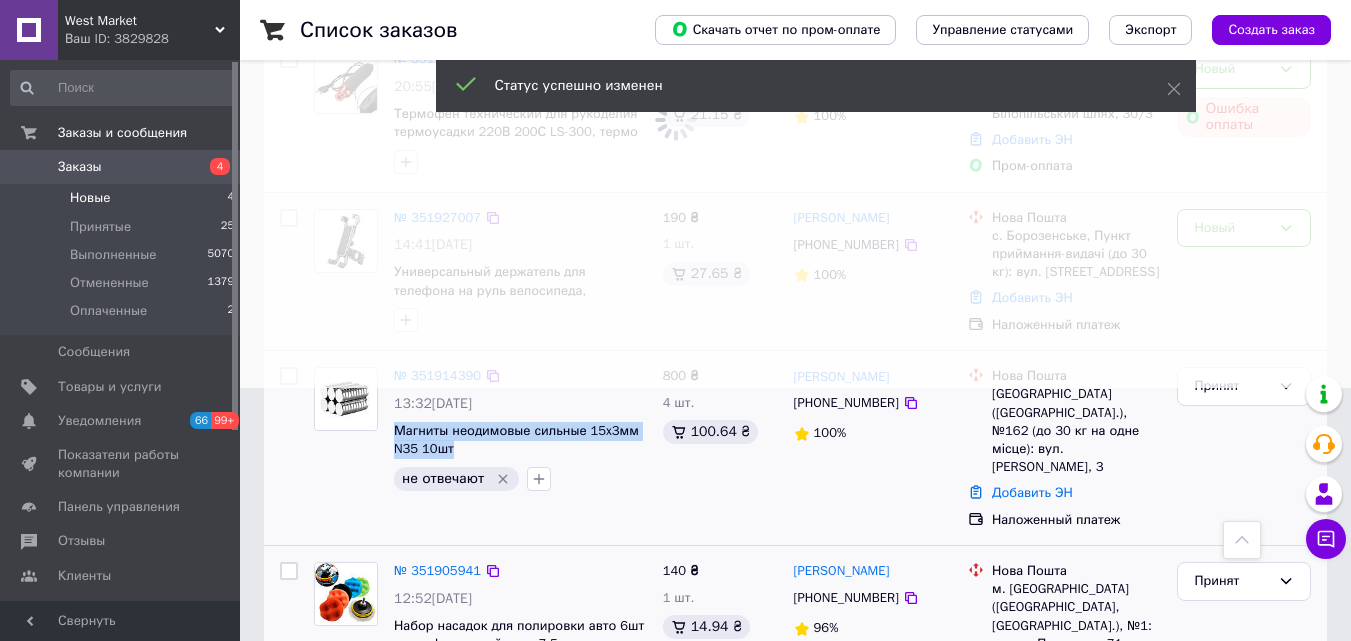 scroll, scrollTop: 179, scrollLeft: 0, axis: vertical 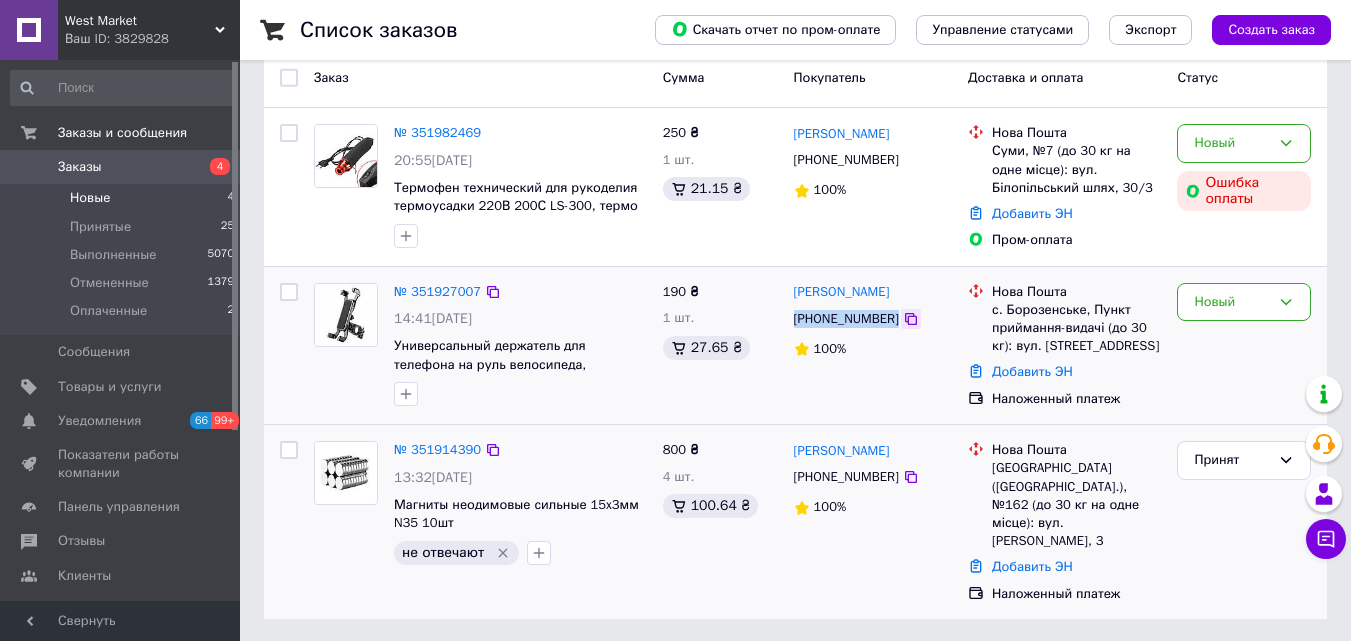 drag, startPoint x: 796, startPoint y: 329, endPoint x: 895, endPoint y: 330, distance: 99.00505 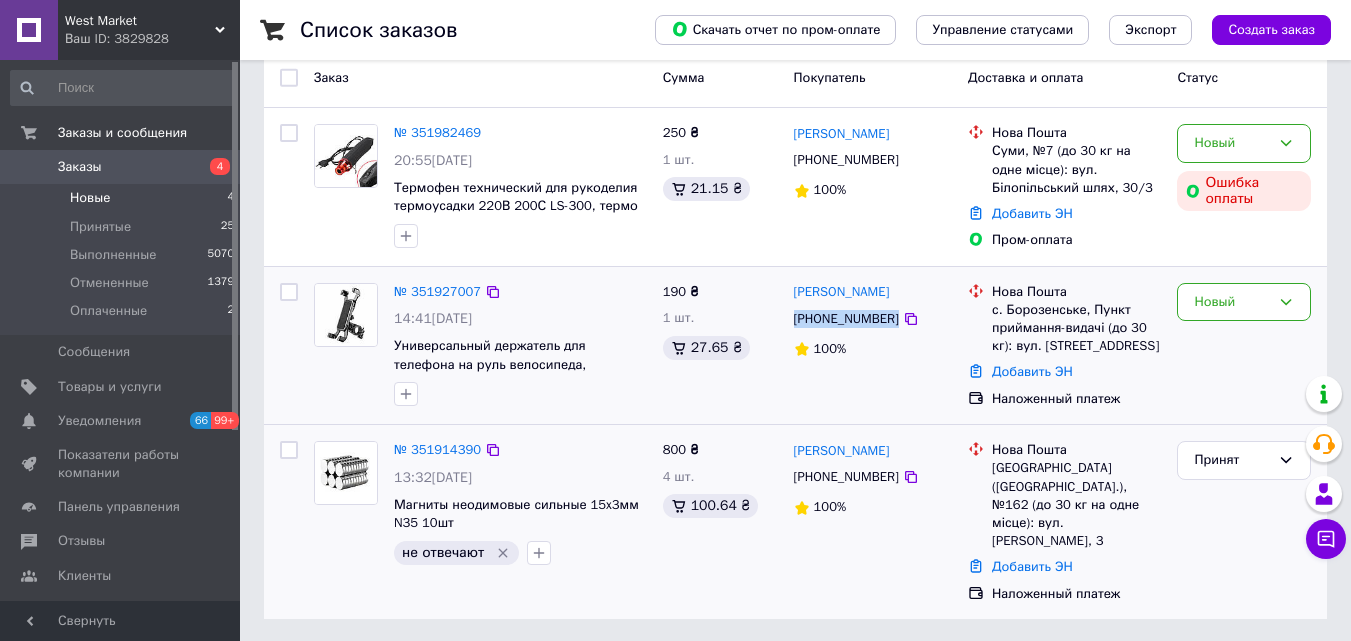 copy on "[PHONE_NUMBER]" 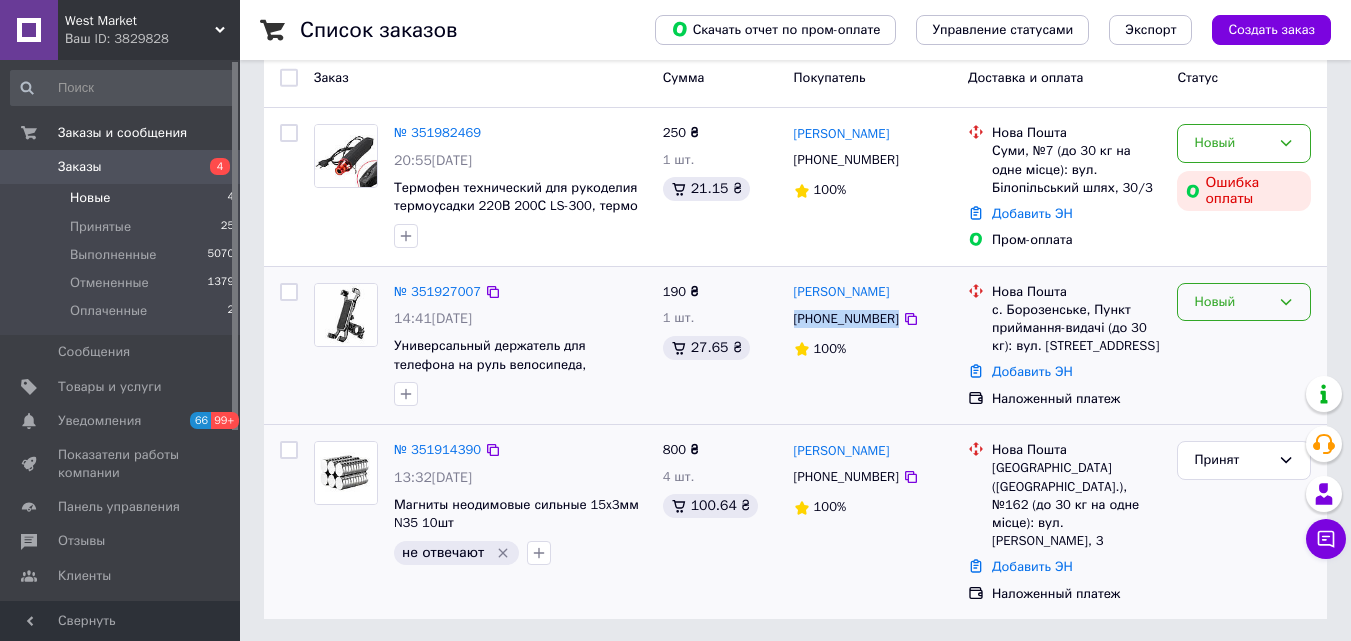 click on "Новый" at bounding box center [1232, 302] 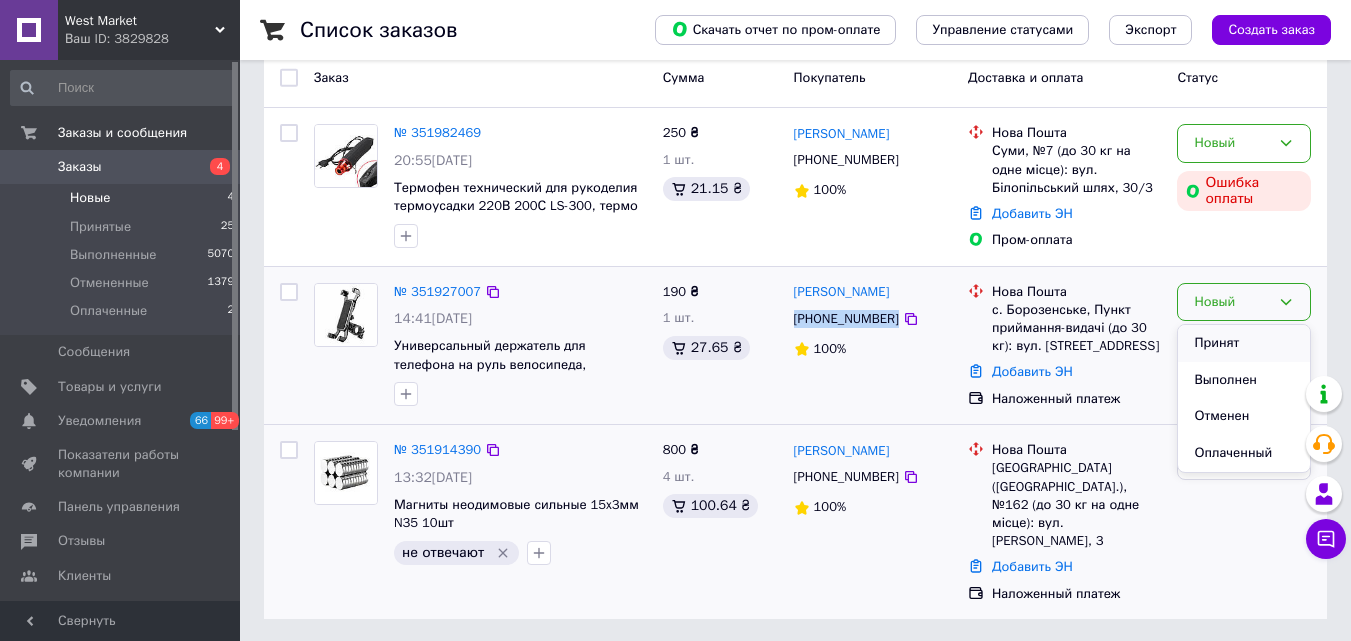 click on "Принят" at bounding box center (1244, 343) 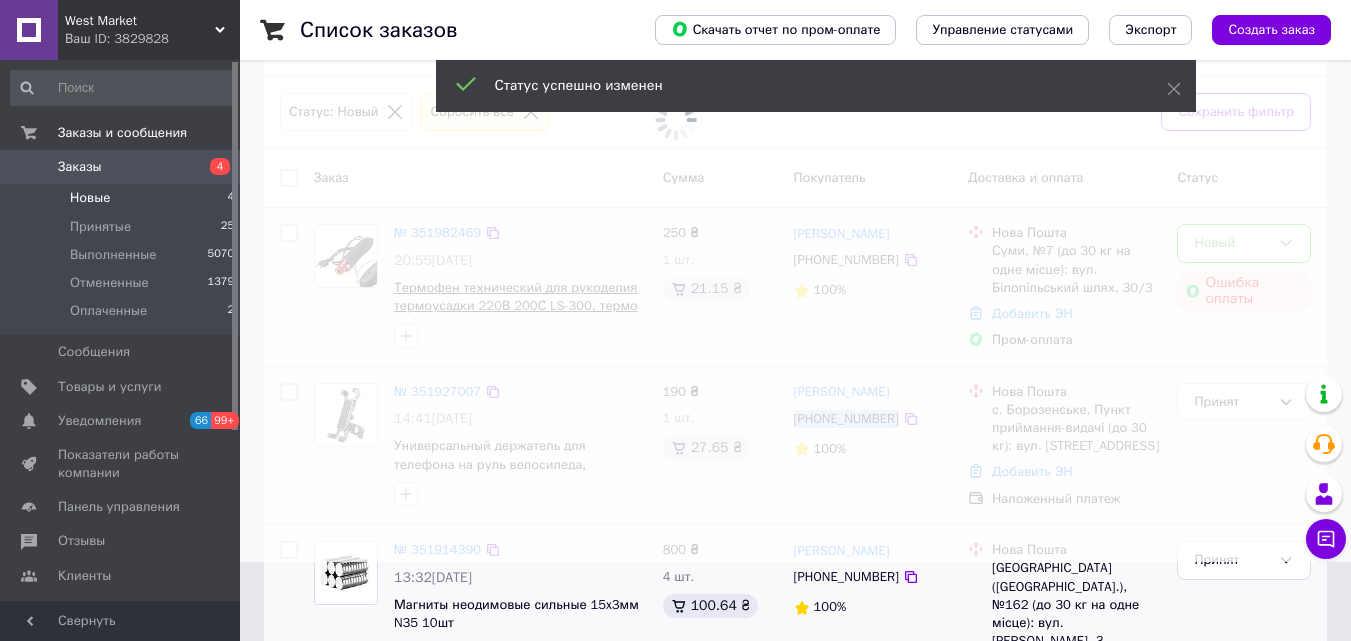 scroll, scrollTop: 3, scrollLeft: 0, axis: vertical 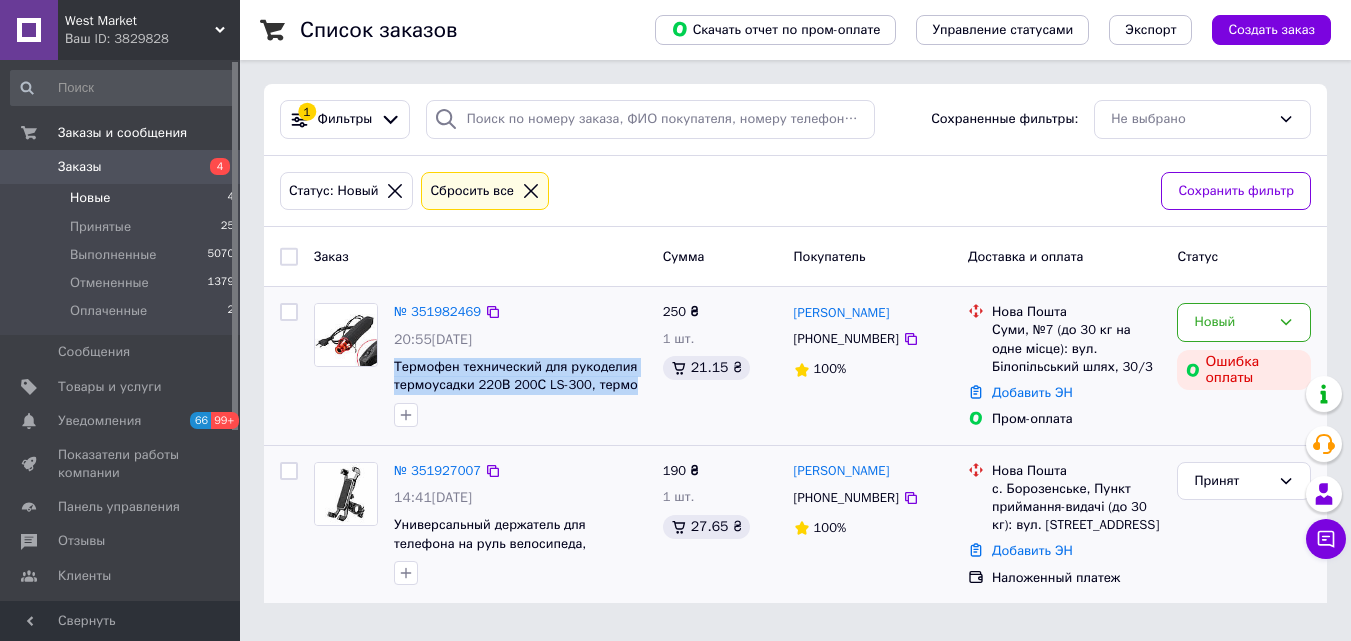 drag, startPoint x: 392, startPoint y: 383, endPoint x: 637, endPoint y: 392, distance: 245.16525 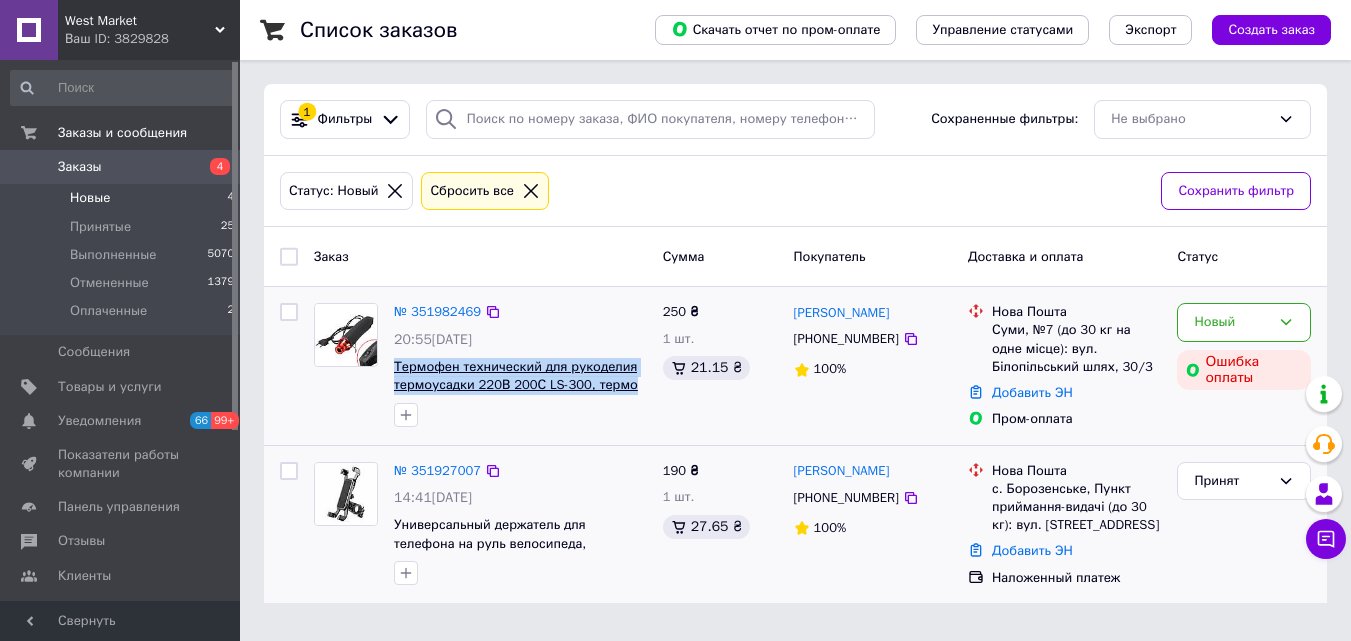 copy on "Термофен технический для рукоделия термоусадки 220В 200С LS-300, термо" 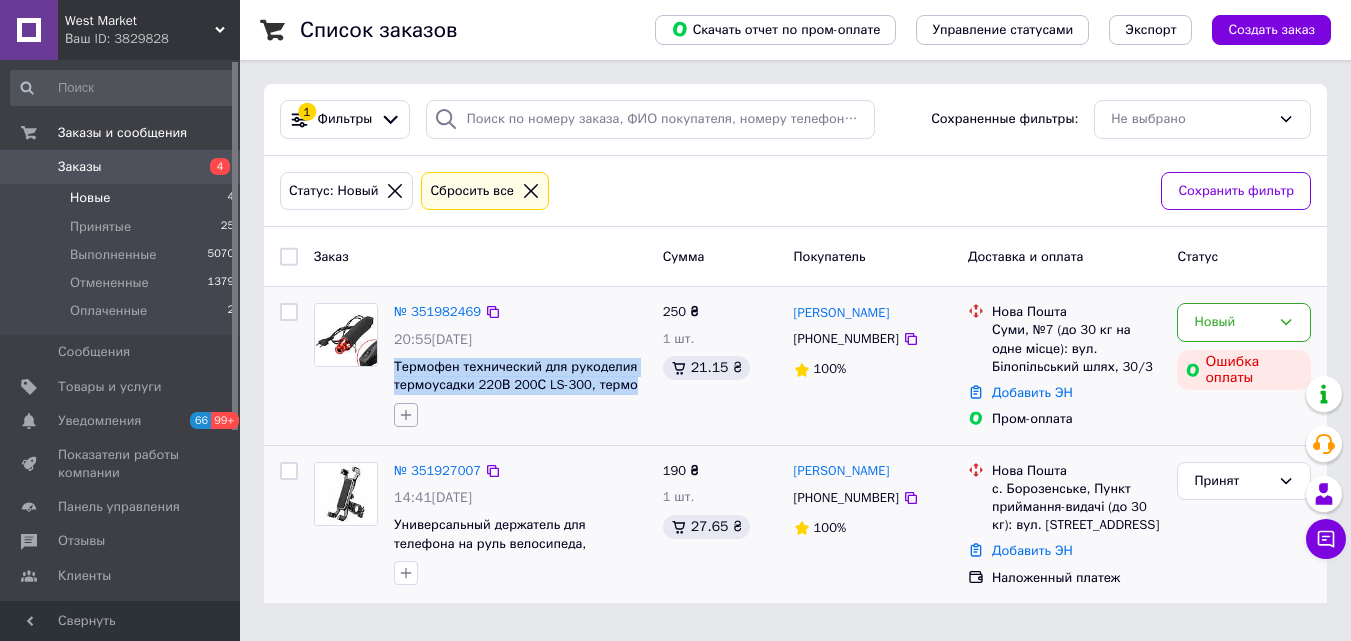 click at bounding box center (406, 415) 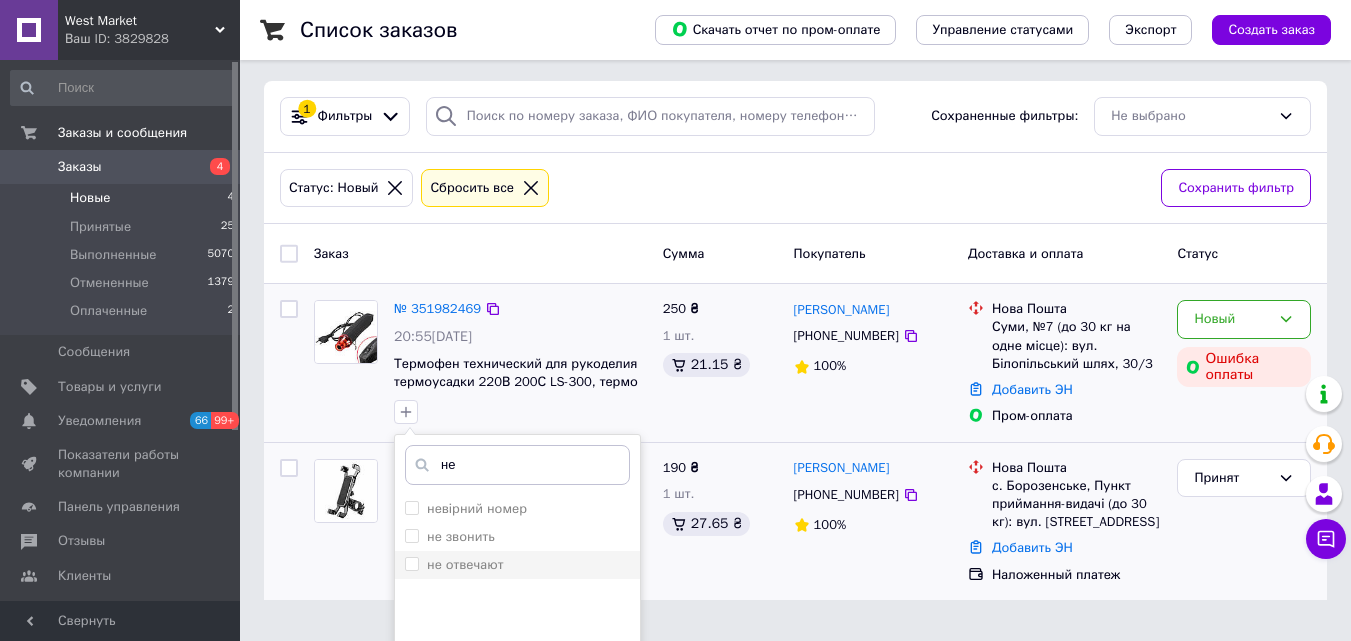 type on "не" 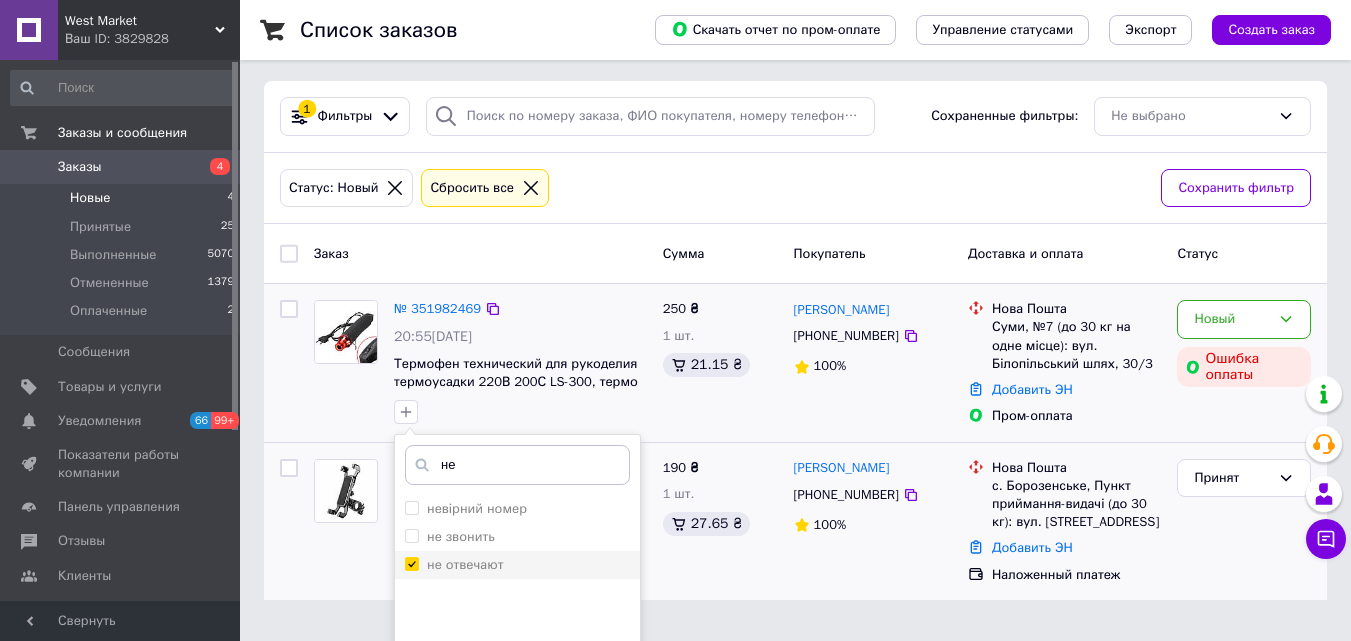 checkbox on "true" 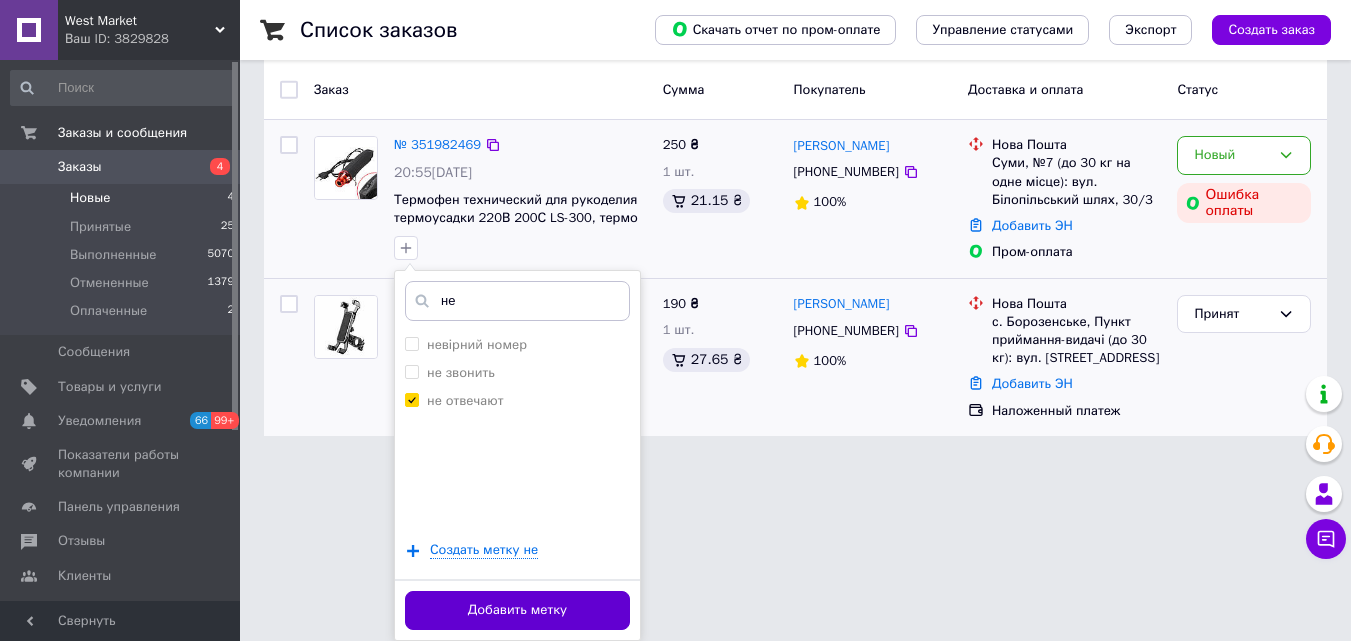 click on "Добавить метку" at bounding box center [517, 610] 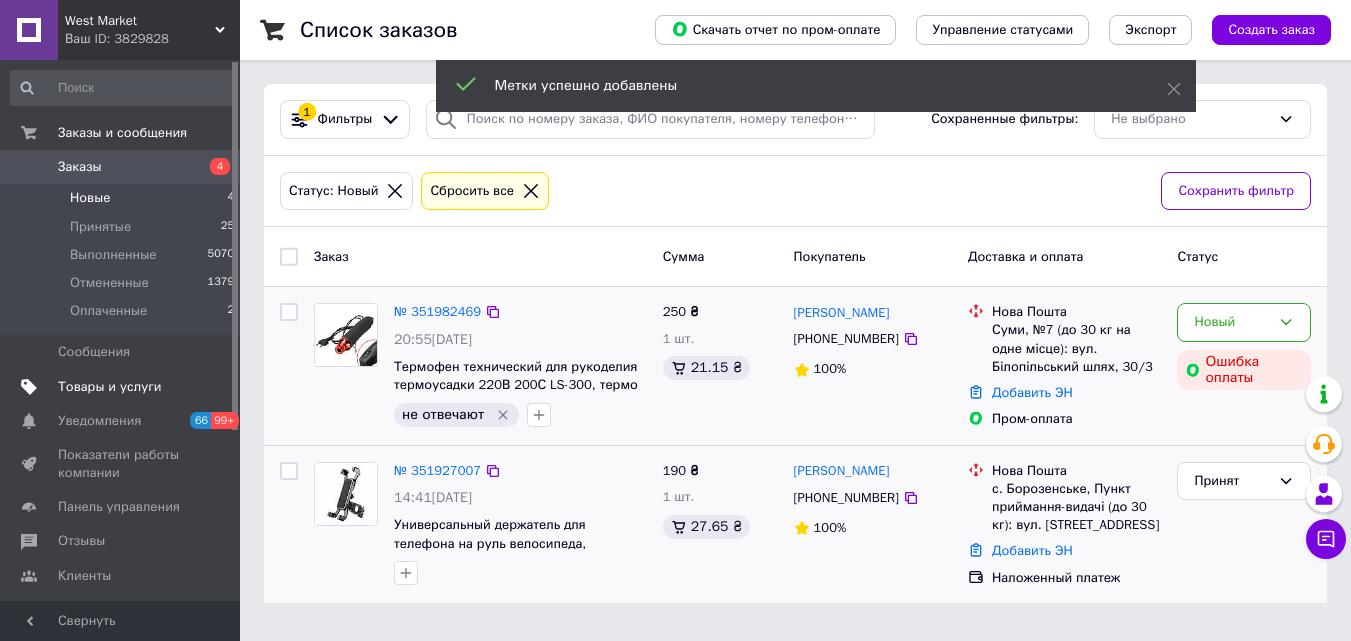 scroll, scrollTop: 10, scrollLeft: 0, axis: vertical 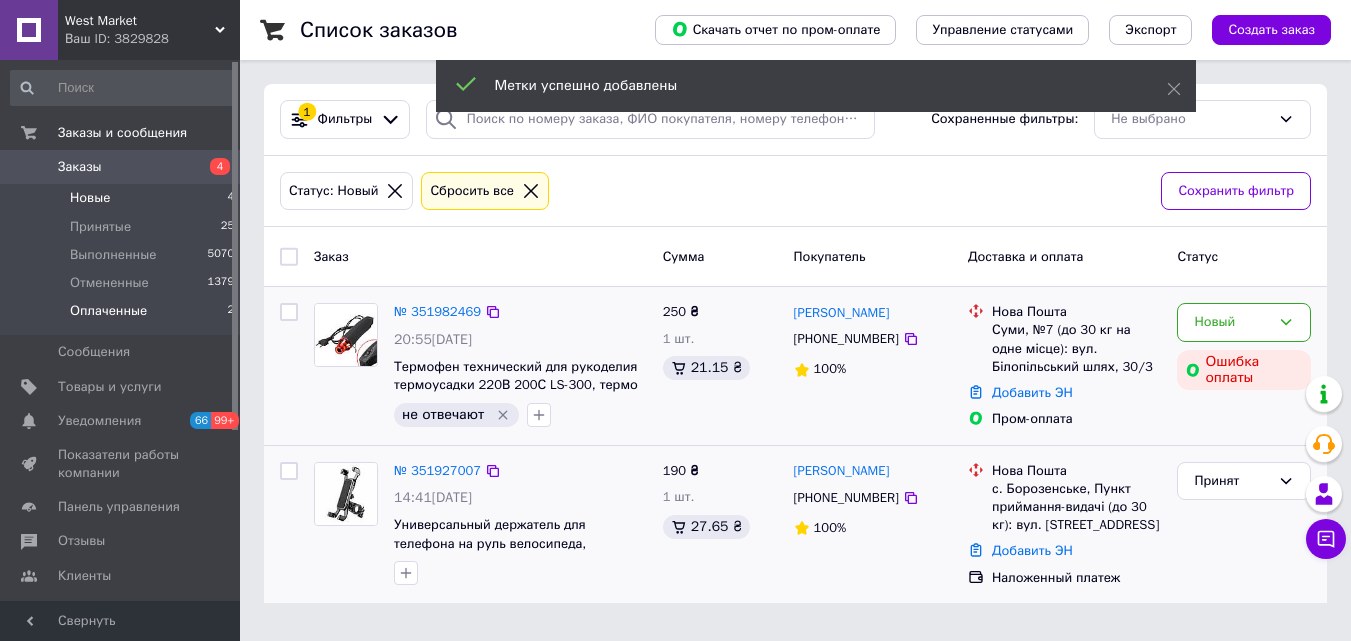 click on "Оплаченные 2" at bounding box center (123, 316) 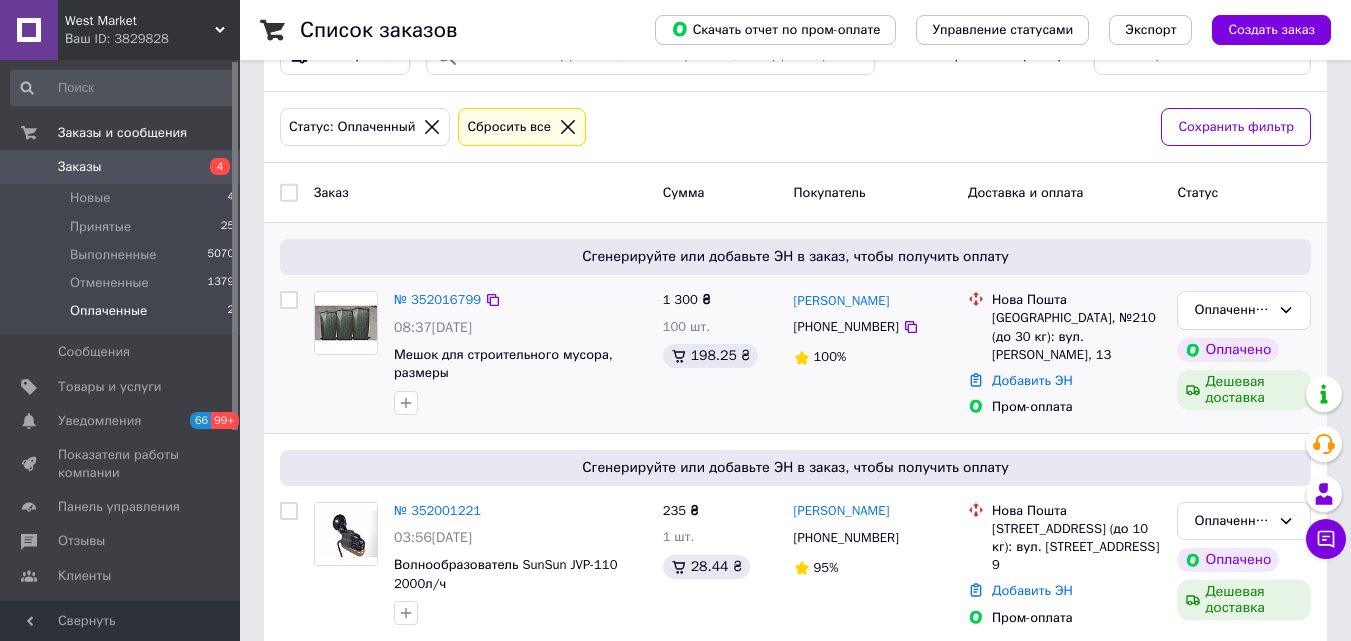 scroll, scrollTop: 100, scrollLeft: 0, axis: vertical 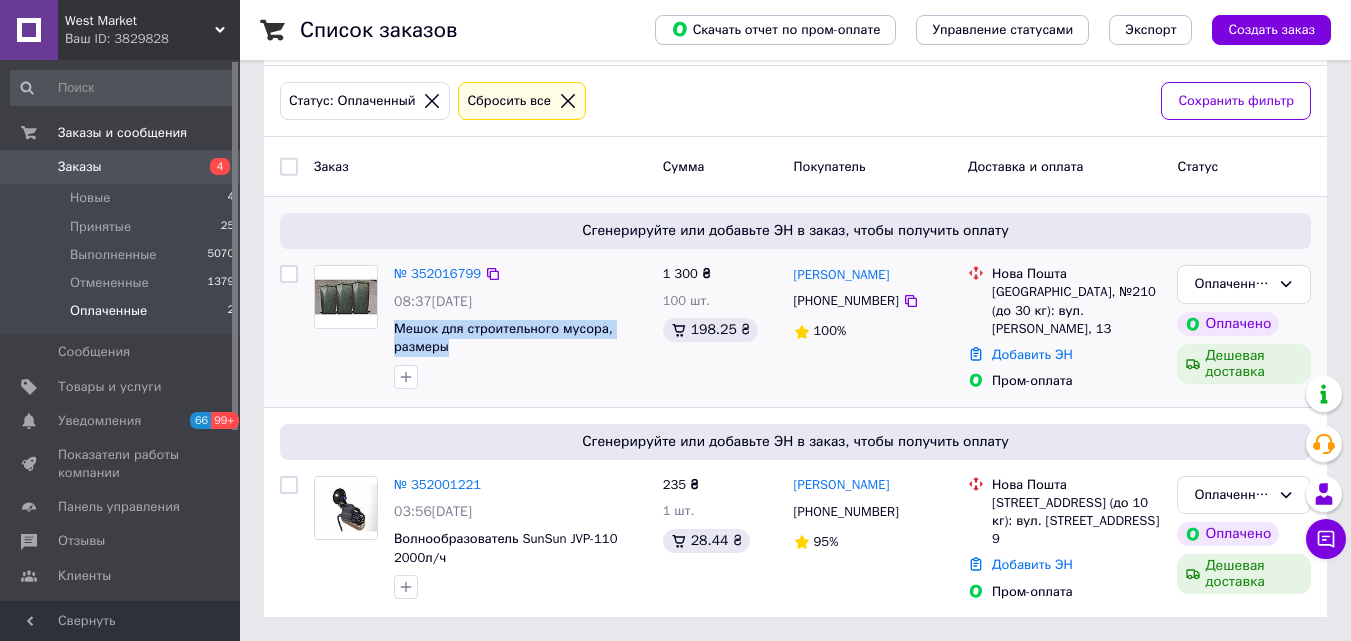 drag, startPoint x: 395, startPoint y: 340, endPoint x: 471, endPoint y: 360, distance: 78.58753 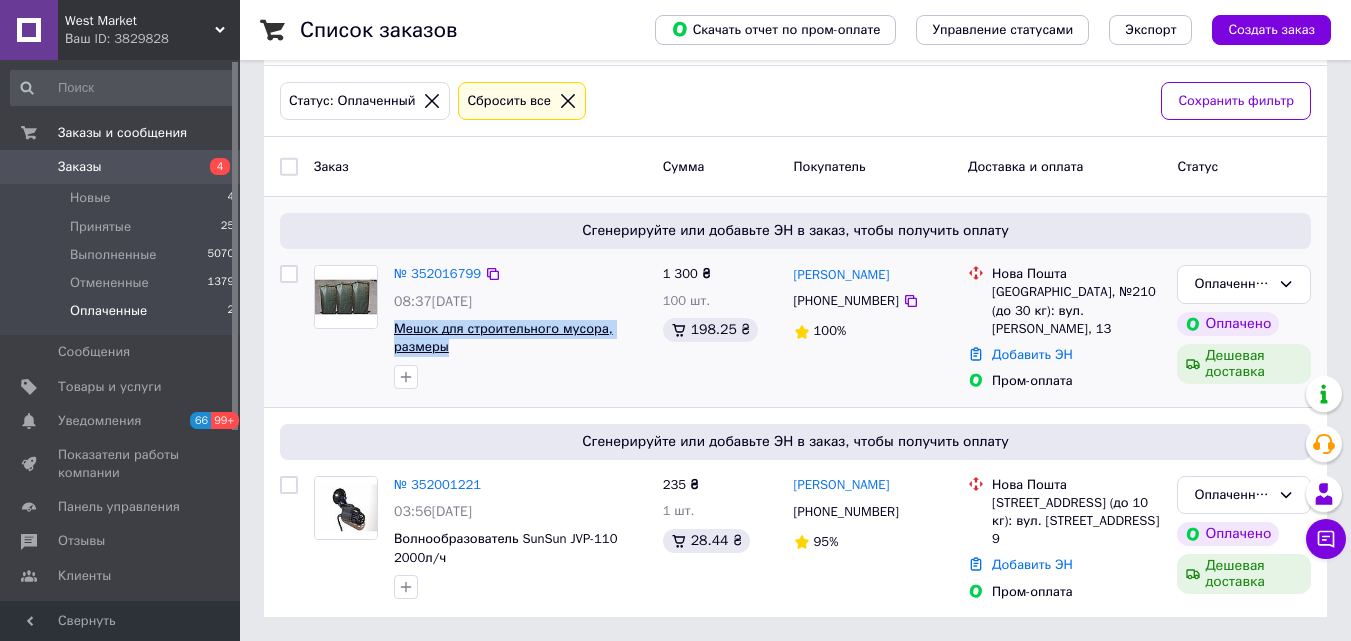 copy on "Мешок для строительного мусора, размеры" 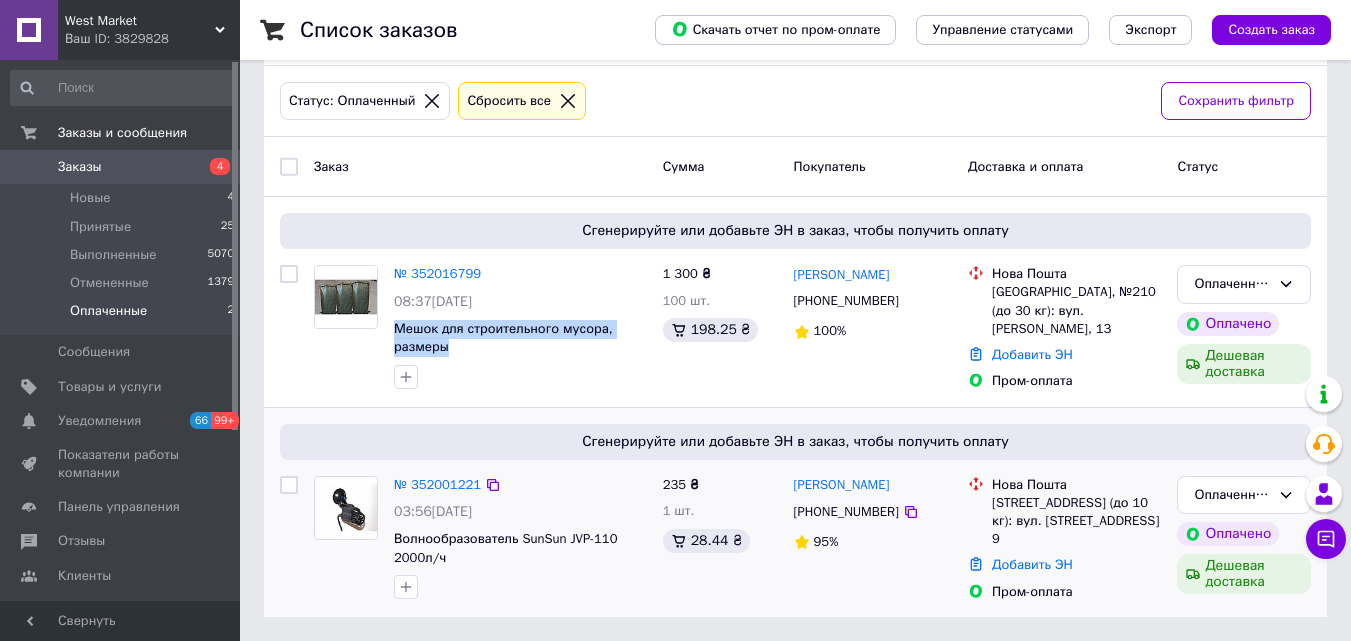 scroll, scrollTop: 142, scrollLeft: 0, axis: vertical 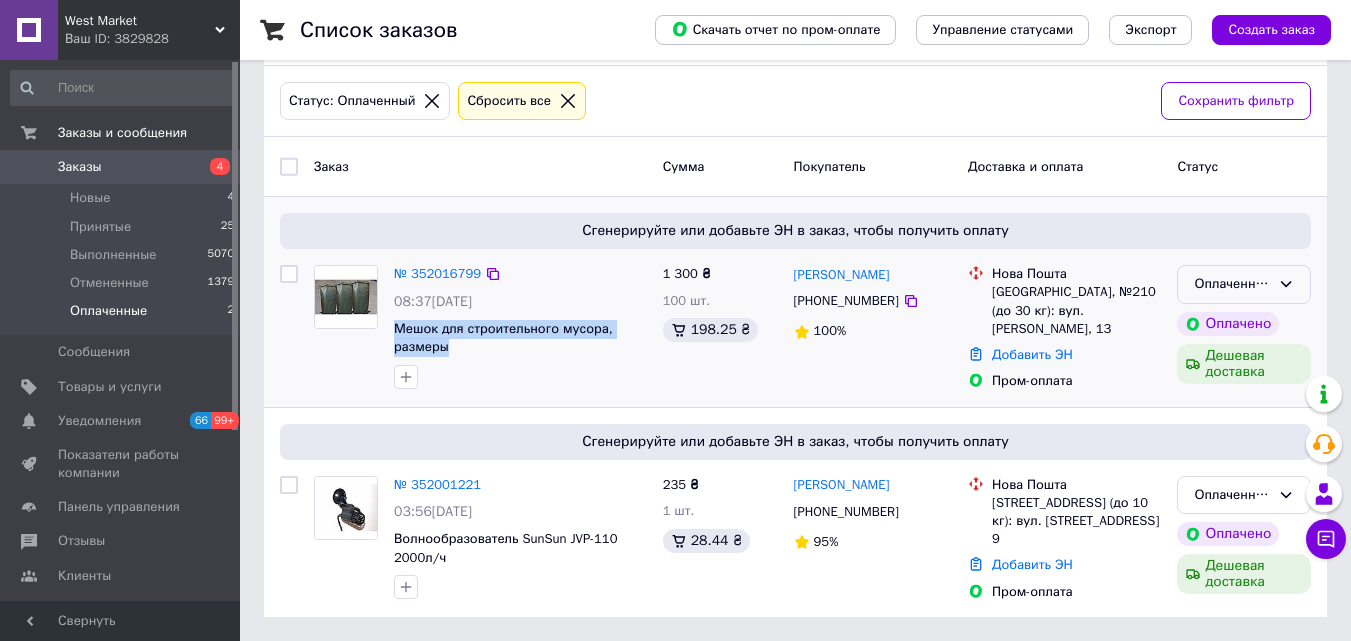 click on "Оплаченный" at bounding box center [1232, 284] 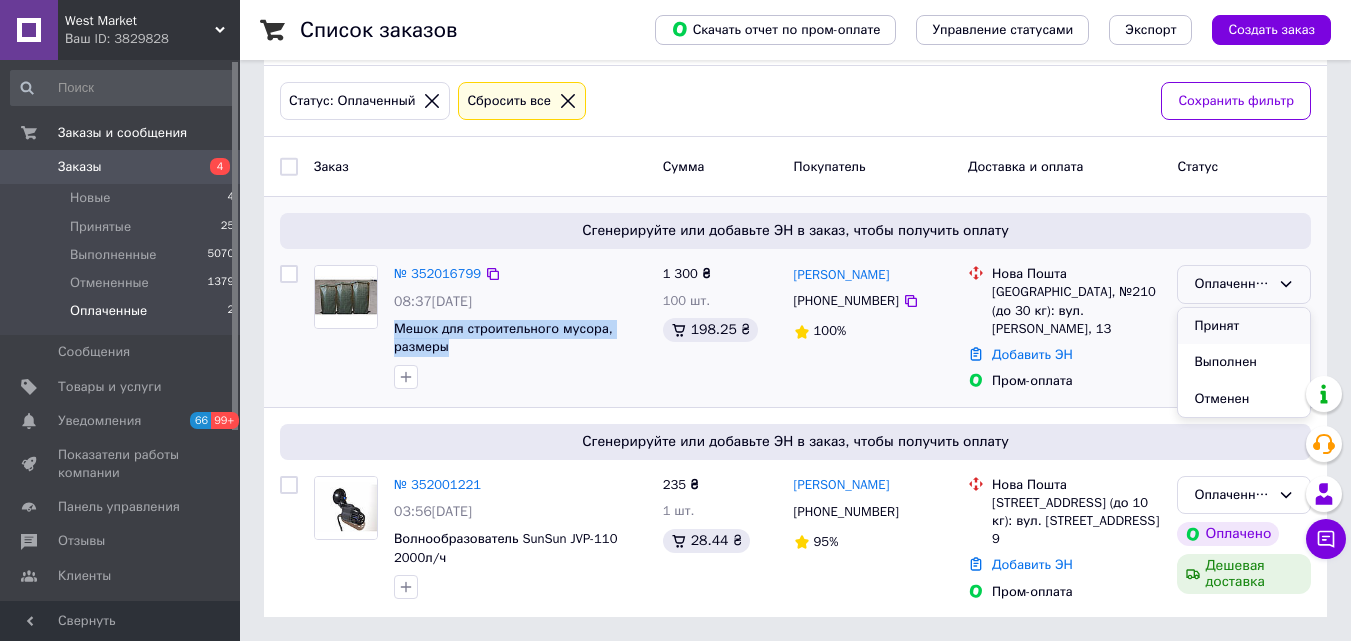 click on "Принят" at bounding box center [1244, 326] 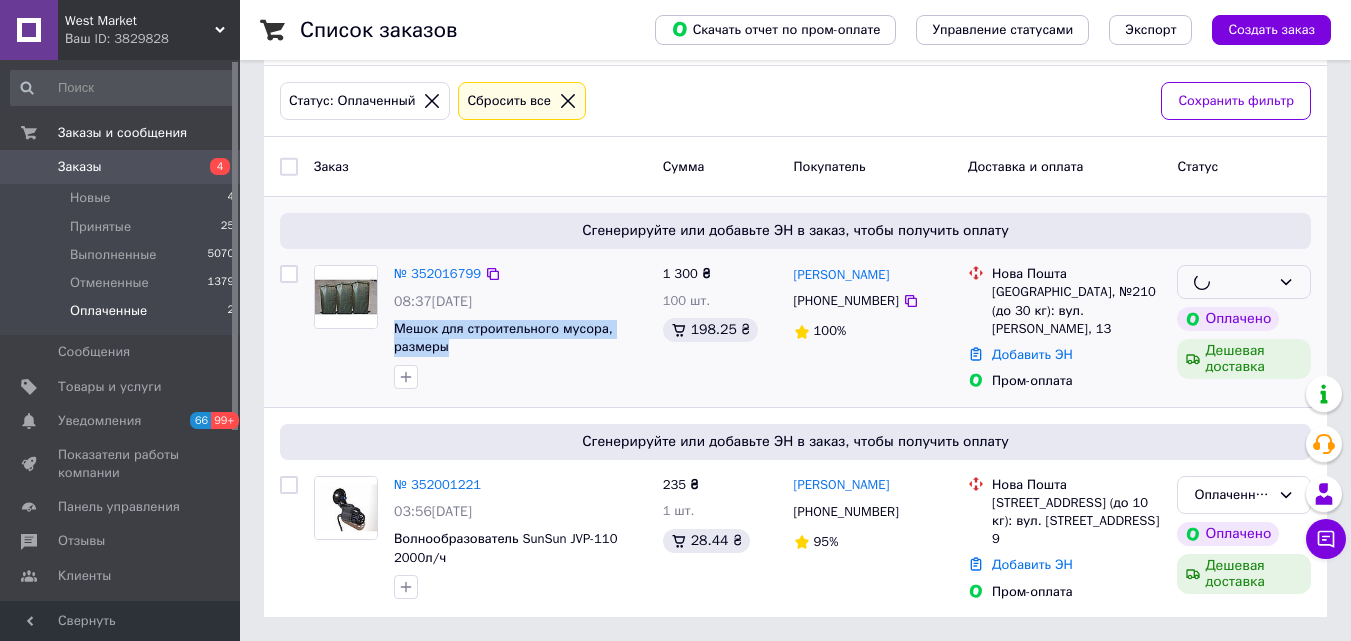 scroll, scrollTop: 142, scrollLeft: 0, axis: vertical 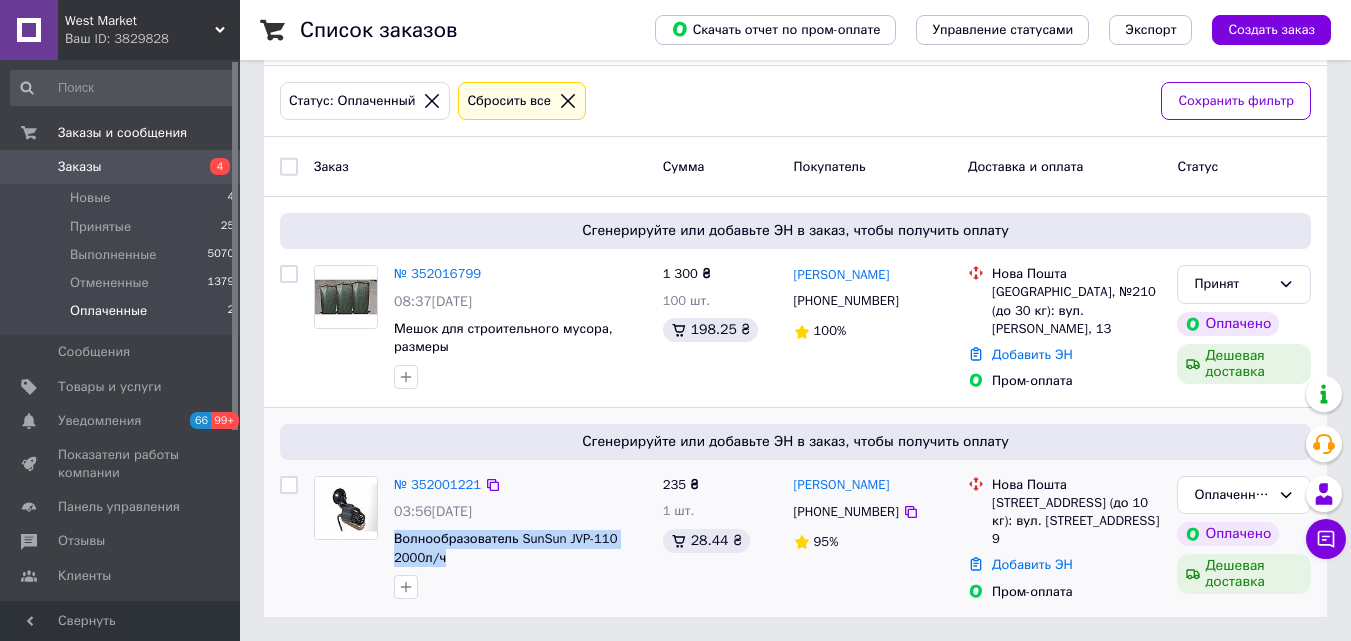 drag, startPoint x: 391, startPoint y: 535, endPoint x: 470, endPoint y: 551, distance: 80.60397 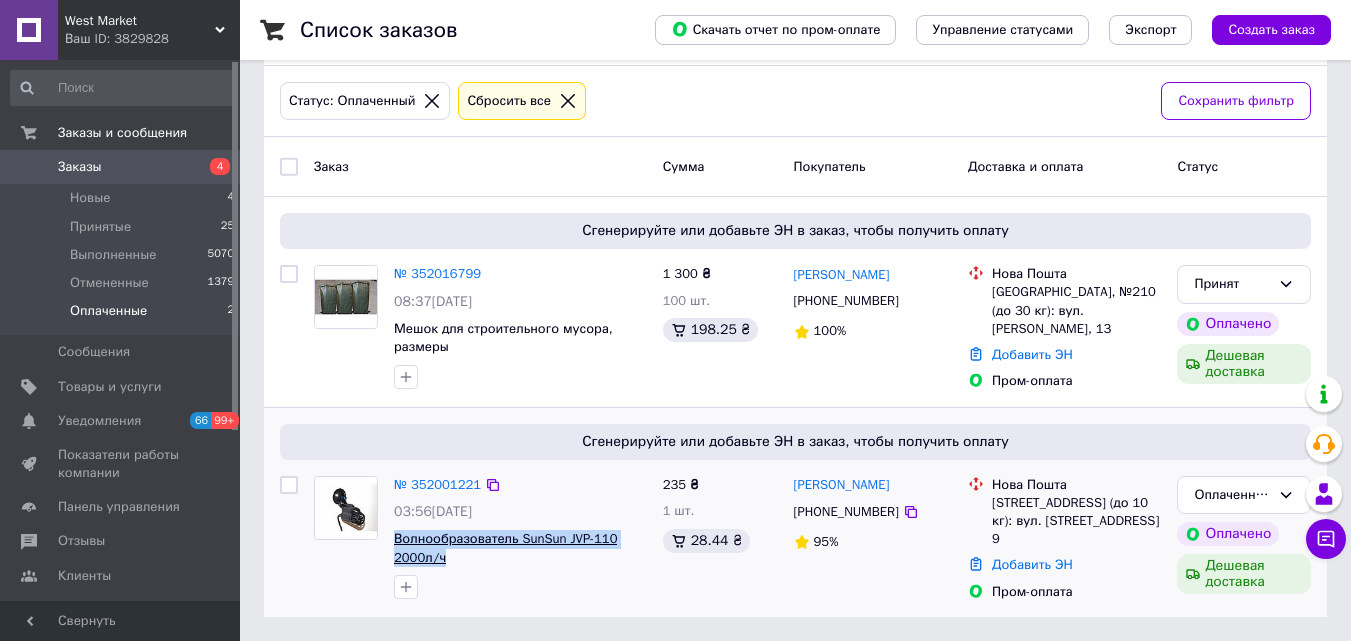 copy on "Волнообразователь SunSun JVP-110 2000л/ч" 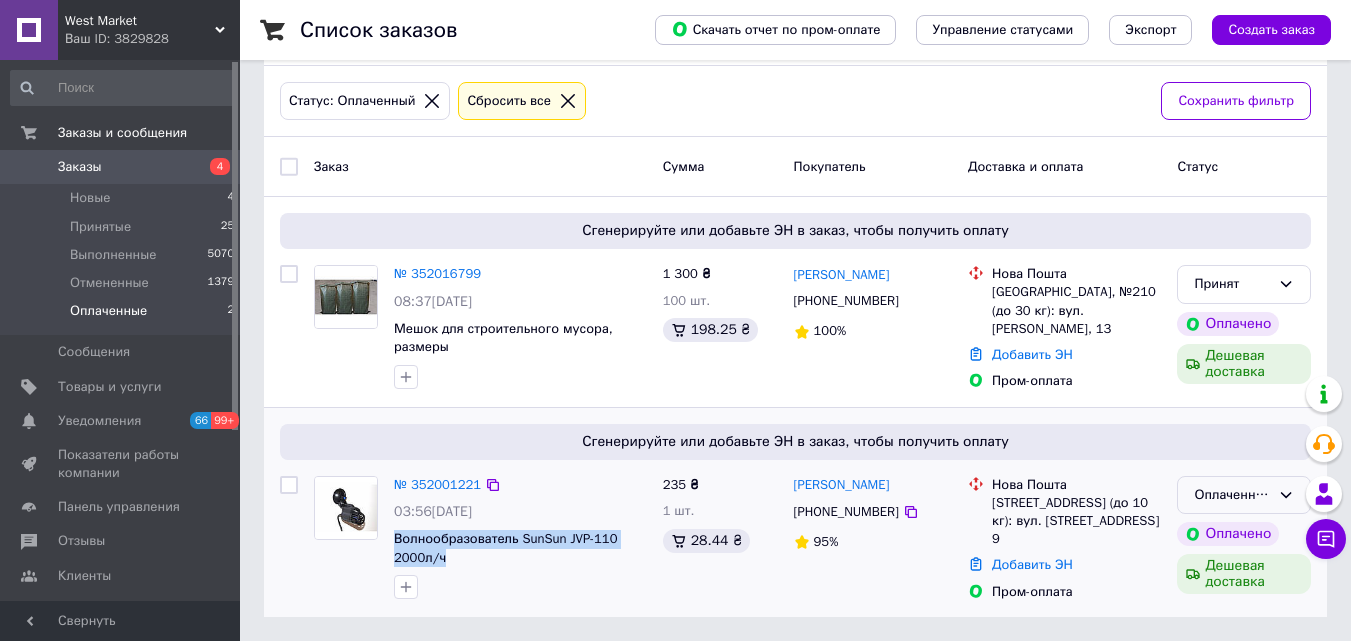 click on "Оплаченный" at bounding box center (1232, 495) 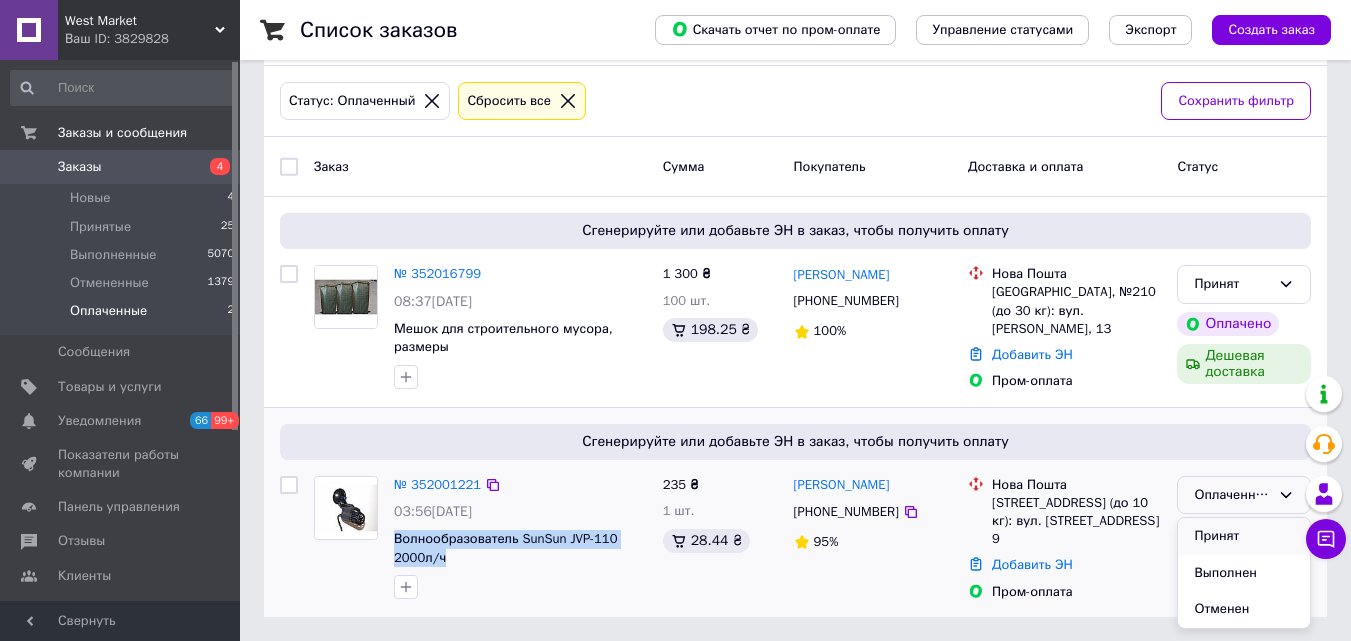 click on "Принят" at bounding box center (1244, 536) 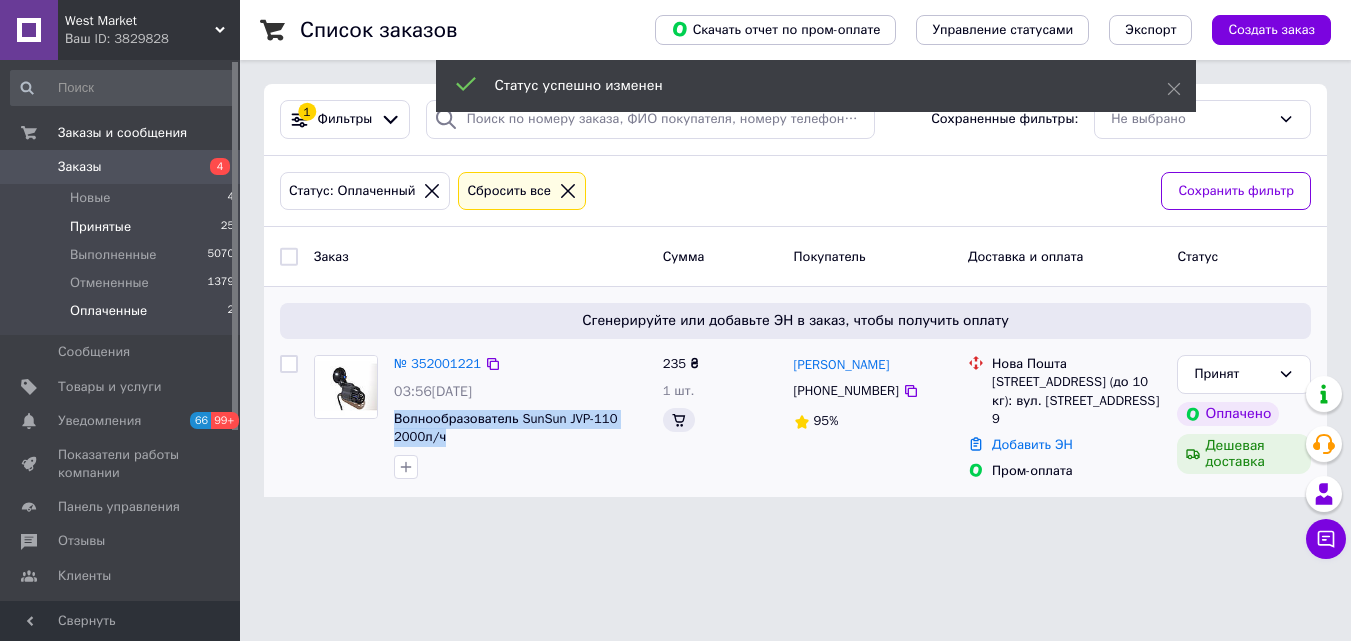 scroll, scrollTop: 0, scrollLeft: 0, axis: both 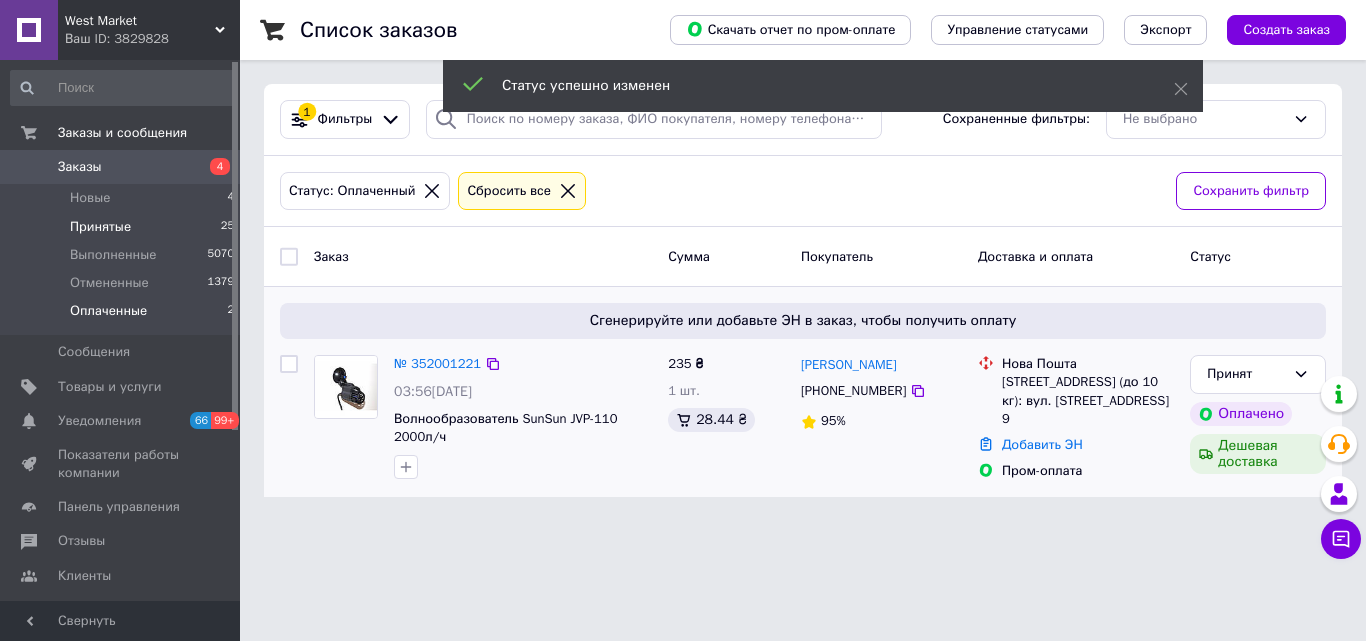 click on "Принятые" at bounding box center (100, 227) 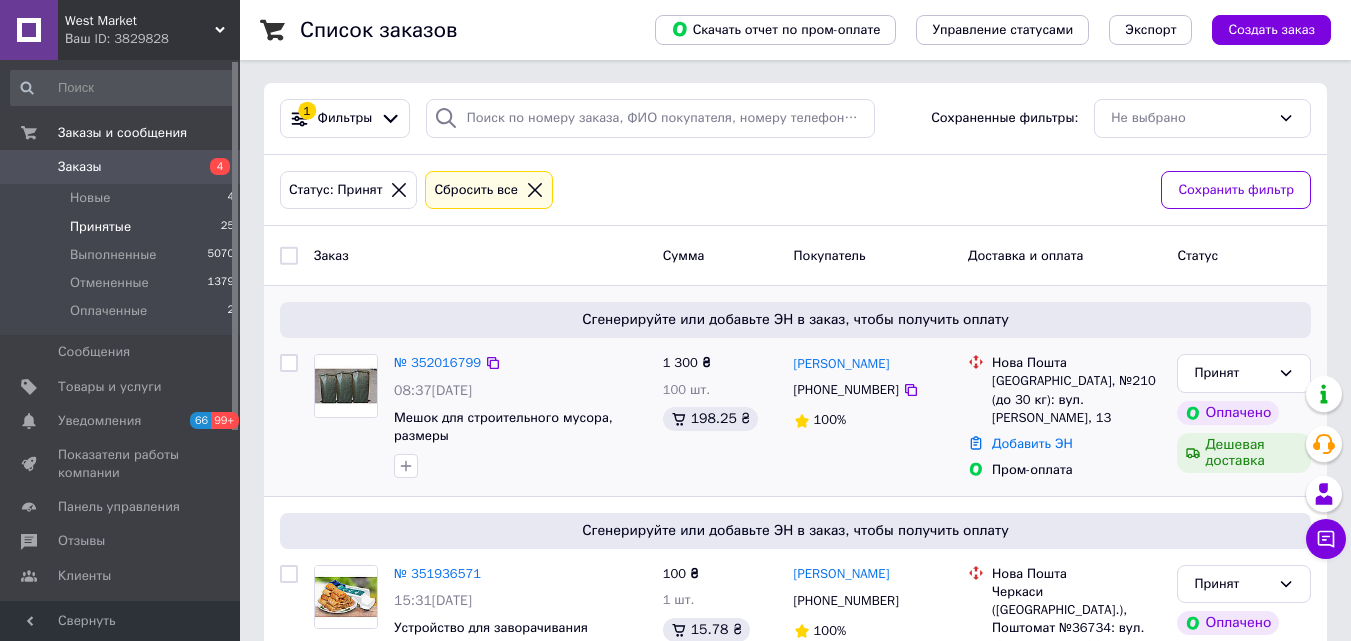 scroll, scrollTop: 0, scrollLeft: 0, axis: both 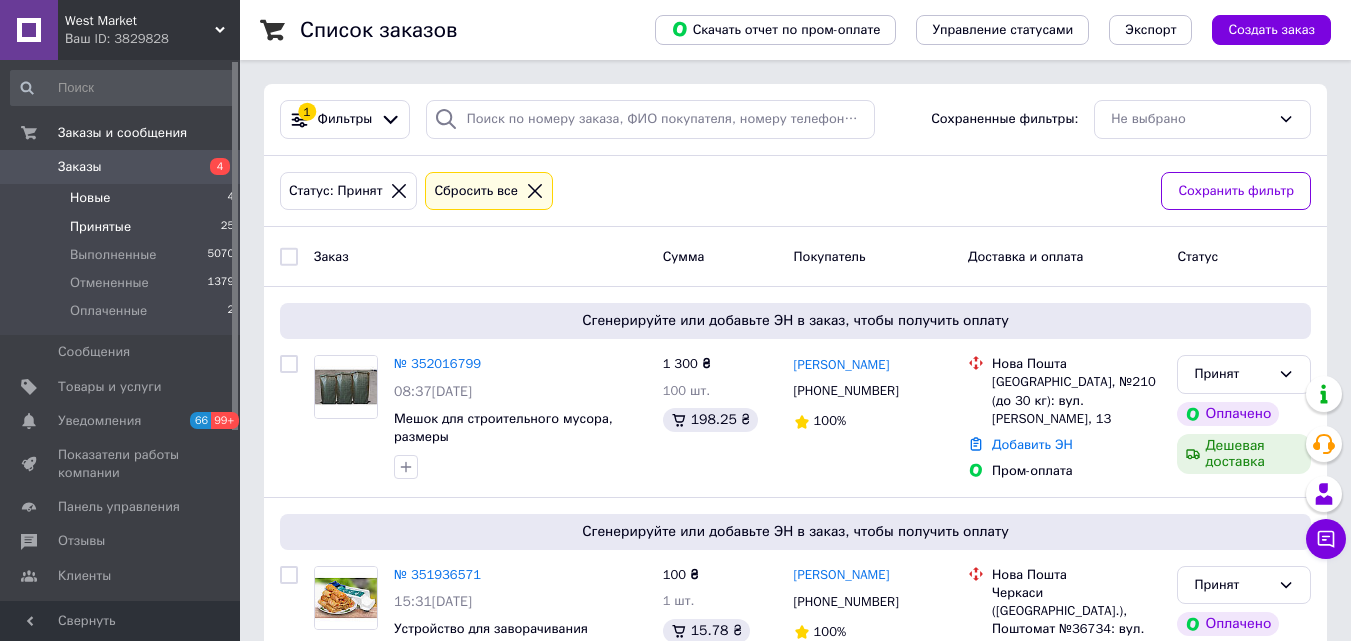 click on "Новые 4" at bounding box center [123, 198] 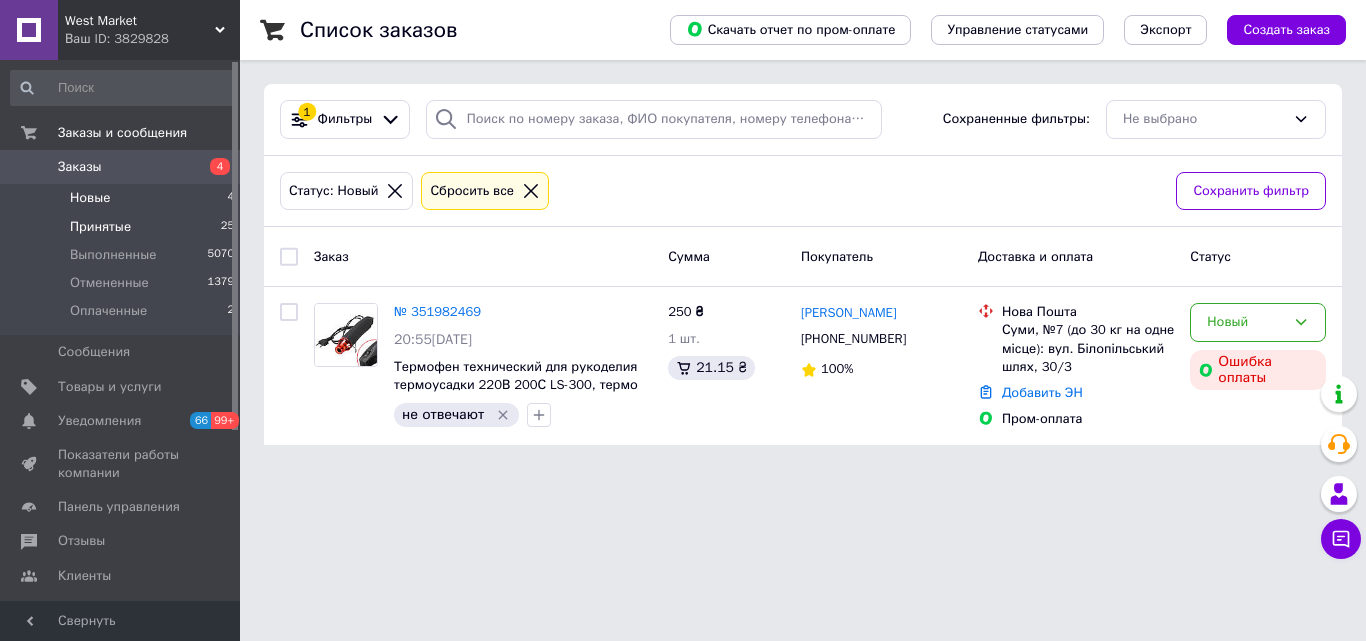 click on "Принятые 25" at bounding box center [123, 227] 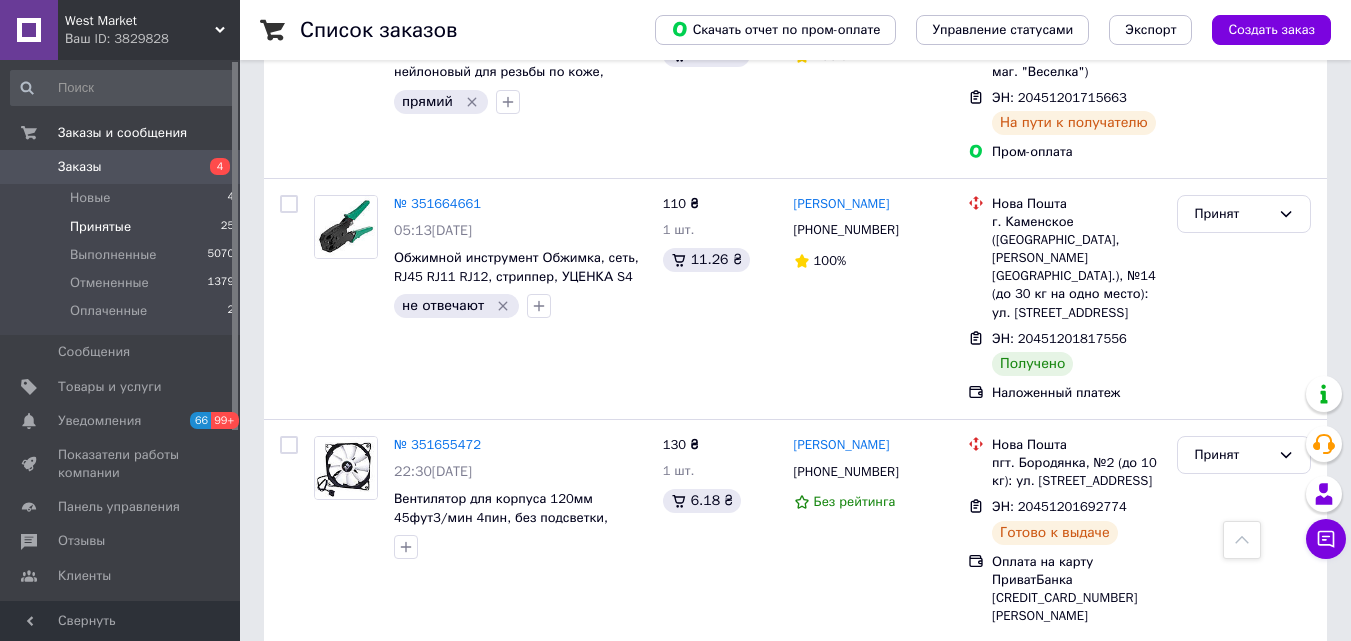 scroll, scrollTop: 3400, scrollLeft: 0, axis: vertical 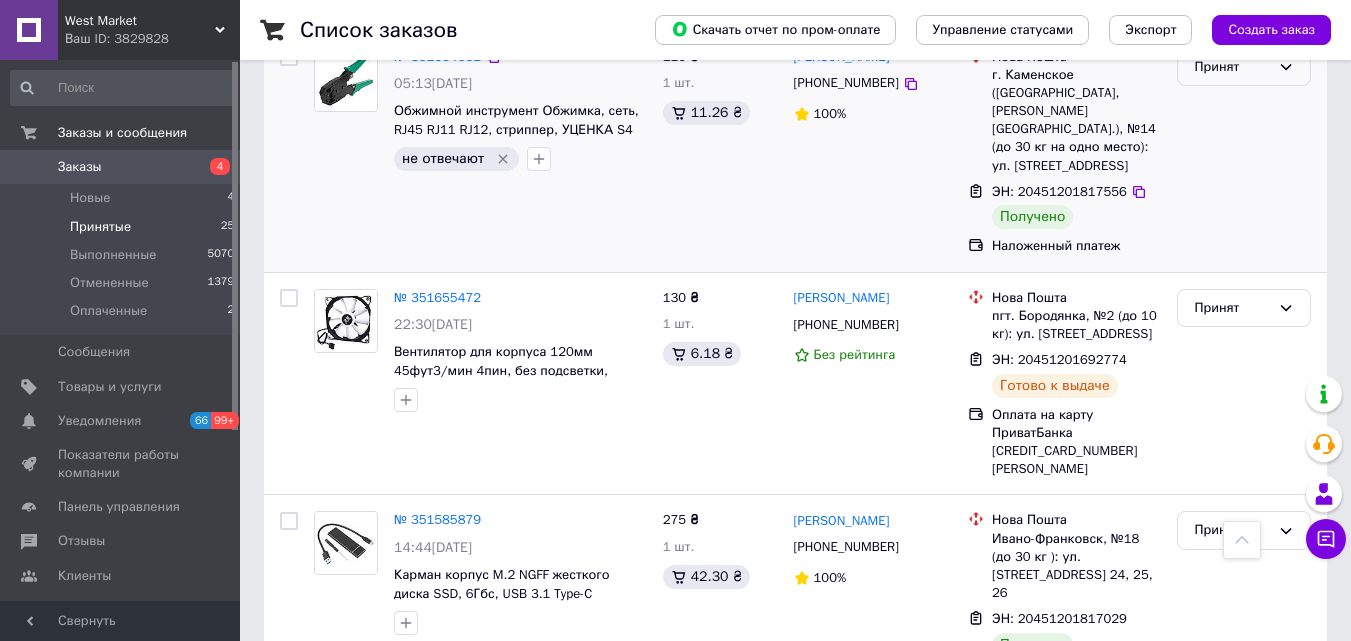 click on "Принят" at bounding box center [1232, 67] 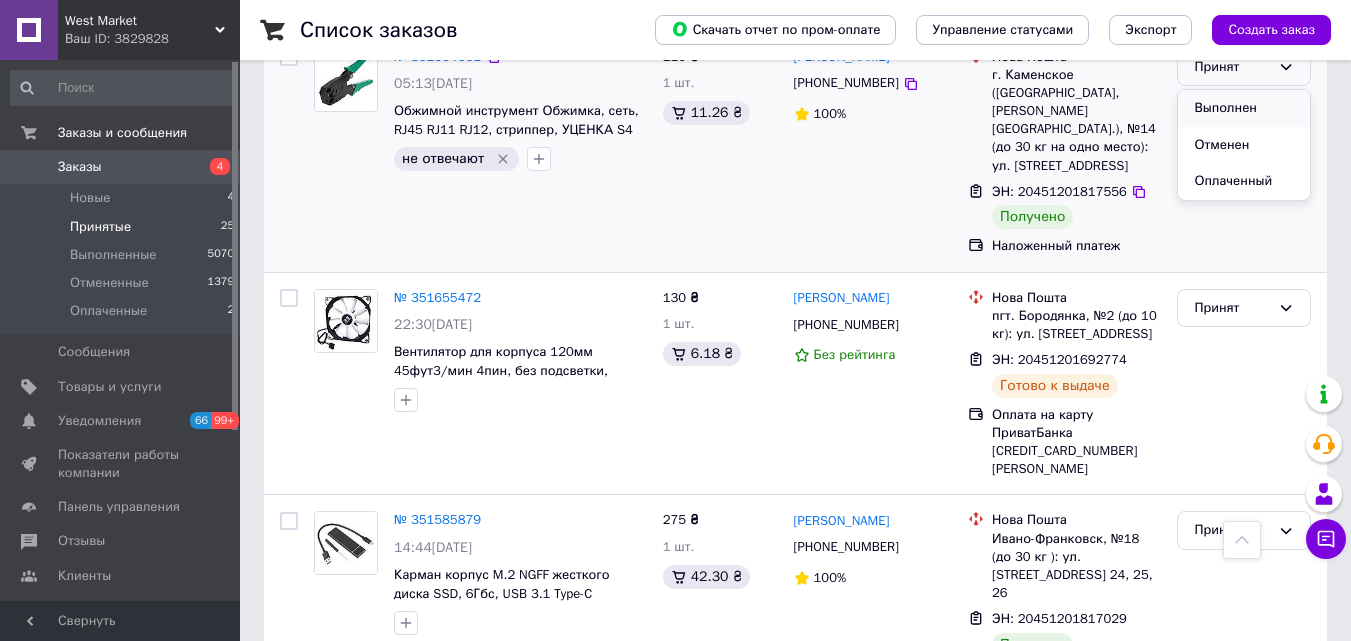 click on "Выполнен" at bounding box center [1244, 108] 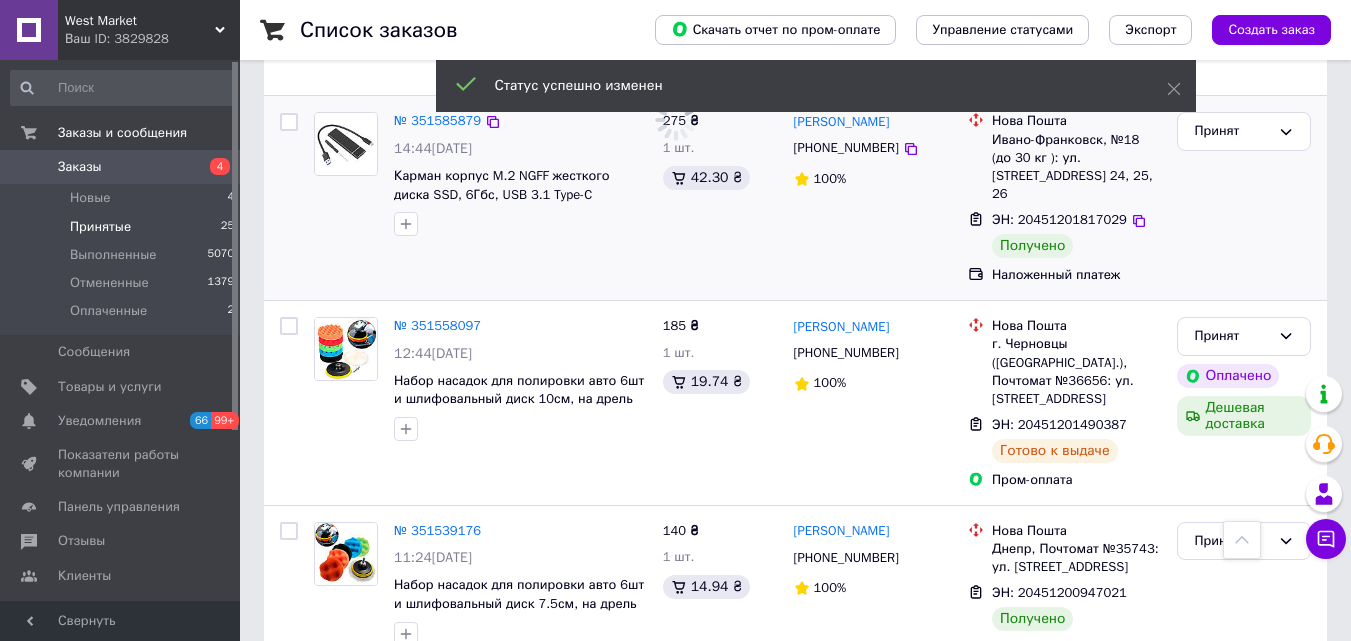 scroll, scrollTop: 3800, scrollLeft: 0, axis: vertical 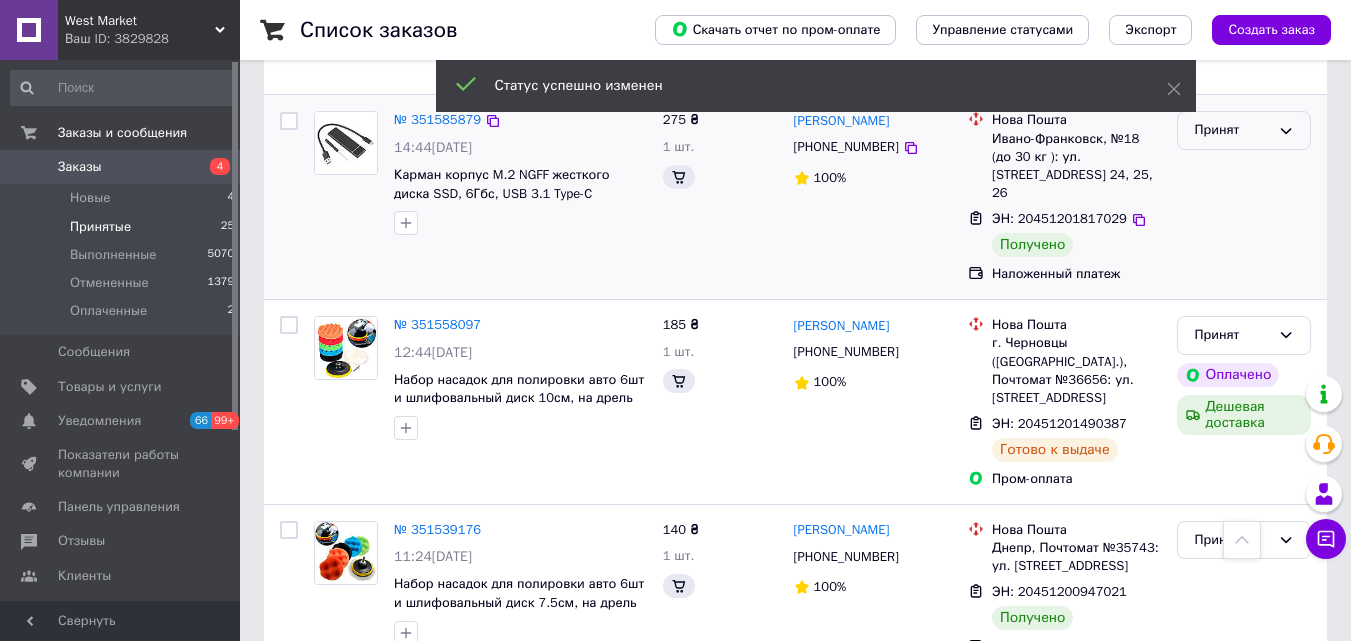 click on "Принят" at bounding box center [1232, 130] 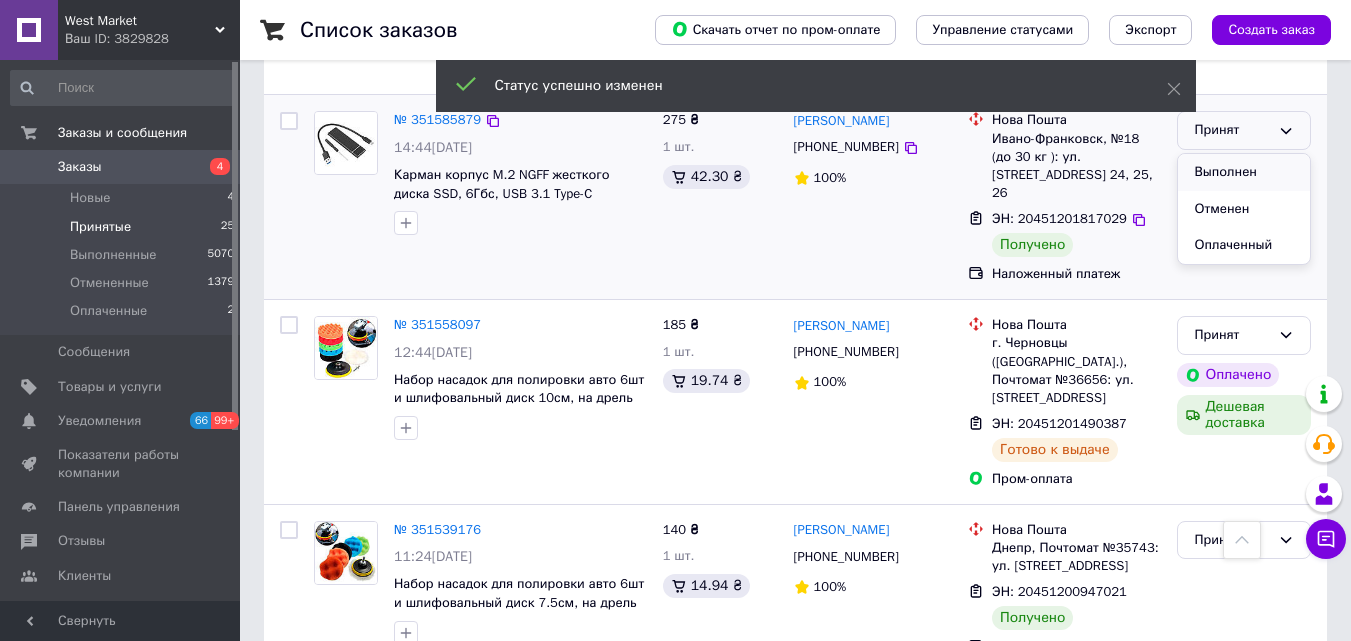 click on "Выполнен" at bounding box center [1244, 172] 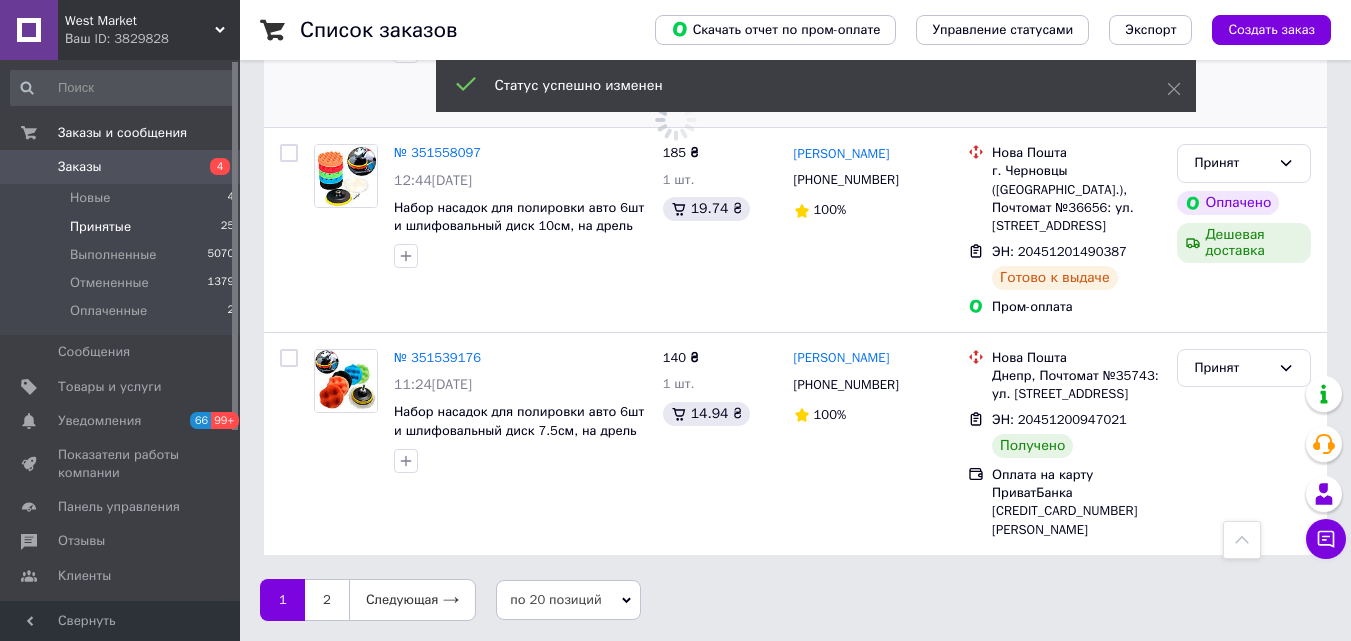scroll, scrollTop: 4153, scrollLeft: 0, axis: vertical 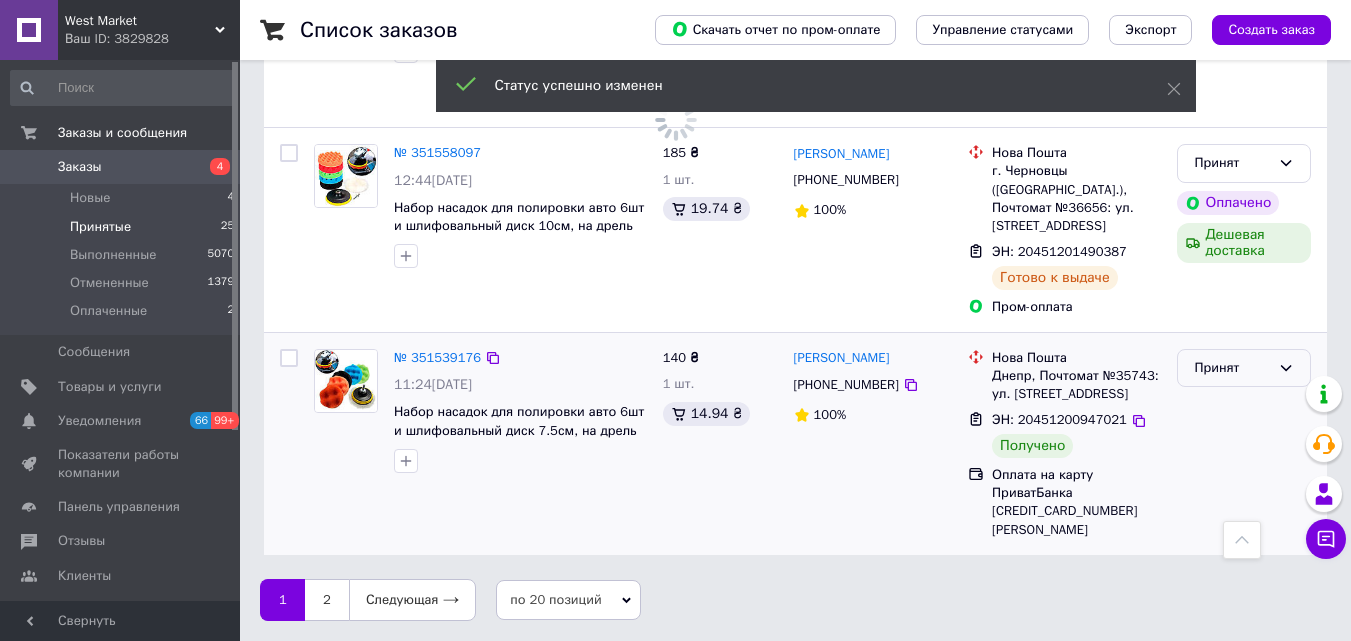 click on "Принят" at bounding box center [1232, 368] 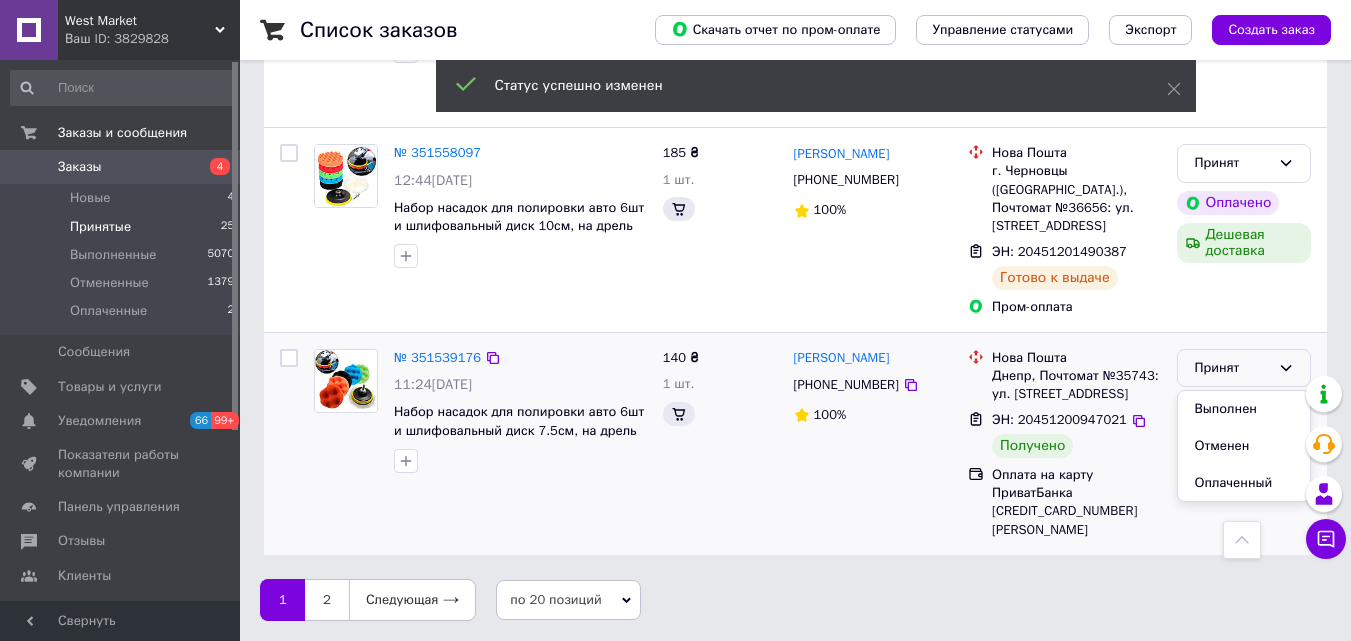 click on "Выполнен" at bounding box center [1244, 409] 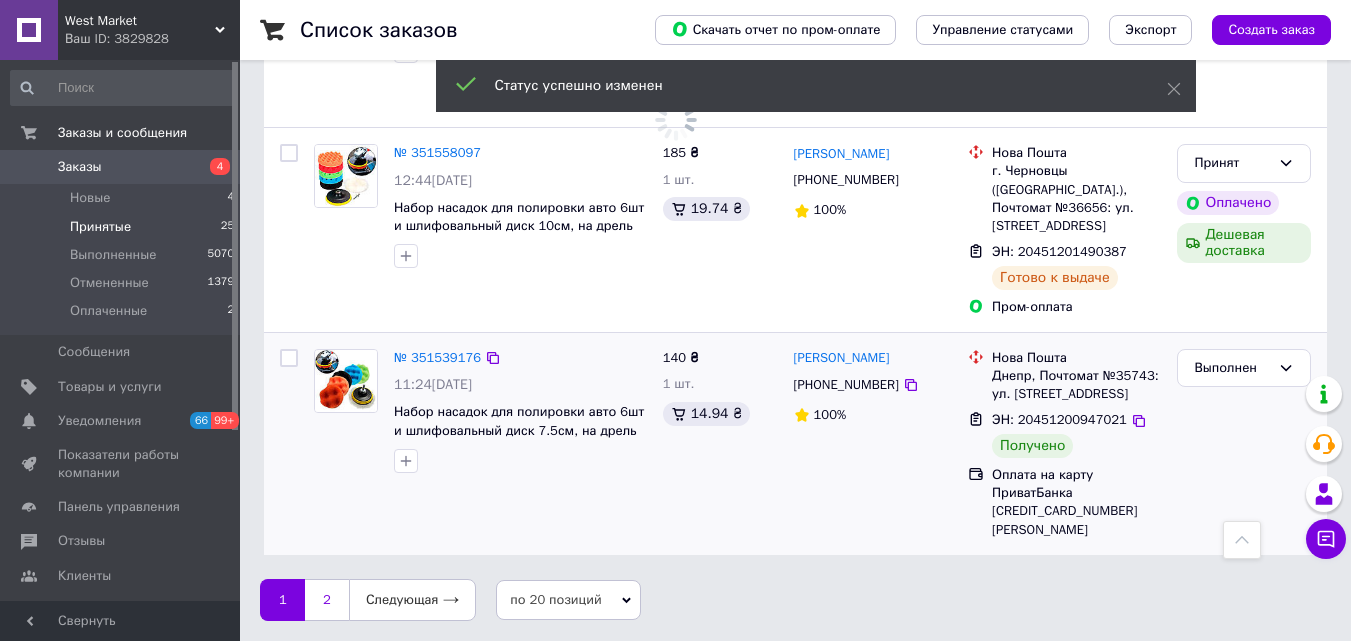 click on "2" at bounding box center (327, 600) 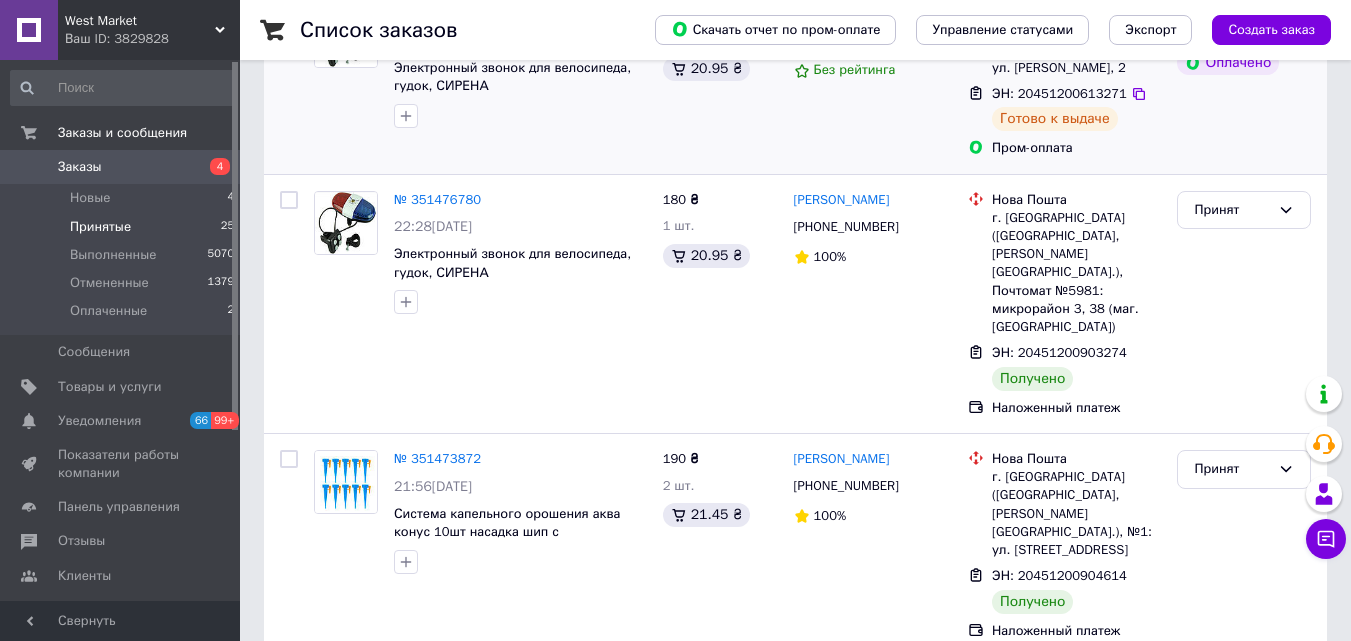 scroll, scrollTop: 300, scrollLeft: 0, axis: vertical 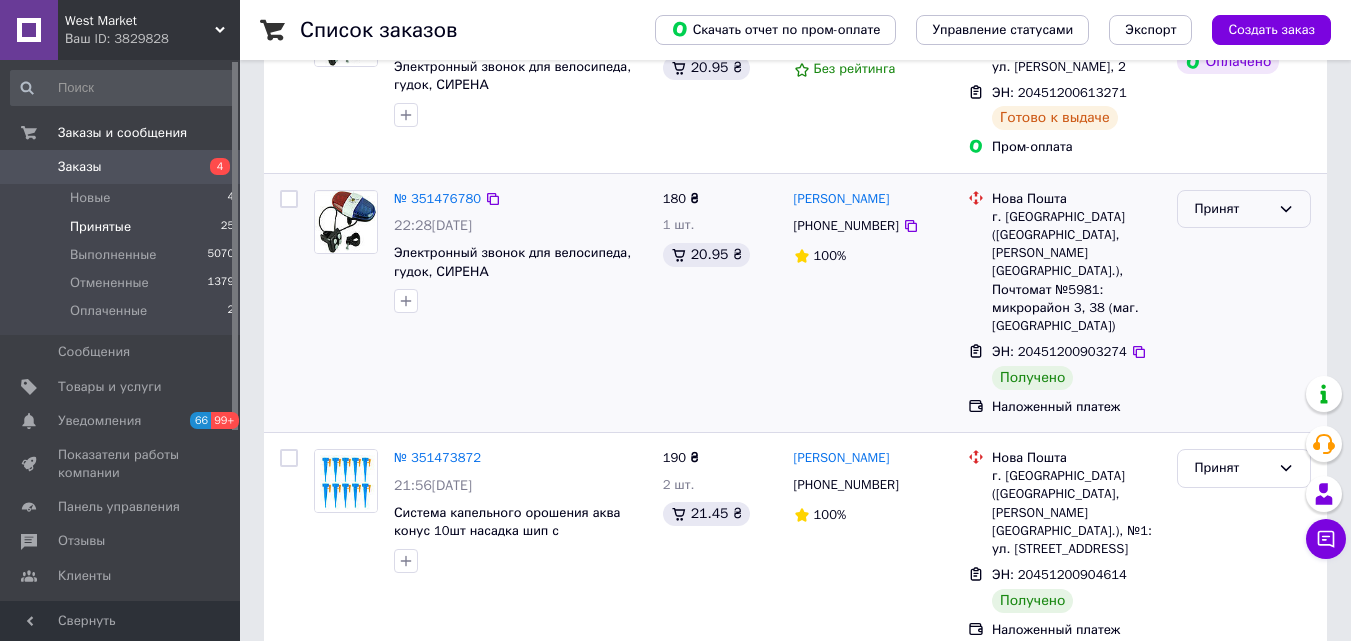 click on "Принят" at bounding box center (1232, 209) 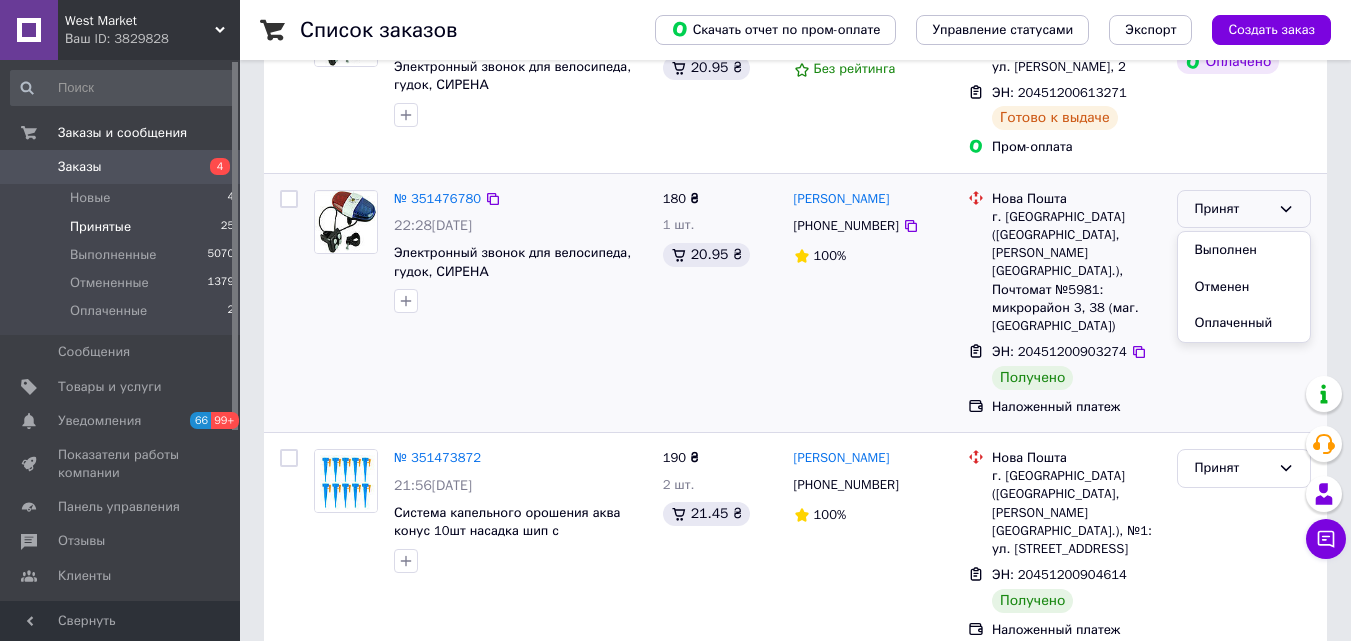 click on "Выполнен" at bounding box center (1244, 250) 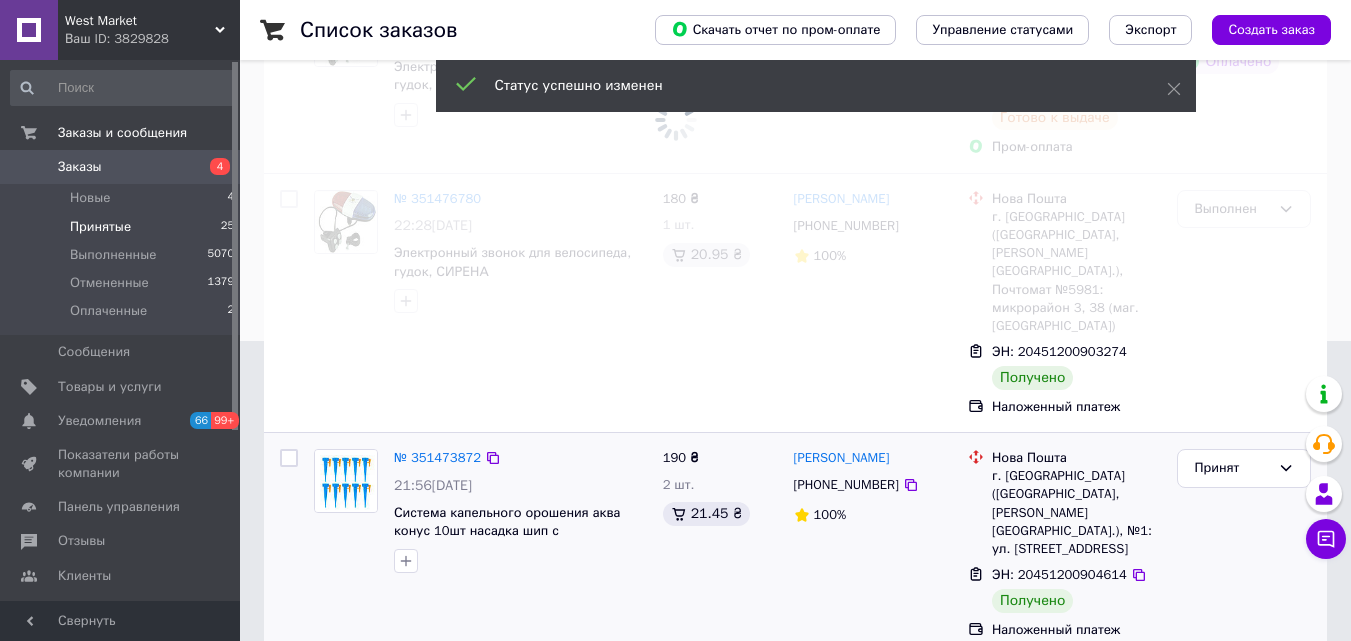 scroll, scrollTop: 400, scrollLeft: 0, axis: vertical 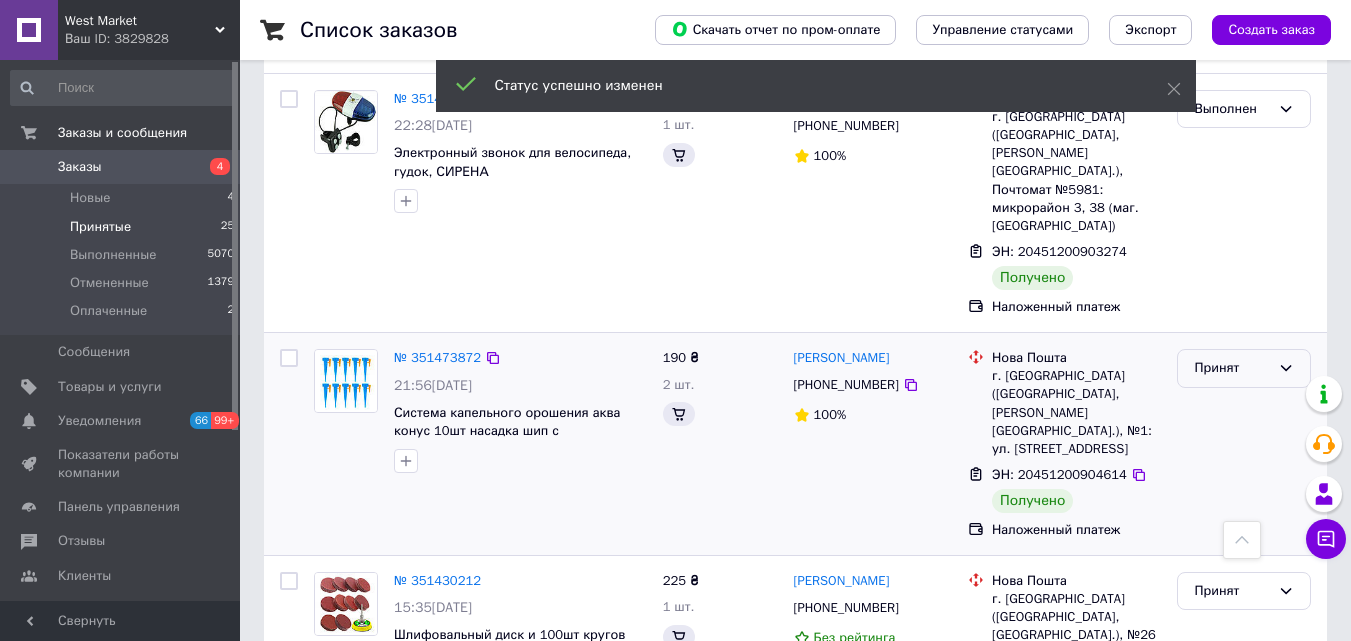 click on "Принят" at bounding box center [1232, 368] 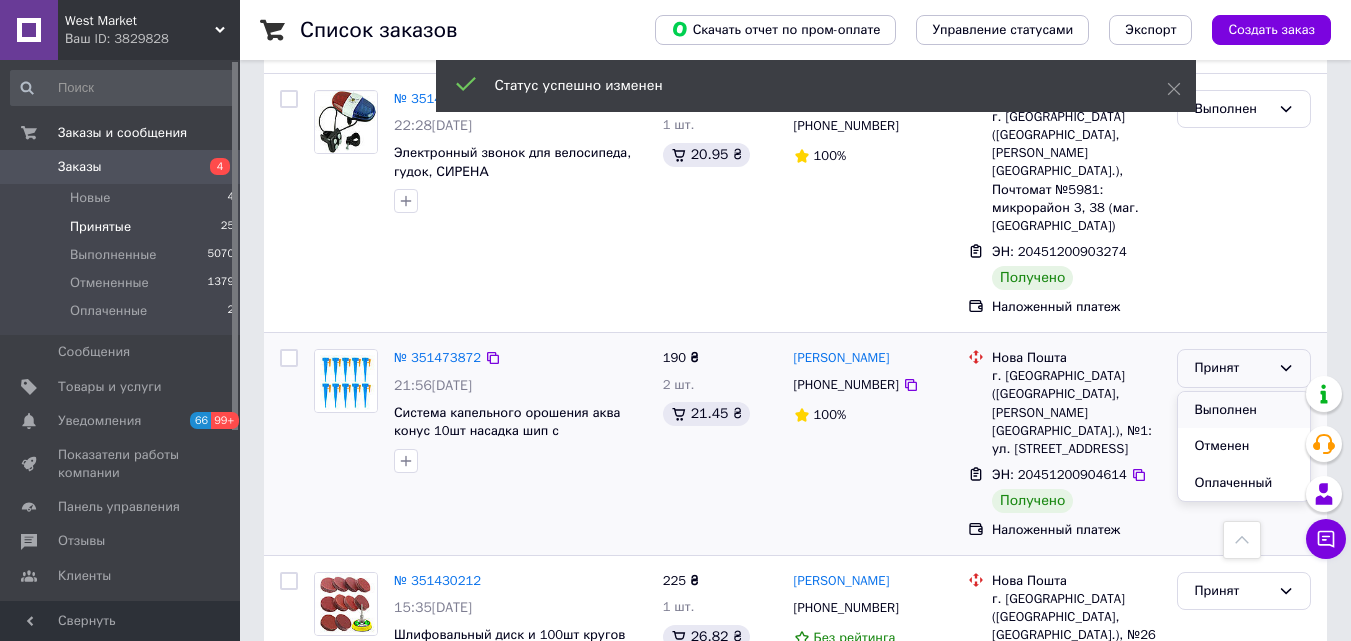 click on "Выполнен" at bounding box center [1244, 410] 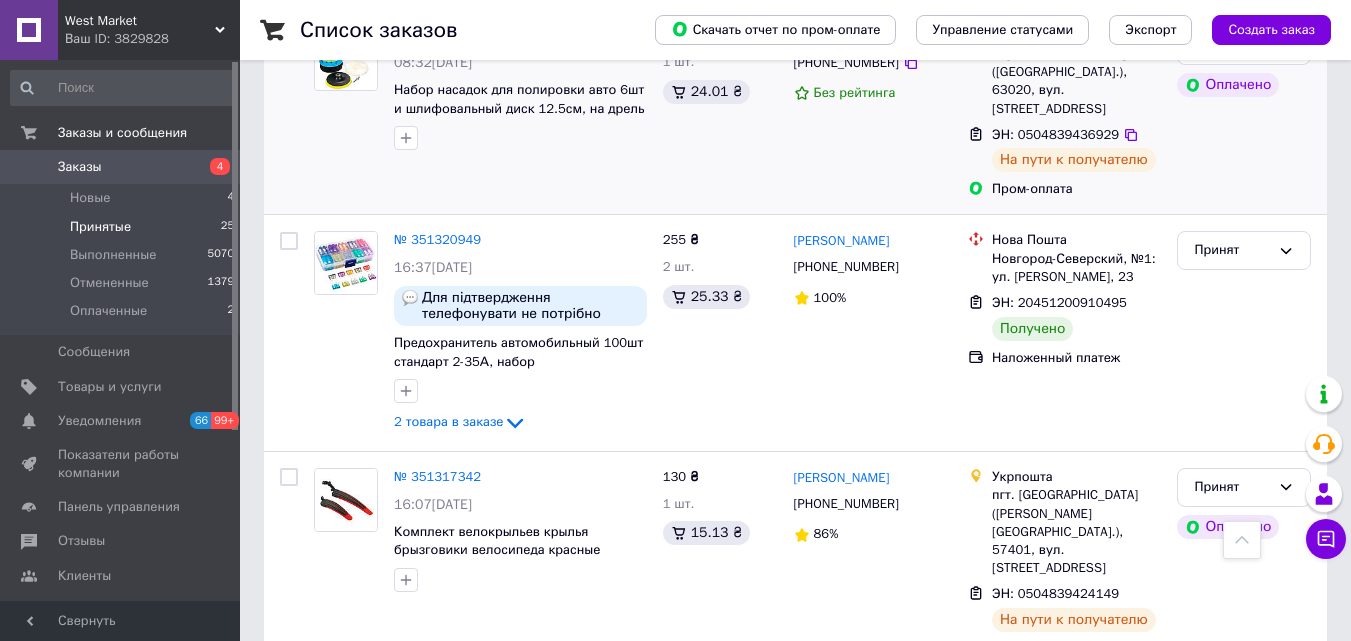 scroll, scrollTop: 678, scrollLeft: 0, axis: vertical 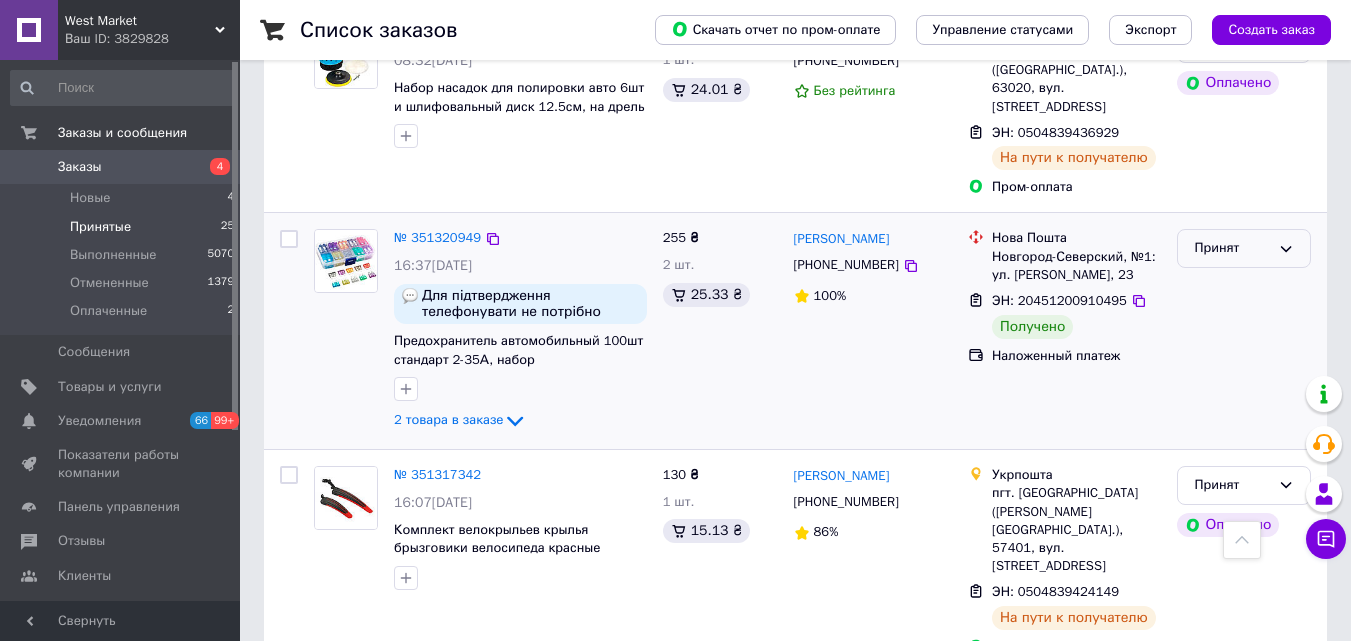 click on "Принят" at bounding box center (1232, 248) 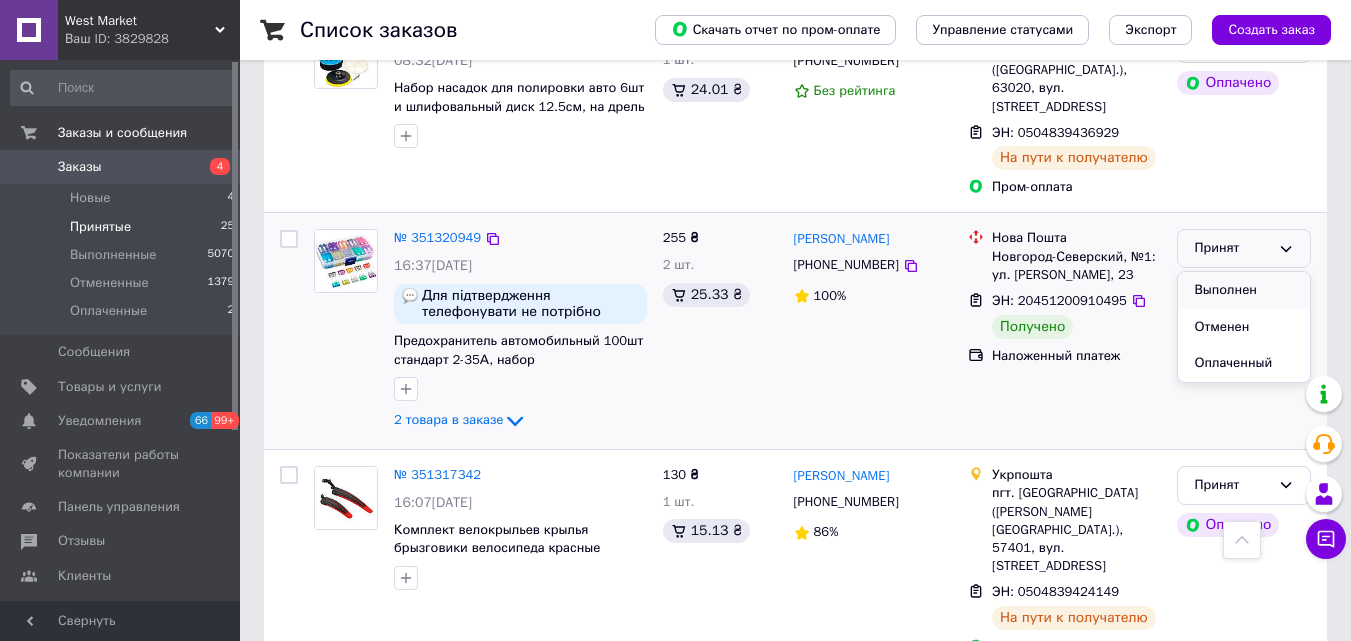 click on "Выполнен" at bounding box center [1244, 290] 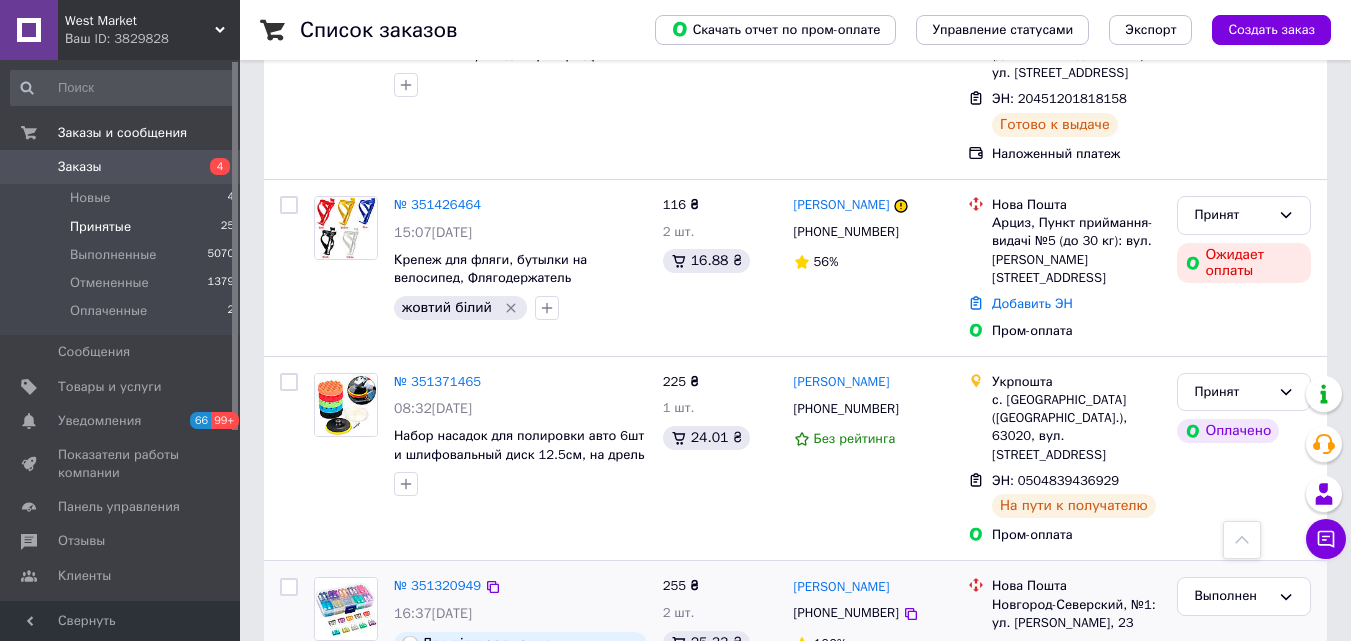 scroll, scrollTop: 290, scrollLeft: 0, axis: vertical 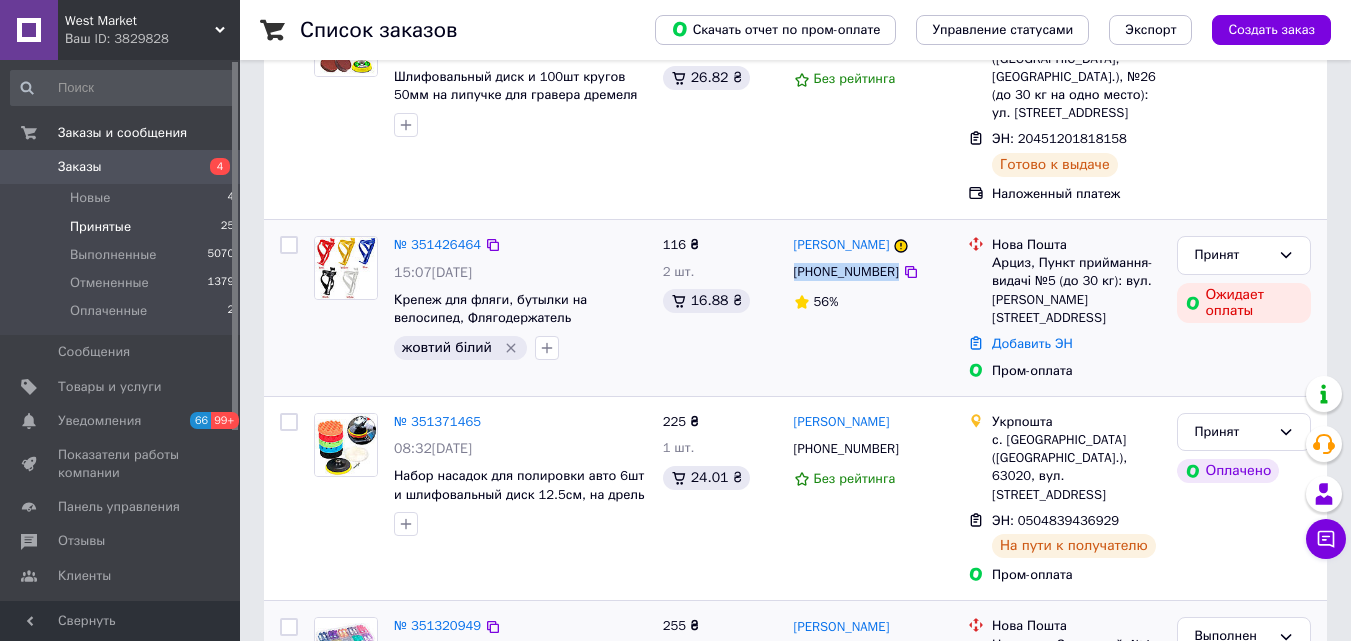 drag, startPoint x: 794, startPoint y: 307, endPoint x: 930, endPoint y: 307, distance: 136 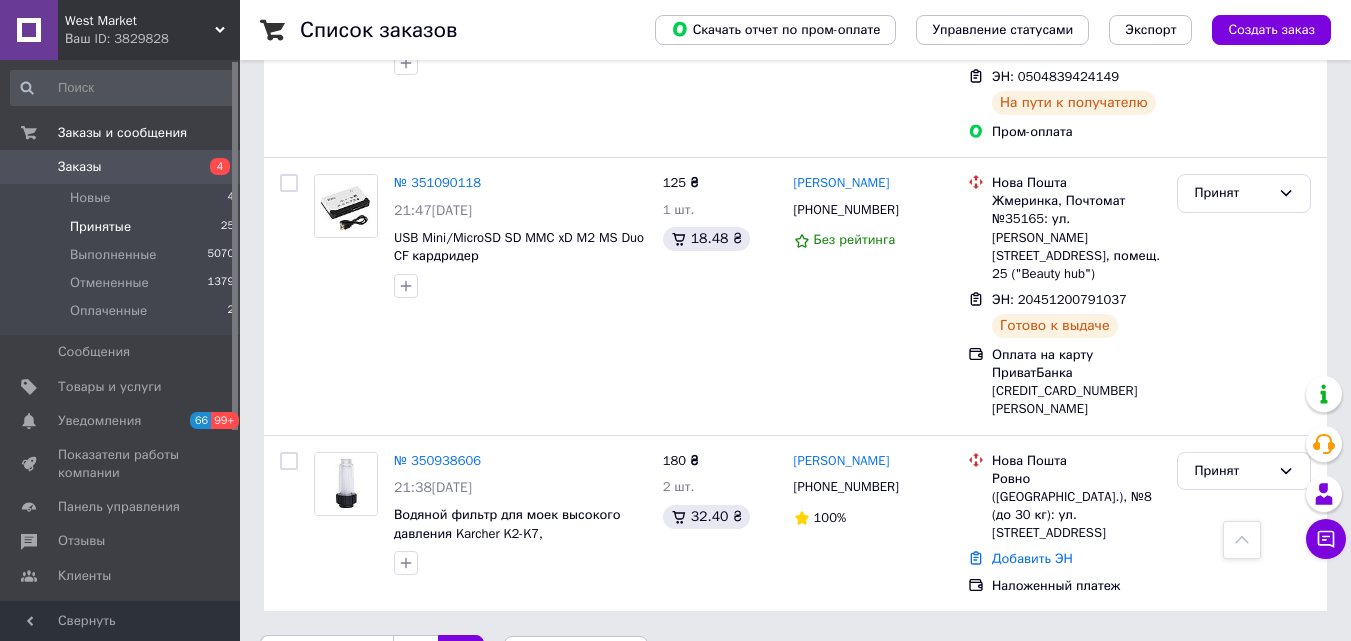 scroll, scrollTop: 1290, scrollLeft: 0, axis: vertical 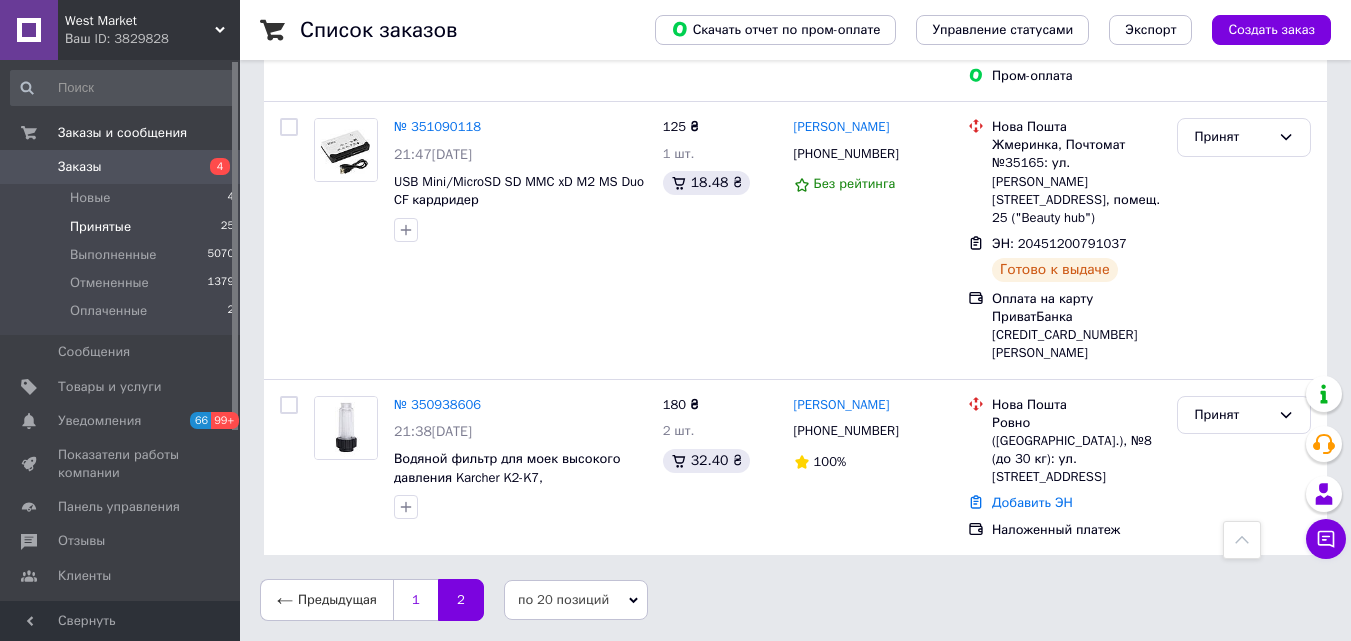 click on "1" at bounding box center [415, 600] 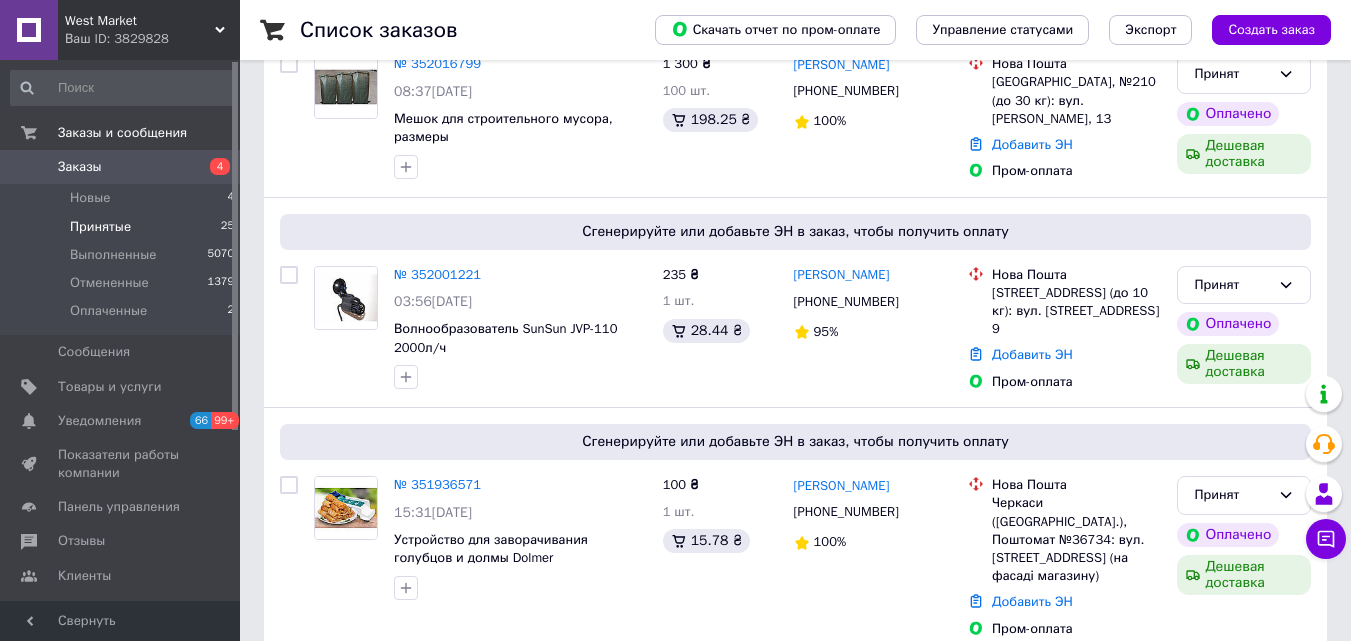 scroll, scrollTop: 600, scrollLeft: 0, axis: vertical 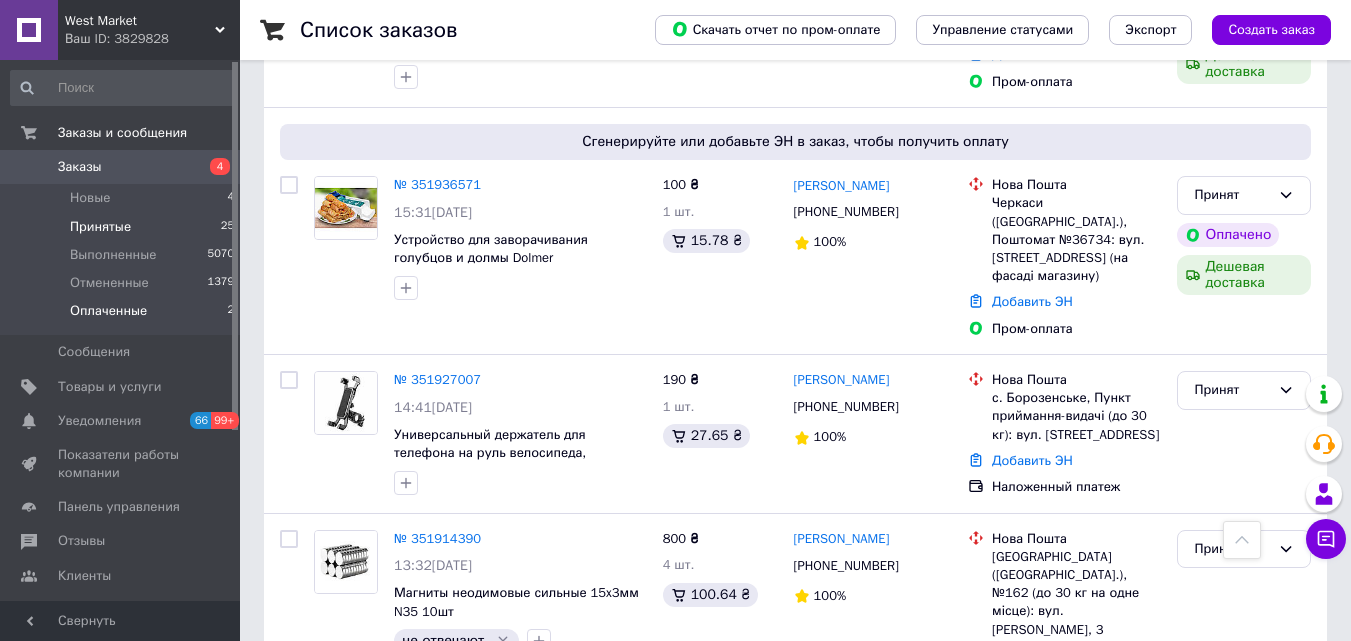 click on "Оплаченные 2" at bounding box center (123, 316) 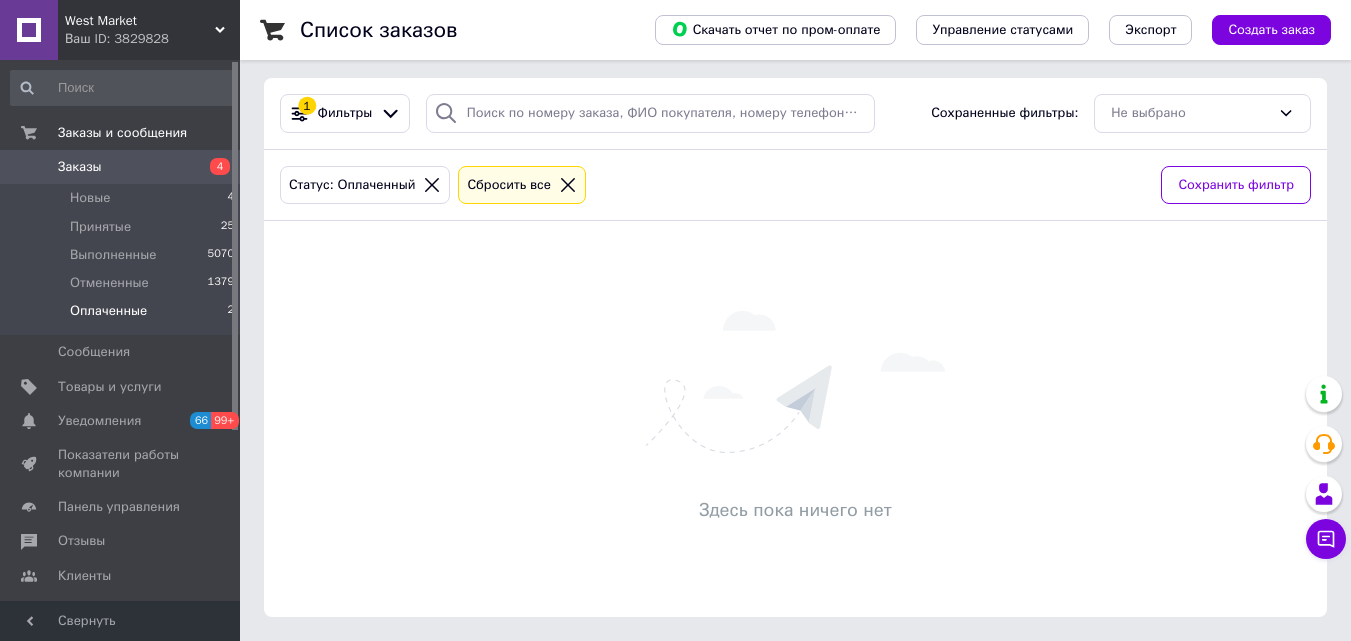 scroll, scrollTop: 0, scrollLeft: 0, axis: both 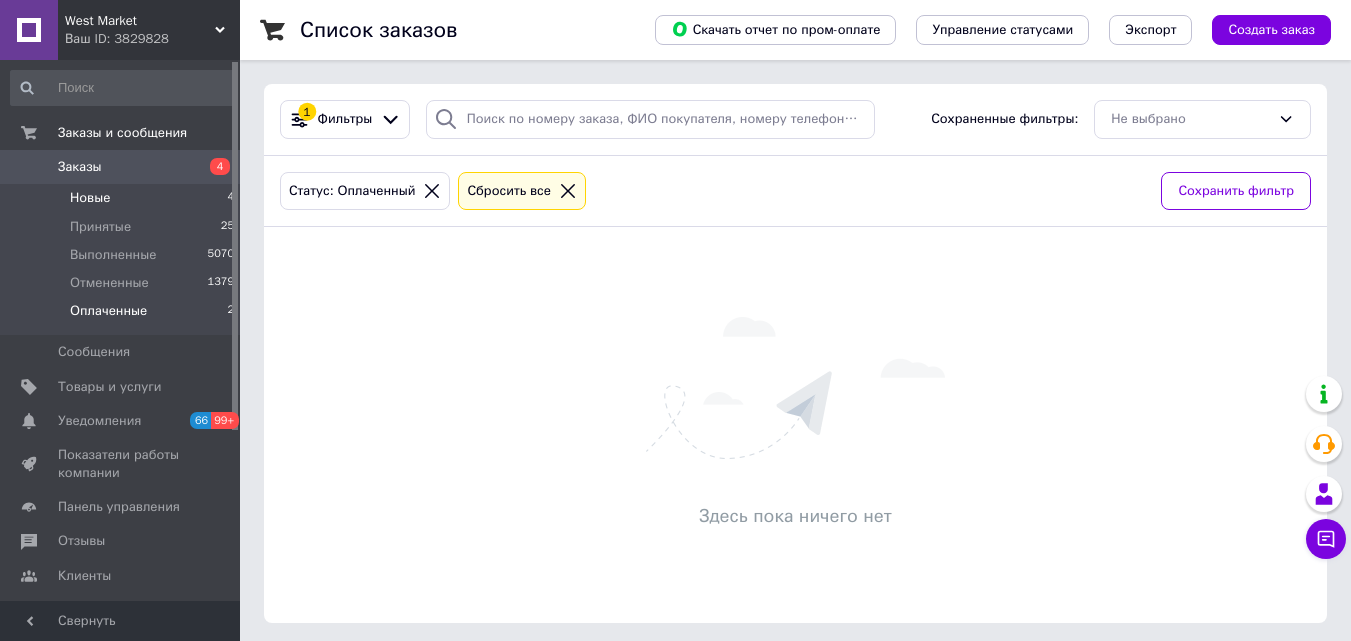 click on "Новые 4" at bounding box center (123, 198) 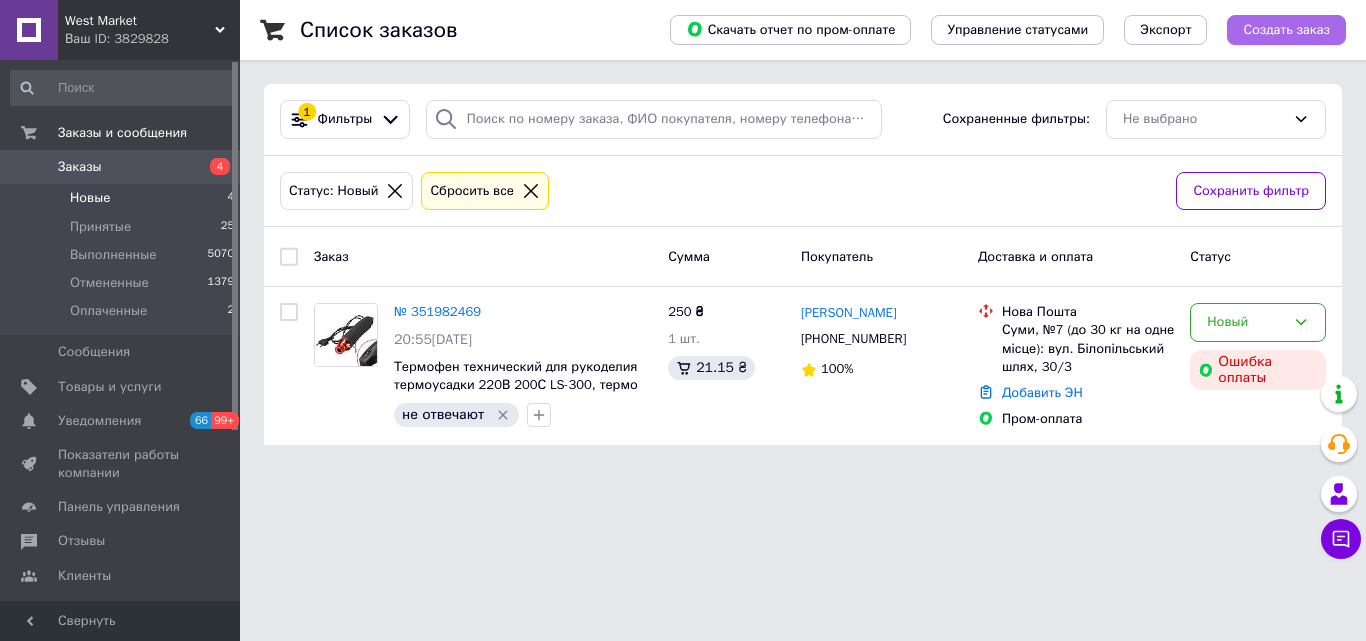 click on "Создать заказ" at bounding box center [1286, 30] 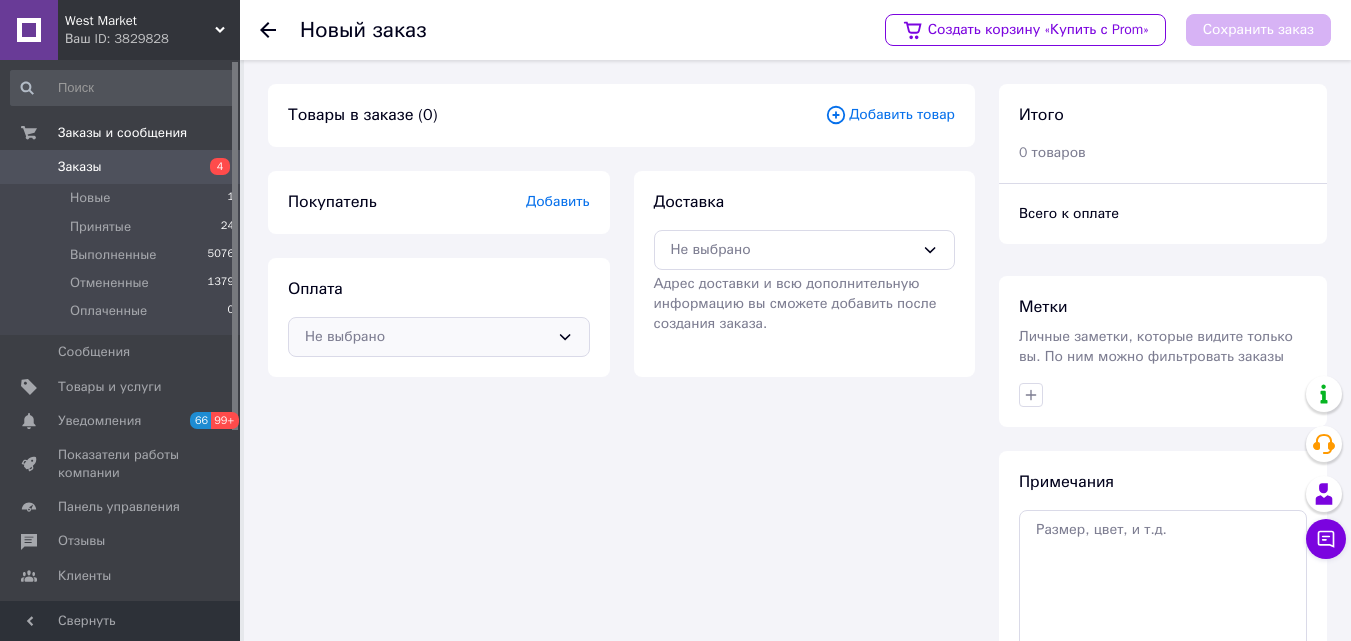 click on "Не выбрано" at bounding box center [427, 337] 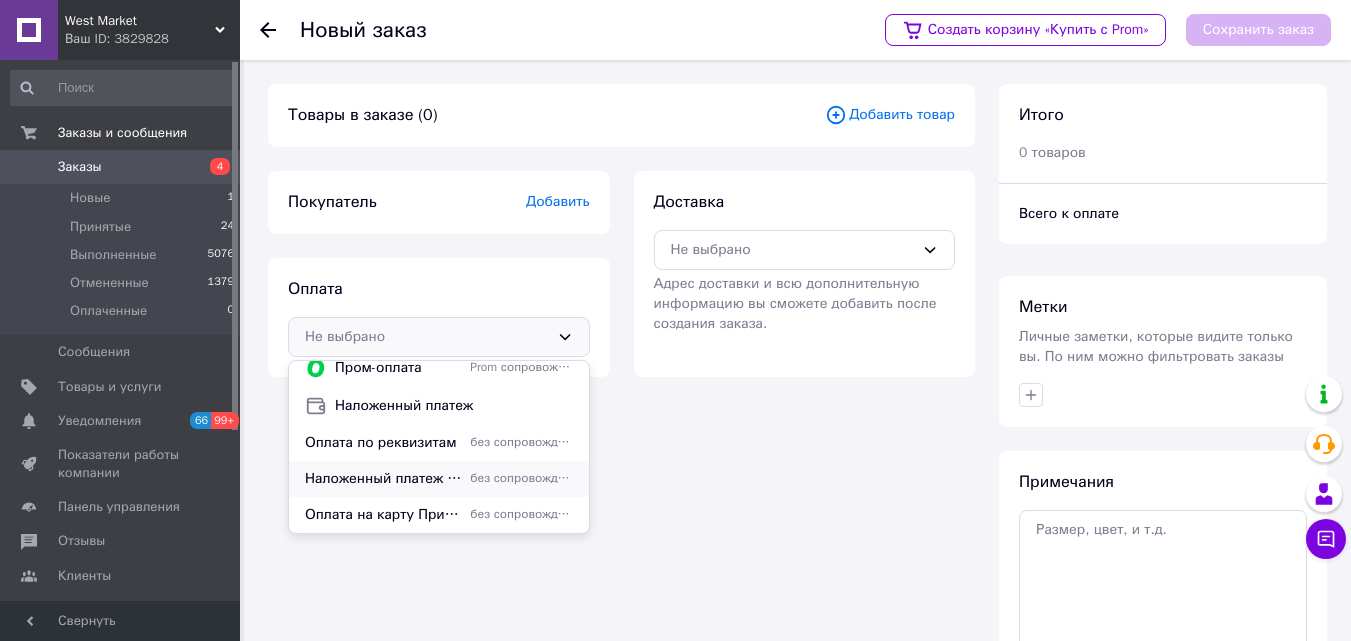 scroll, scrollTop: 13, scrollLeft: 0, axis: vertical 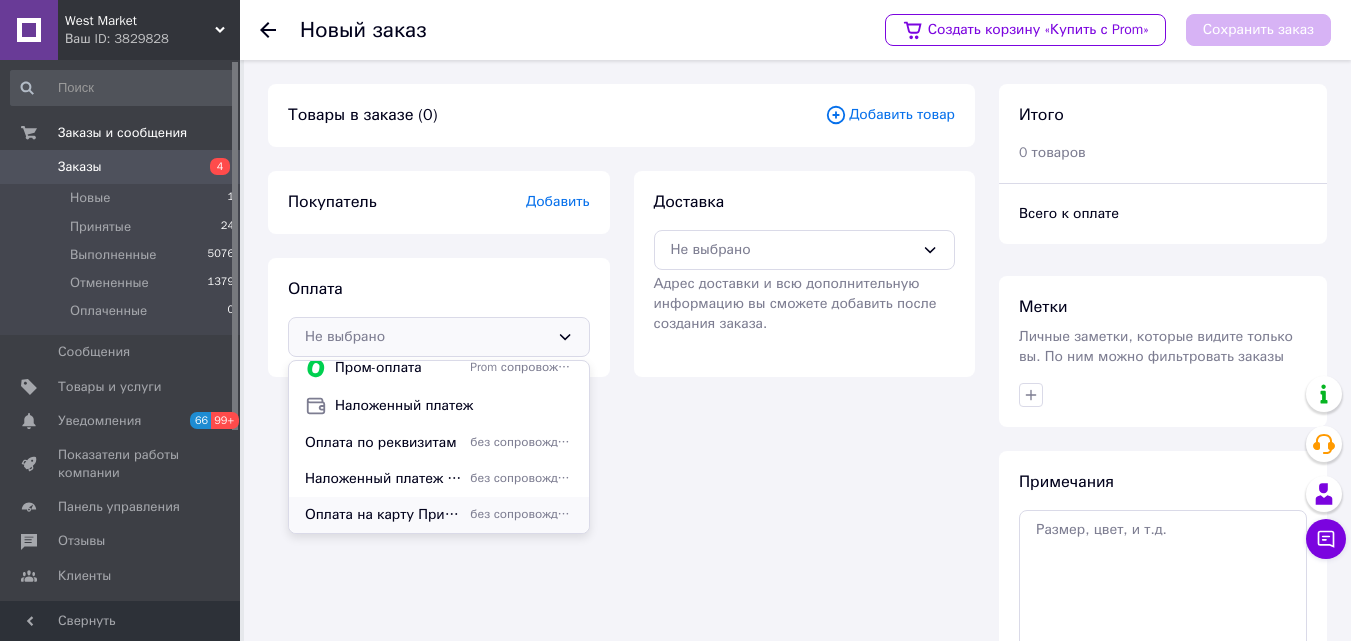 click on "Оплата на карту ПриватБанка [CREDIT_CARD_NUMBER] [PERSON_NAME]" at bounding box center (383, 515) 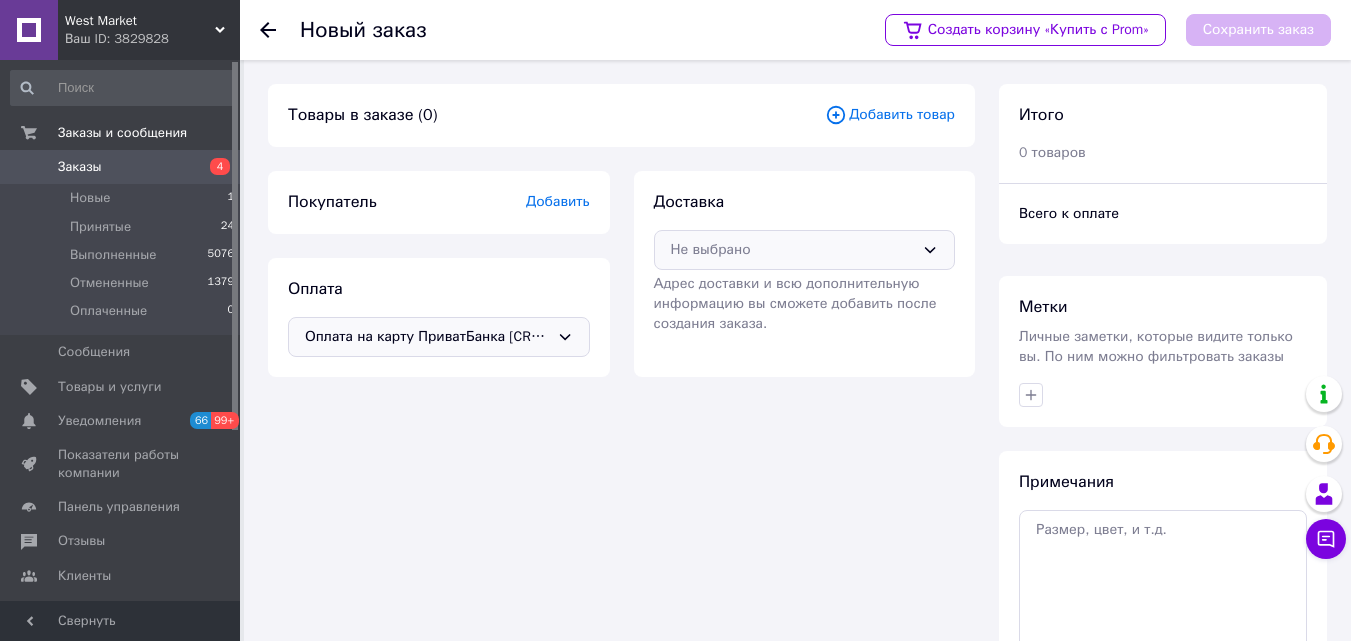click on "Не выбрано" at bounding box center [793, 250] 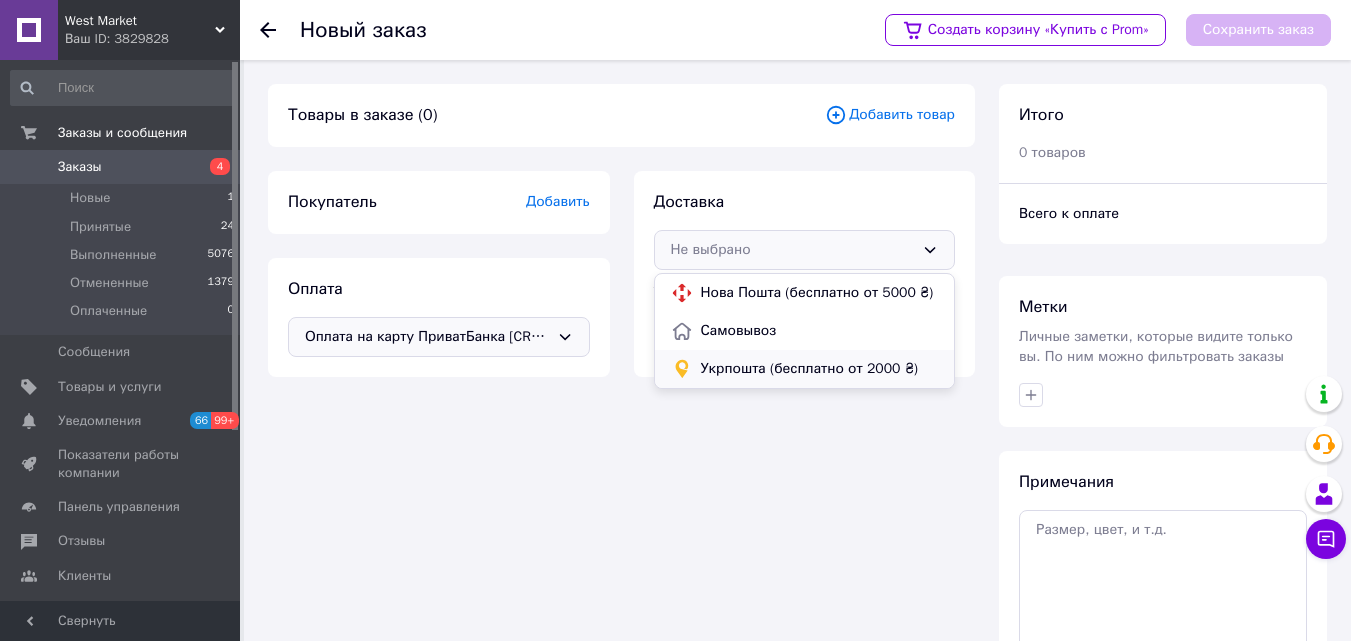 click on "Укрпошта (бесплатно от 2000 ₴)" at bounding box center [820, 369] 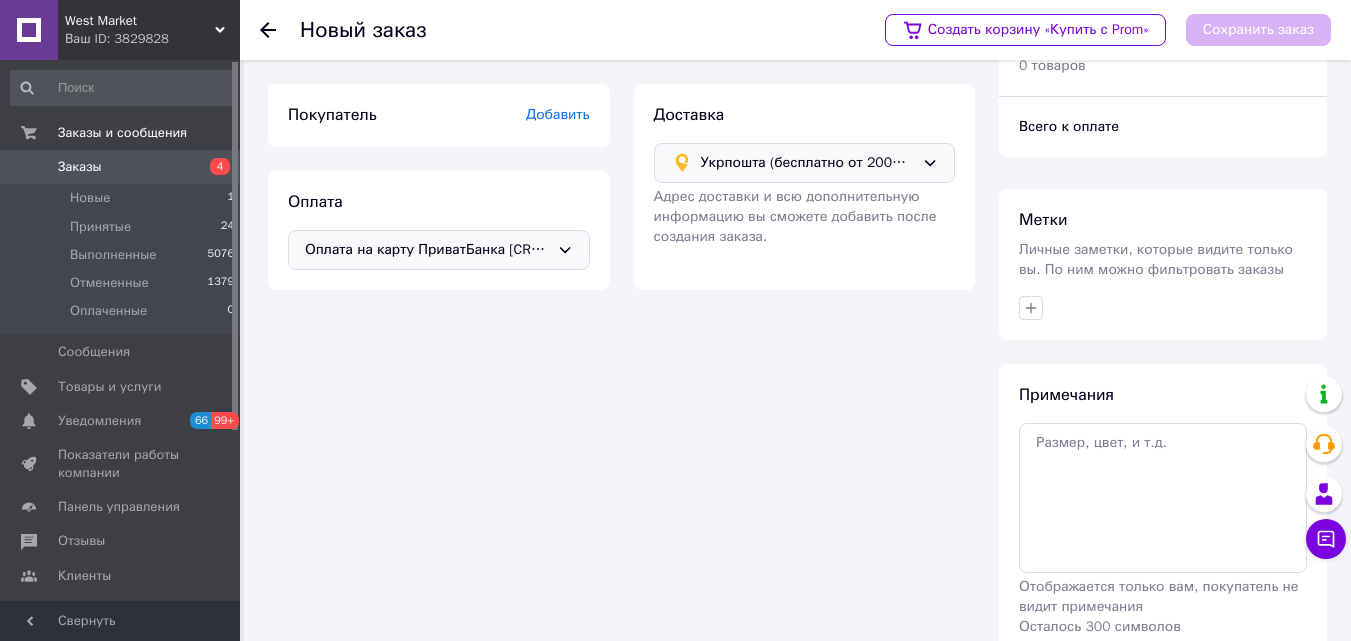 scroll, scrollTop: 0, scrollLeft: 0, axis: both 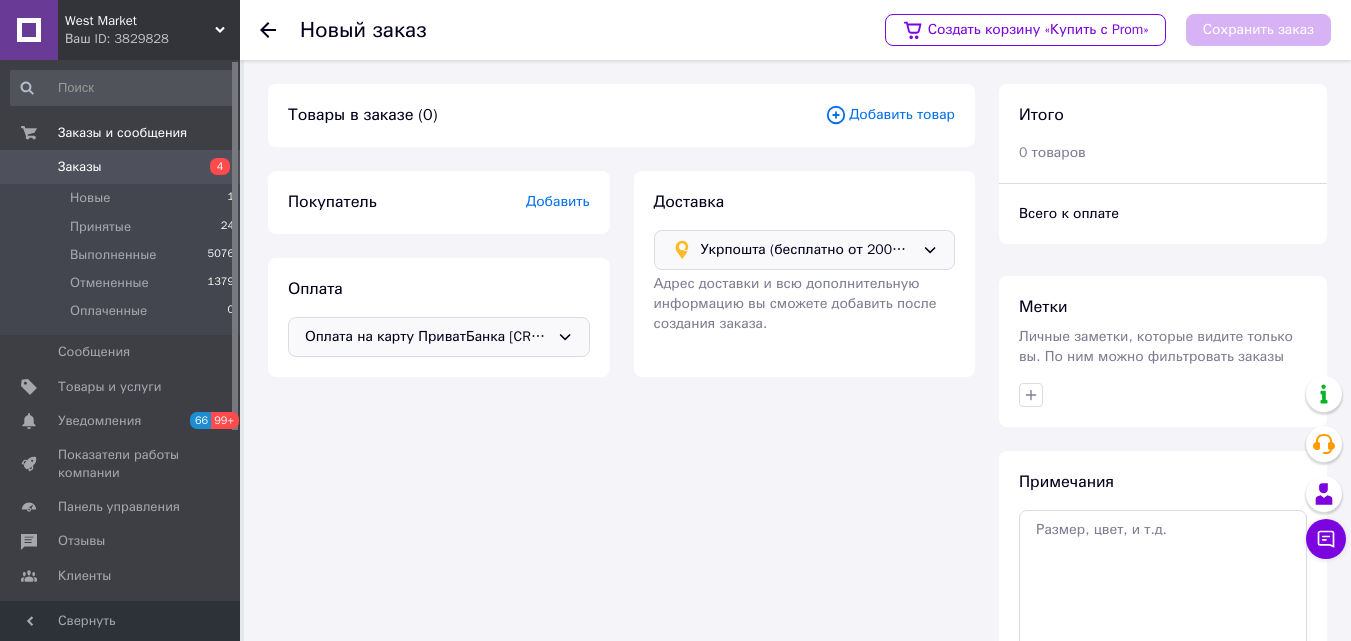 click on "Укрпошта (бесплатно от 2000 ₴)" at bounding box center [808, 250] 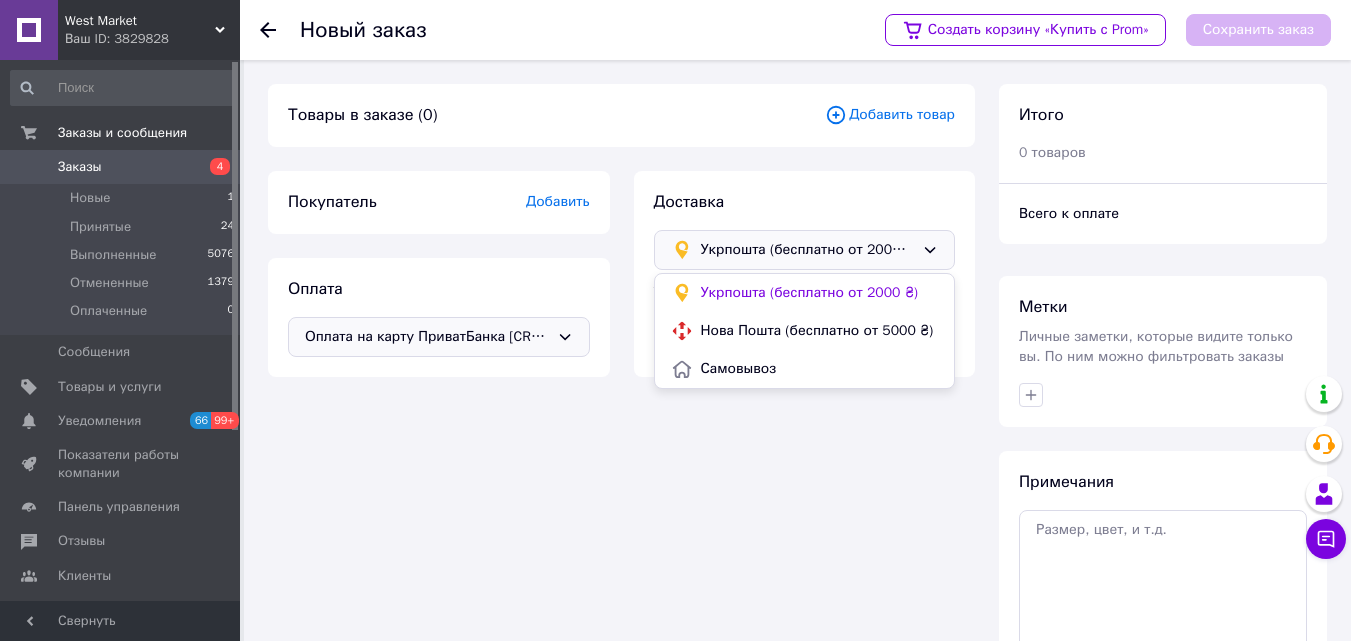 click on "Укрпошта (бесплатно от 2000 ₴)" at bounding box center (808, 250) 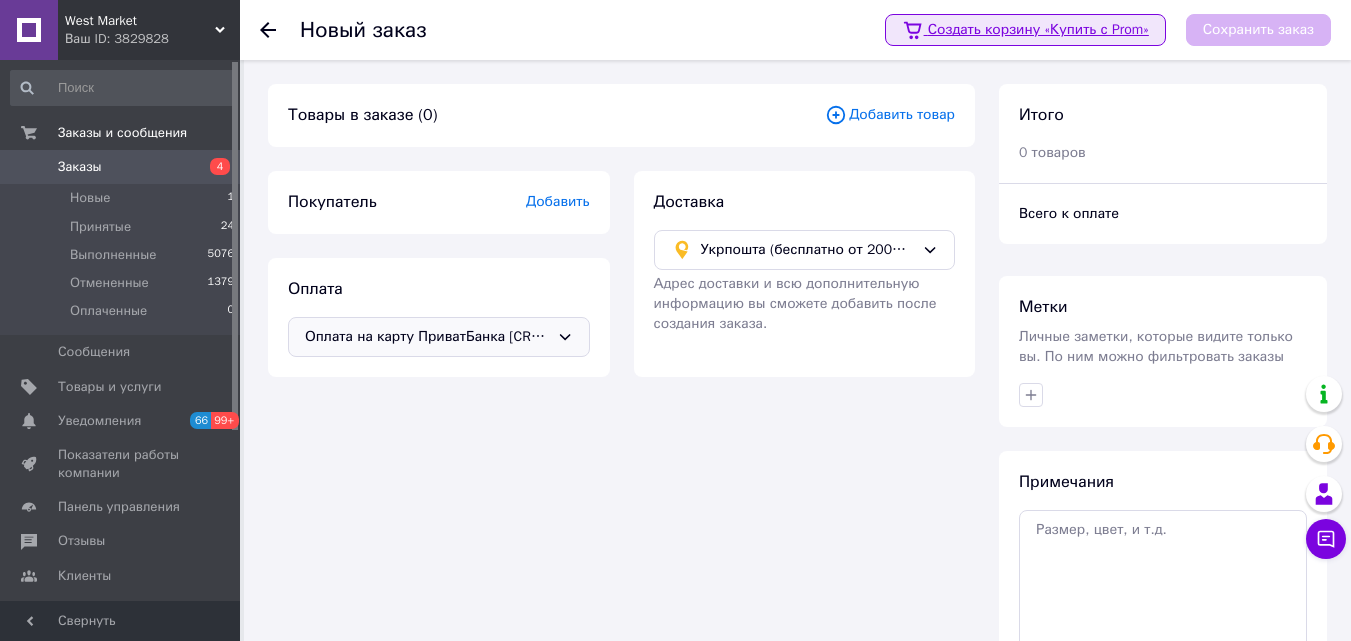 click on "Создать корзину «Купить с Prom»" at bounding box center (1025, 30) 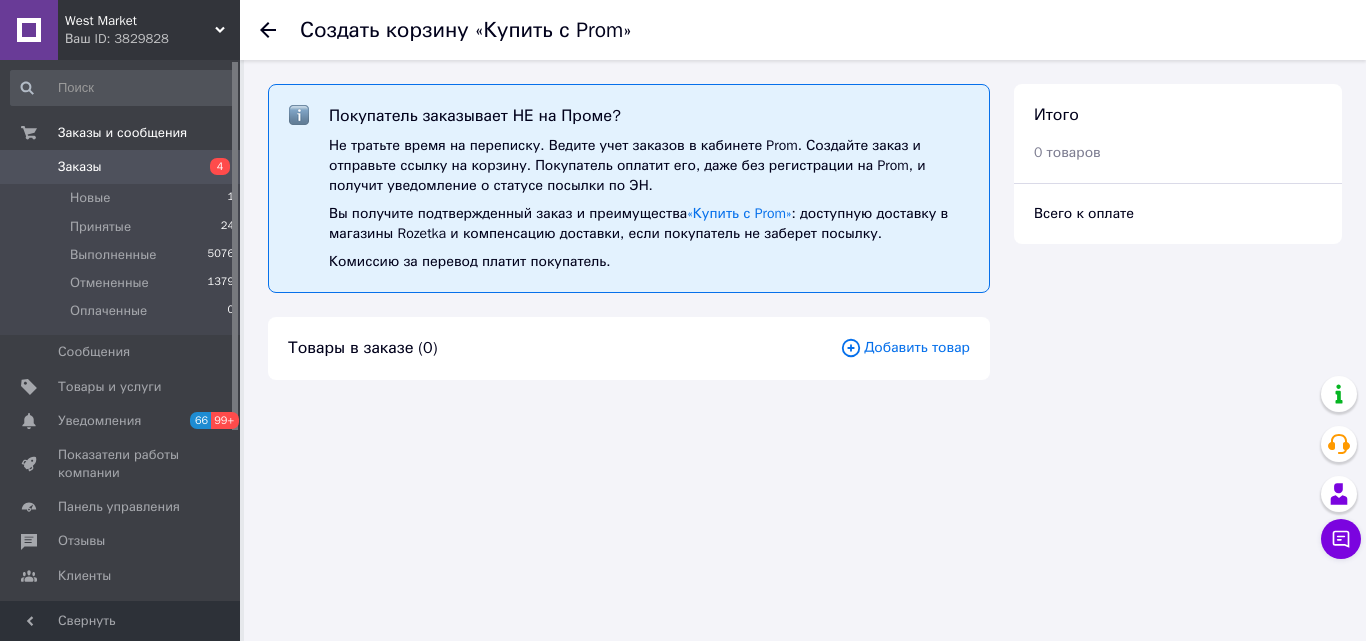 click on "Добавить товар" at bounding box center (905, 348) 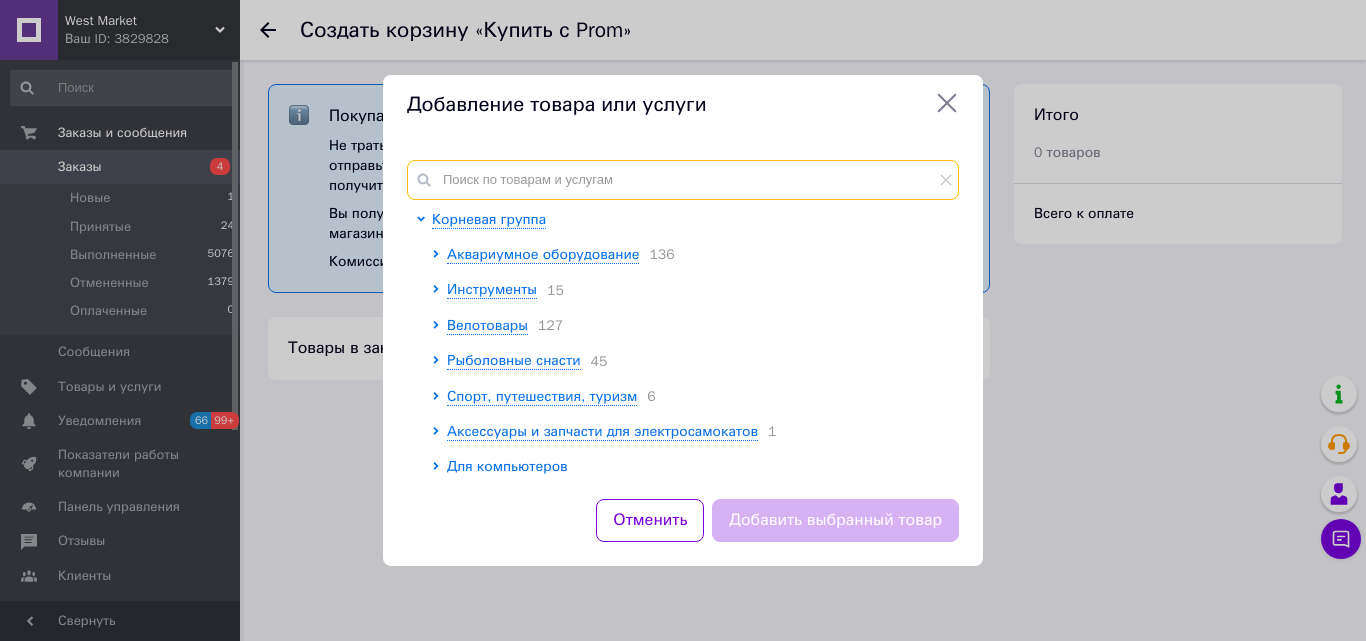 paste on "7000003418" 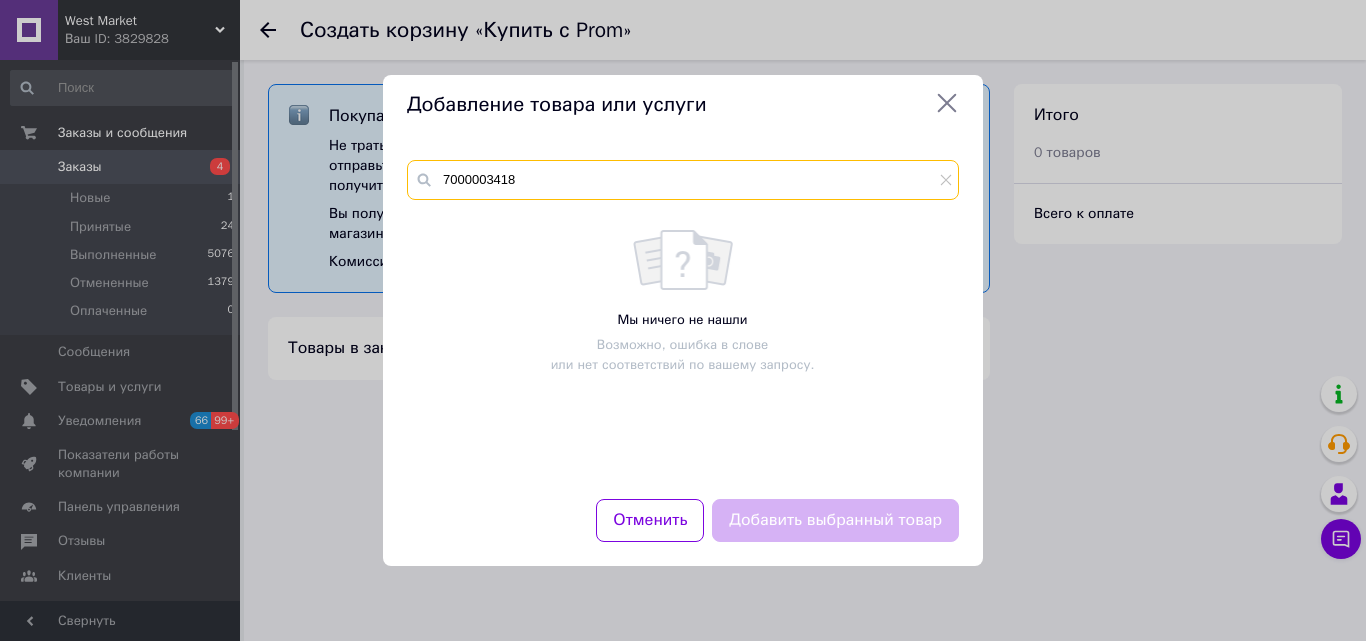 type on "7000003418" 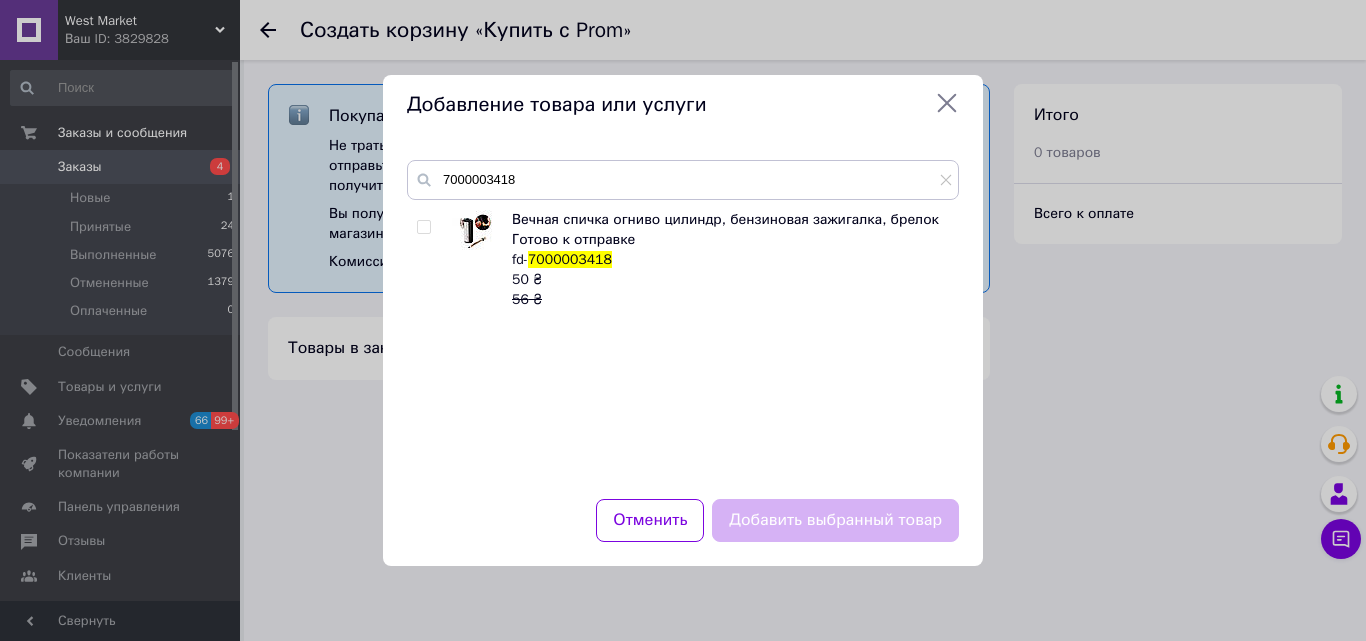 click at bounding box center (423, 227) 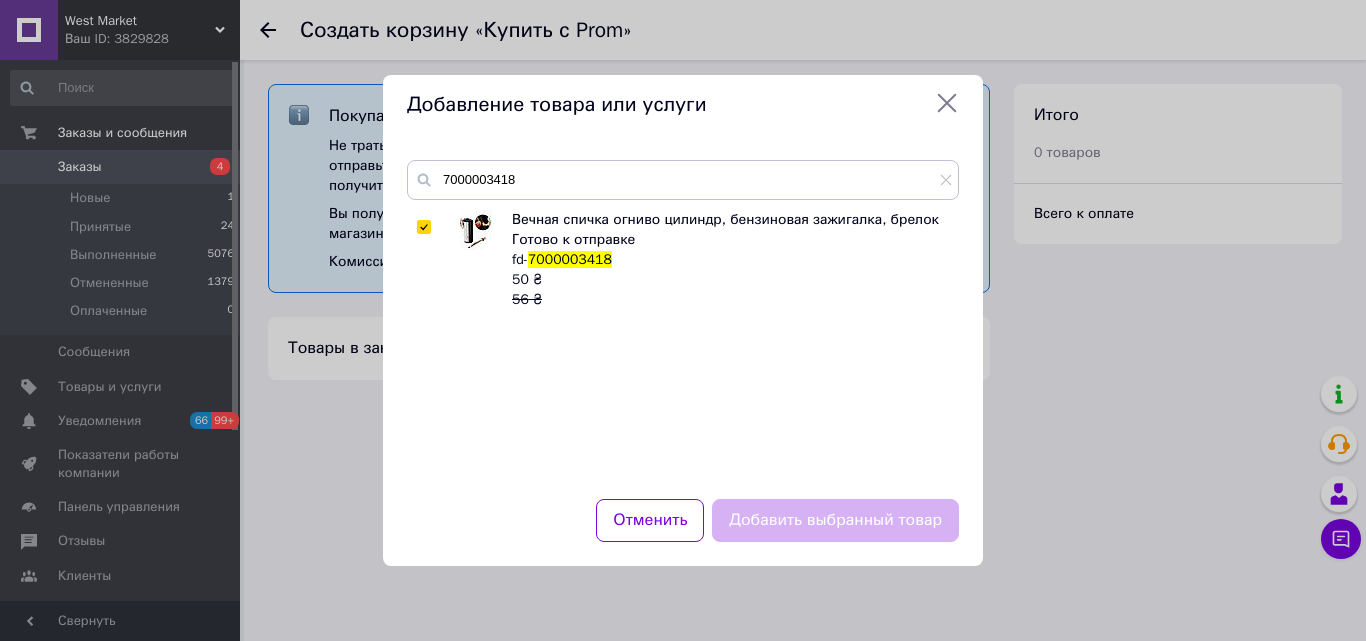 checkbox on "true" 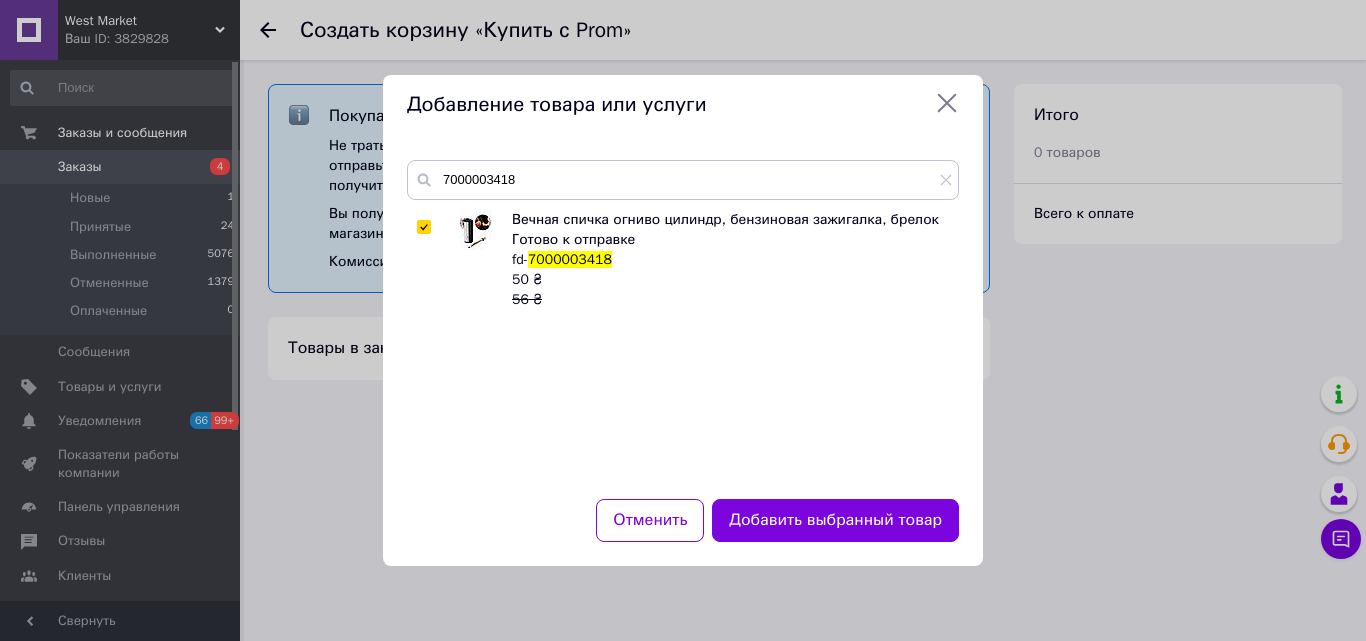 click on "Добавить выбранный товар" at bounding box center [835, 520] 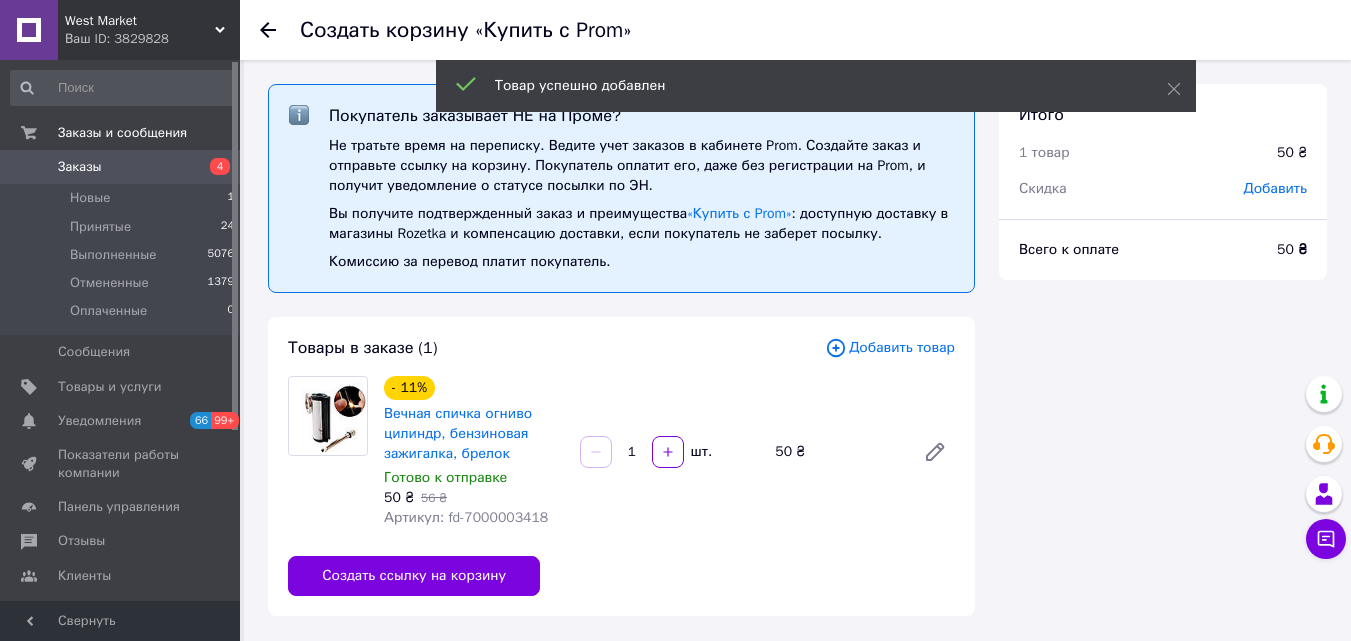 scroll, scrollTop: 315, scrollLeft: 0, axis: vertical 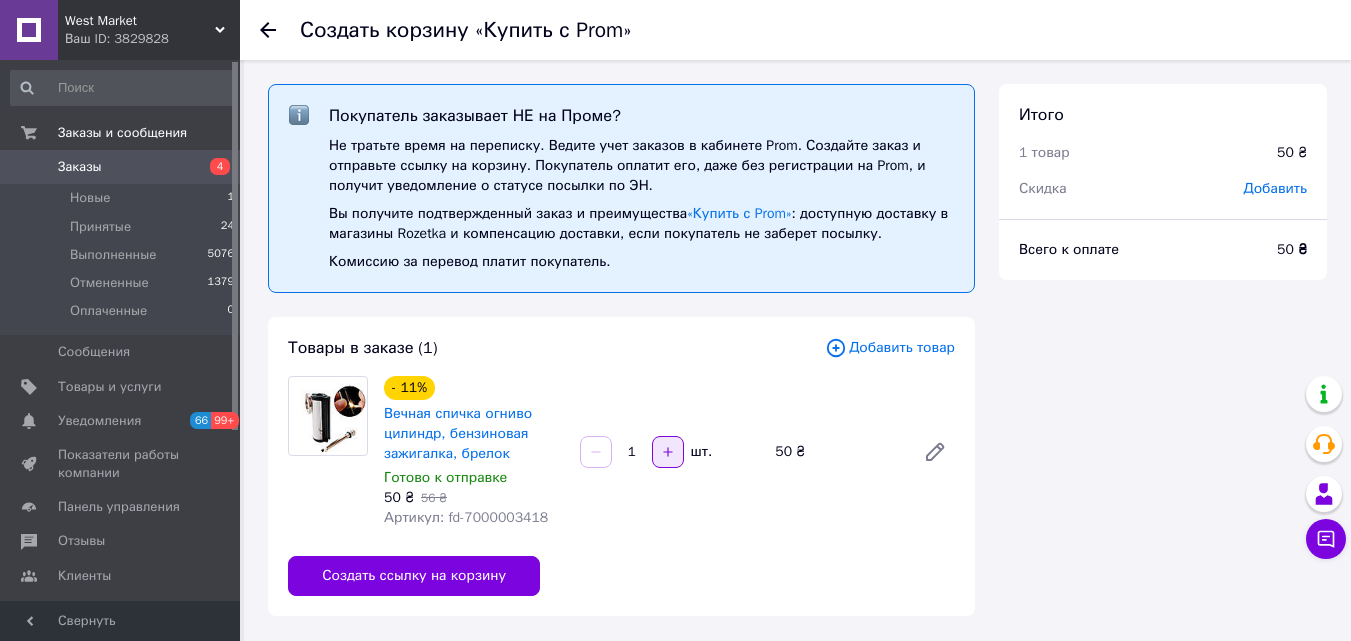 click 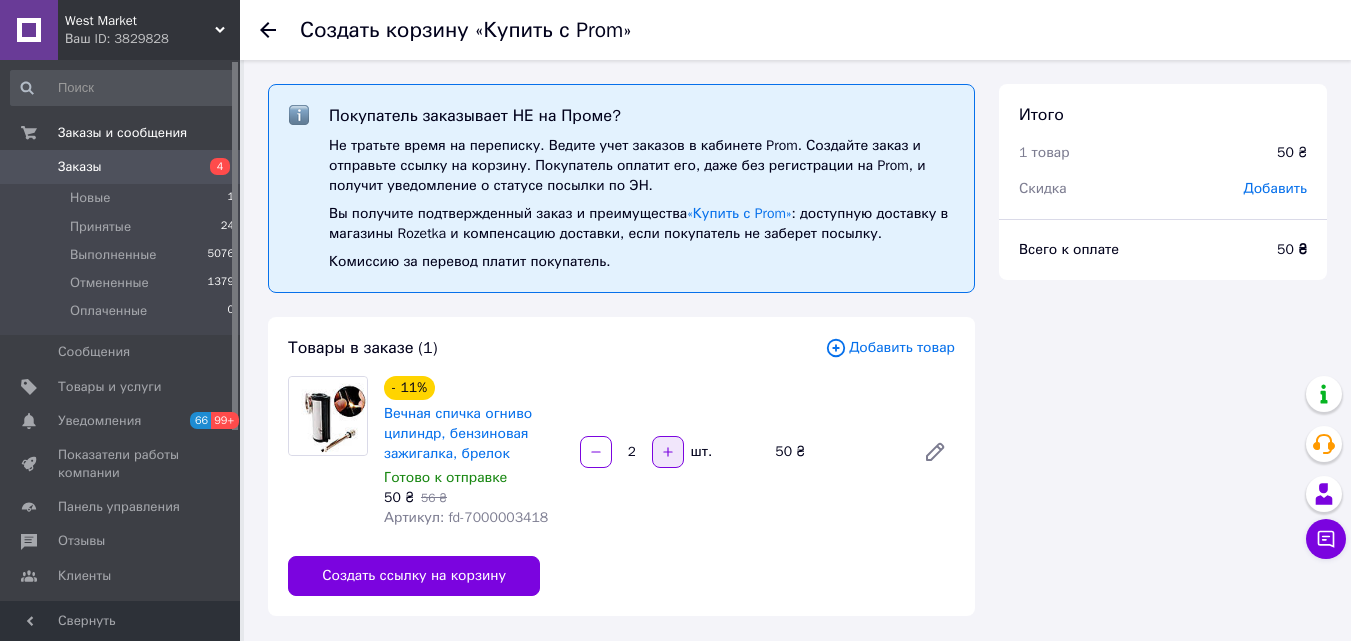 click 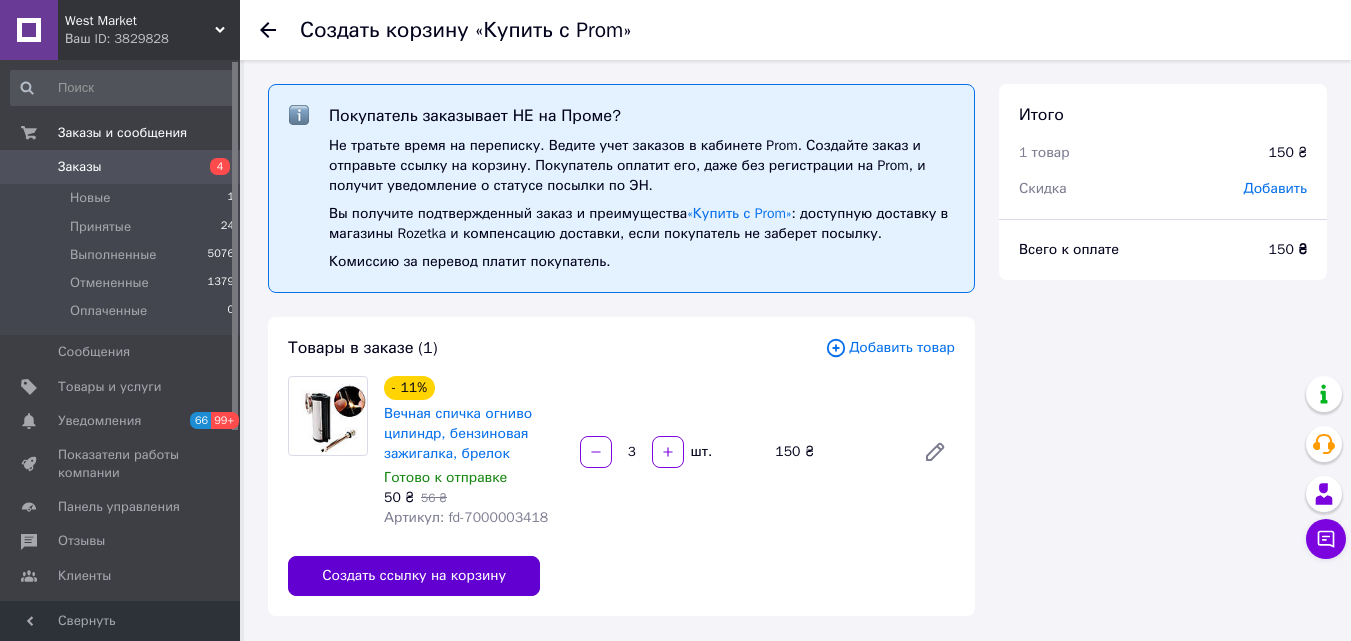 click on "Создать ссылку на корзину" at bounding box center (414, 576) 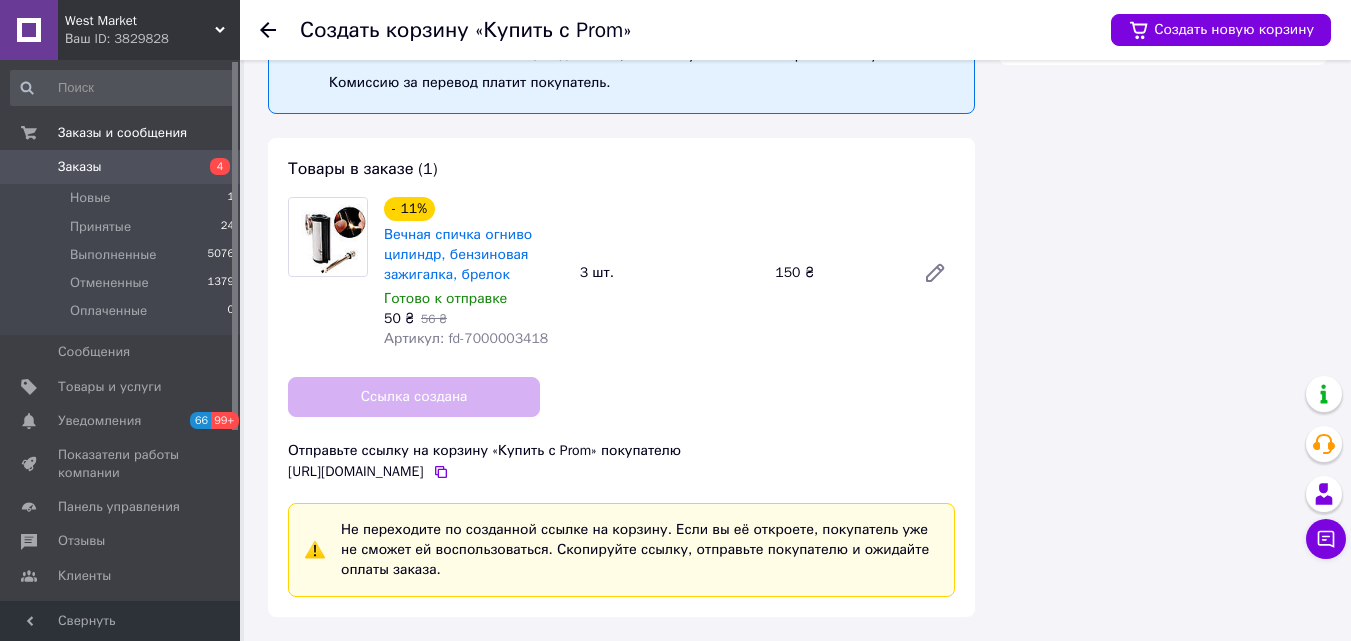 scroll, scrollTop: 241, scrollLeft: 0, axis: vertical 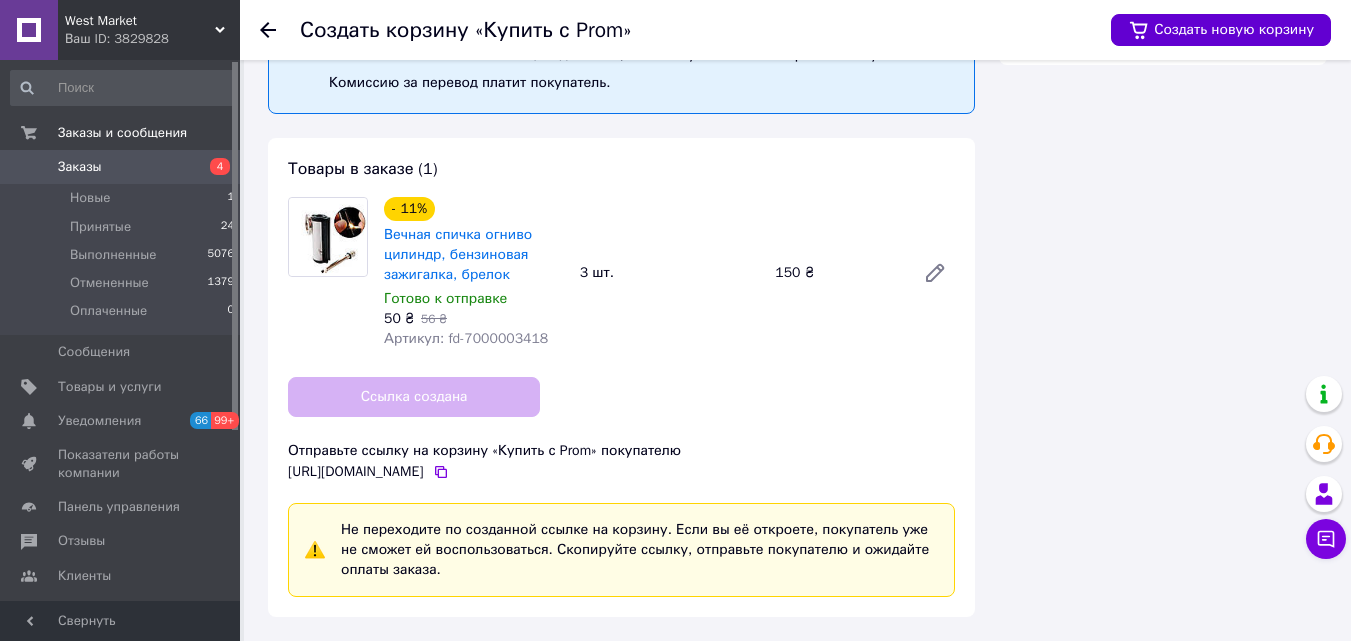 click on "Создать новую корзину" at bounding box center [1221, 30] 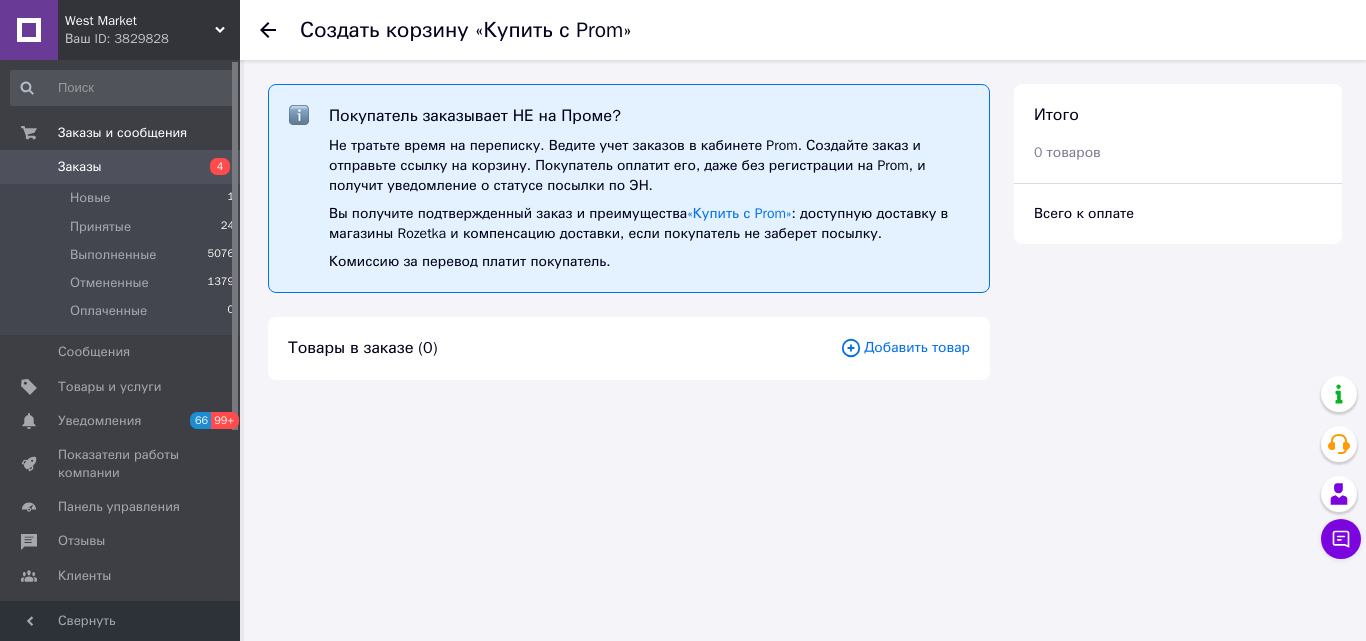 click on "Добавить товар" at bounding box center [905, 348] 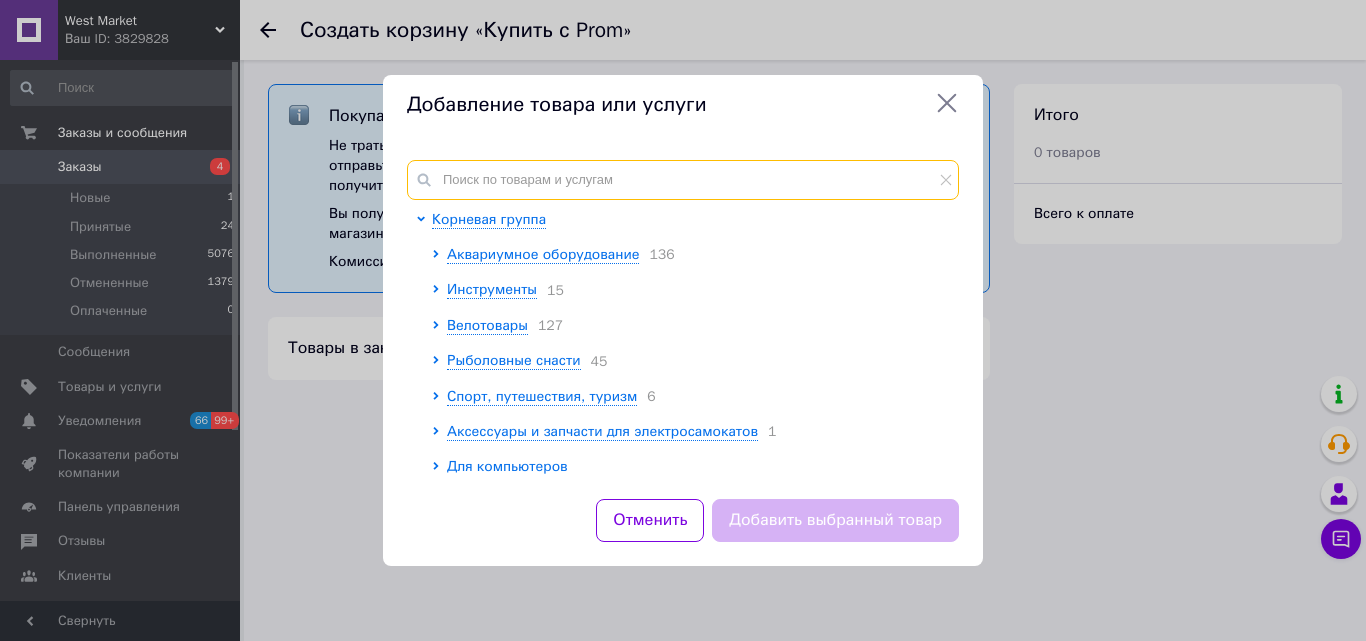 paste on "7000003418" 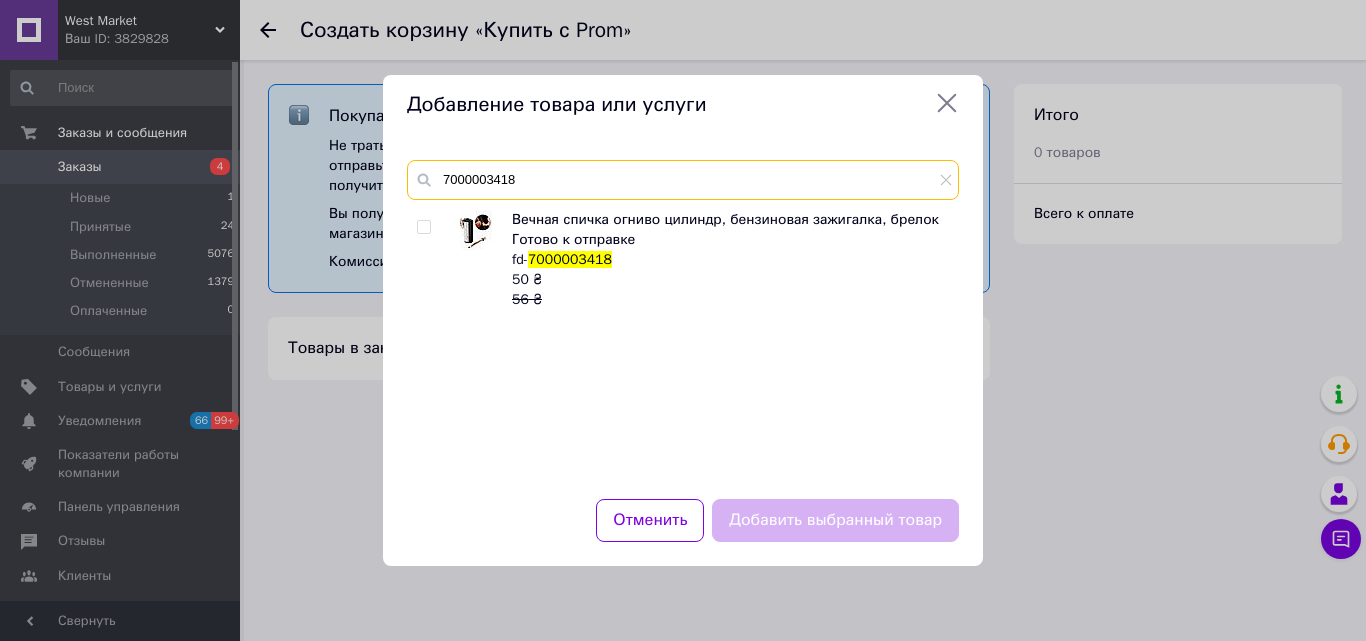 type on "7000003418" 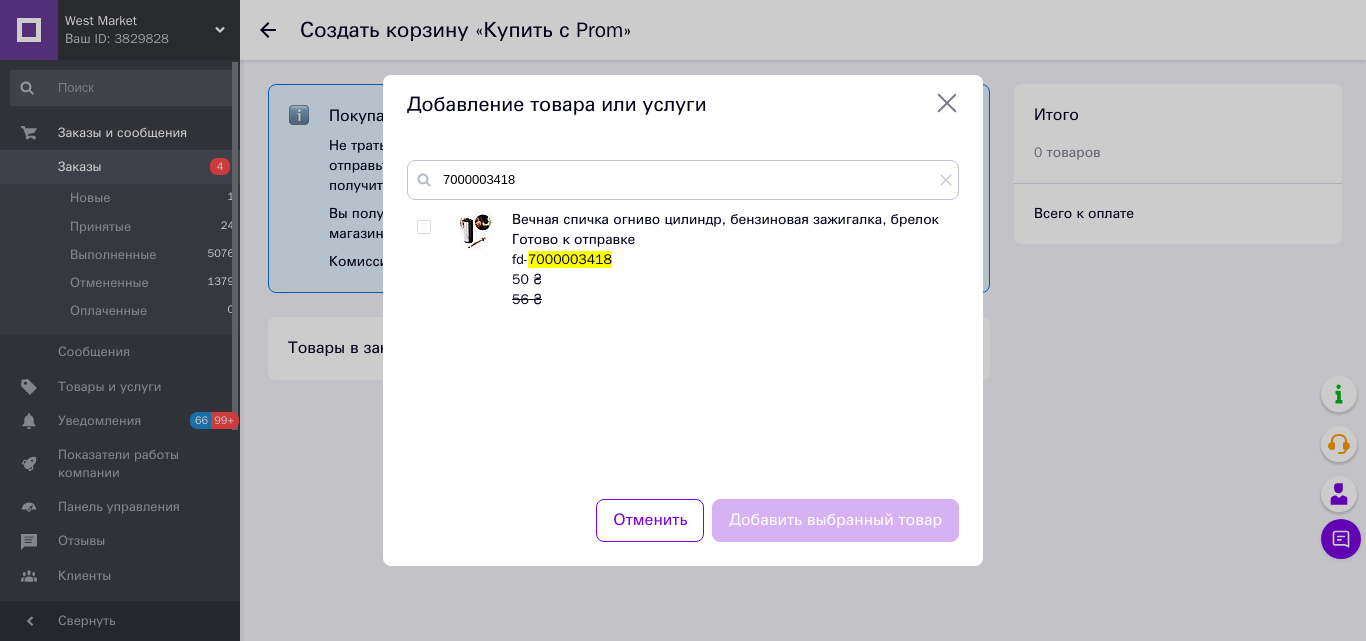 click at bounding box center [423, 227] 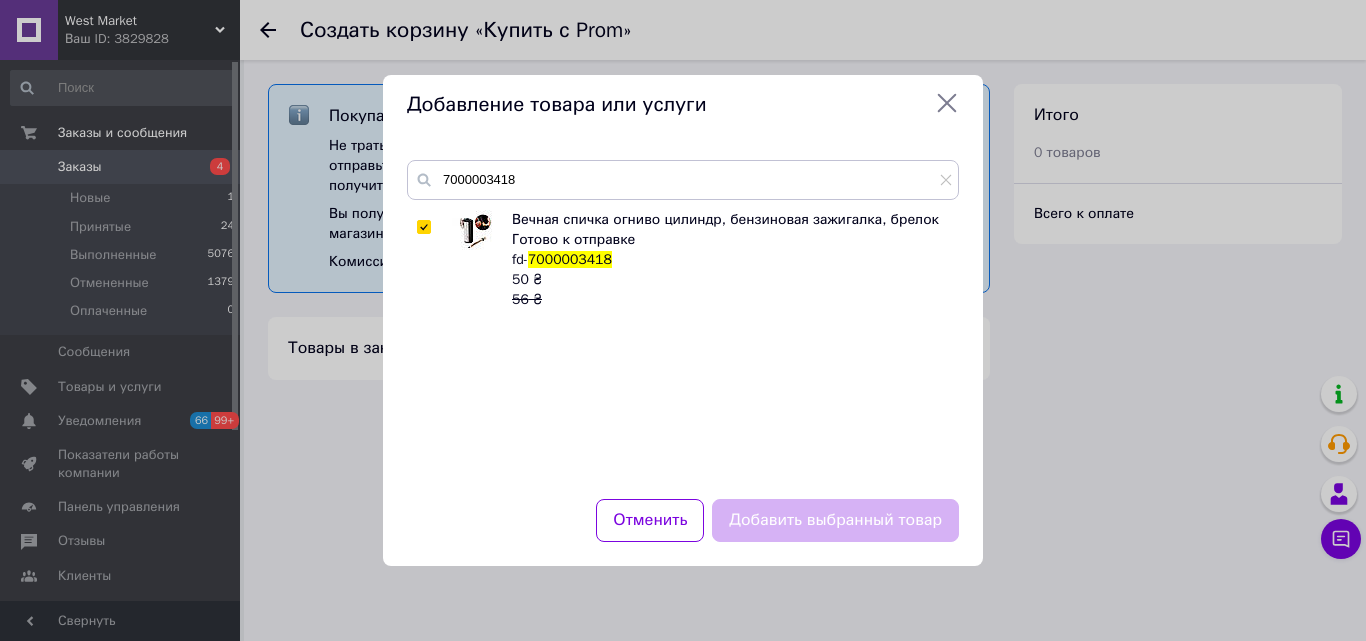 checkbox on "true" 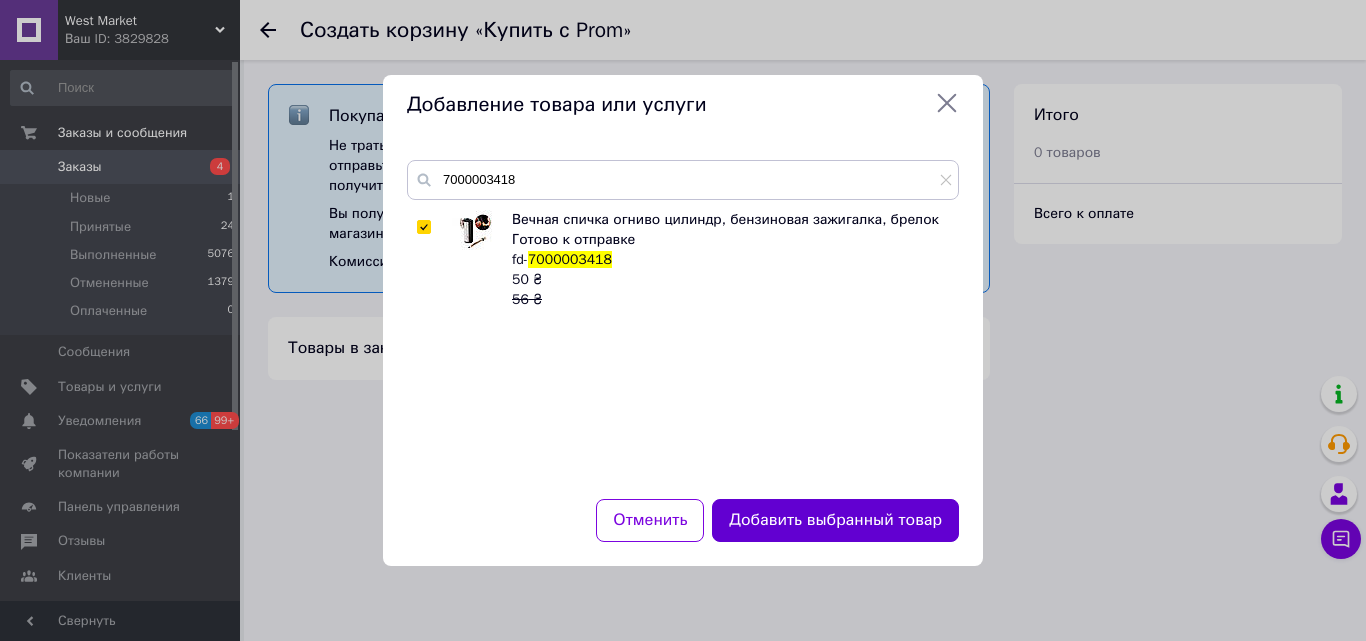 click on "Добавить выбранный товар" at bounding box center [835, 520] 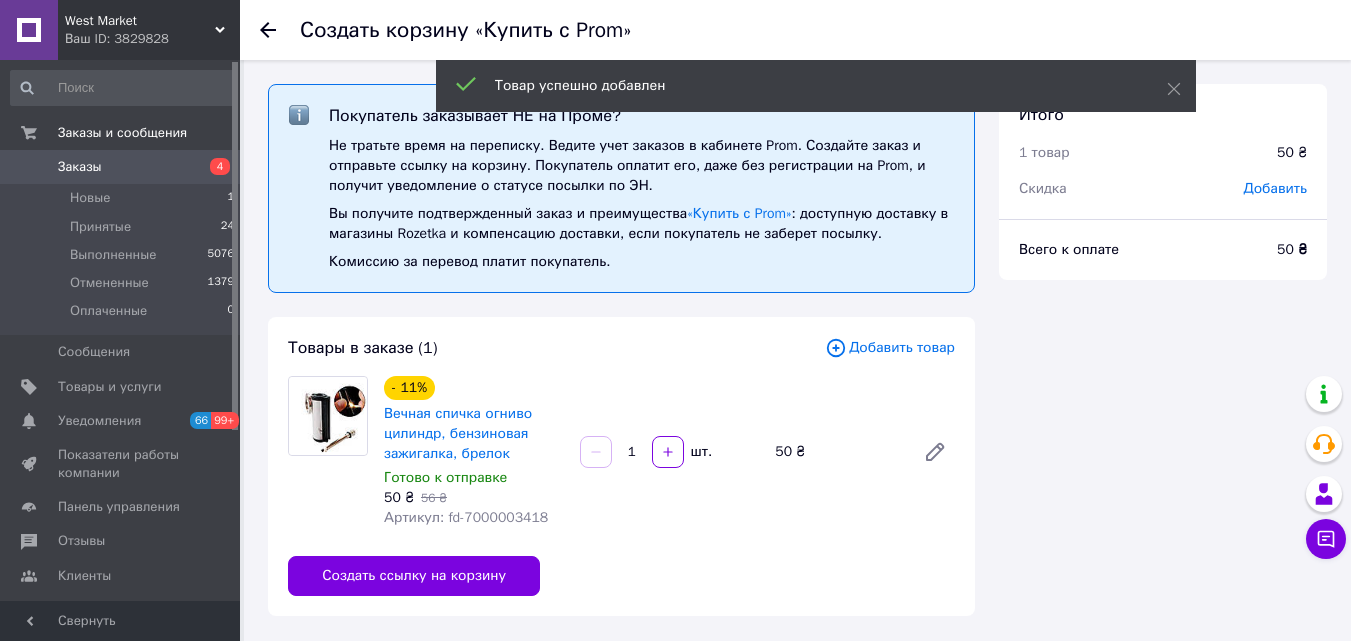 scroll, scrollTop: 315, scrollLeft: 0, axis: vertical 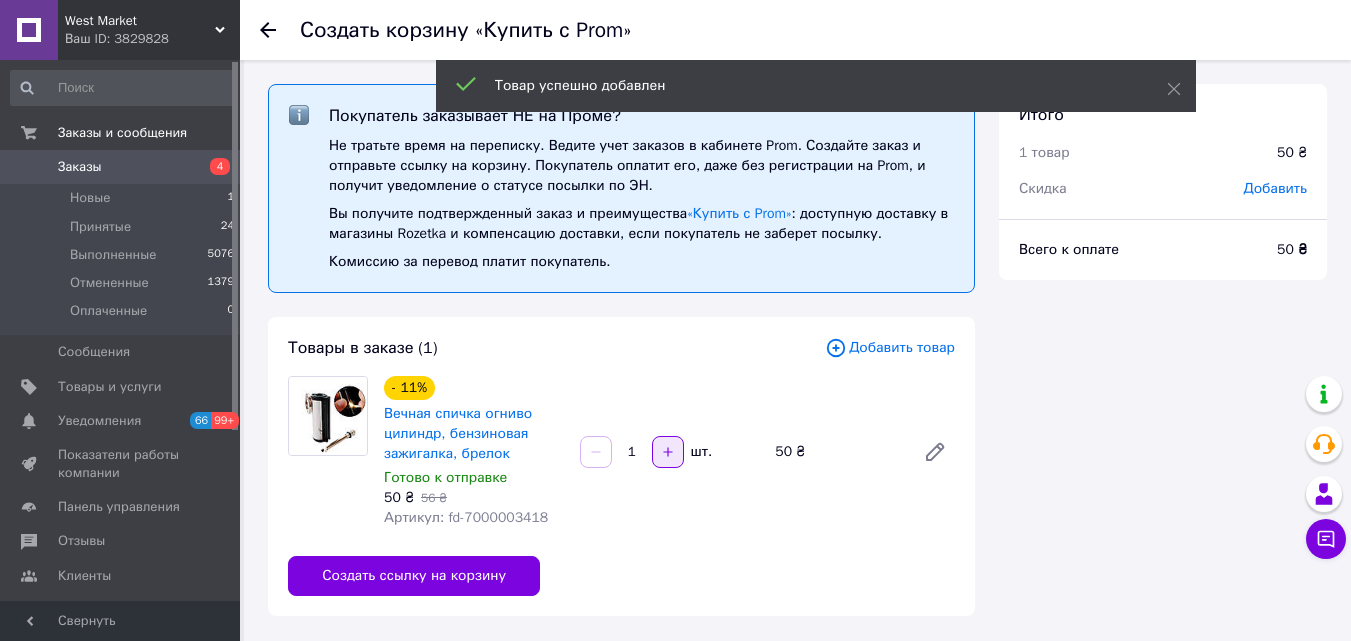 click 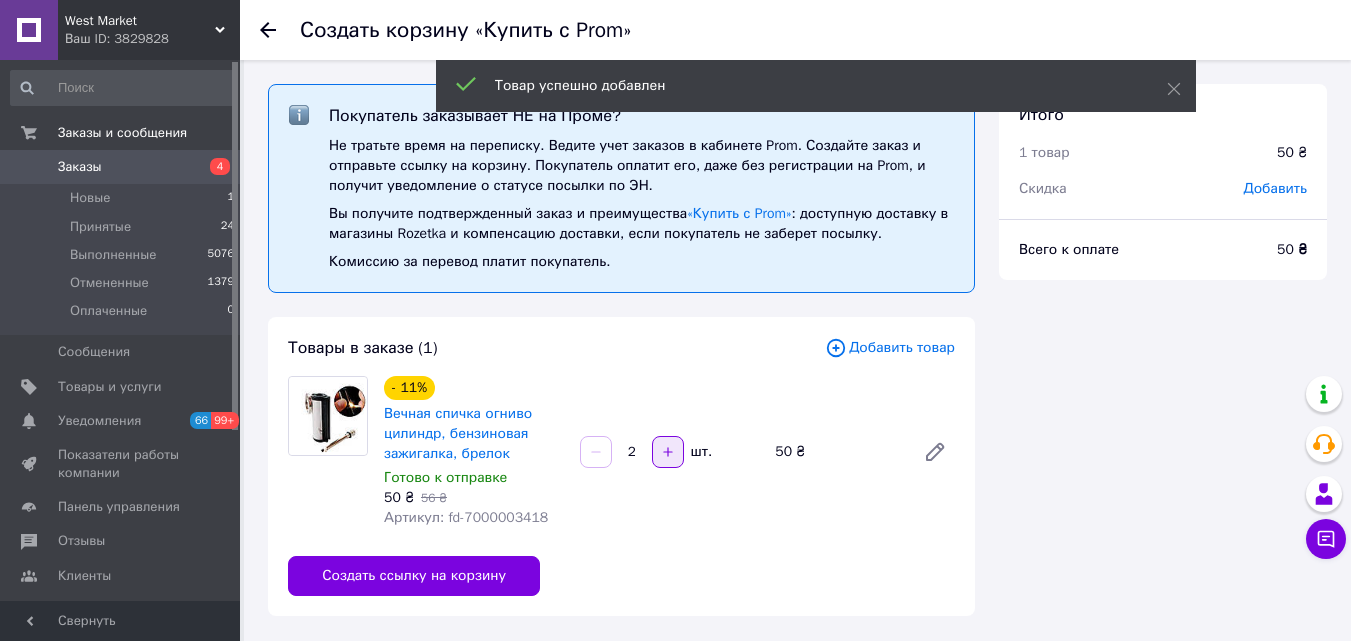 click 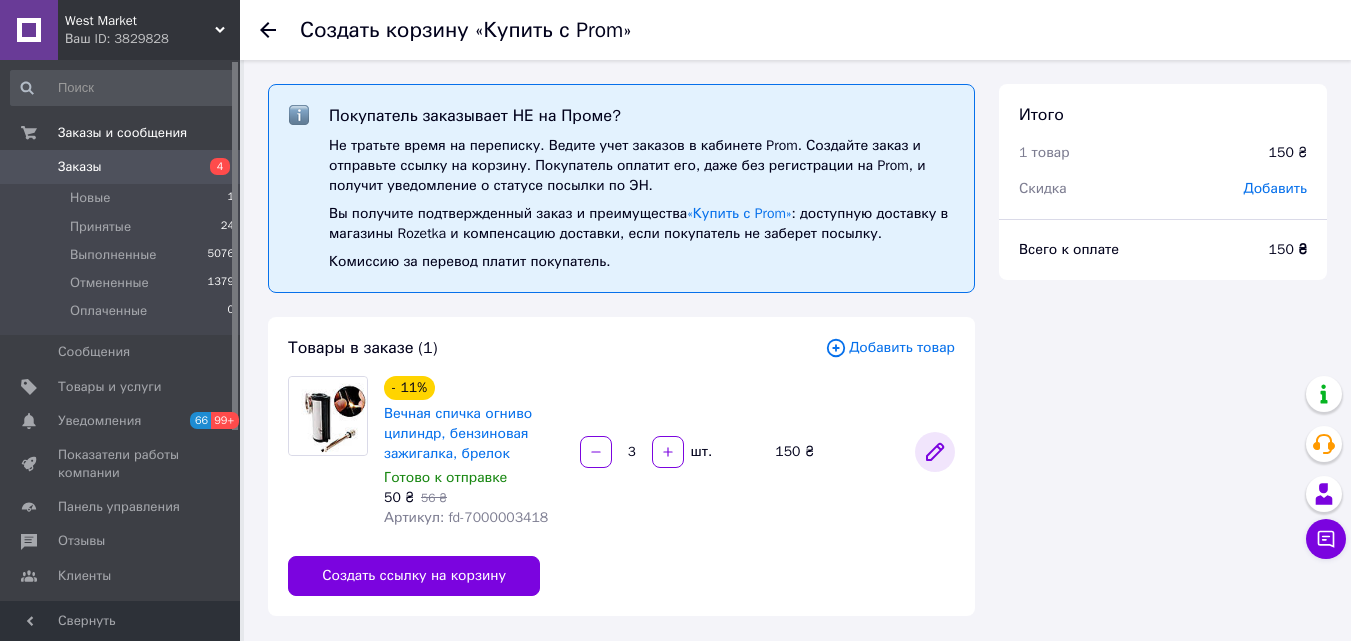 click 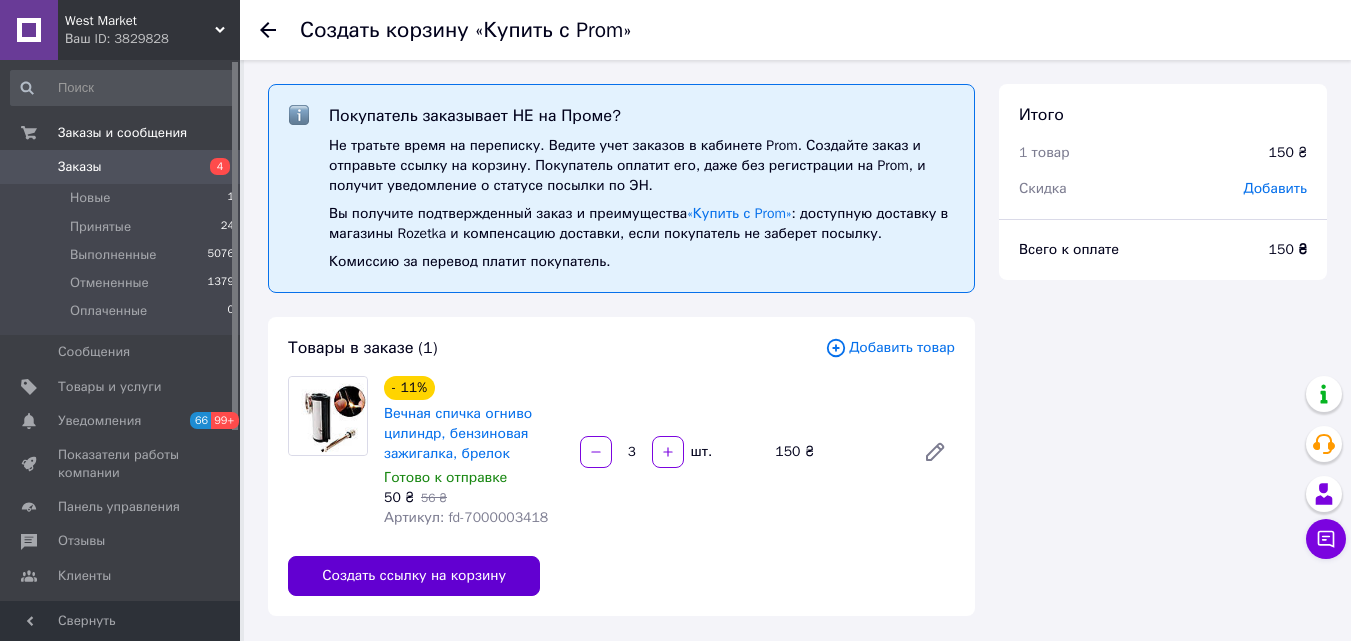 click on "Создать ссылку на корзину" at bounding box center [414, 576] 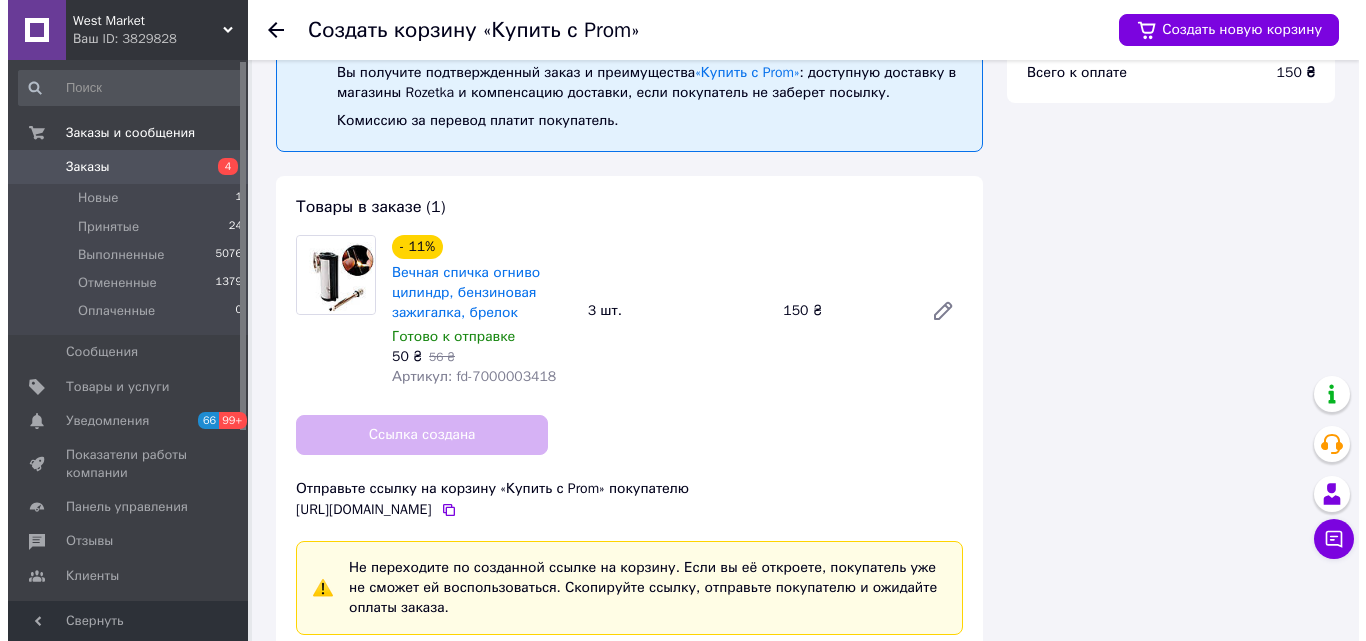 scroll, scrollTop: 0, scrollLeft: 0, axis: both 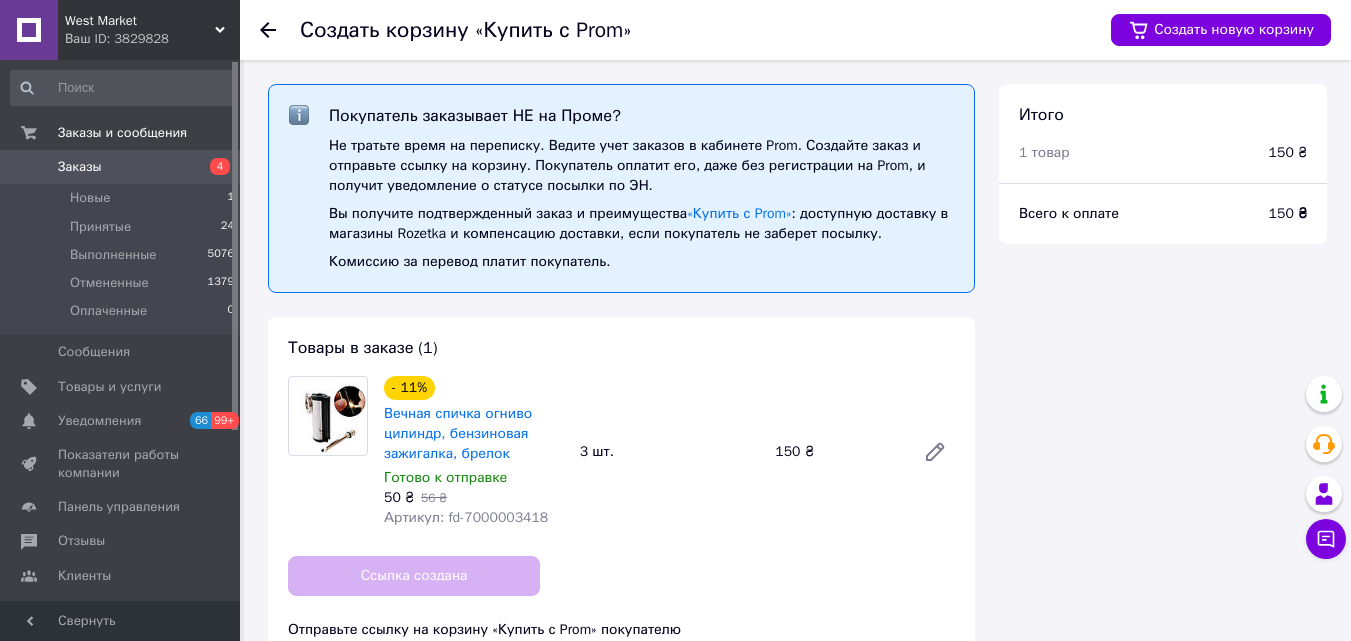 click on "Всего к оплате" at bounding box center (1144, 214) 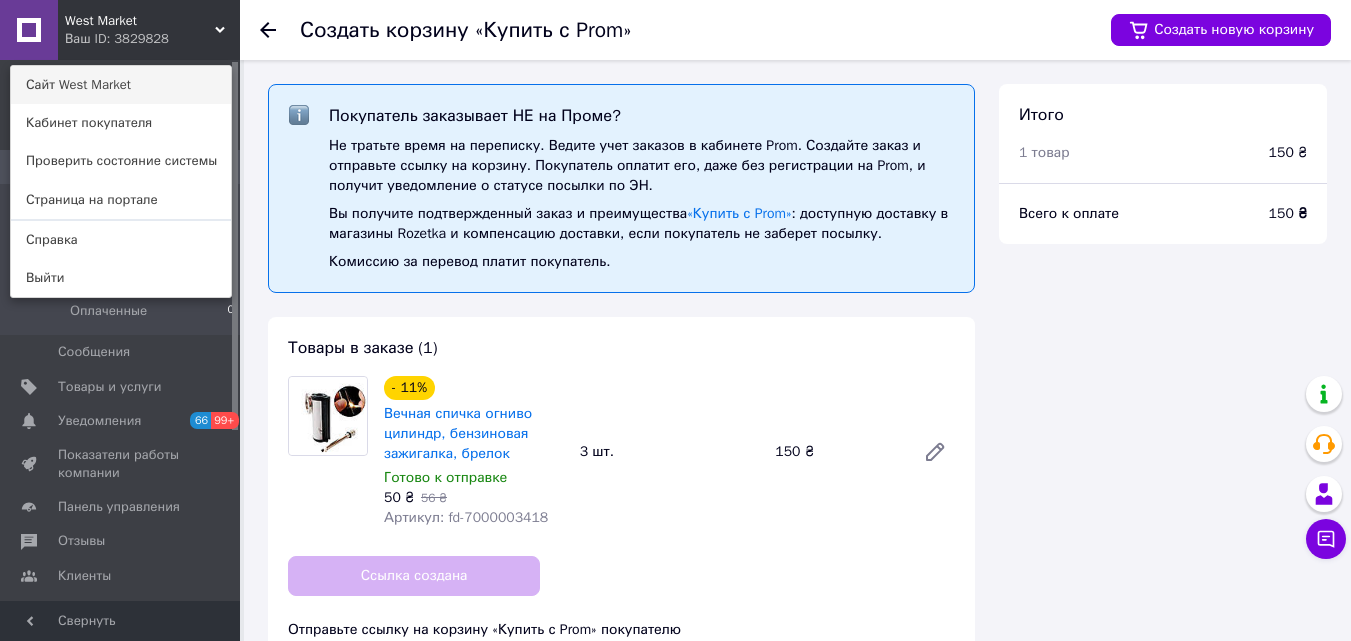 click on "Сайт West Market" at bounding box center [121, 85] 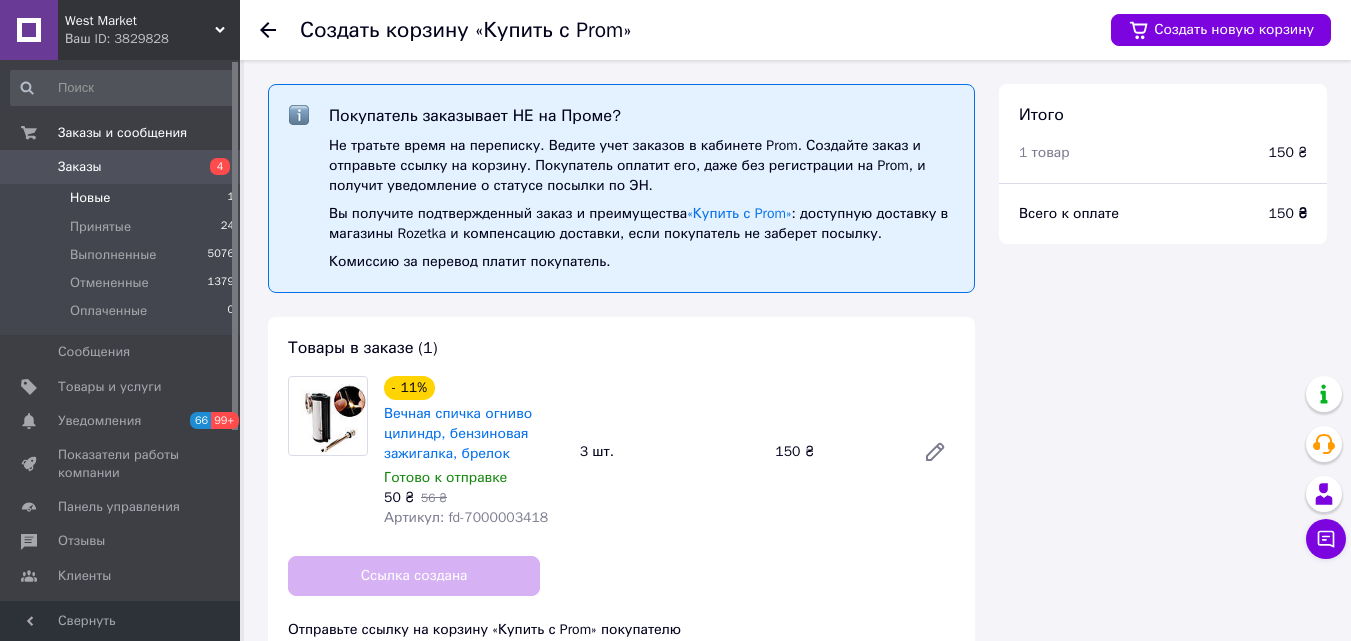 click on "Новые 1" at bounding box center (123, 198) 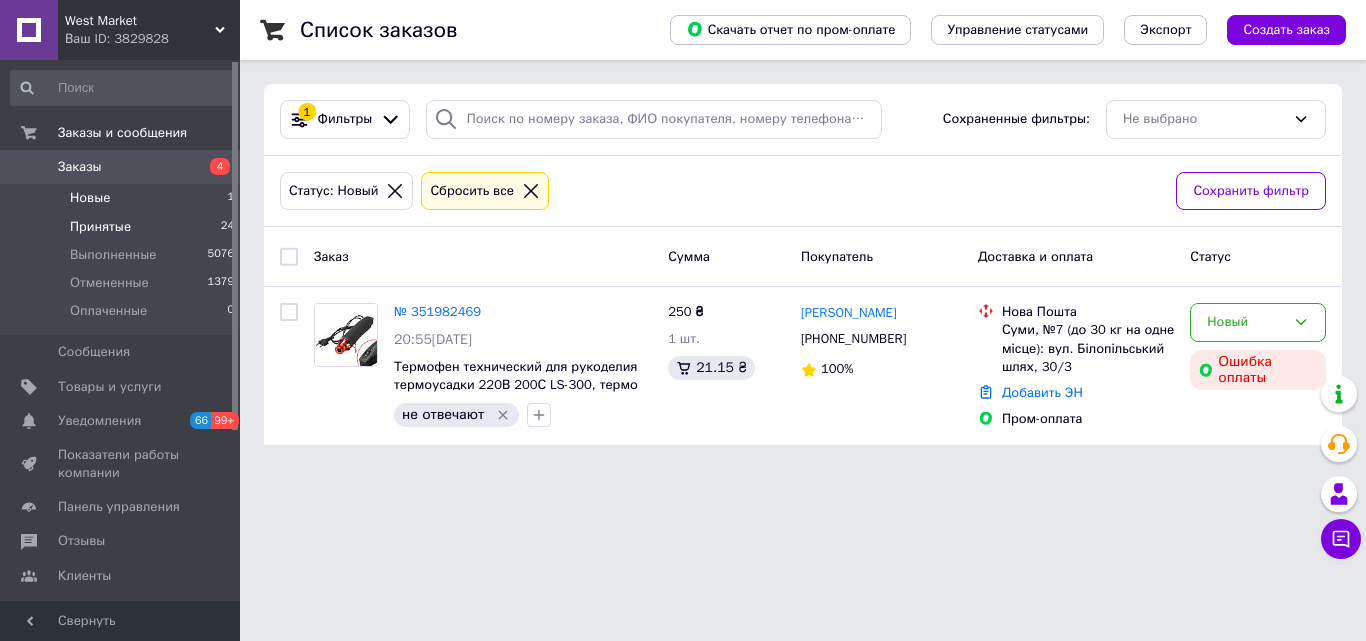 click on "Принятые 24" at bounding box center (123, 227) 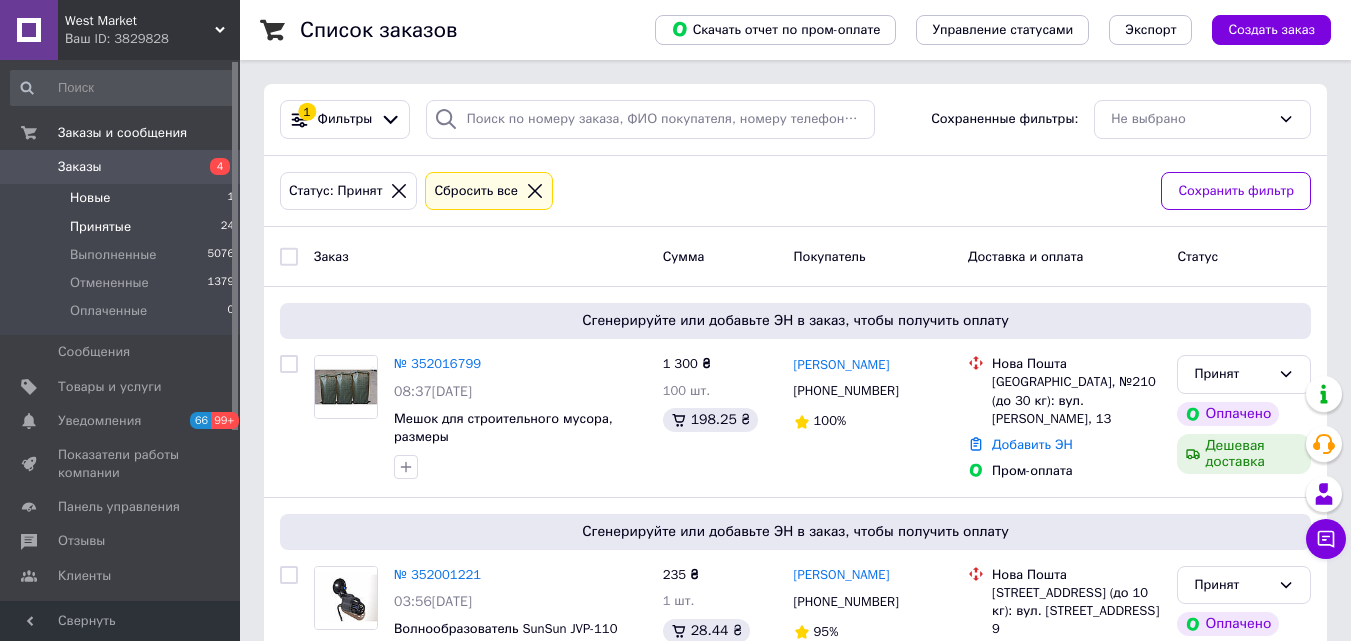 click on "Новые 1" at bounding box center [123, 198] 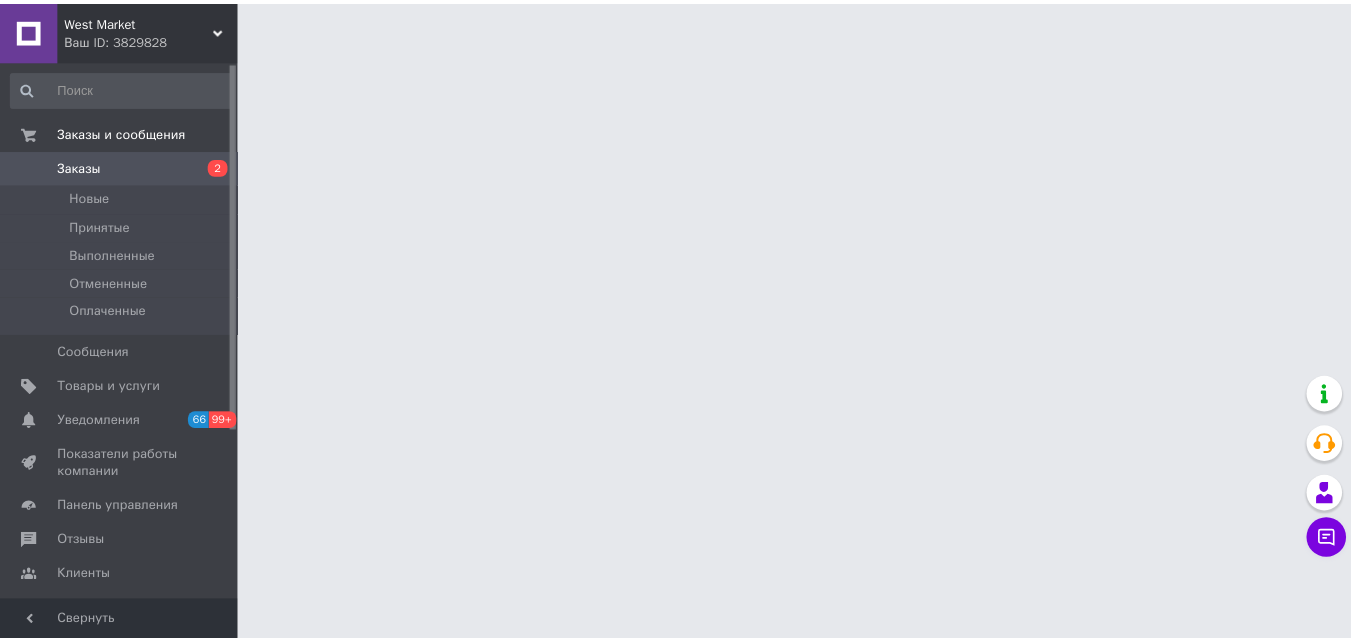 scroll, scrollTop: 0, scrollLeft: 0, axis: both 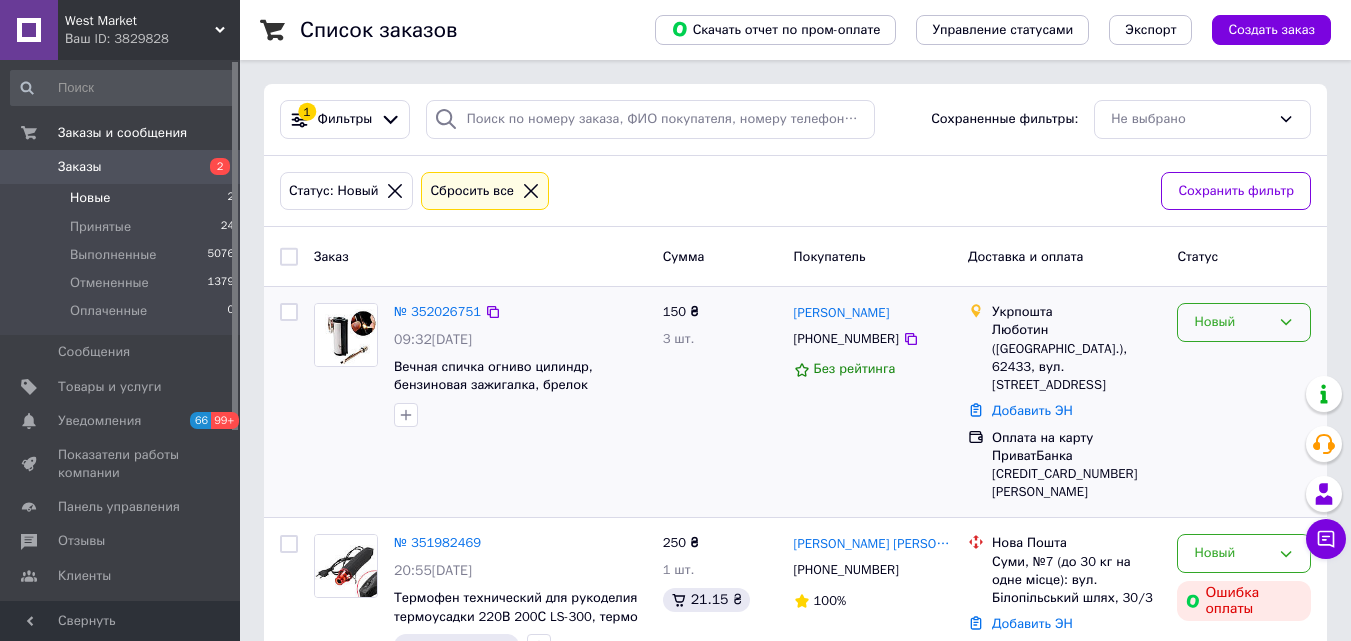 click on "Новый" at bounding box center (1232, 322) 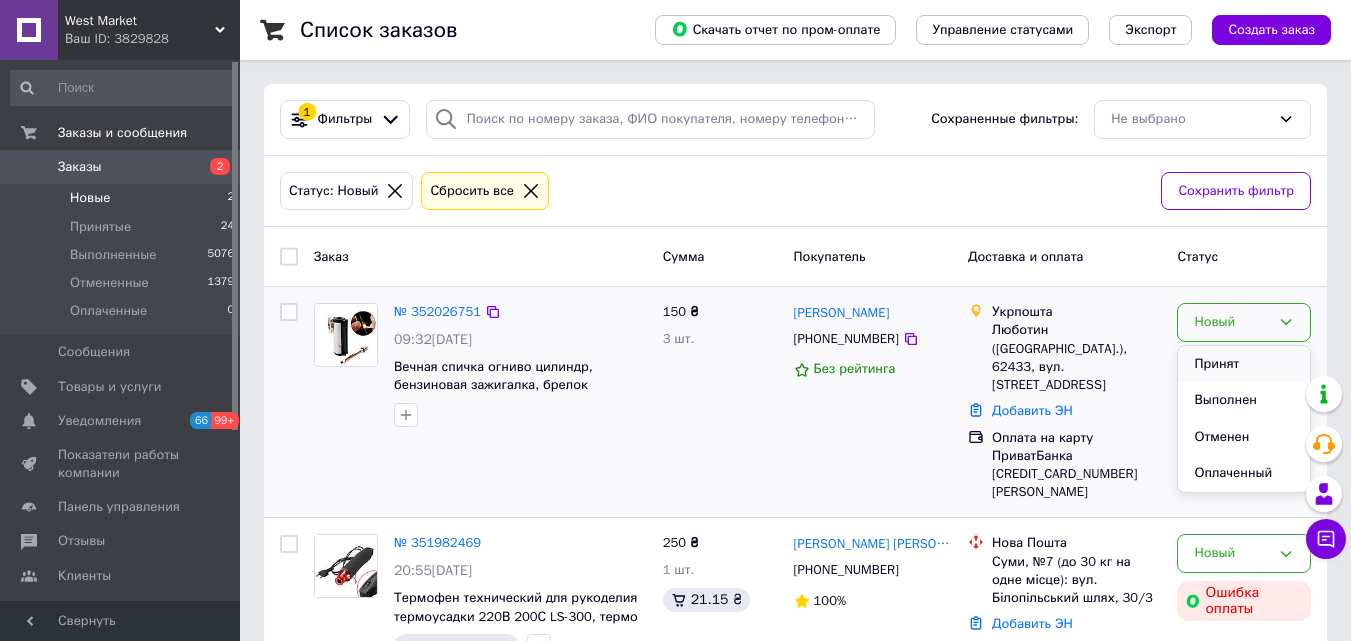 click on "Принят" at bounding box center [1244, 364] 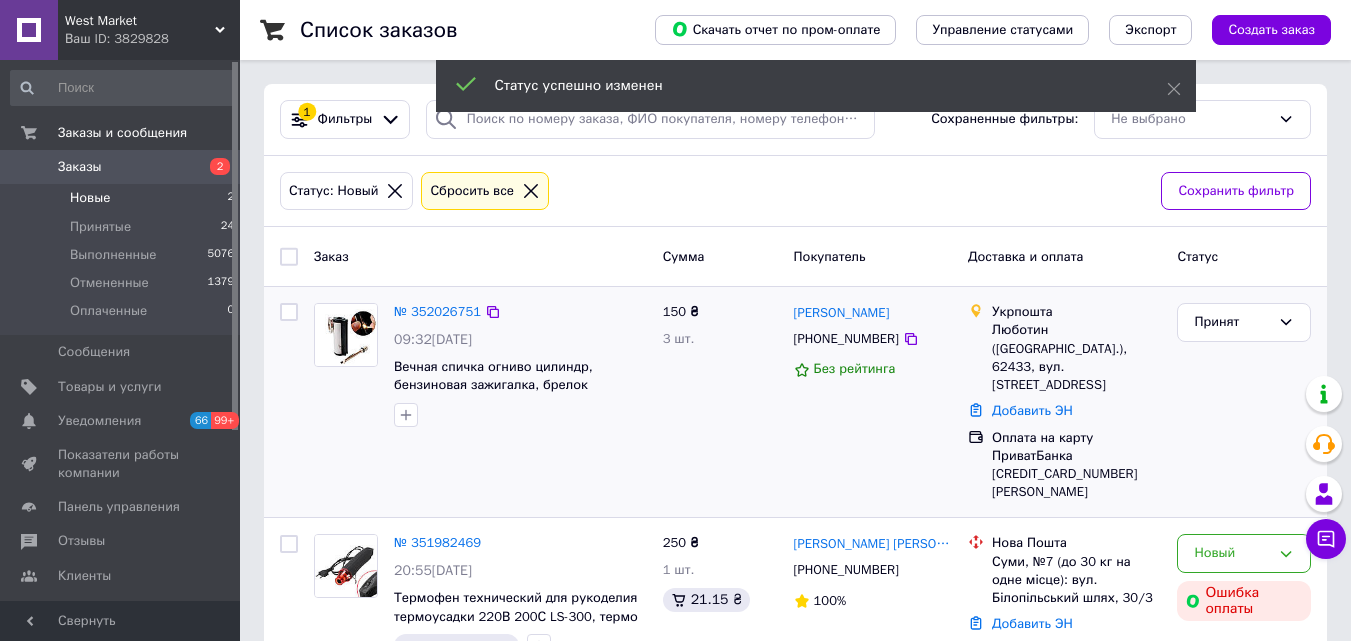 scroll, scrollTop: 56, scrollLeft: 0, axis: vertical 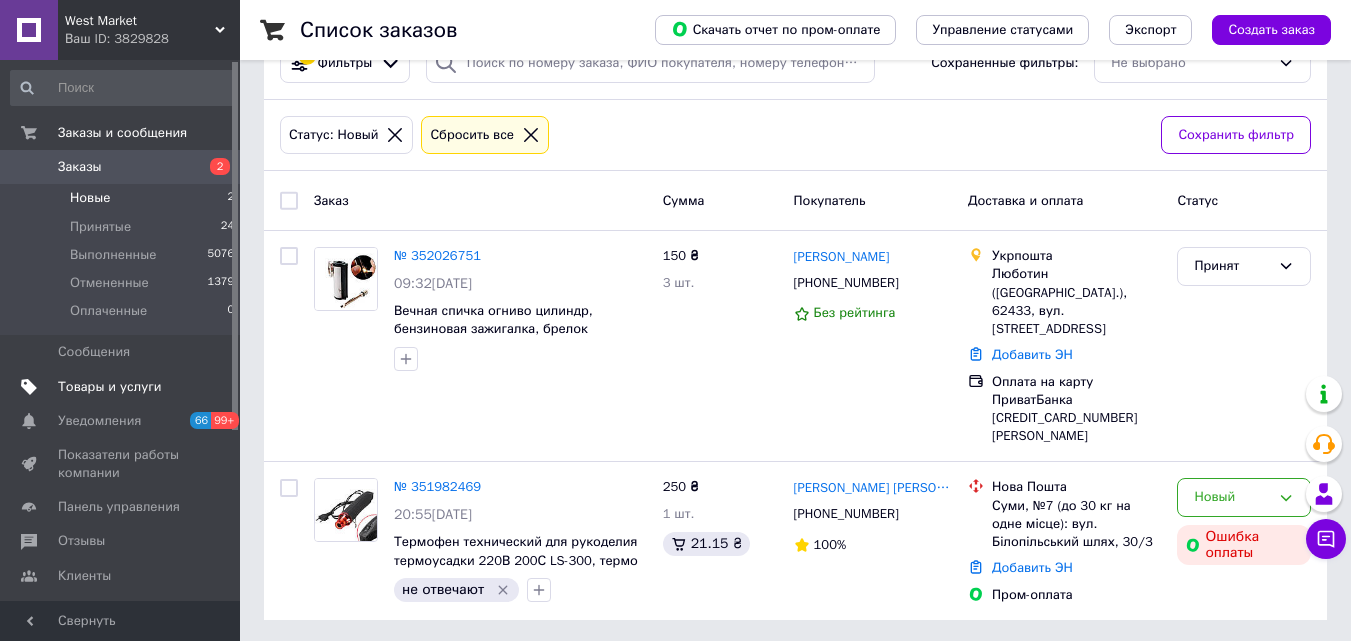 click on "Товары и услуги" at bounding box center (110, 387) 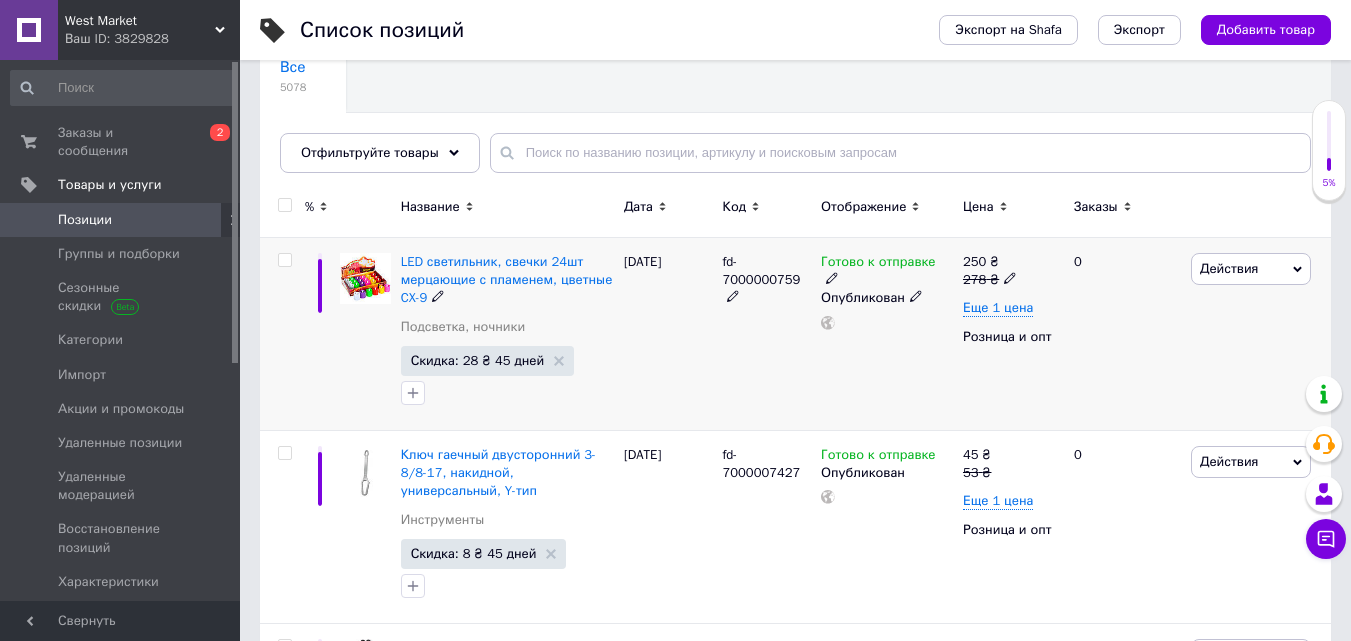 scroll, scrollTop: 200, scrollLeft: 0, axis: vertical 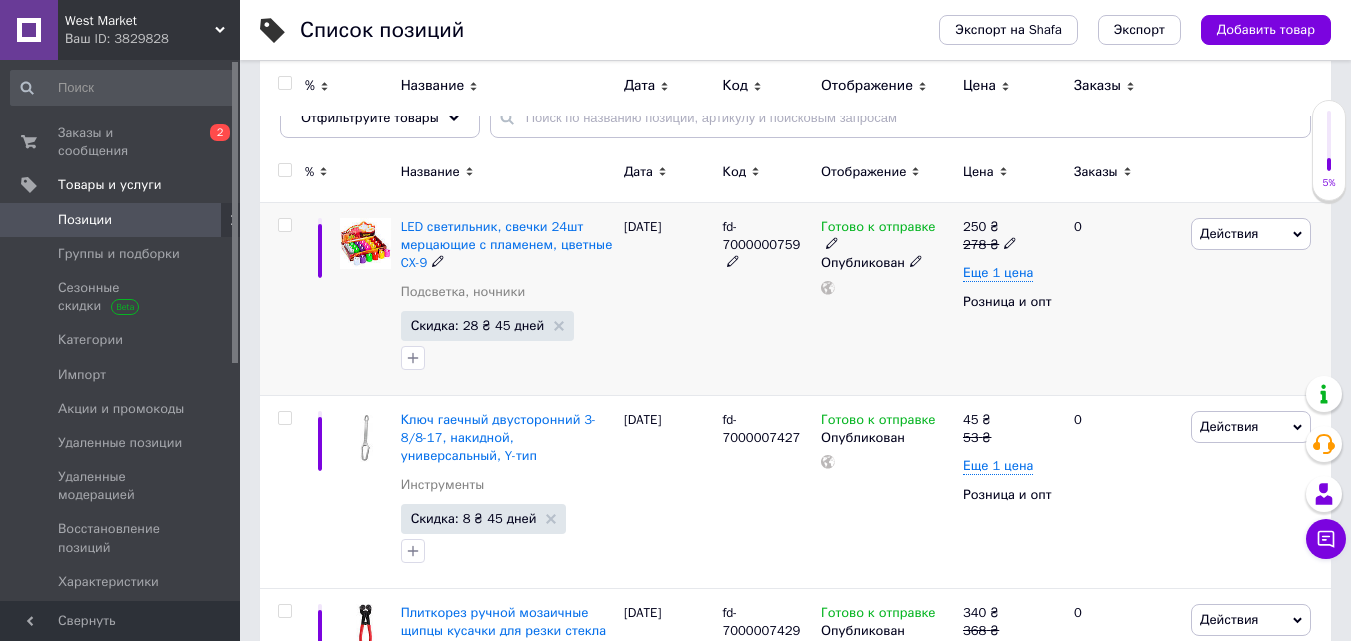 click on "Действия" at bounding box center (1229, 233) 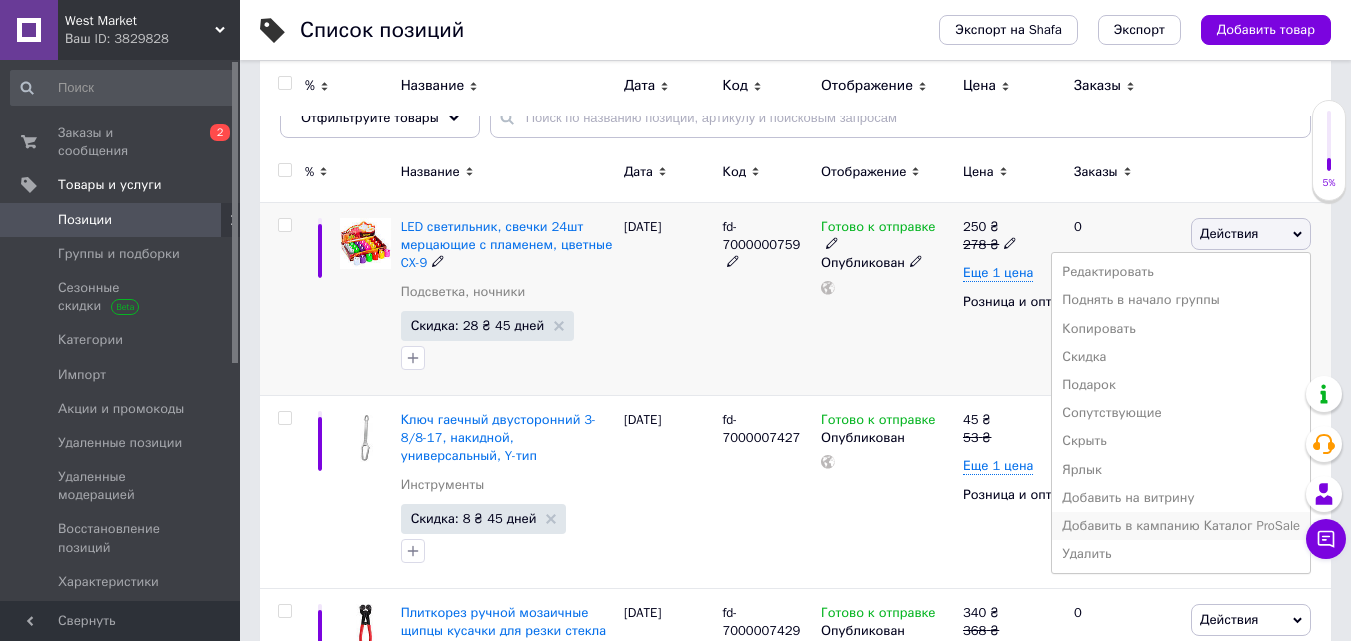 click on "Добавить в кампанию Каталог ProSale" at bounding box center [1181, 526] 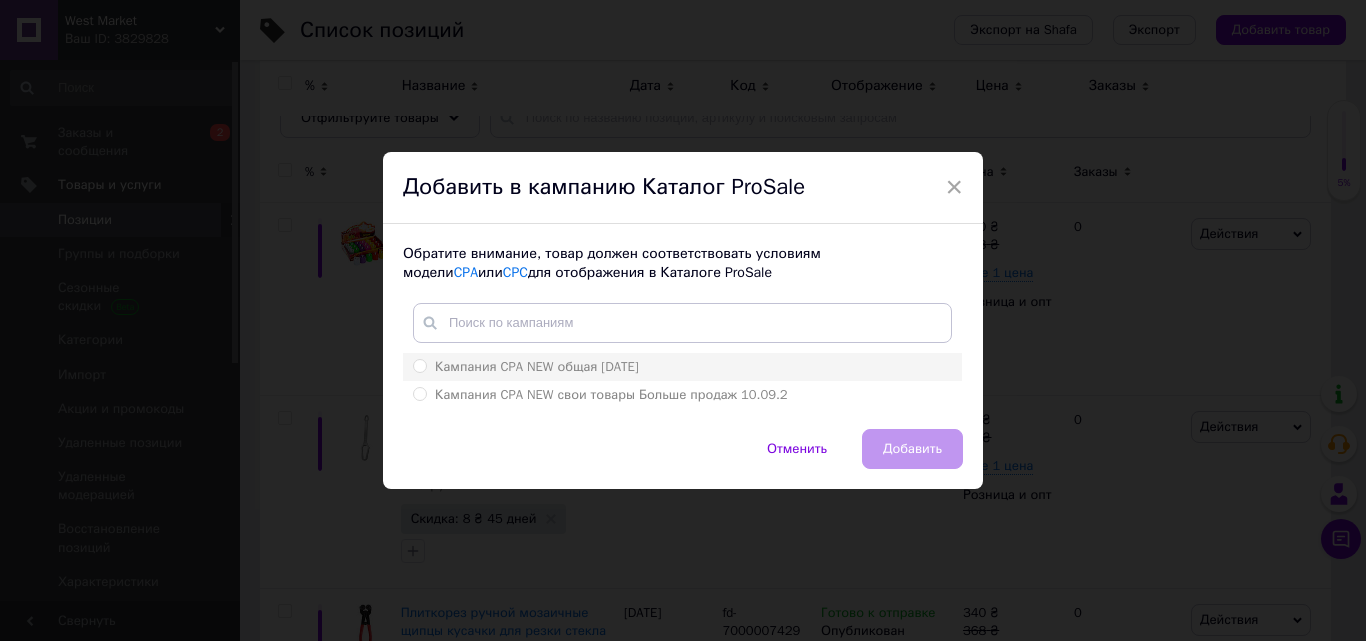 drag, startPoint x: 413, startPoint y: 390, endPoint x: 470, endPoint y: 402, distance: 58.249462 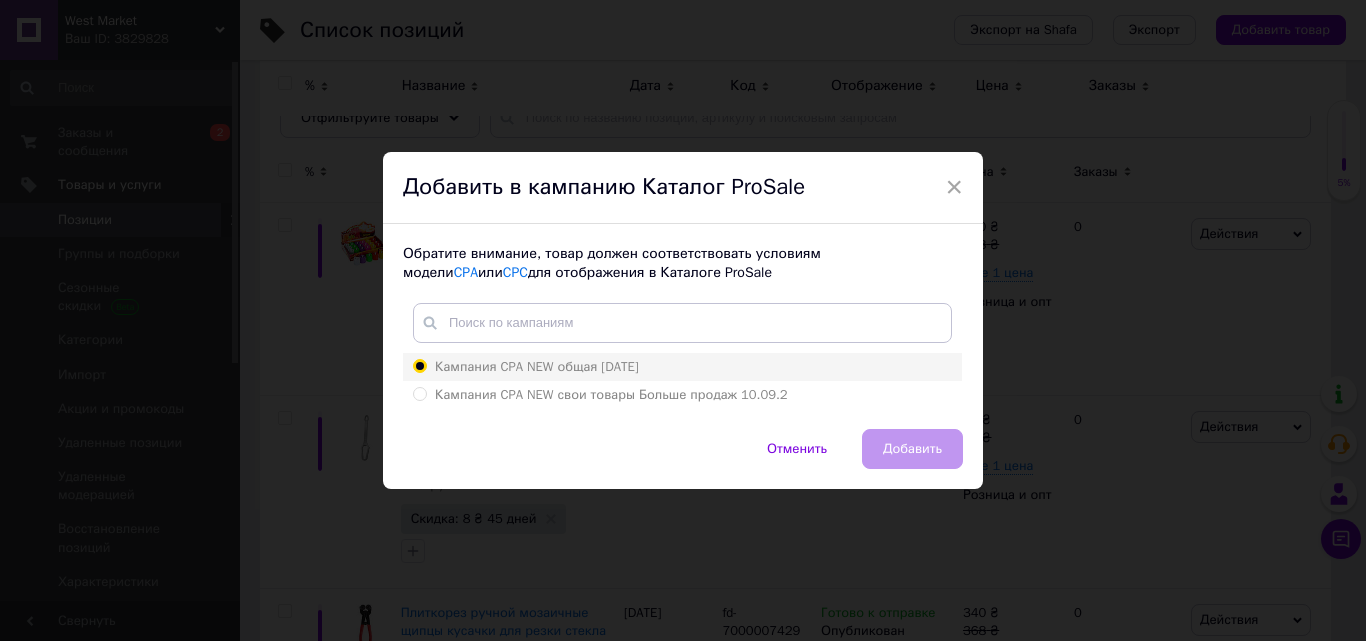 radio on "true" 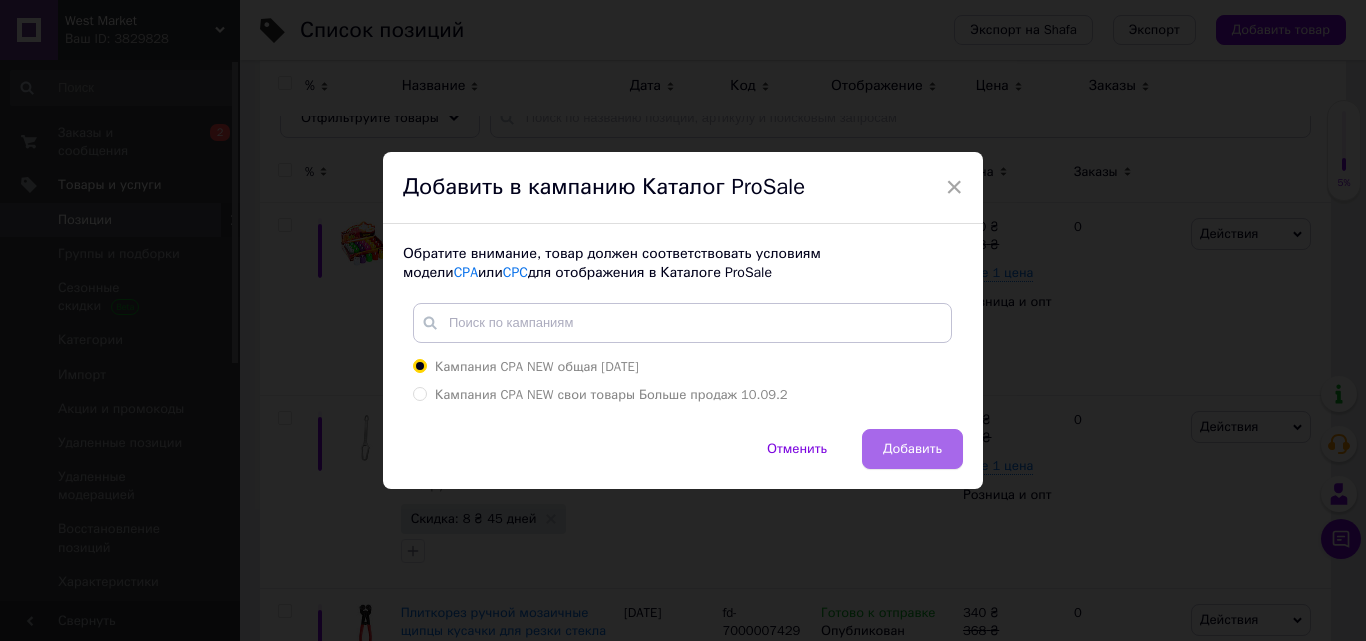 click on "Добавить" at bounding box center [912, 449] 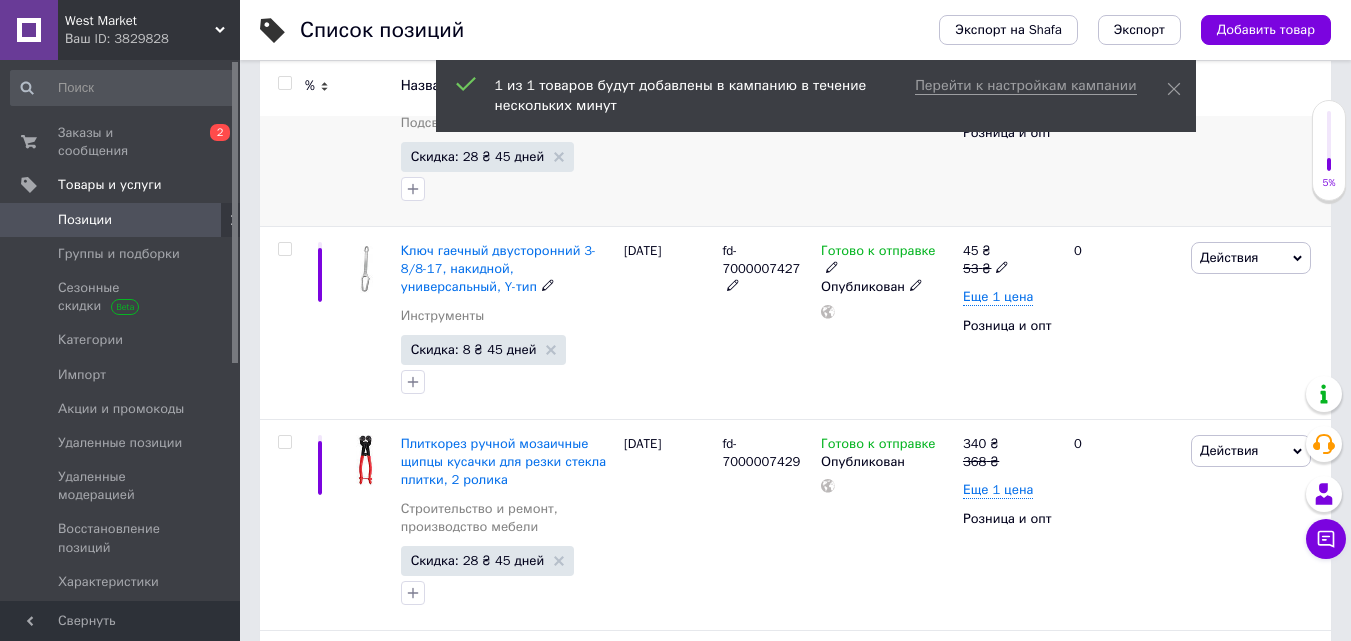 scroll, scrollTop: 400, scrollLeft: 0, axis: vertical 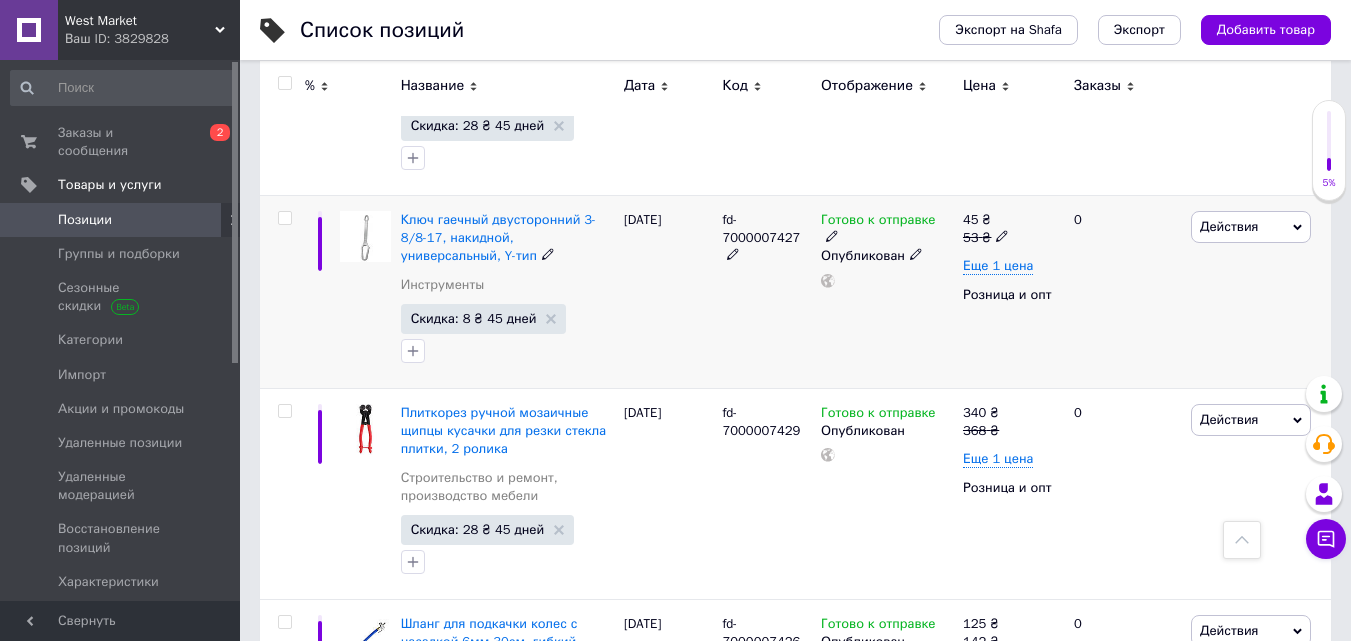 click on "Действия" at bounding box center [1229, 226] 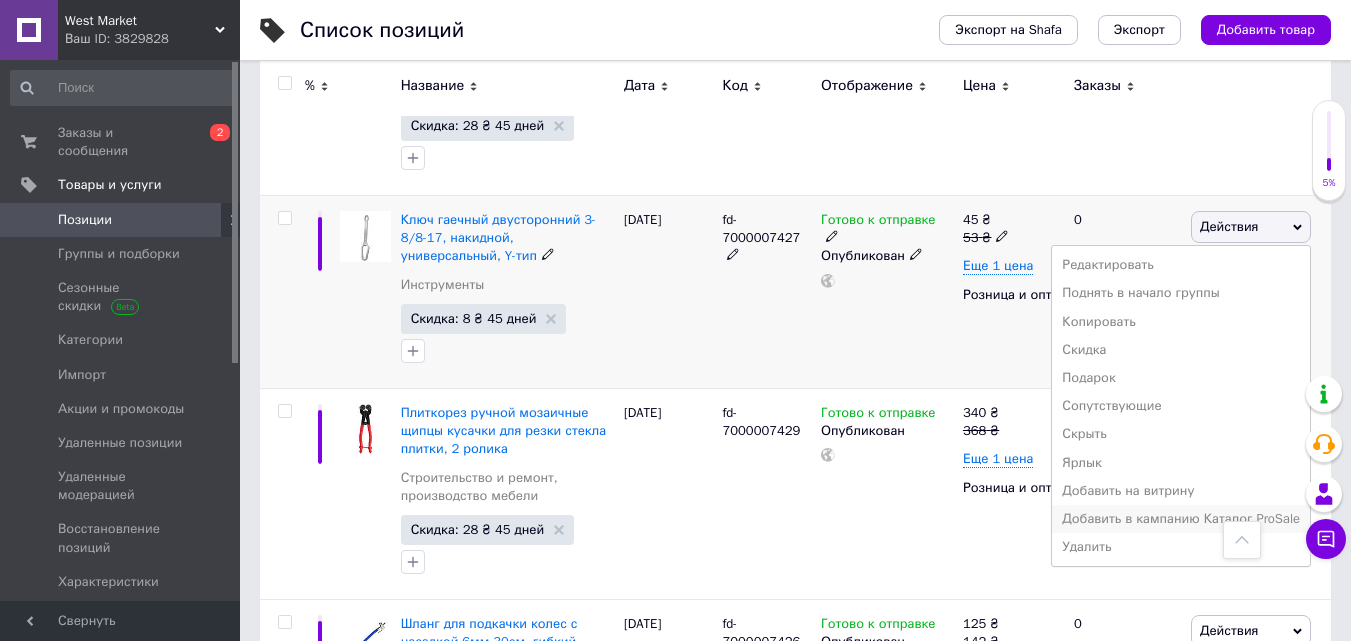 click on "Добавить в кампанию Каталог ProSale" at bounding box center (1181, 519) 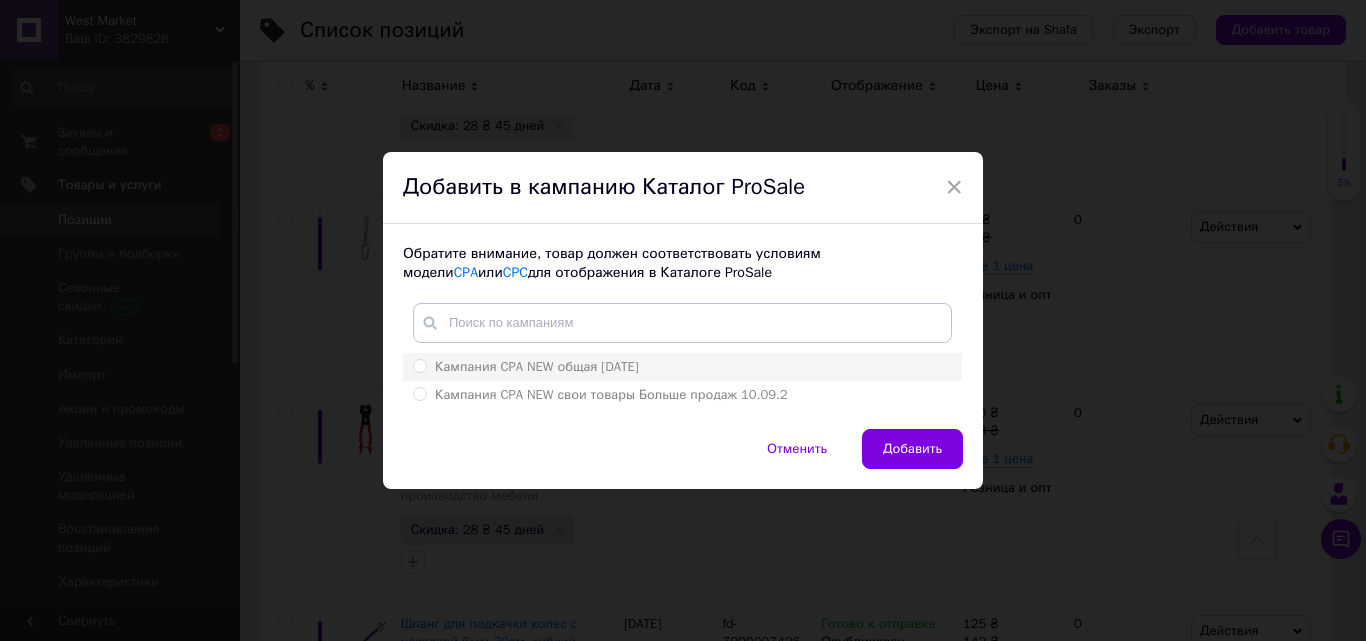 click on "Кампания CPA NEW общая 10.09.2024" at bounding box center [419, 365] 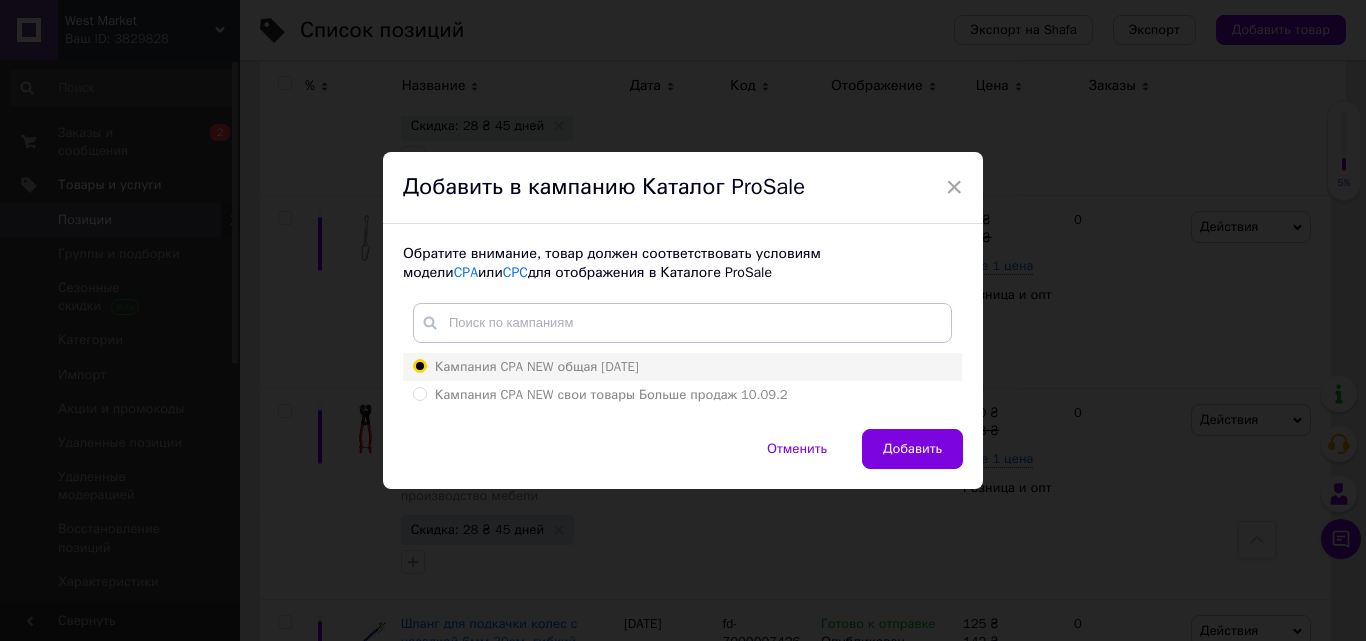 radio on "true" 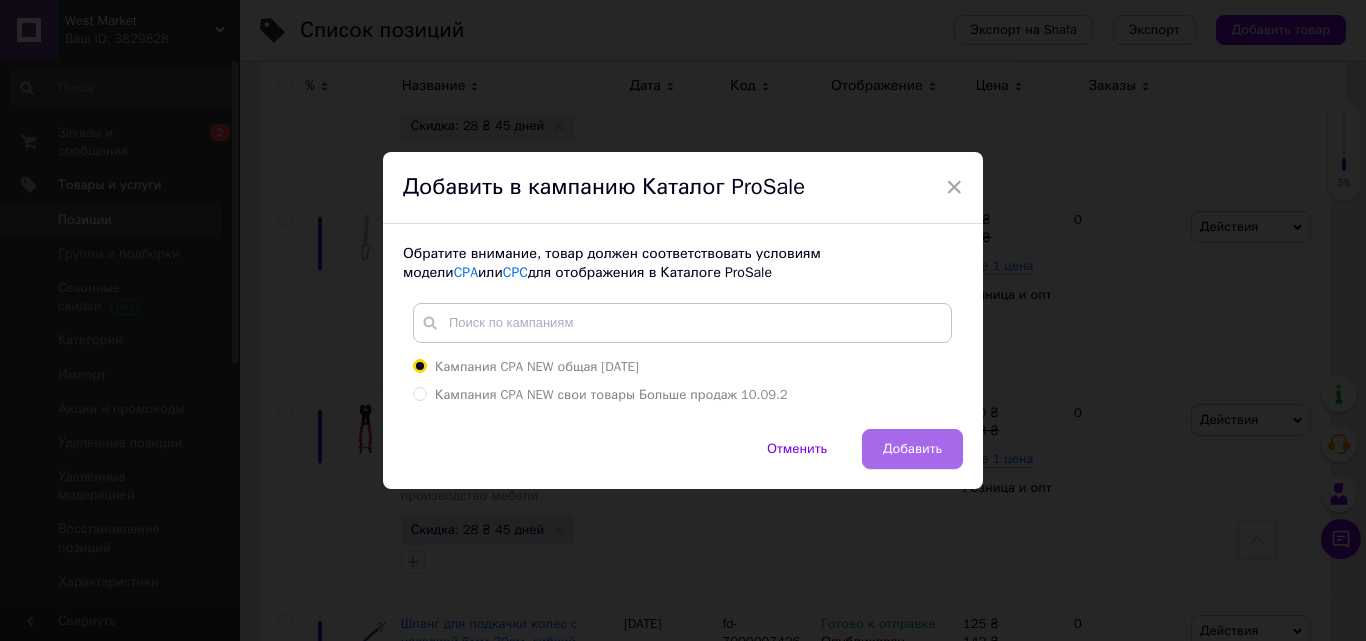 click on "Добавить" at bounding box center (912, 449) 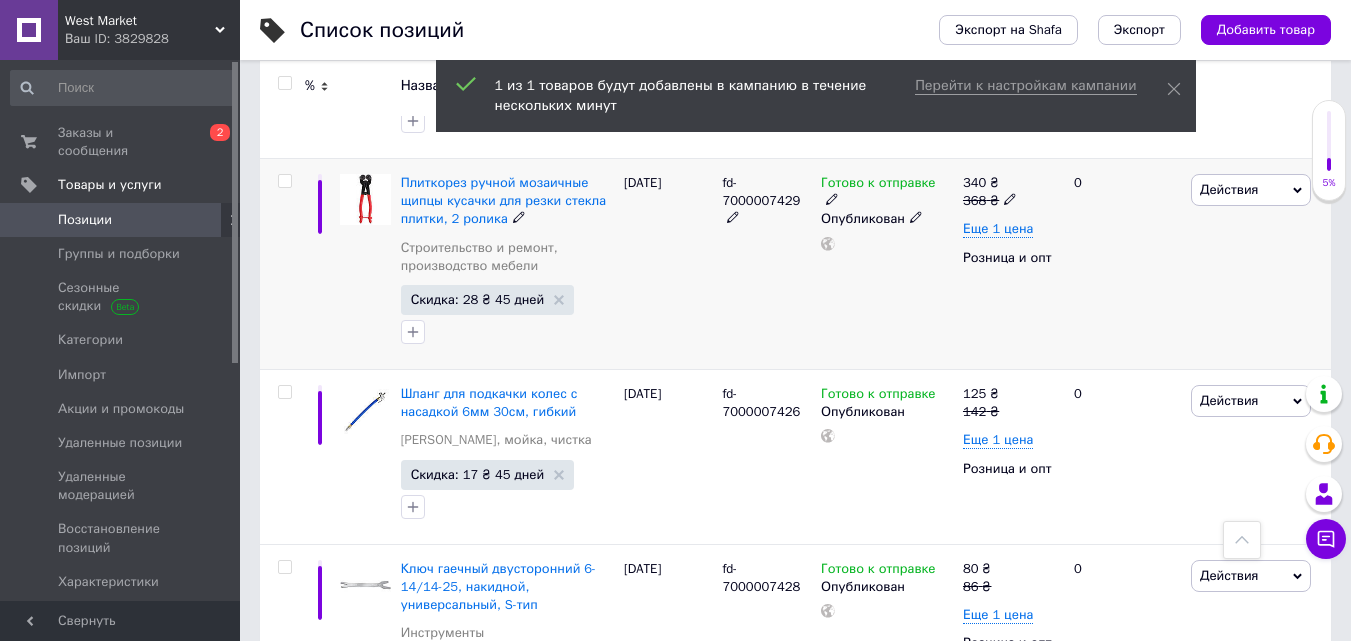 scroll, scrollTop: 600, scrollLeft: 0, axis: vertical 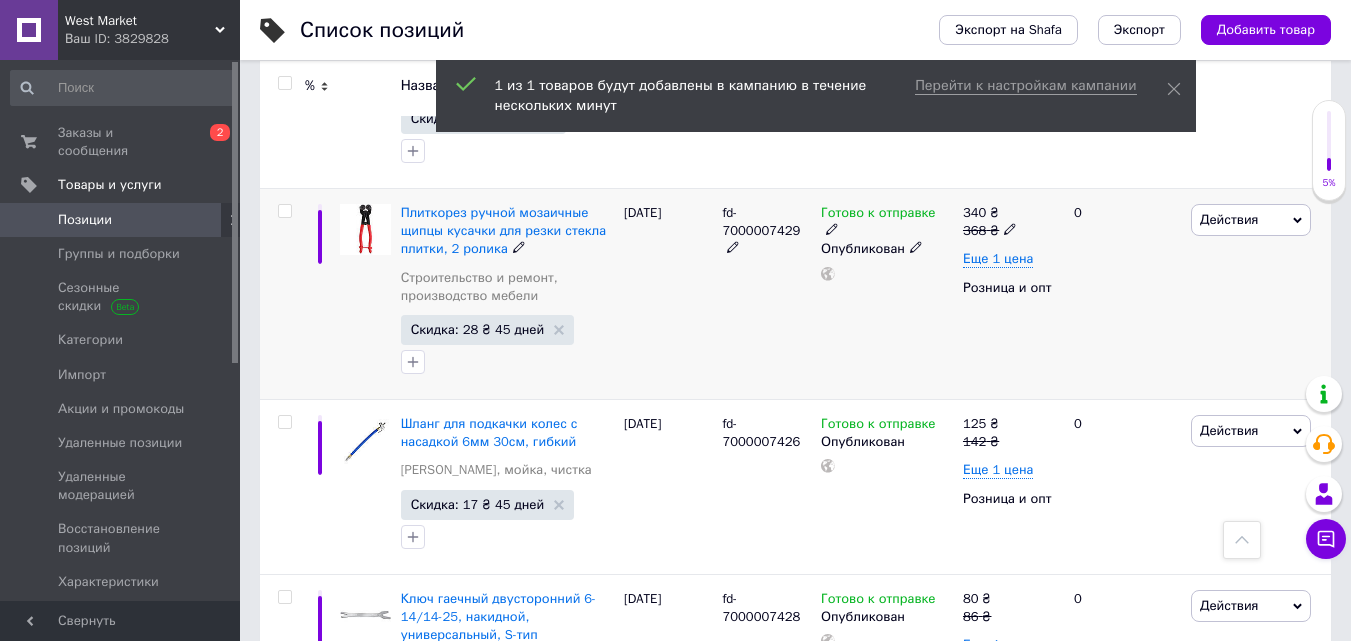 click on "Действия" at bounding box center [1229, 219] 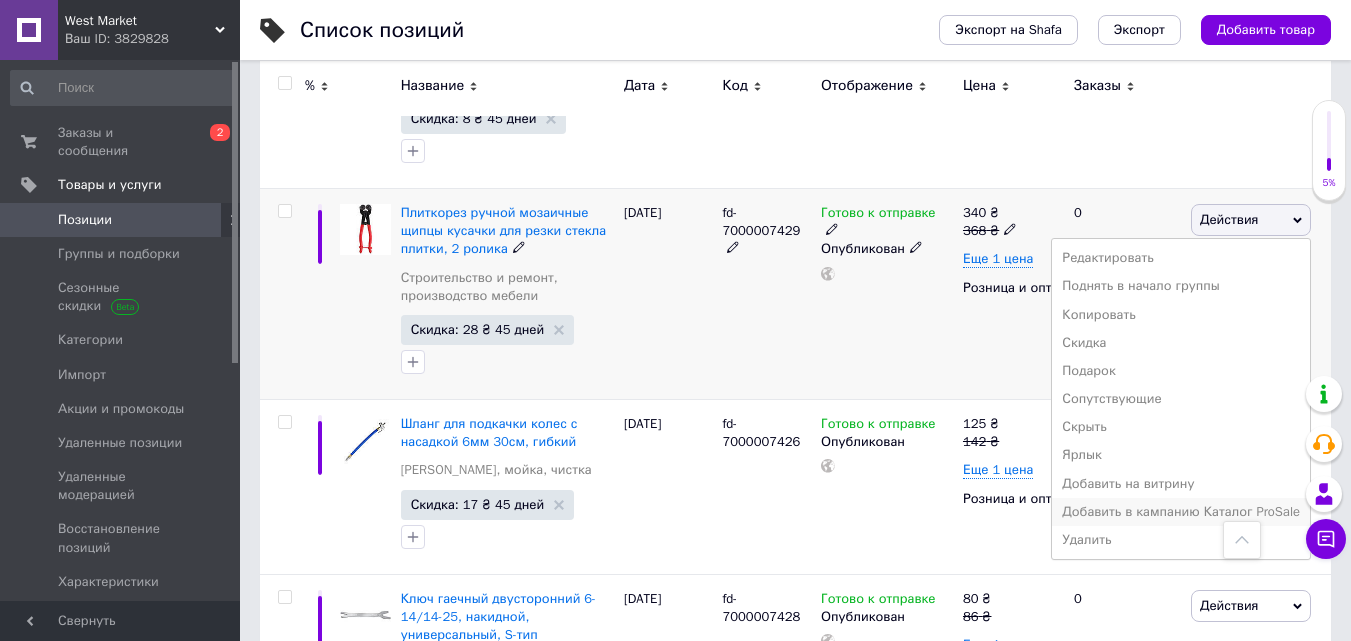 click on "Добавить в кампанию Каталог ProSale" at bounding box center [1181, 512] 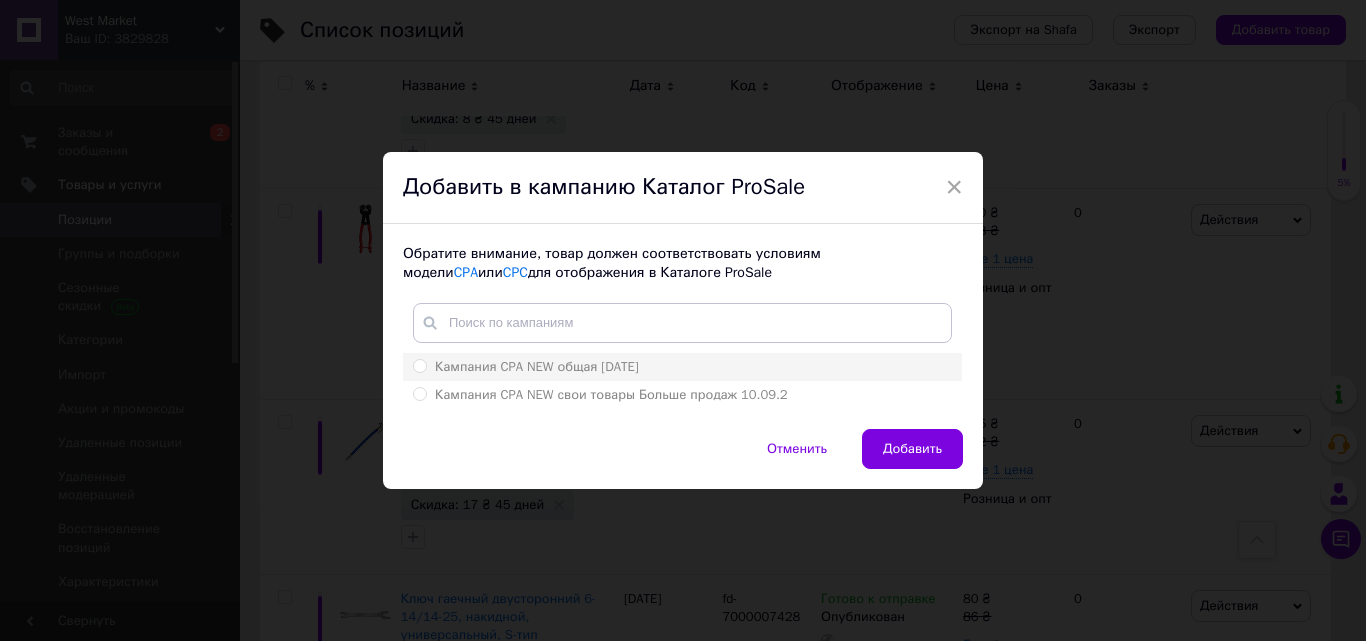 drag, startPoint x: 415, startPoint y: 386, endPoint x: 432, endPoint y: 394, distance: 18.788294 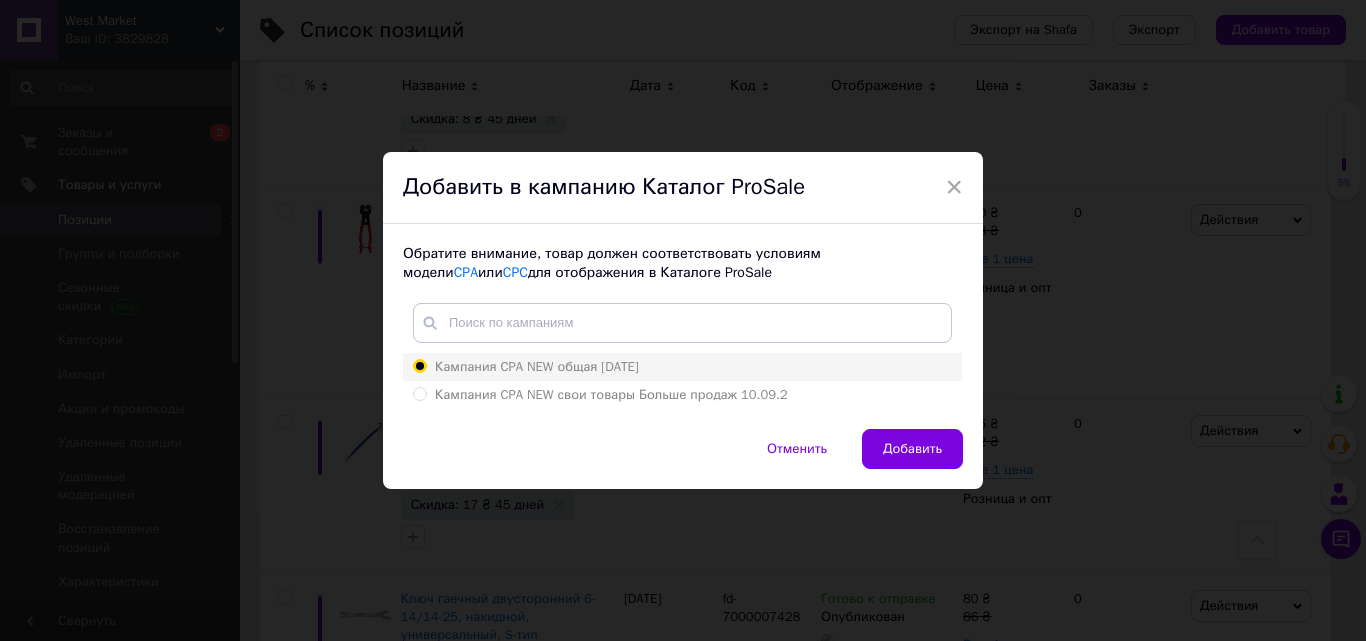 radio on "true" 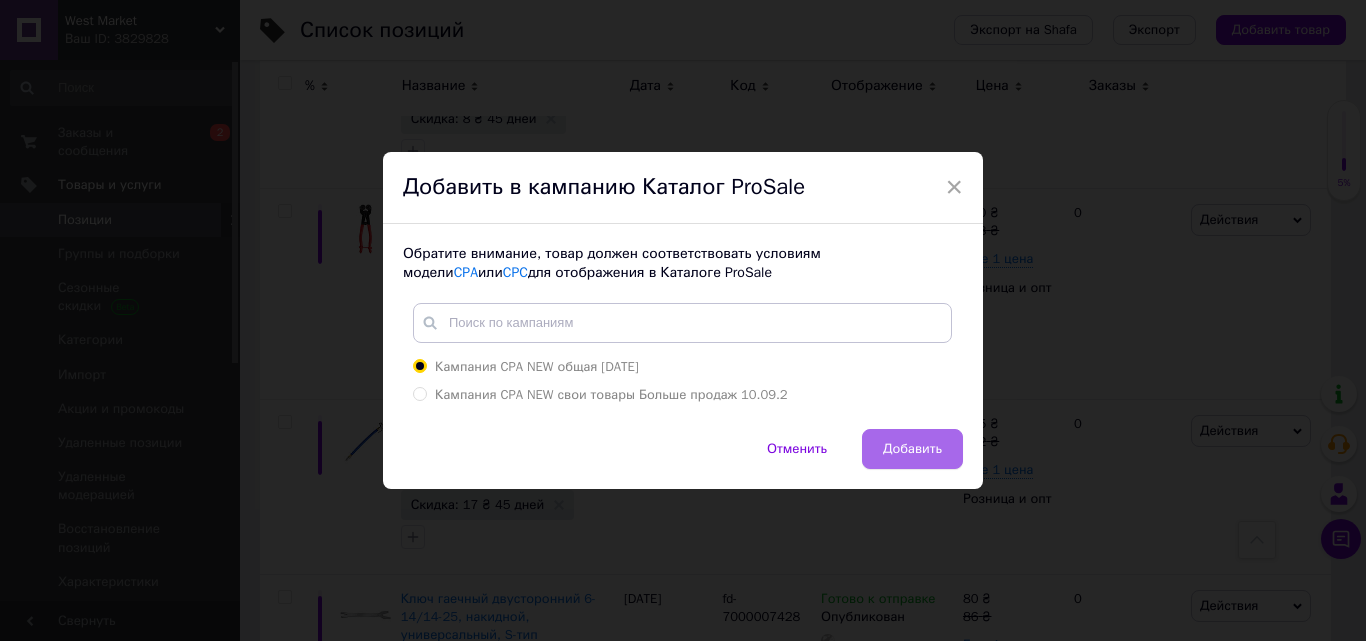 click on "Добавить" at bounding box center [912, 449] 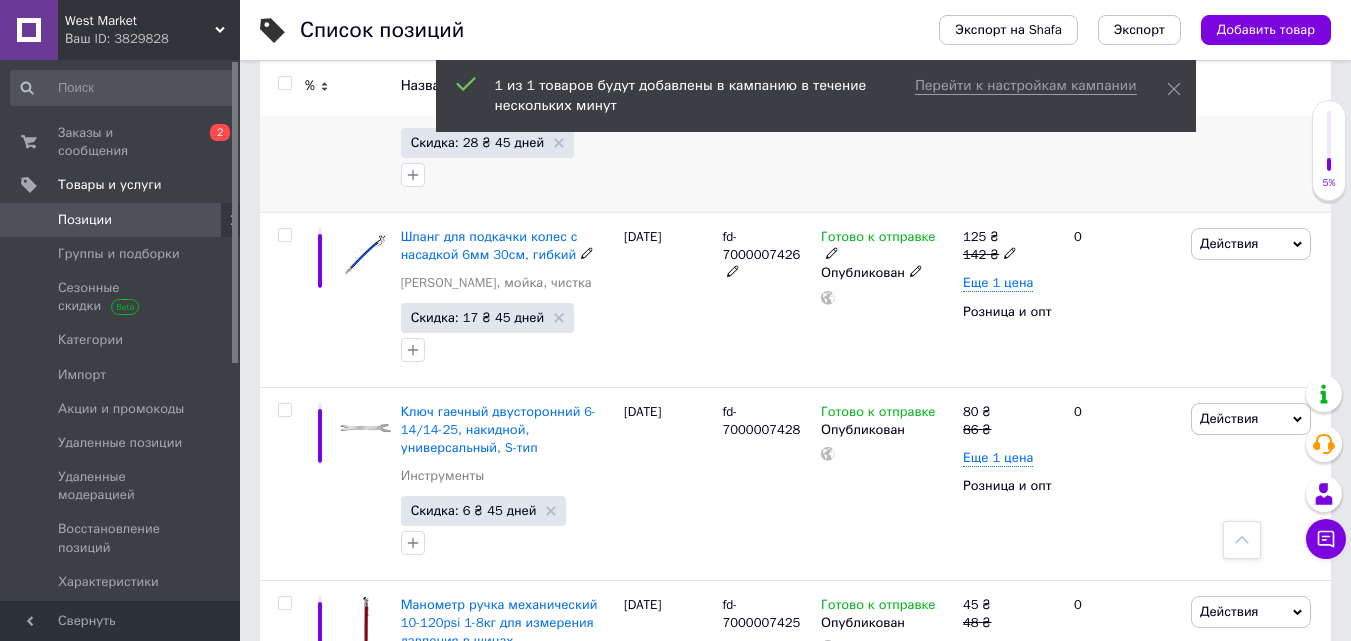 scroll, scrollTop: 900, scrollLeft: 0, axis: vertical 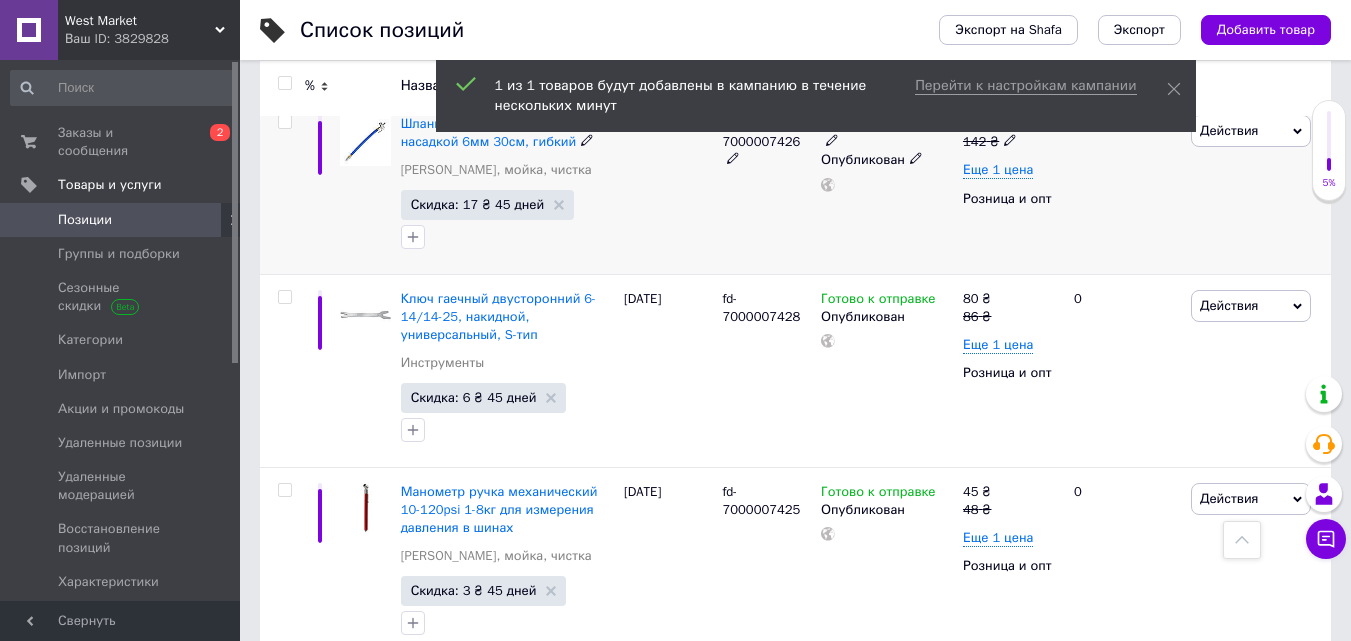 click on "Действия" at bounding box center (1229, 130) 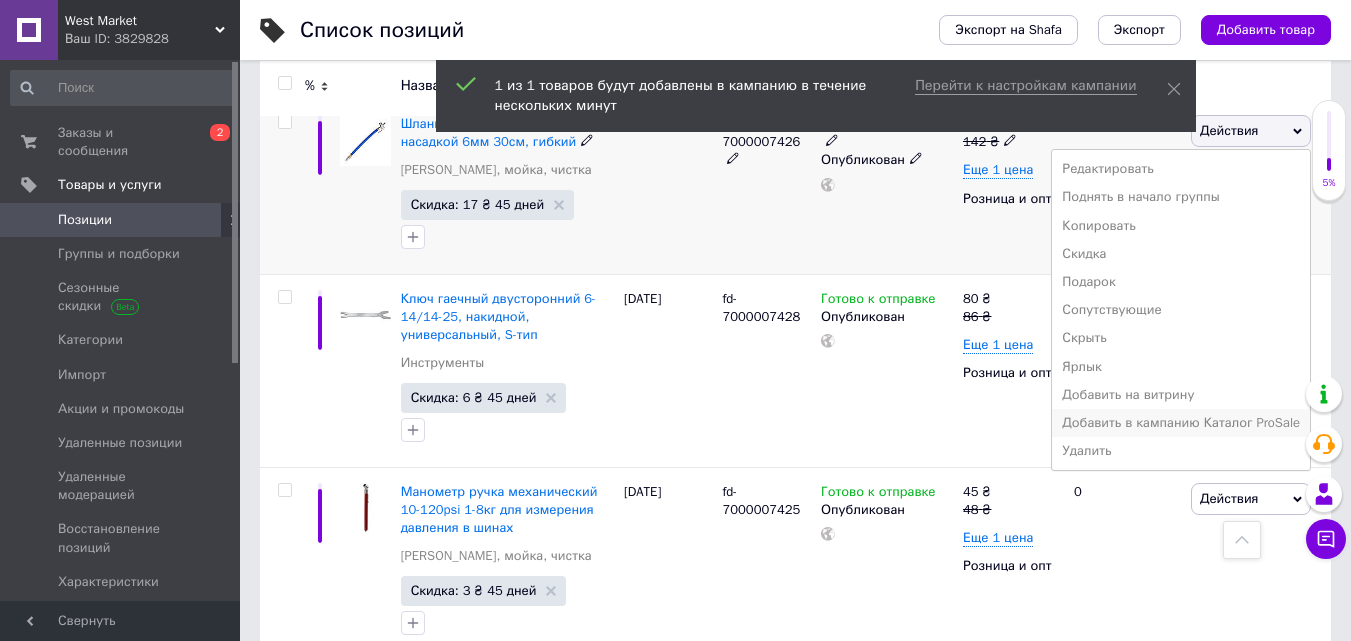click on "Добавить в кампанию Каталог ProSale" at bounding box center [1181, 423] 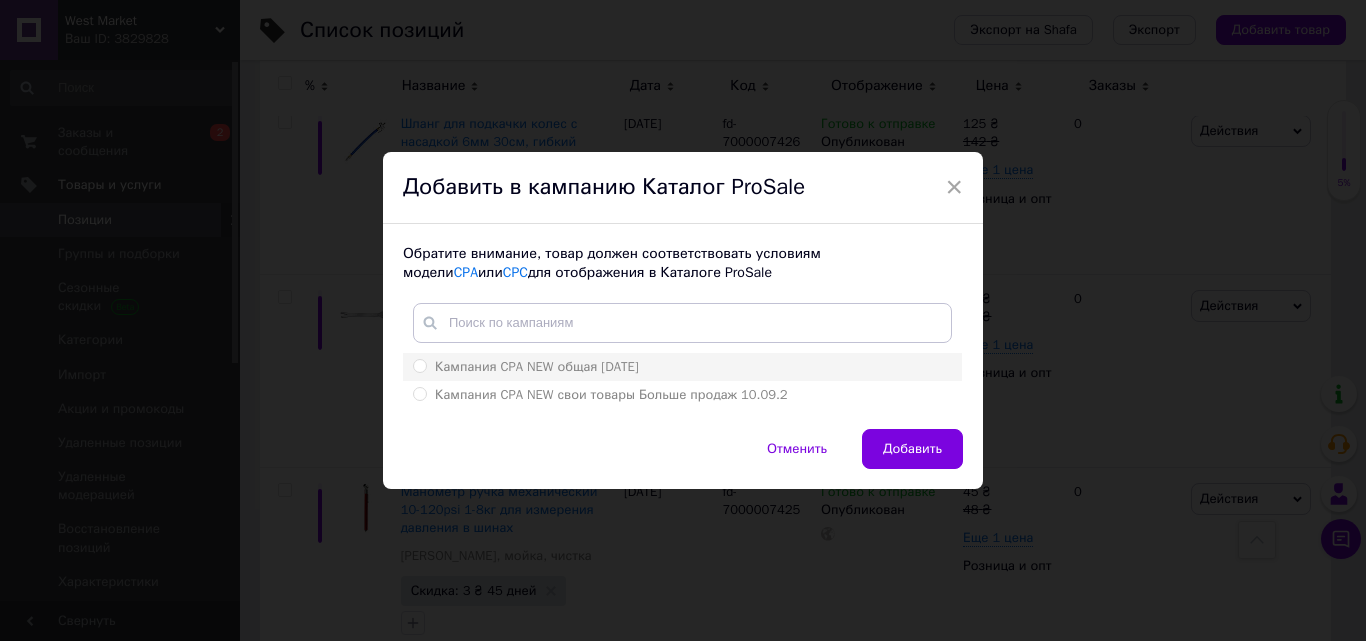 click on "Кампания CPA NEW общая 10.09.2024" at bounding box center [419, 365] 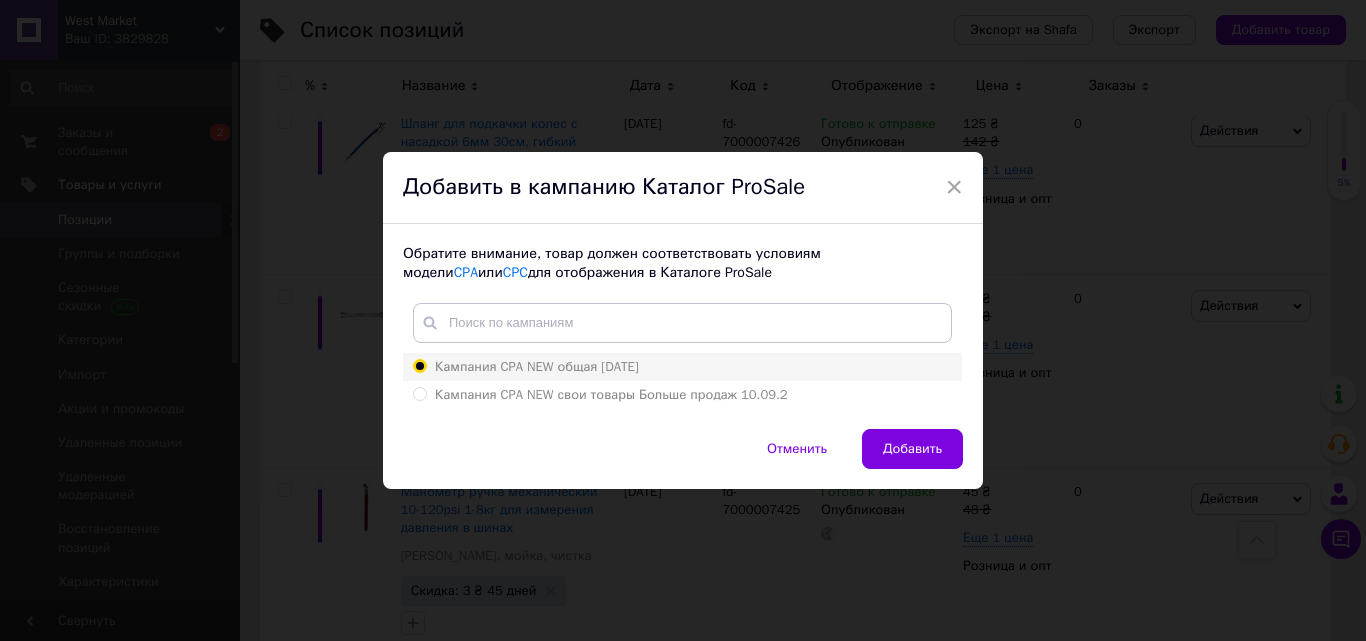 radio on "true" 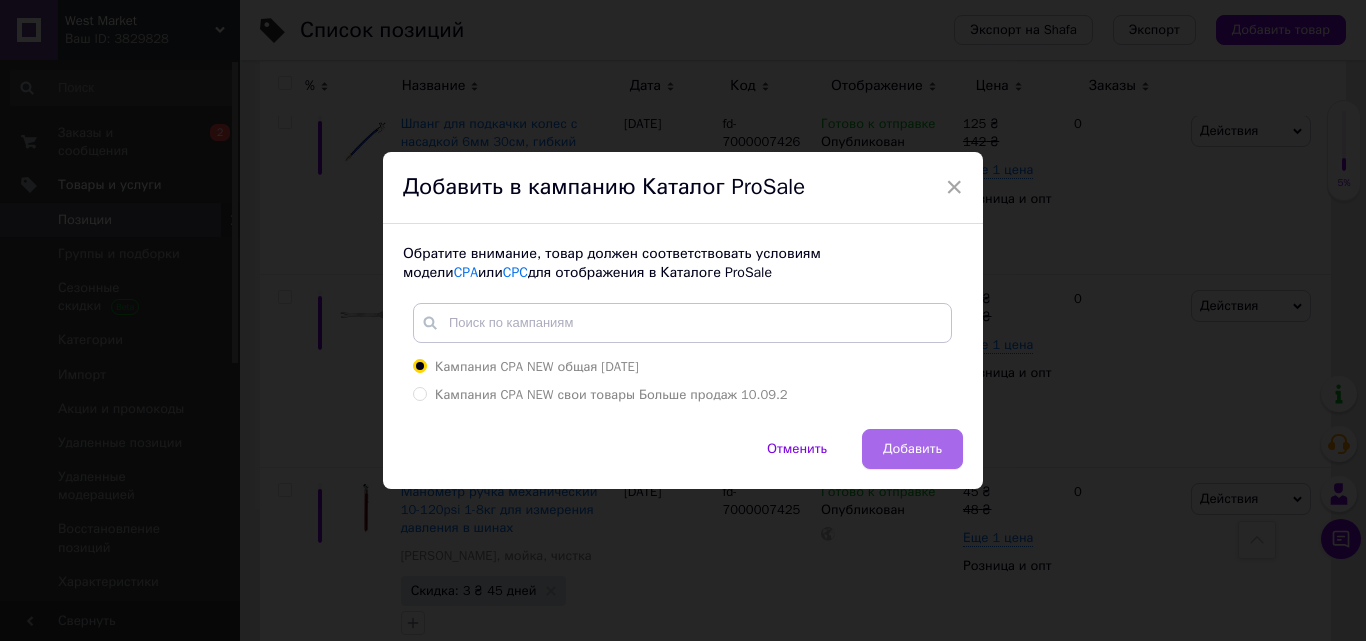 click on "Добавить" at bounding box center [912, 449] 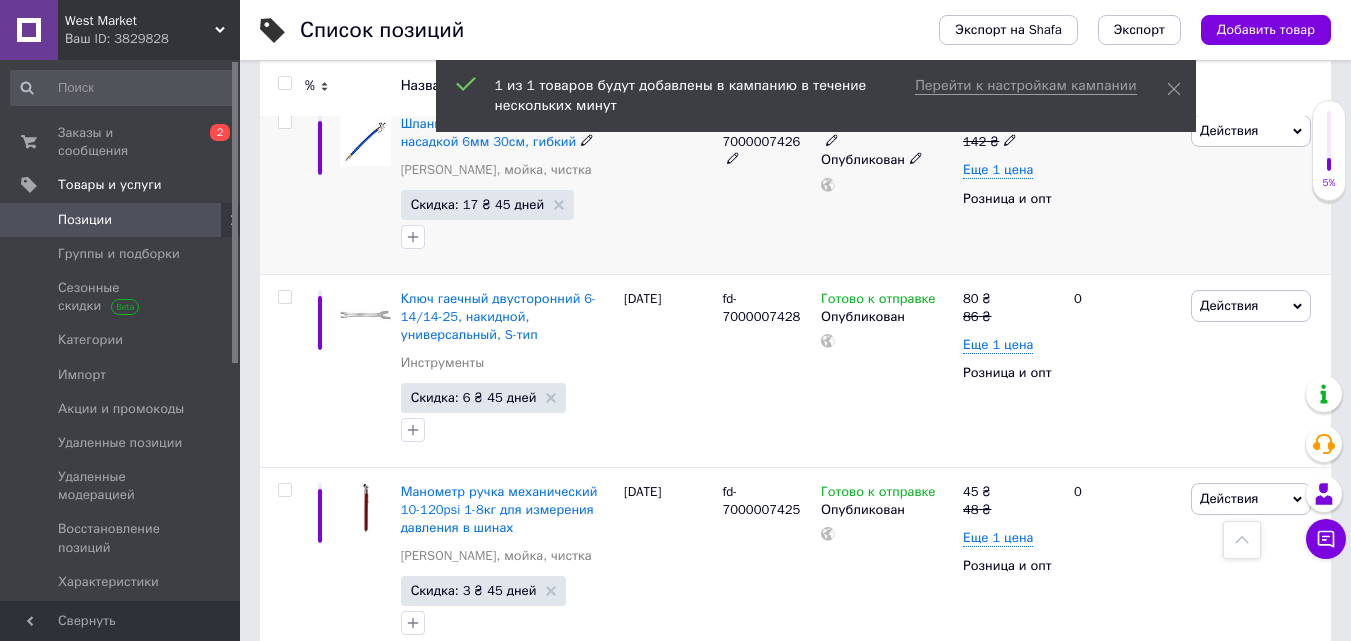 scroll, scrollTop: 1000, scrollLeft: 0, axis: vertical 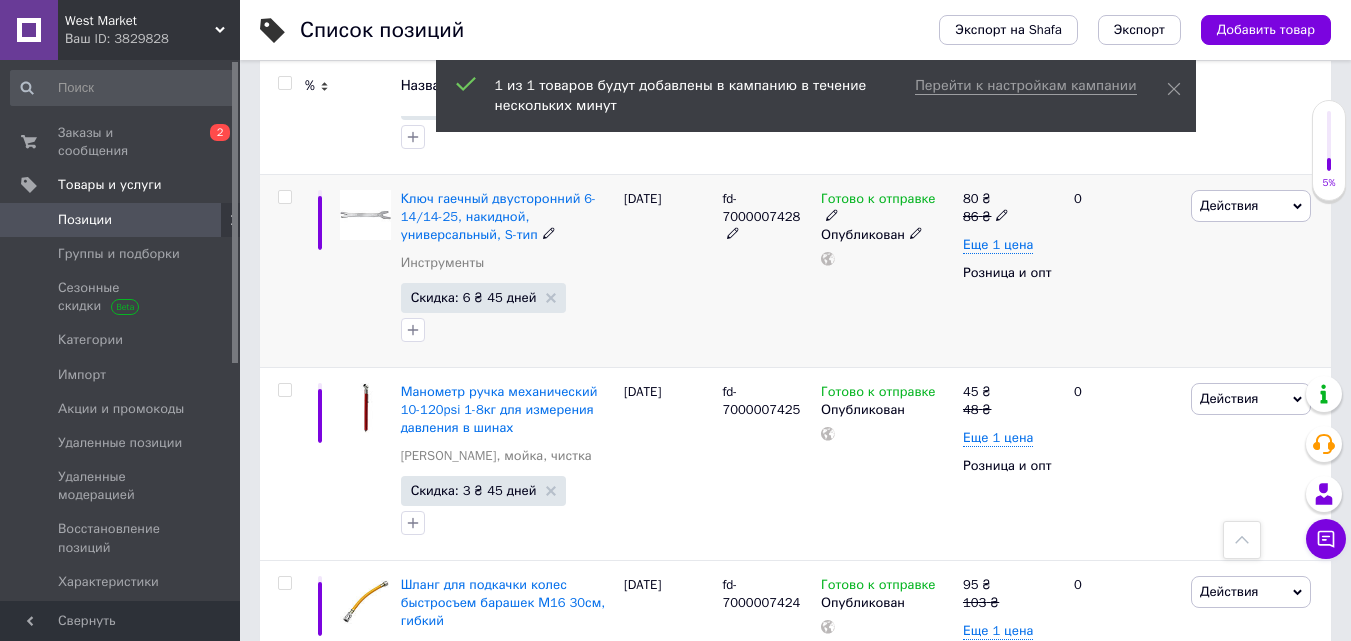 click on "Действия" at bounding box center (1229, 205) 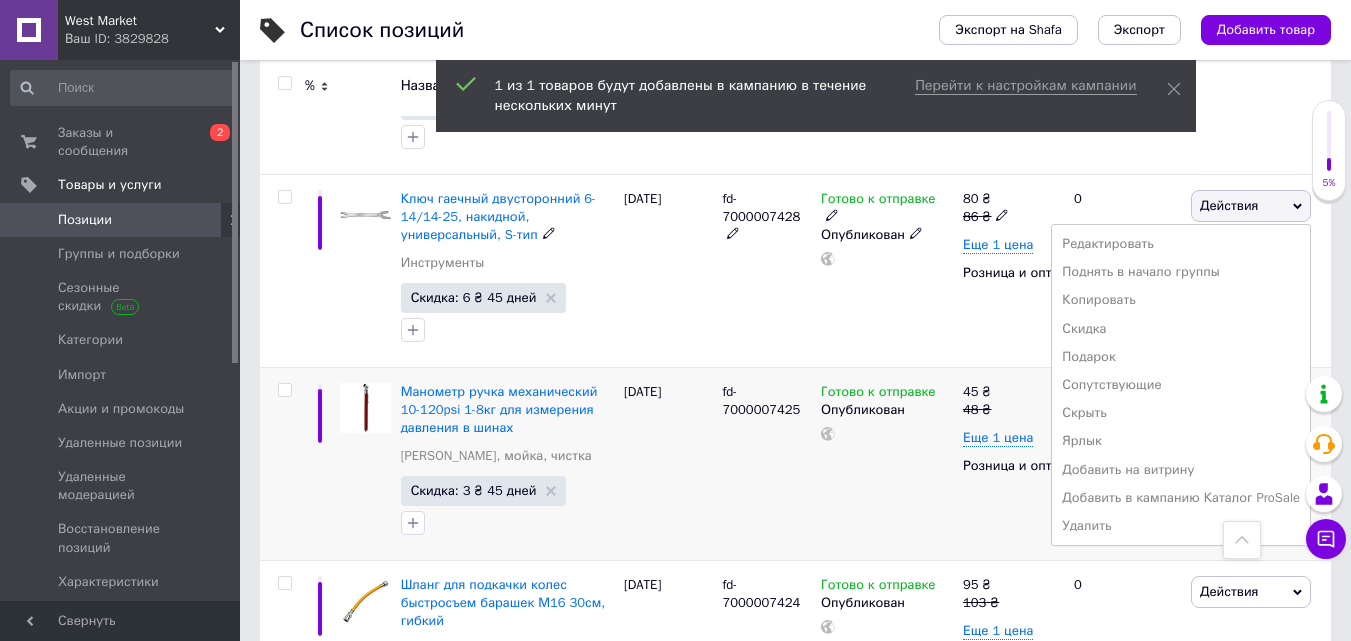 click on "Добавить в кампанию Каталог ProSale" at bounding box center [1181, 498] 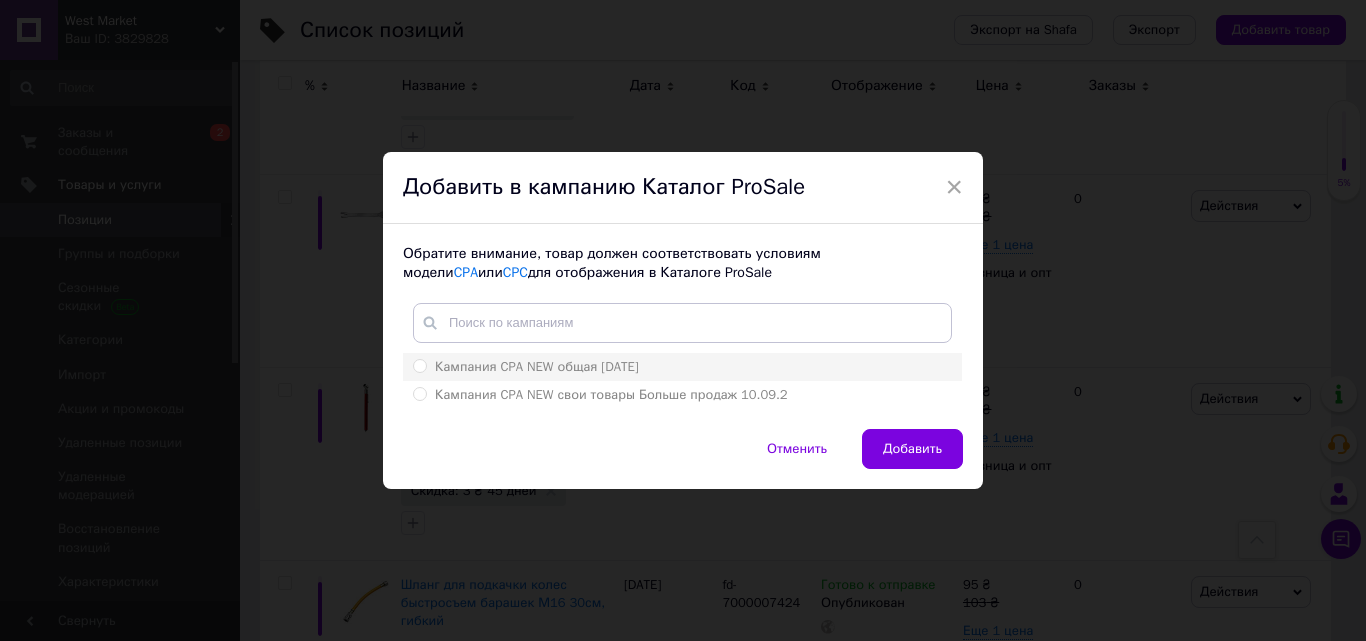 click on "Кампания CPA NEW общая 10.09.2024" at bounding box center [419, 365] 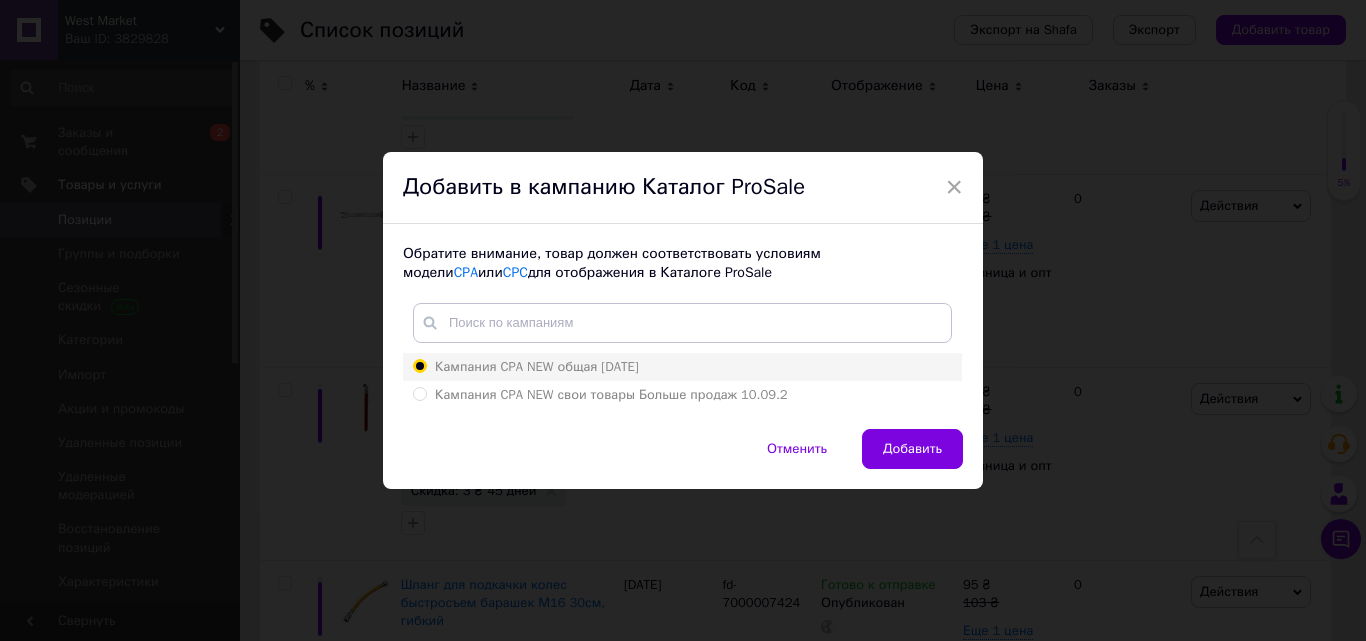 radio on "true" 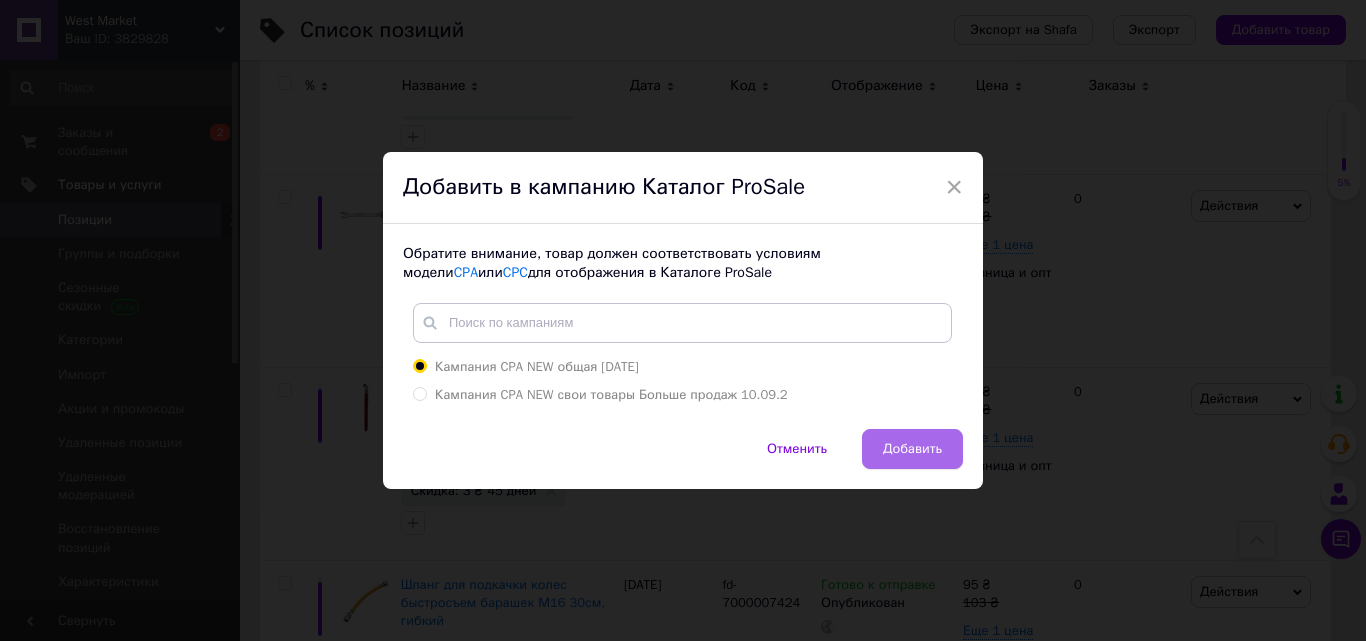 click on "Добавить" at bounding box center (912, 449) 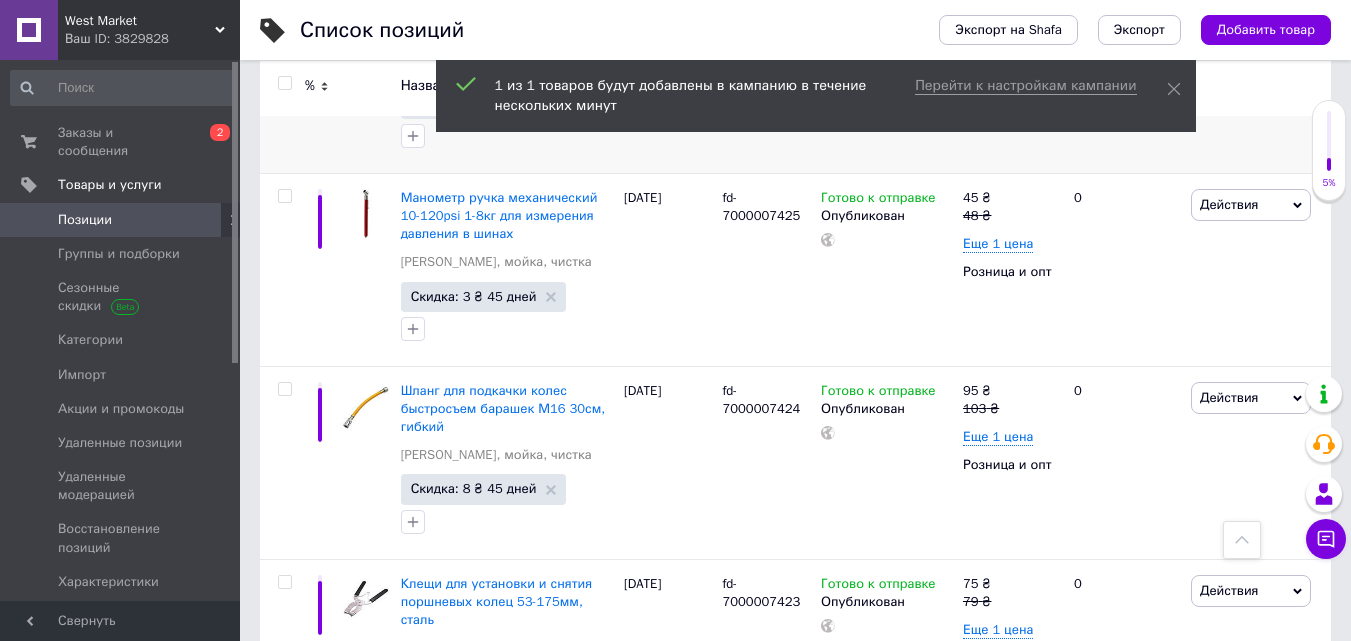 scroll, scrollTop: 1200, scrollLeft: 0, axis: vertical 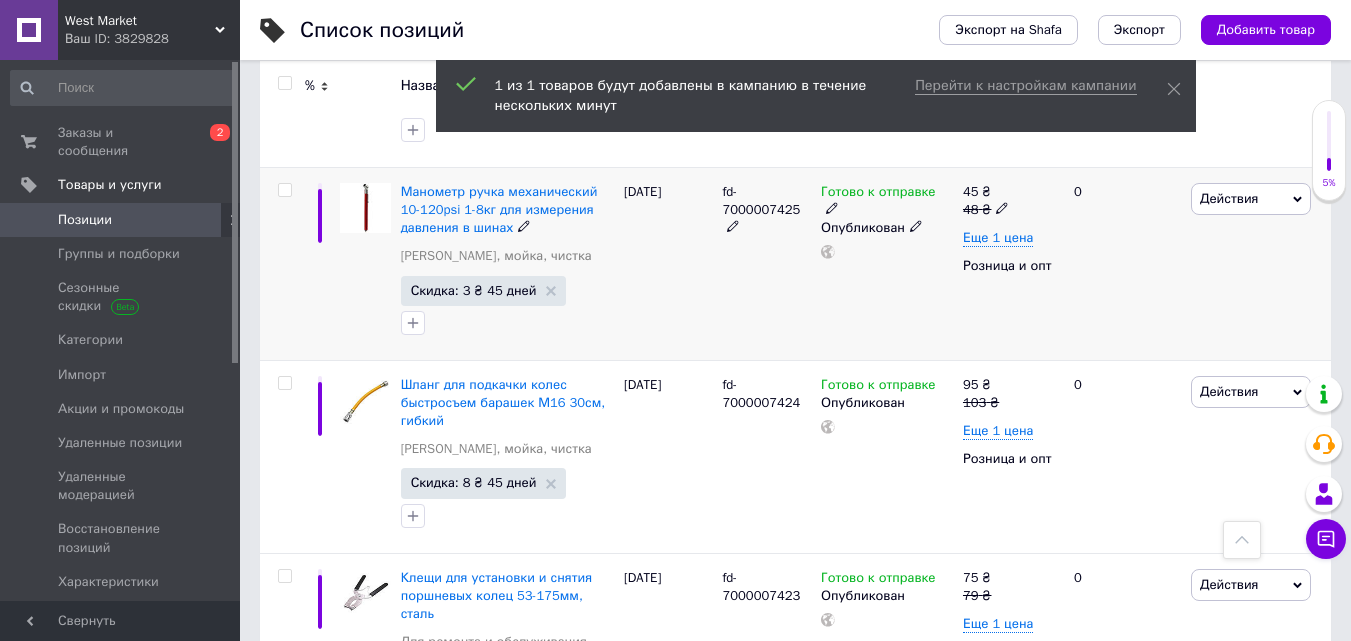 click on "Действия" at bounding box center [1229, 198] 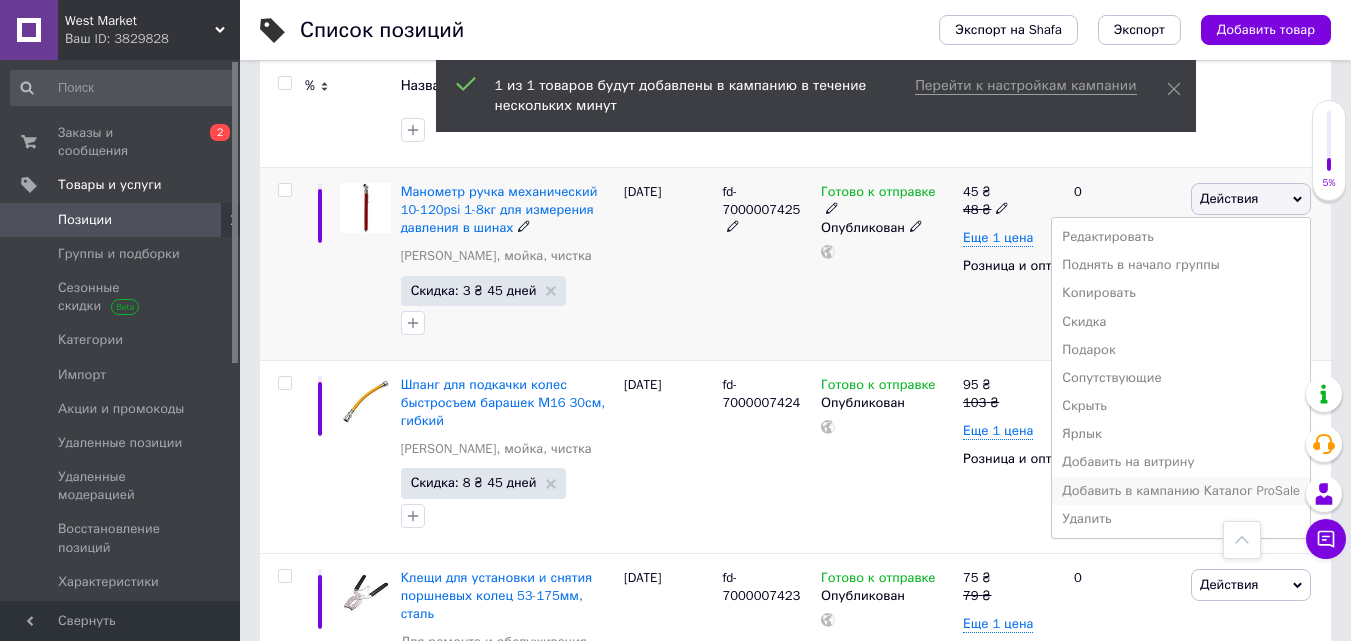 click on "Добавить в кампанию Каталог ProSale" at bounding box center [1181, 491] 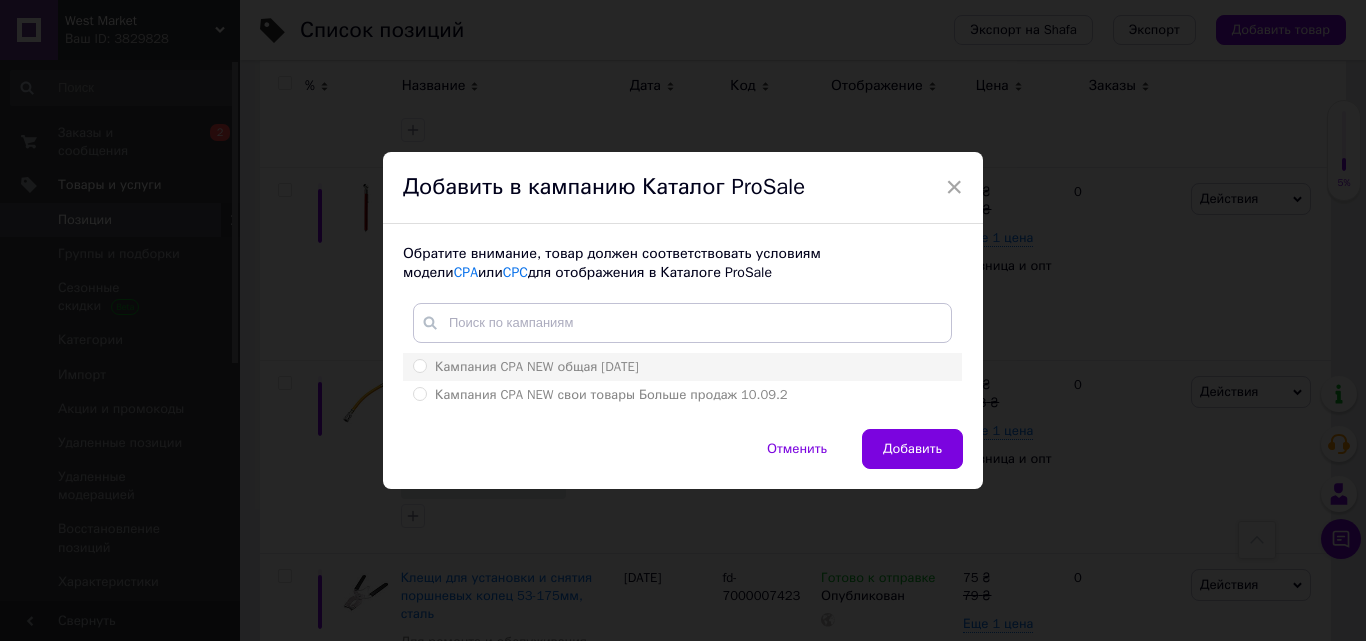 click on "Кампания CPA NEW общая 10.09.2024" at bounding box center (419, 365) 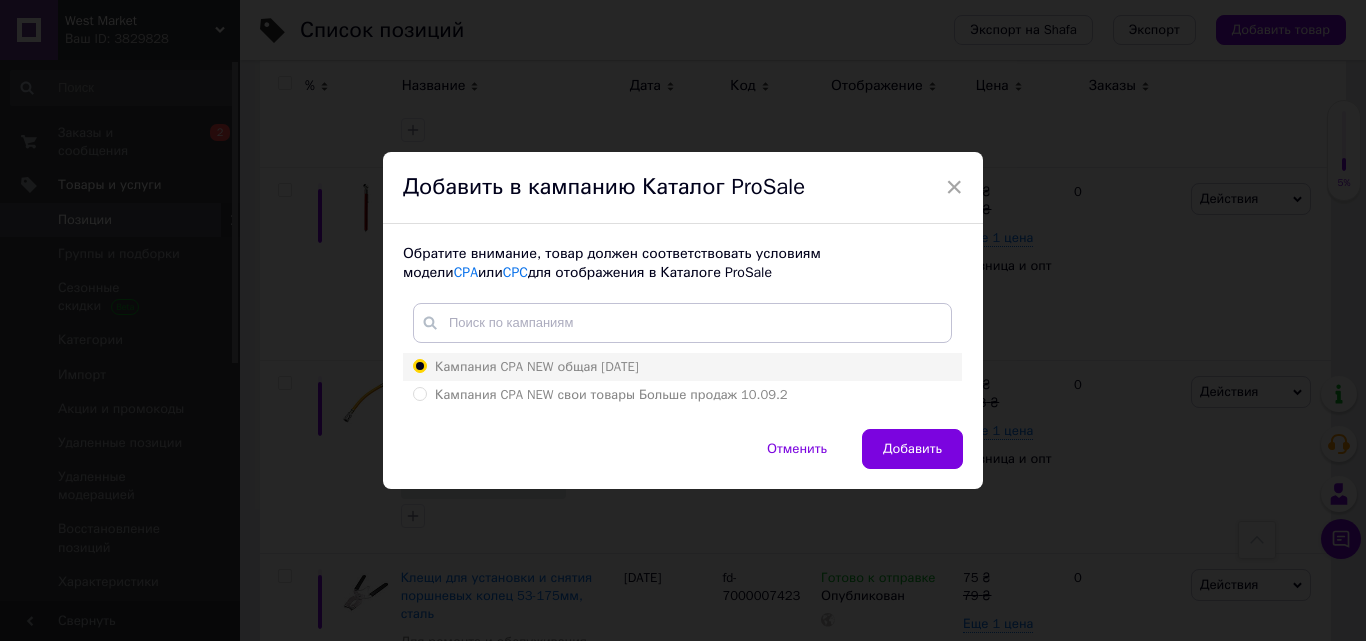radio on "true" 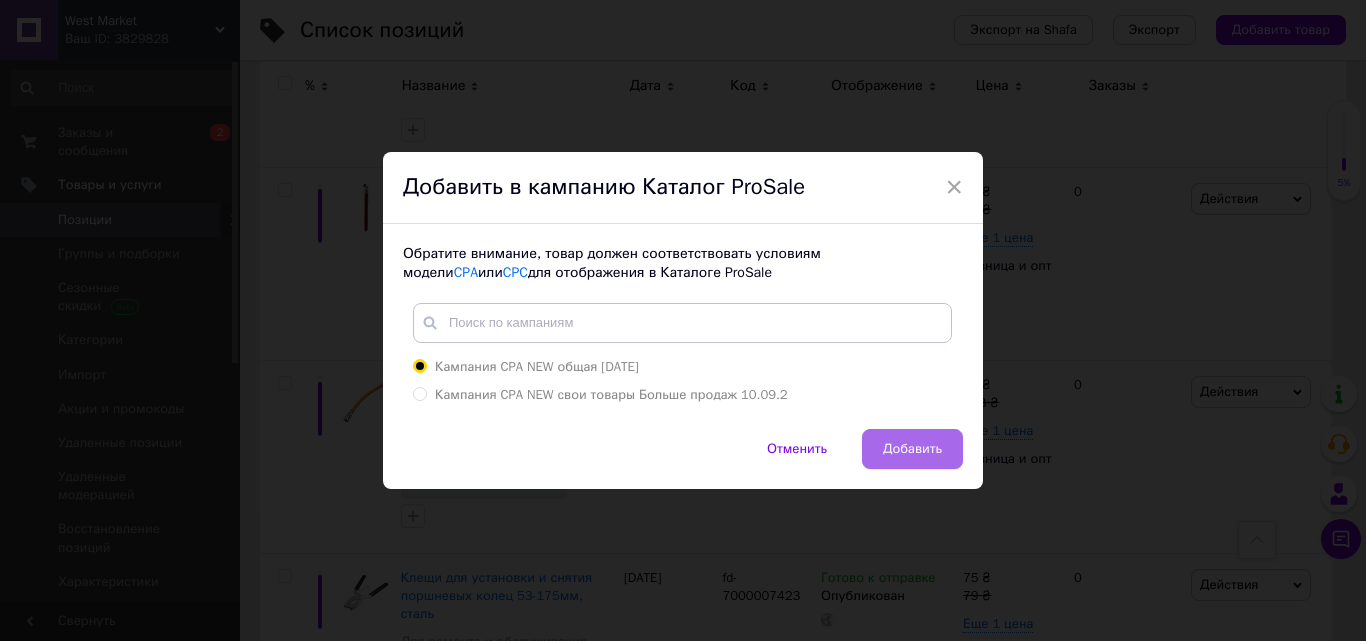 click on "Добавить" at bounding box center [912, 449] 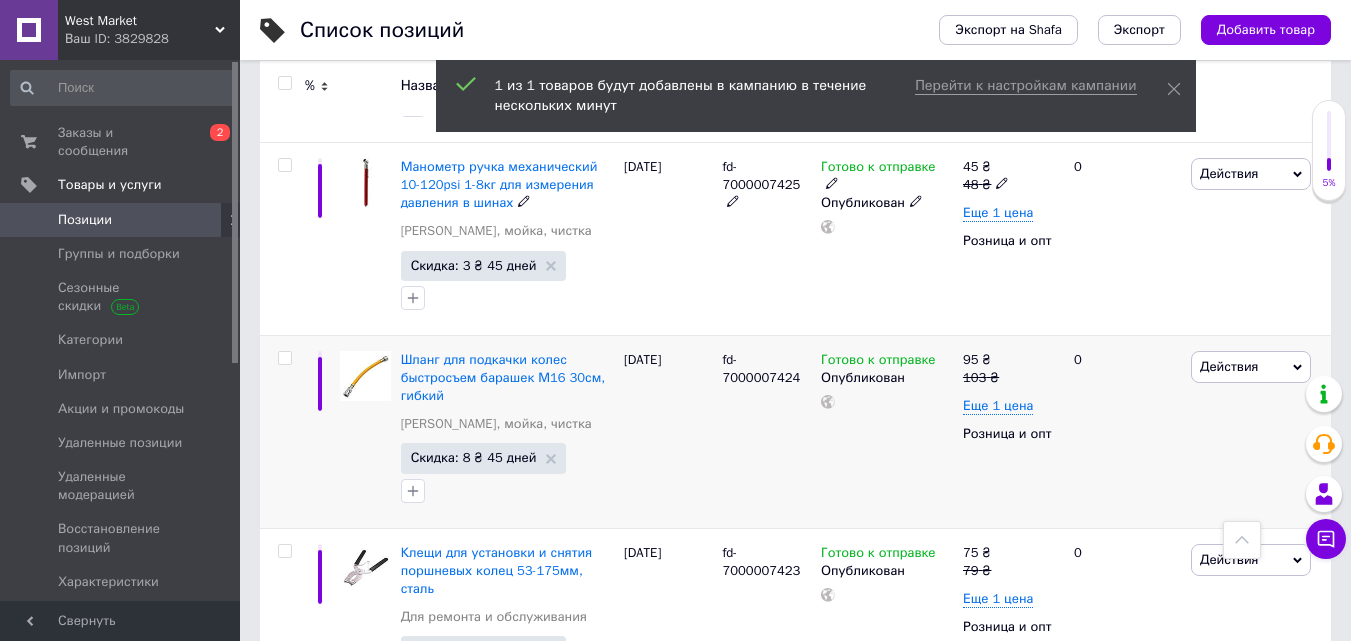 scroll, scrollTop: 1400, scrollLeft: 0, axis: vertical 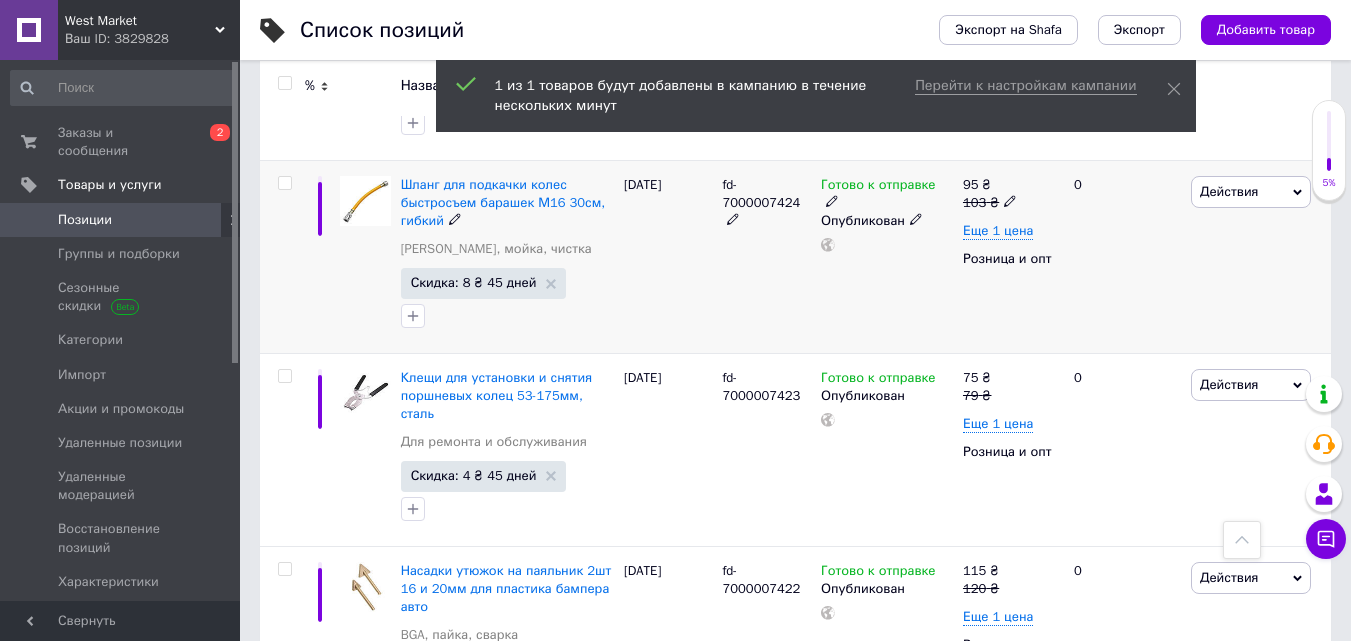 click on "Действия" at bounding box center [1229, 191] 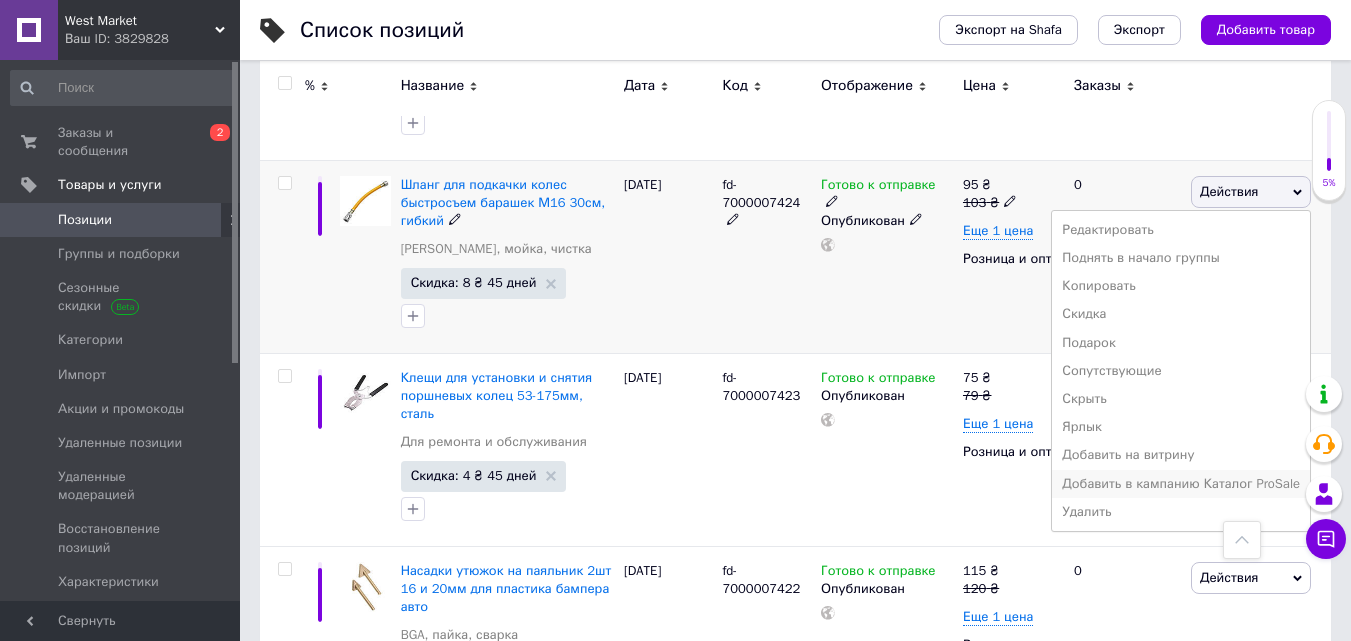 click on "Добавить в кампанию Каталог ProSale" at bounding box center [1181, 484] 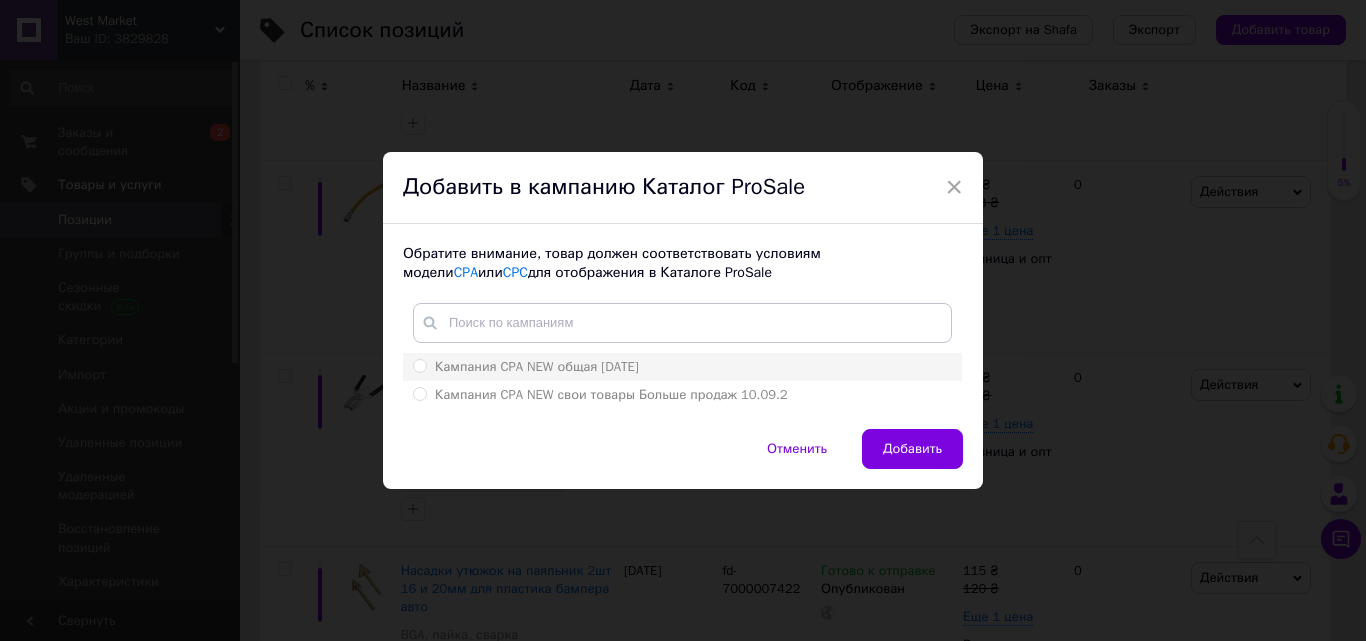 click on "Кампания CPA NEW общая 10.09.2024" at bounding box center [419, 365] 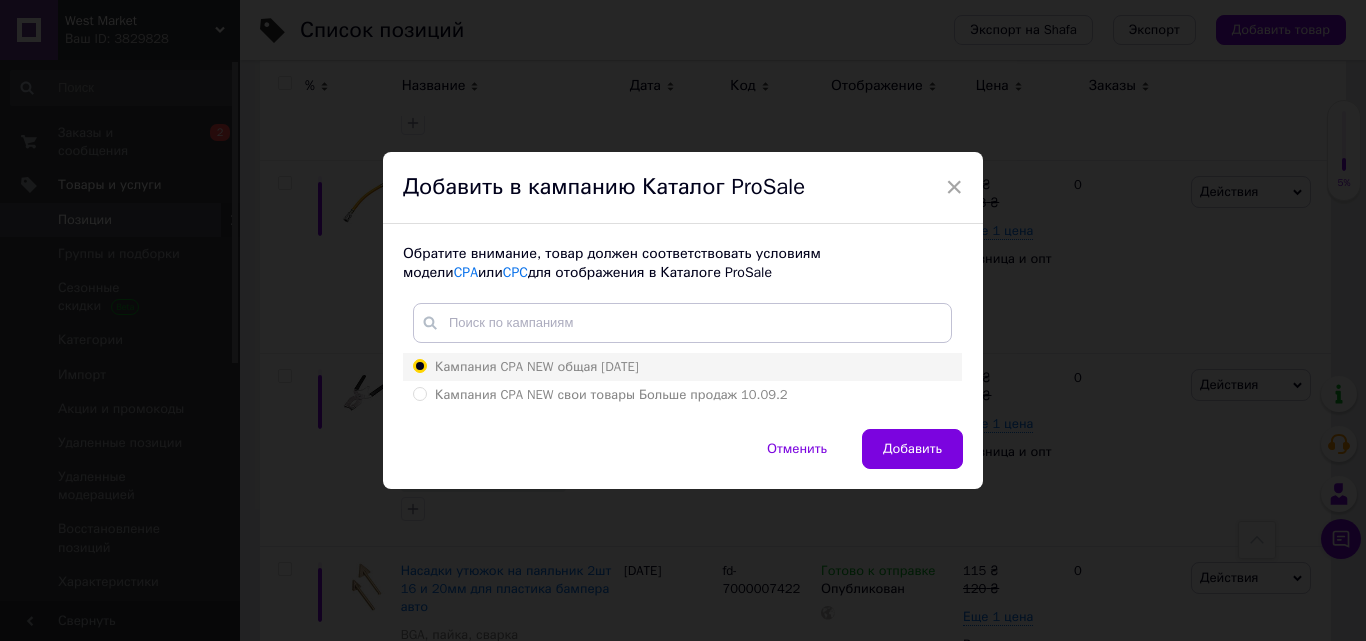 radio on "true" 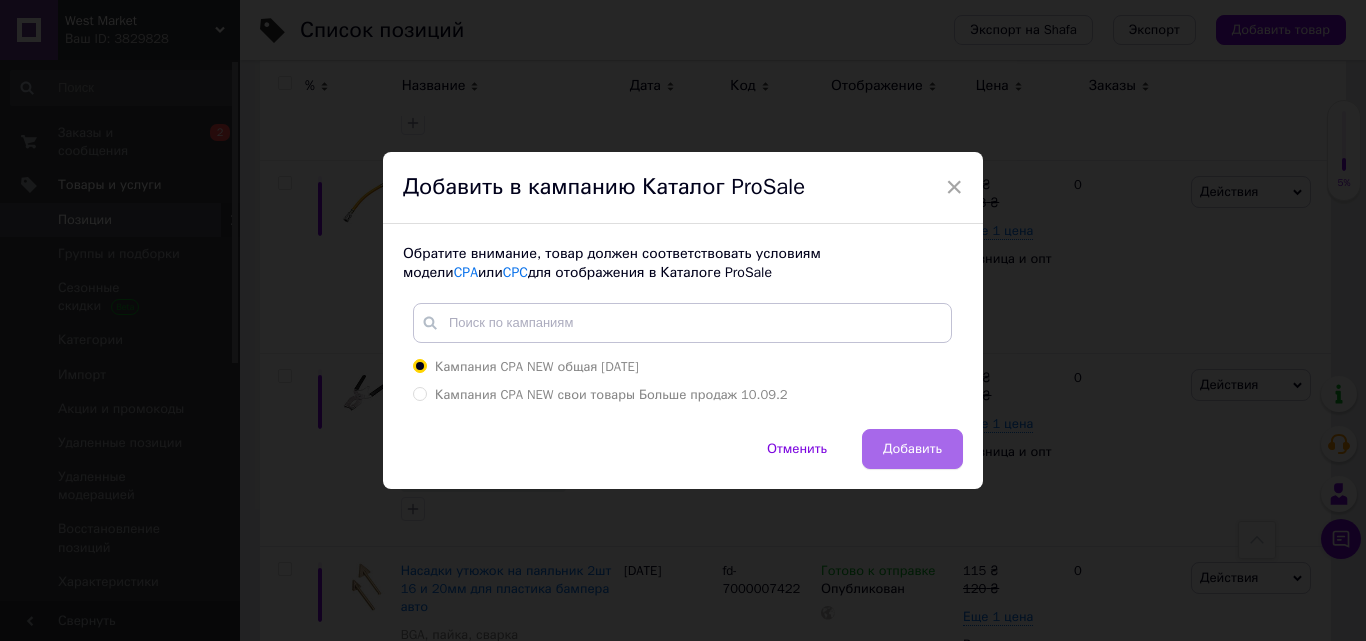 click on "Добавить" at bounding box center [912, 449] 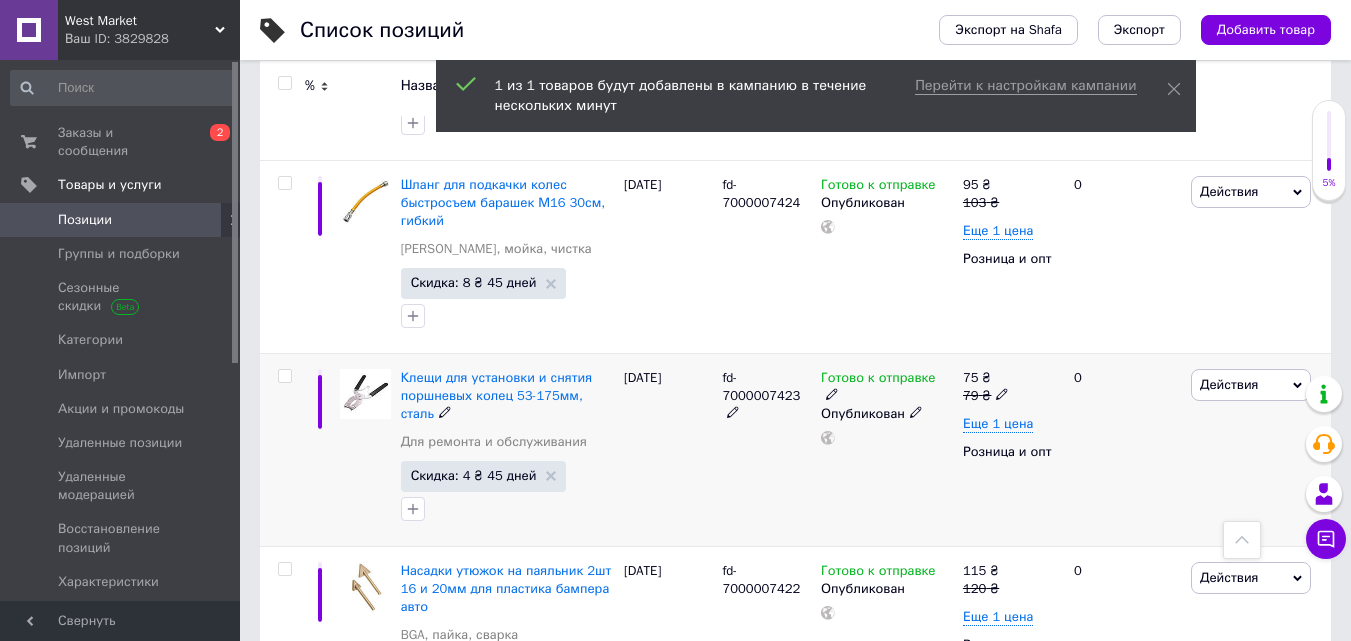 scroll, scrollTop: 1600, scrollLeft: 0, axis: vertical 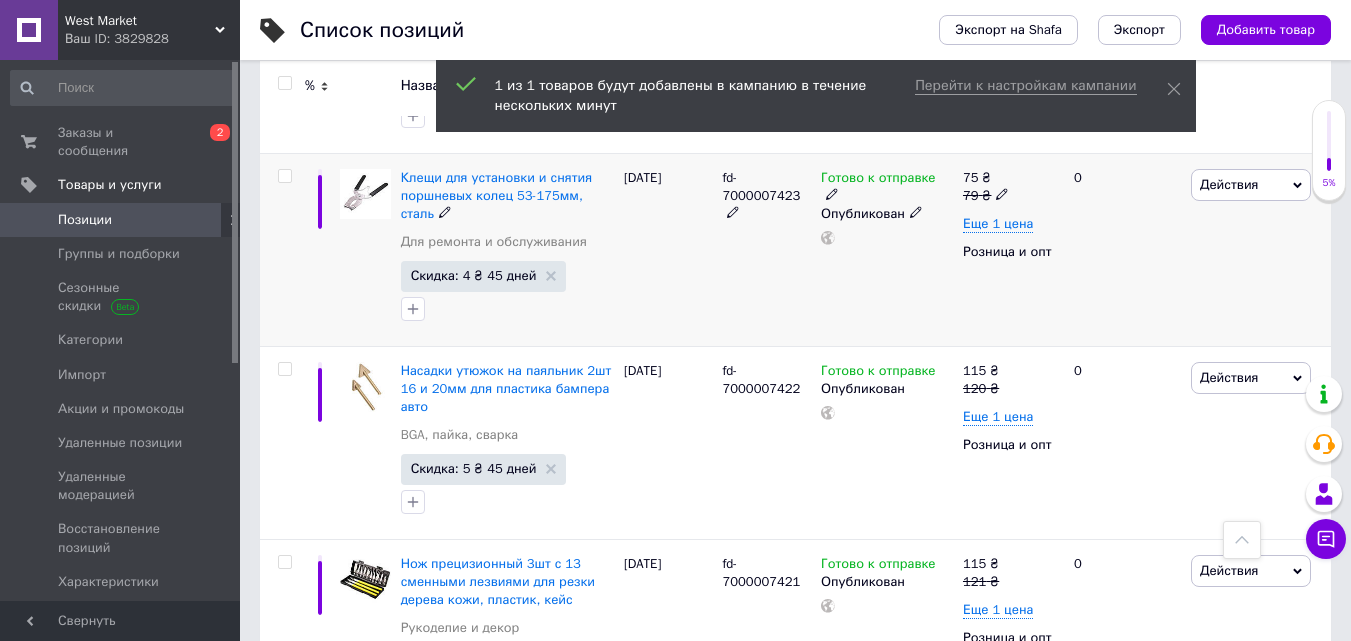 click on "Действия" at bounding box center [1229, 184] 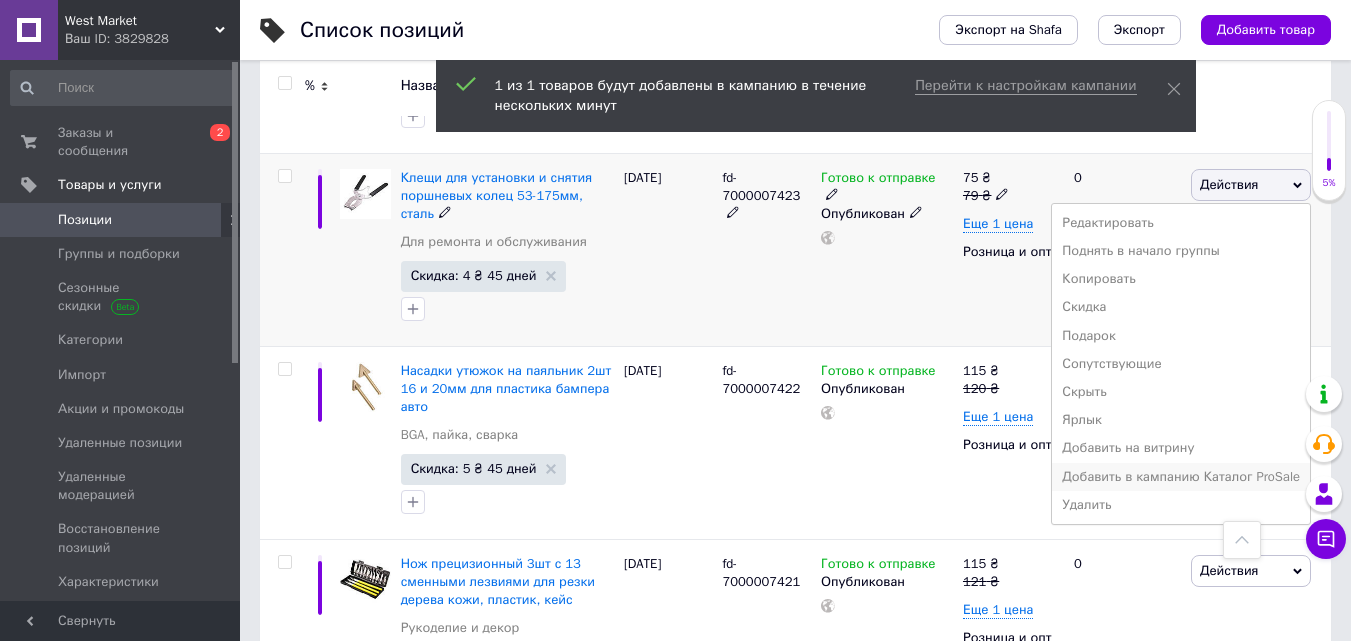 click on "Добавить в кампанию Каталог ProSale" at bounding box center [1181, 477] 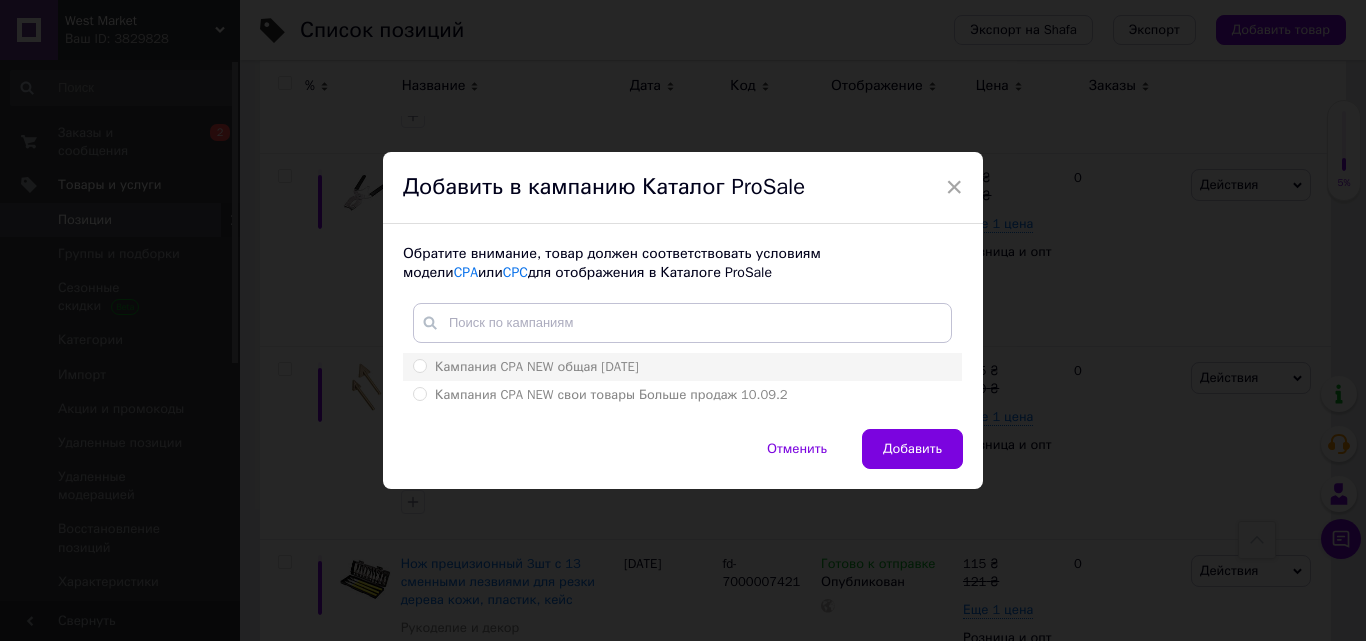 click on "Кампания CPA NEW общая 10.09.2024" at bounding box center [419, 365] 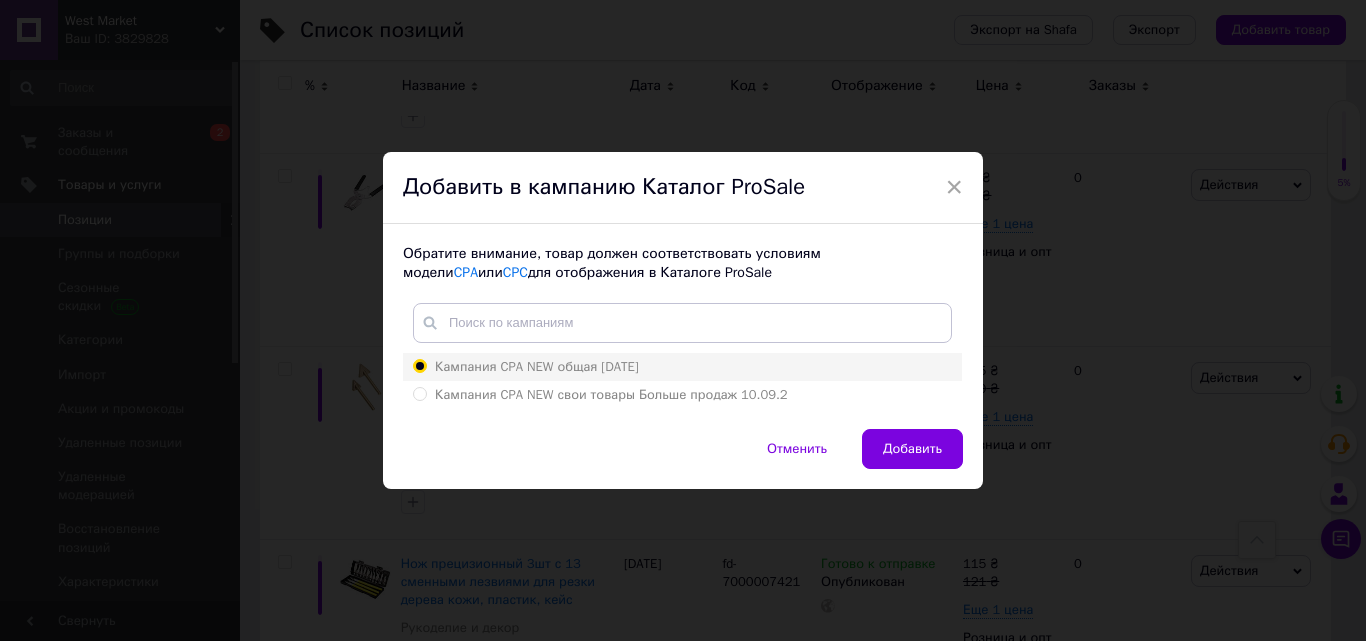 radio on "true" 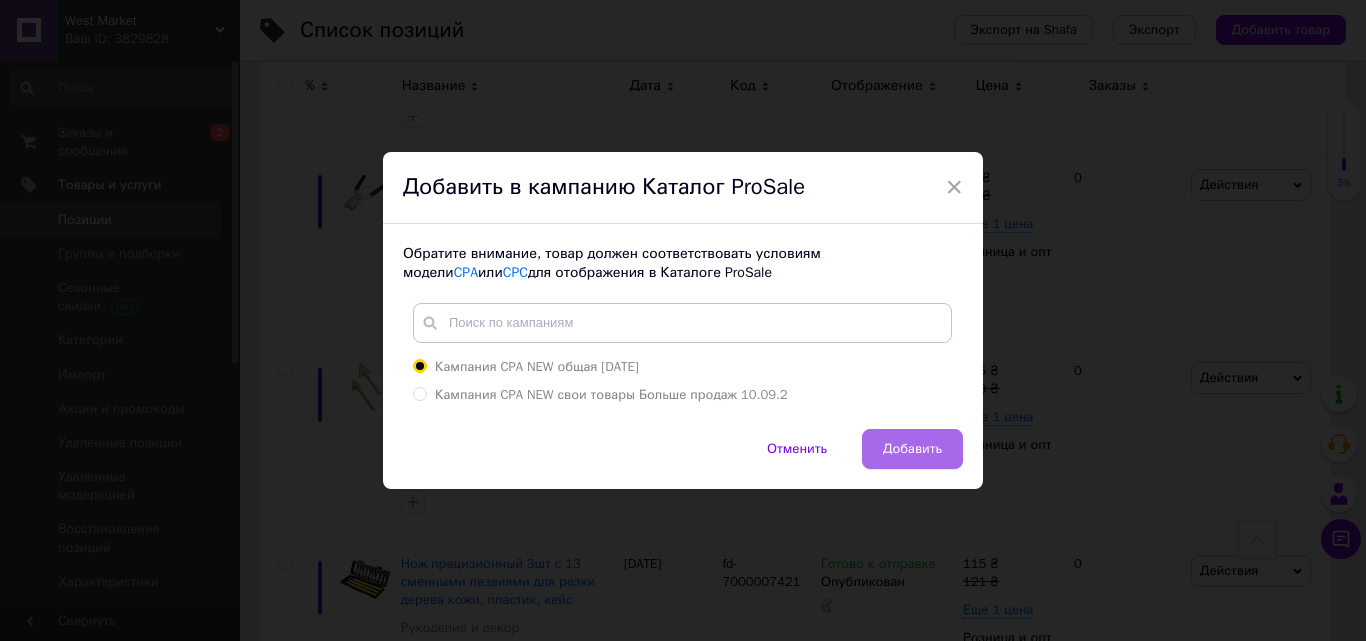 click on "Добавить" at bounding box center [912, 449] 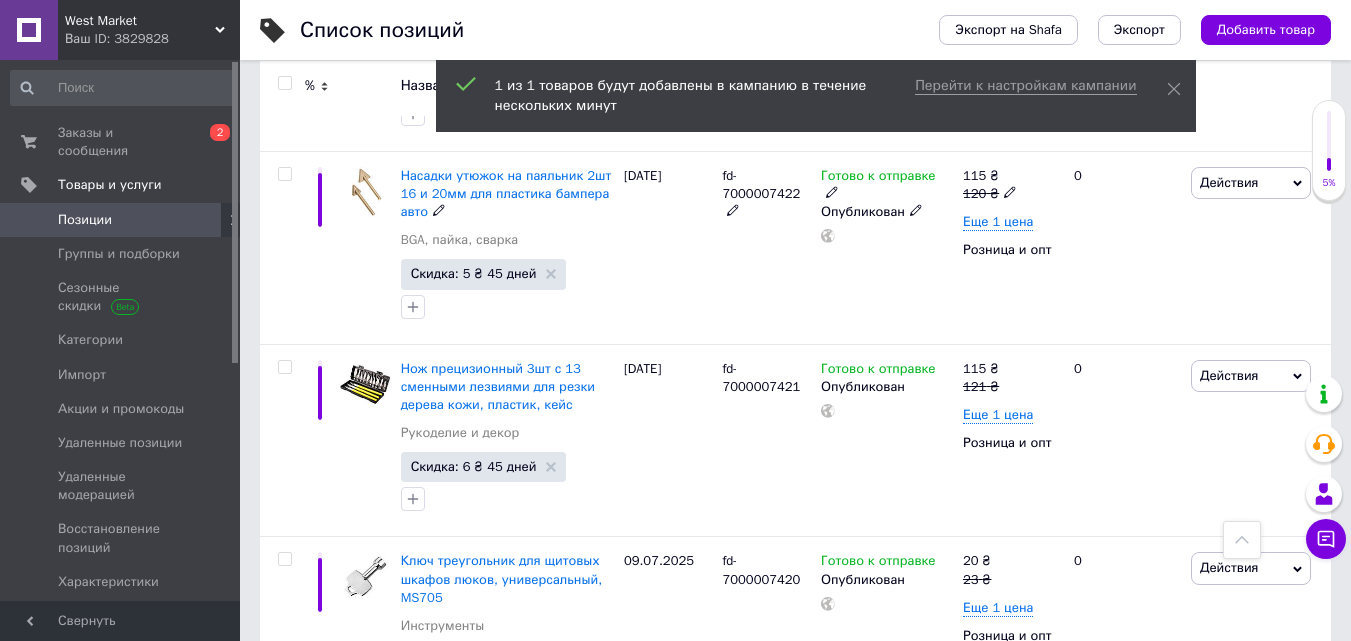 scroll, scrollTop: 1800, scrollLeft: 0, axis: vertical 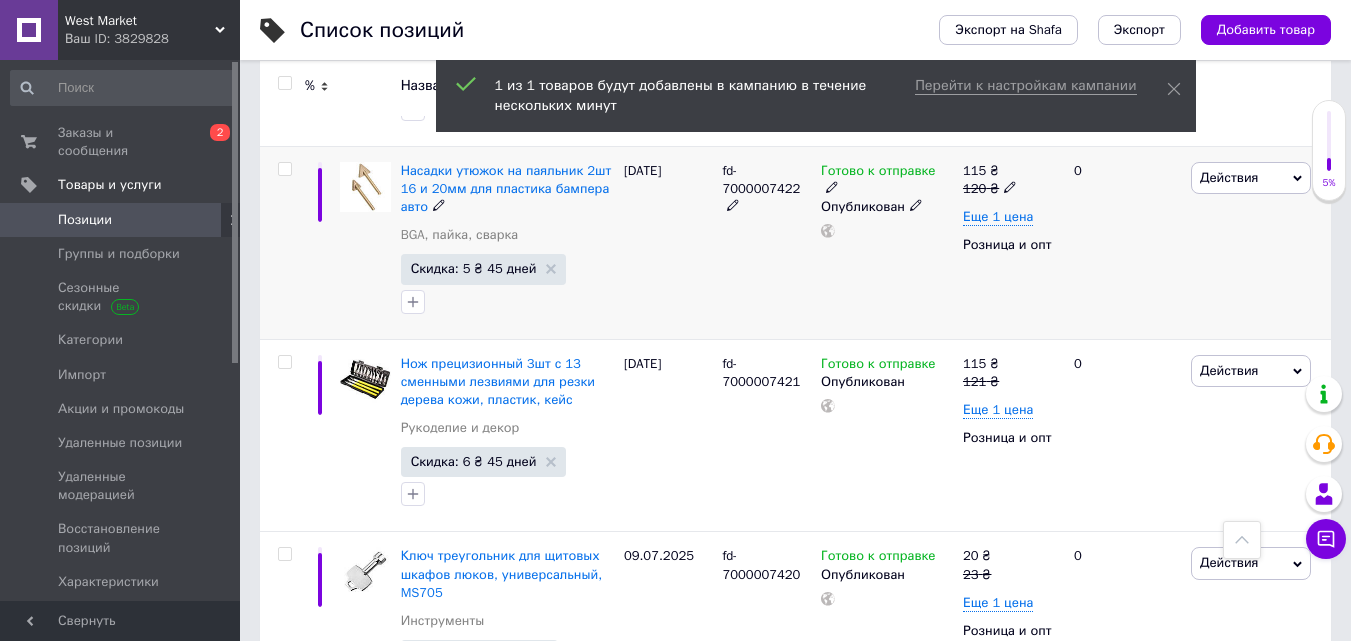 click on "Действия" at bounding box center (1229, 177) 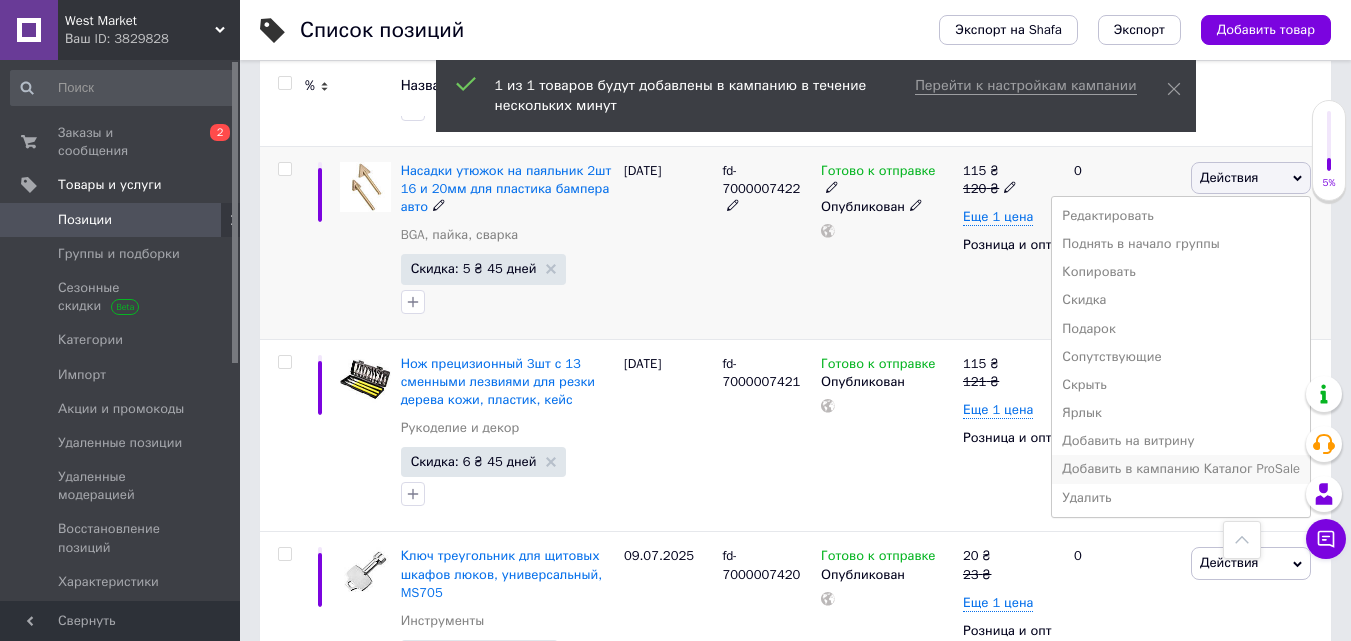 click on "Добавить в кампанию Каталог ProSale" at bounding box center (1181, 469) 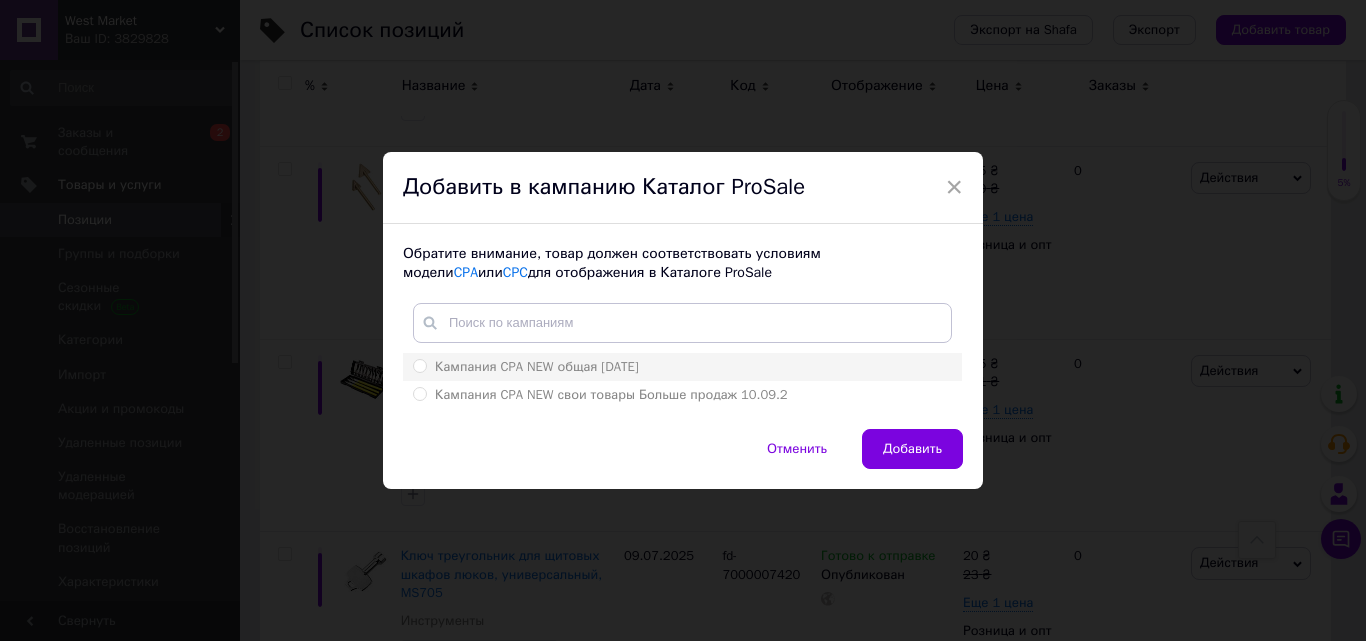 click on "Кампания CPA NEW общая 10.09.2024" at bounding box center [419, 365] 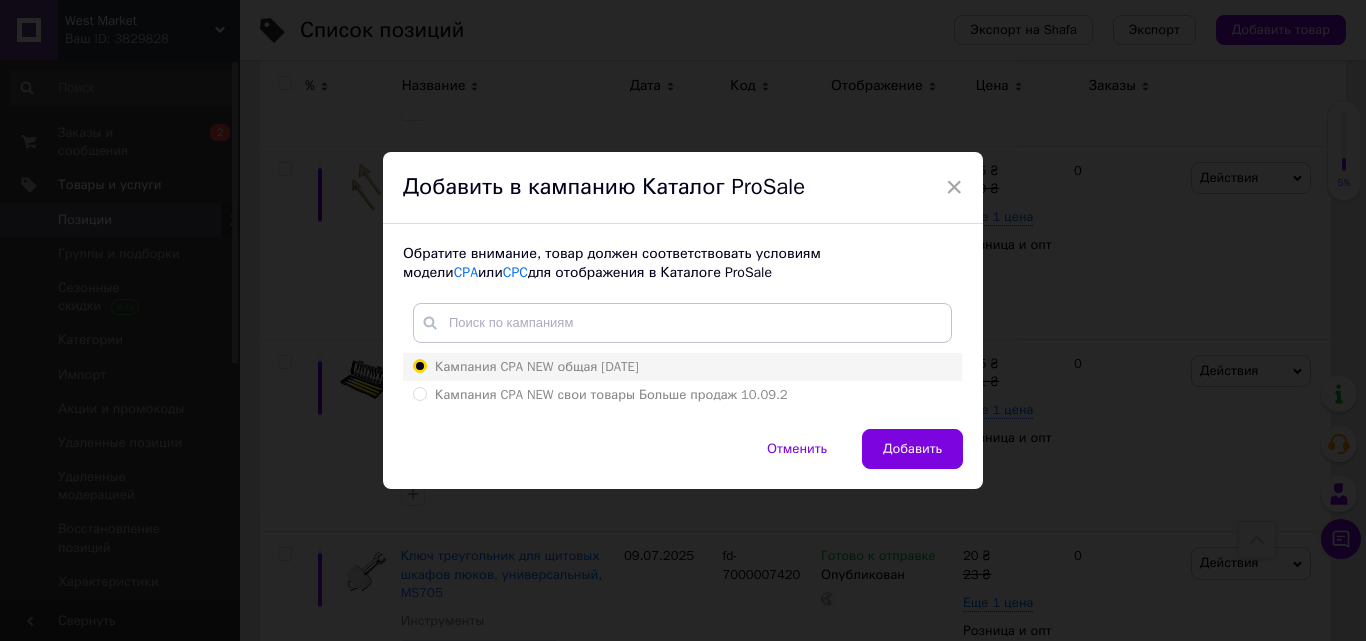 radio on "true" 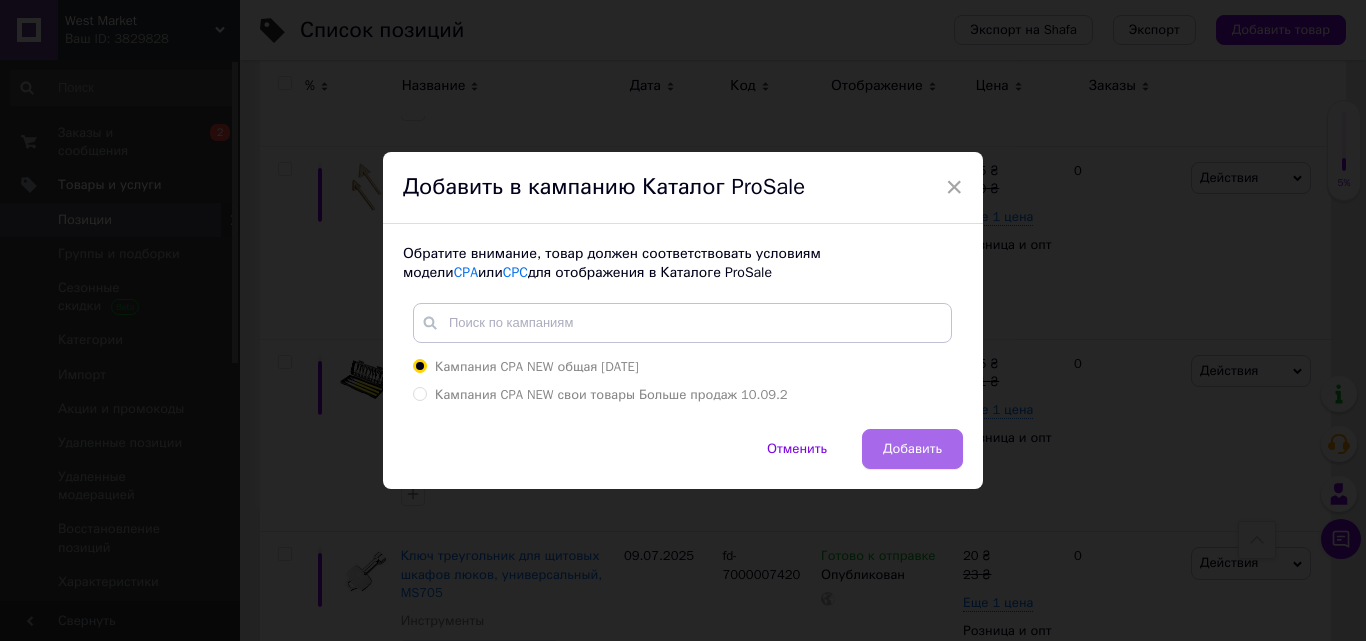click on "Добавить" at bounding box center (912, 449) 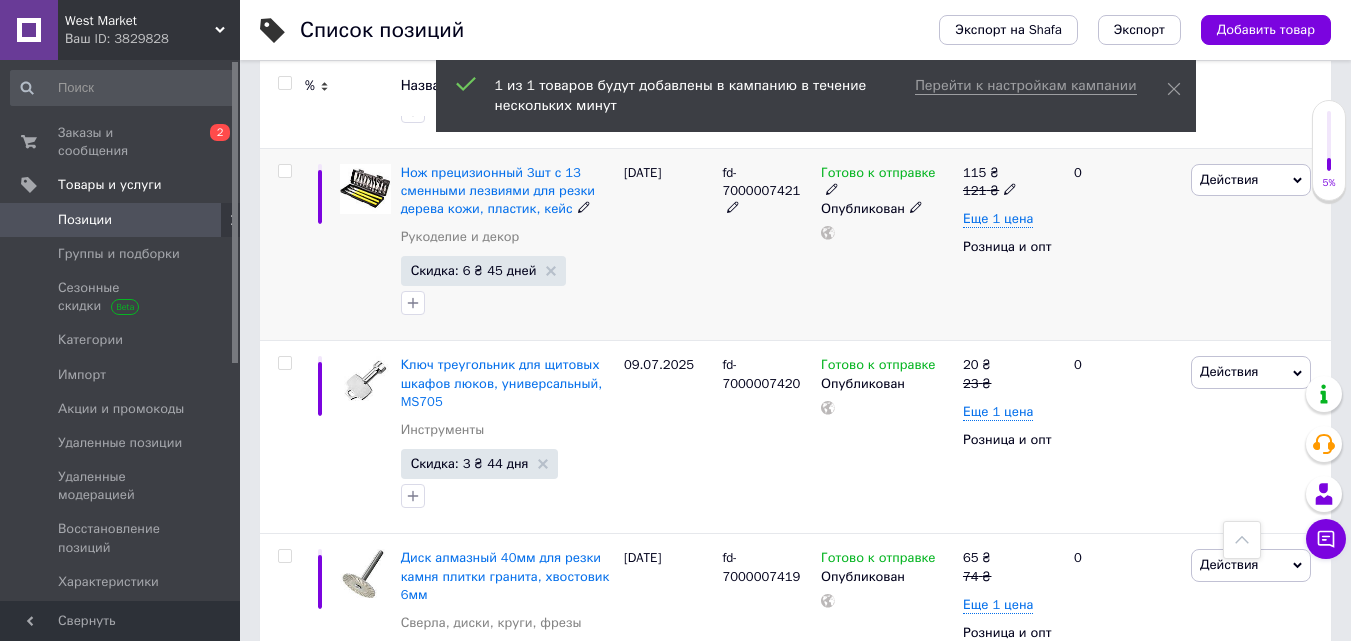 scroll, scrollTop: 2000, scrollLeft: 0, axis: vertical 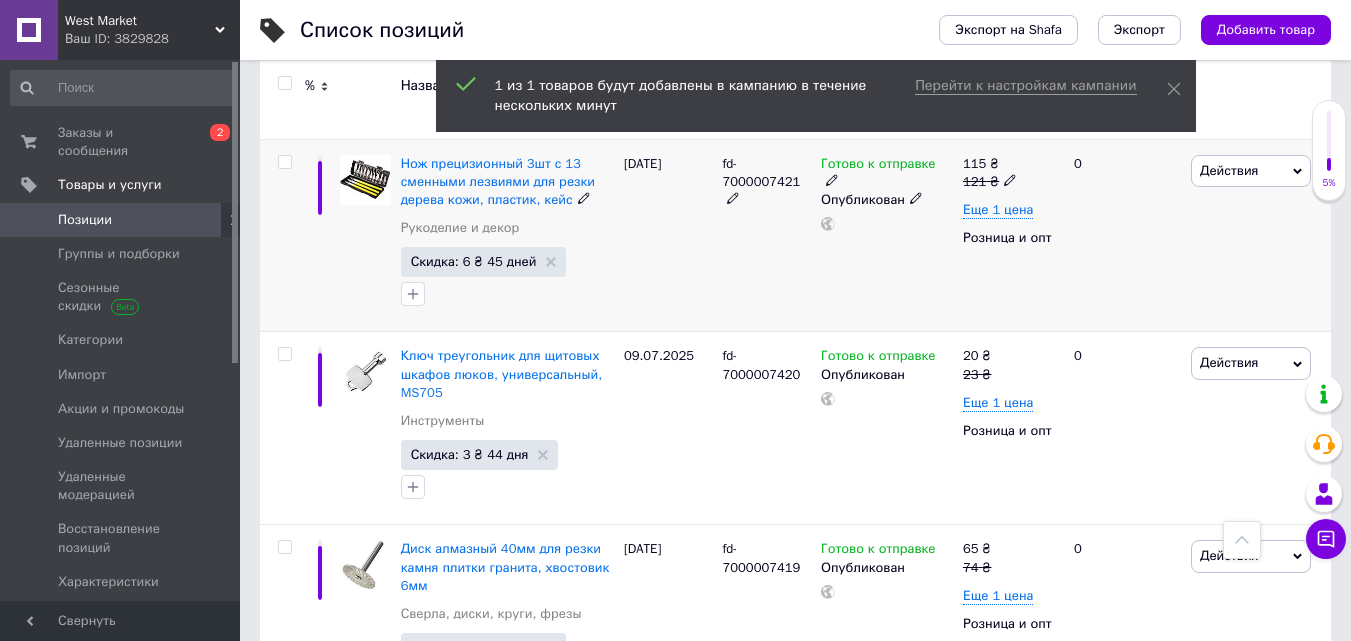 click on "Действия" at bounding box center (1229, 170) 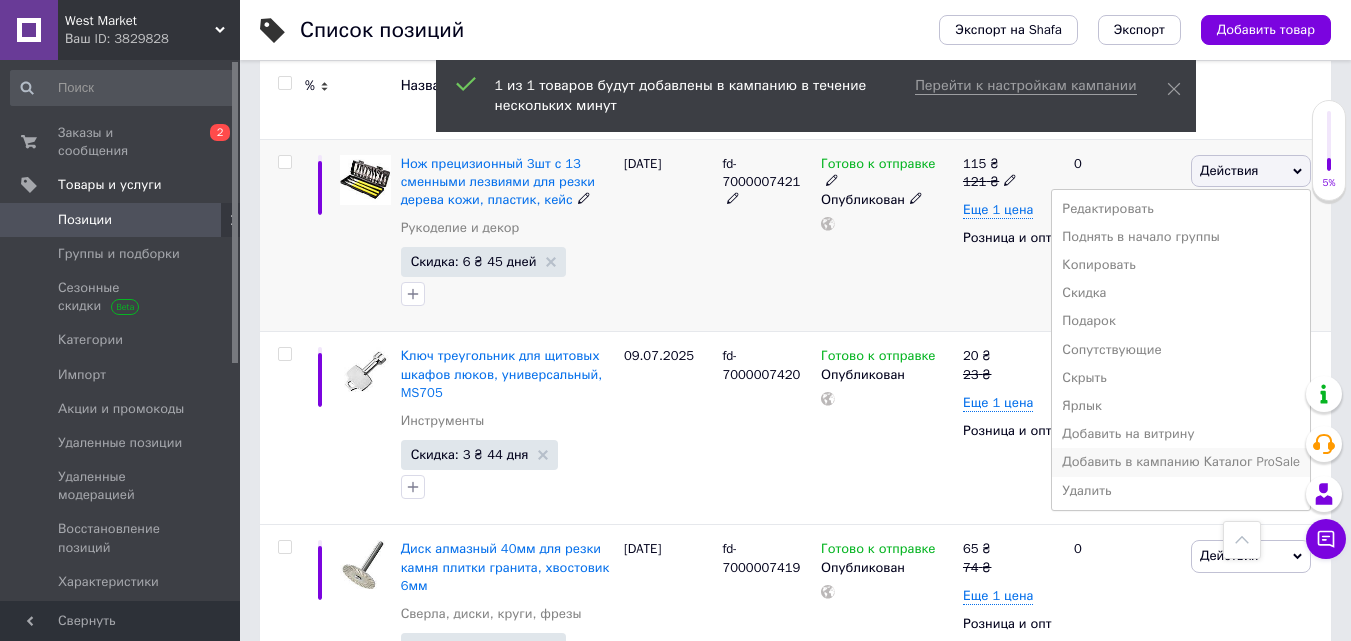 click on "Добавить в кампанию Каталог ProSale" at bounding box center [1181, 462] 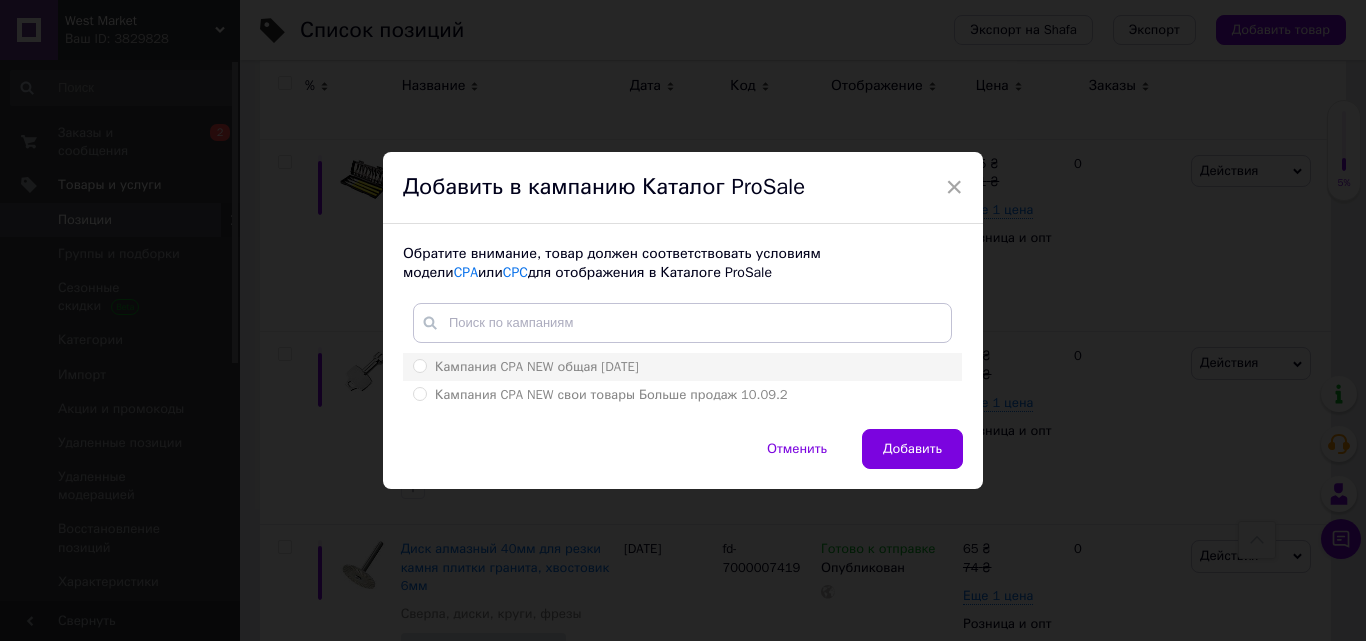 click on "Кампания CPA NEW общая 10.09.2024" at bounding box center [419, 365] 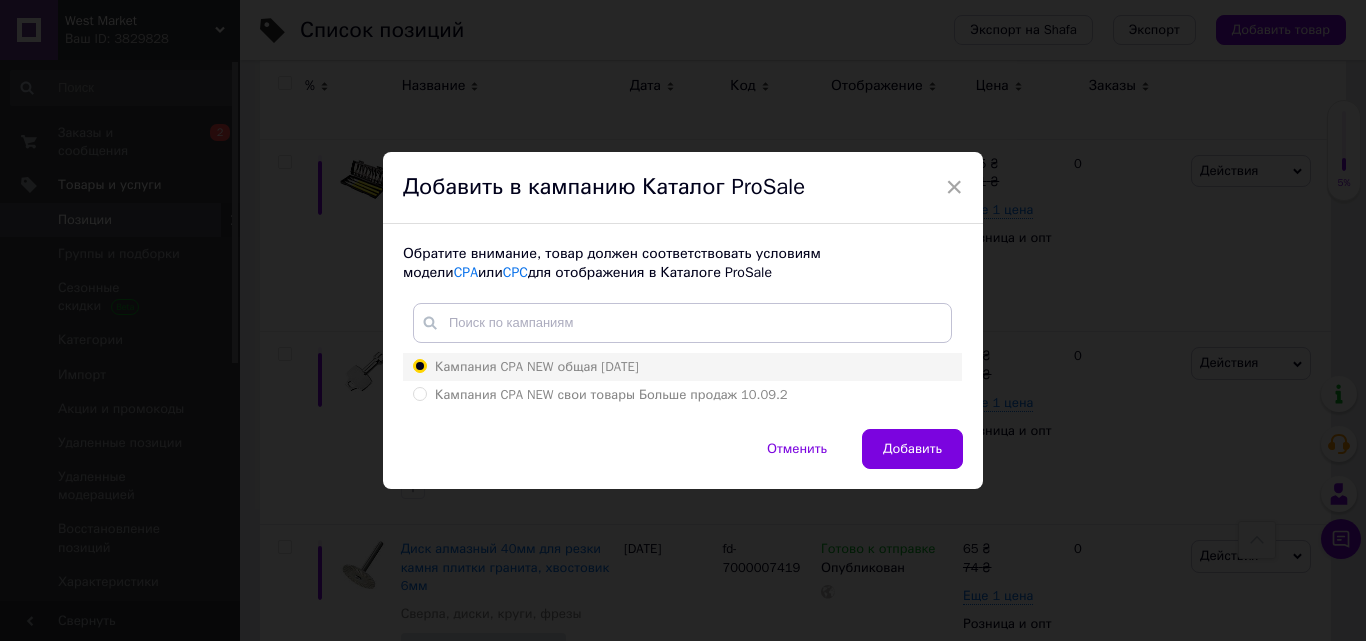 radio on "true" 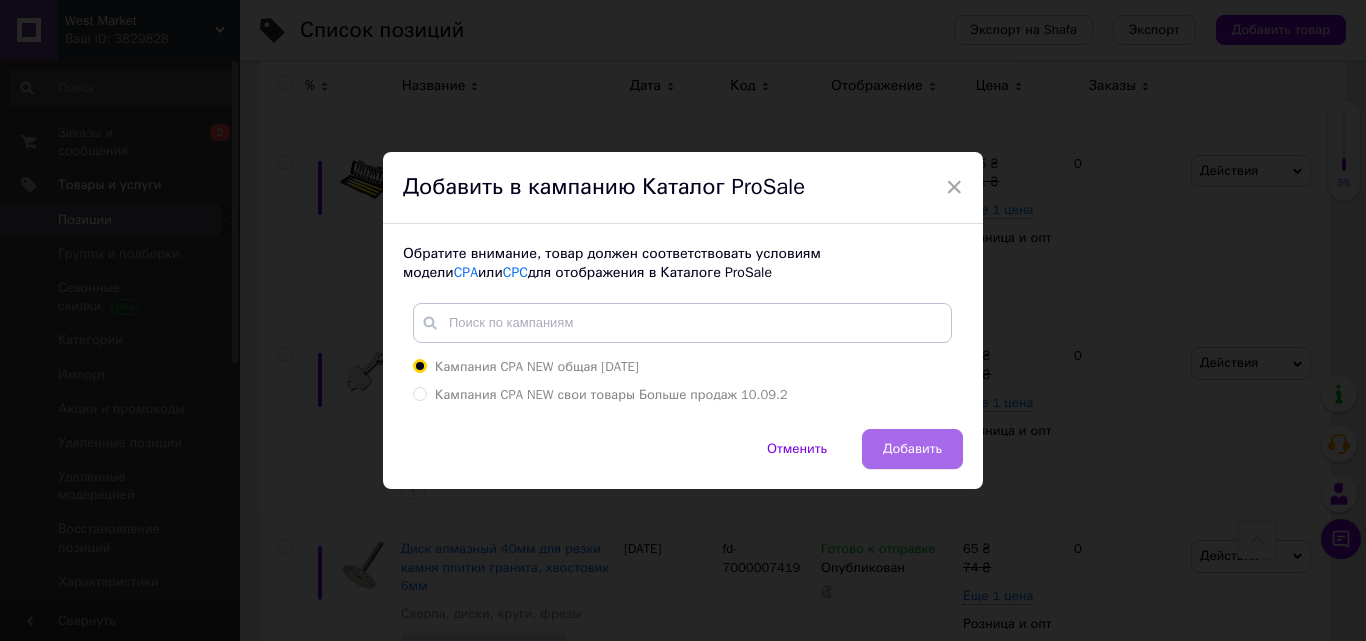 click on "Добавить" at bounding box center [912, 449] 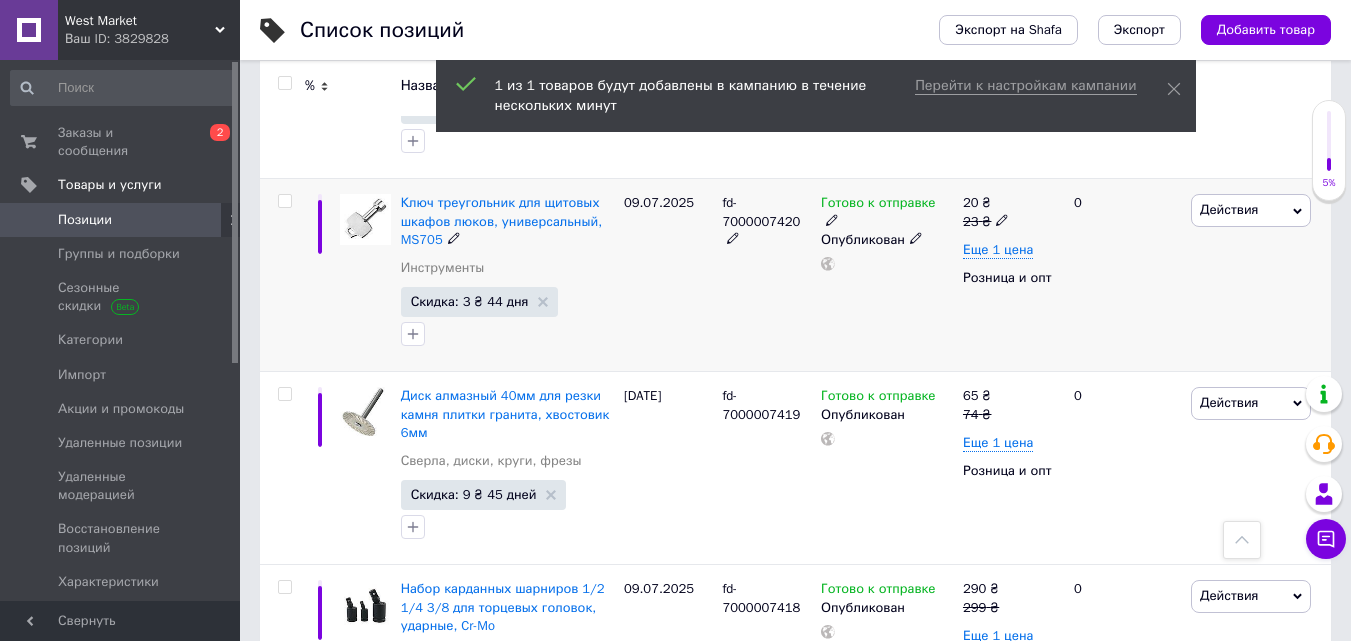 scroll, scrollTop: 2200, scrollLeft: 0, axis: vertical 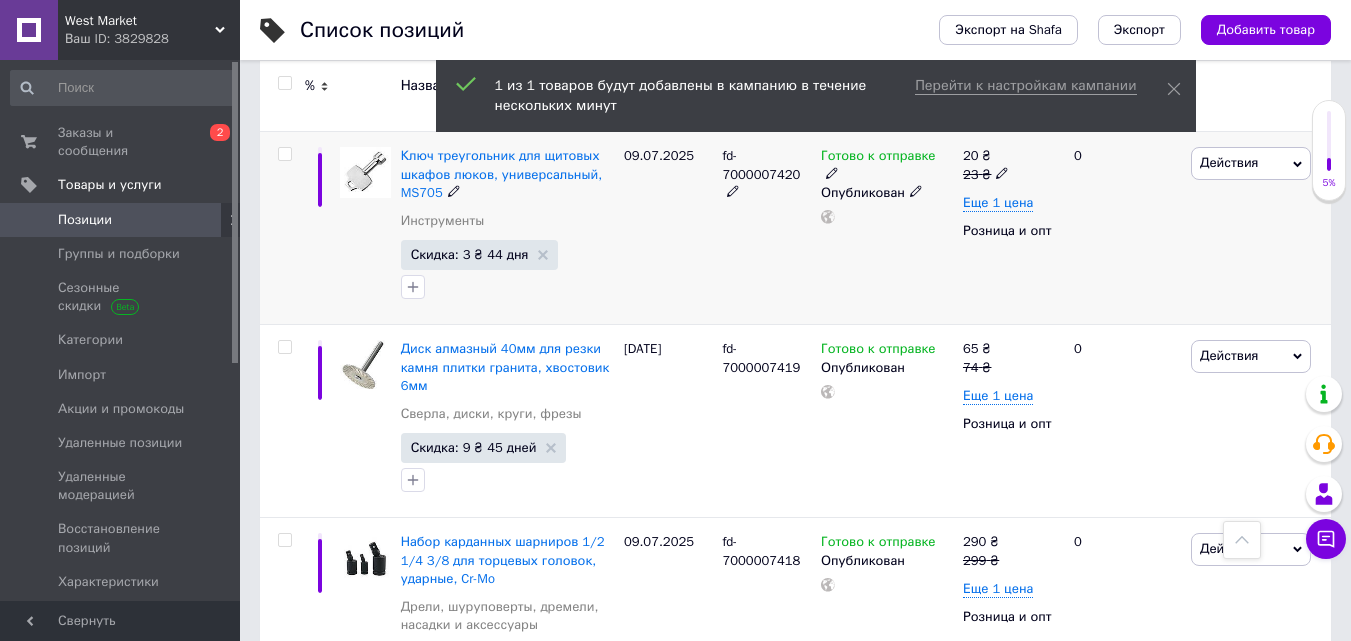 click on "Действия" at bounding box center [1229, 162] 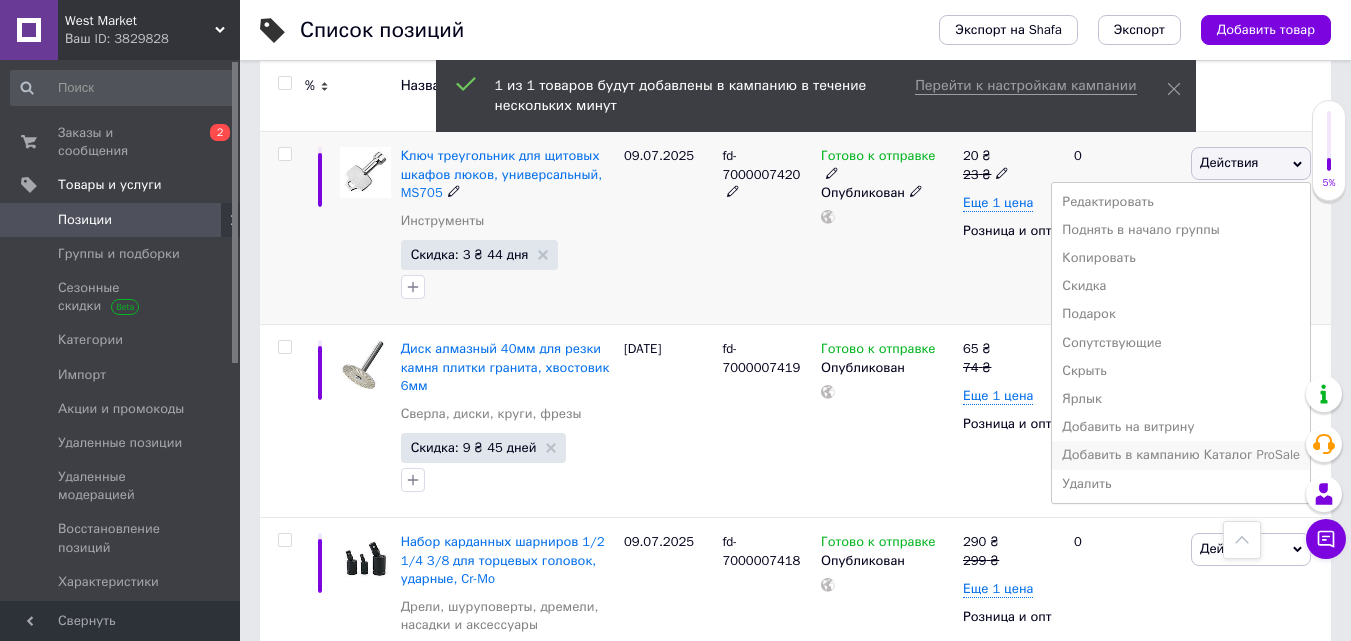 click on "Добавить в кампанию Каталог ProSale" at bounding box center (1181, 455) 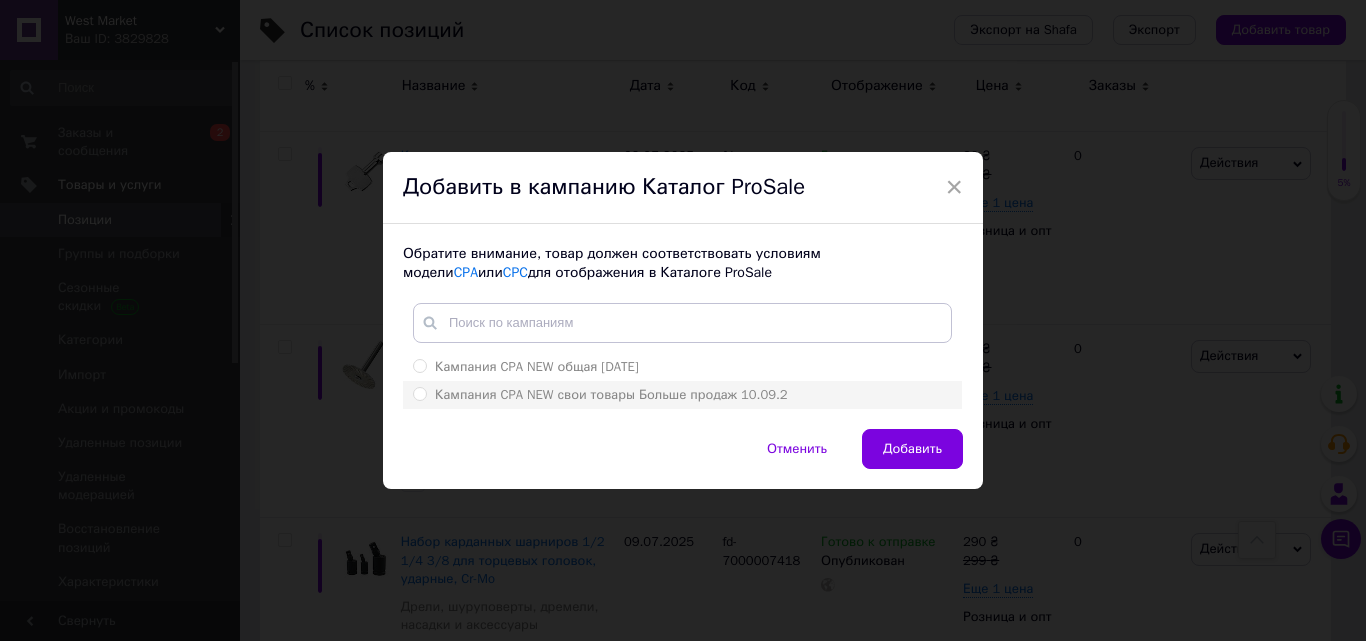 drag, startPoint x: 411, startPoint y: 394, endPoint x: 489, endPoint y: 407, distance: 79.07591 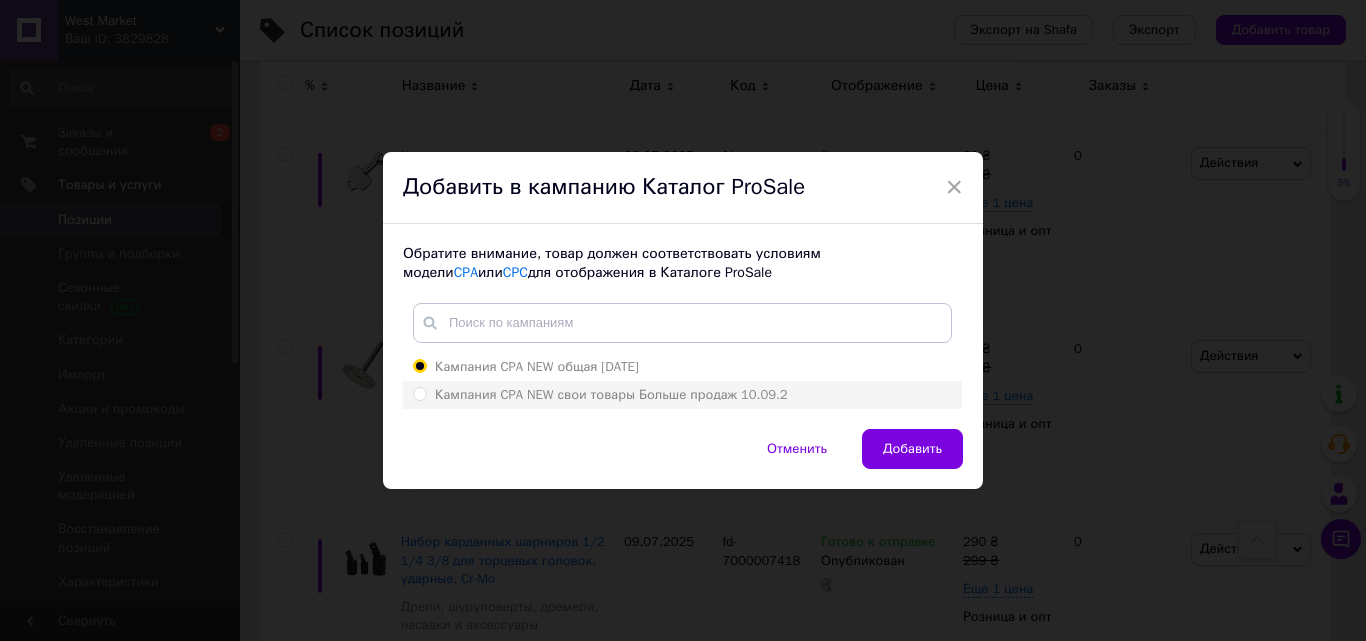 radio on "true" 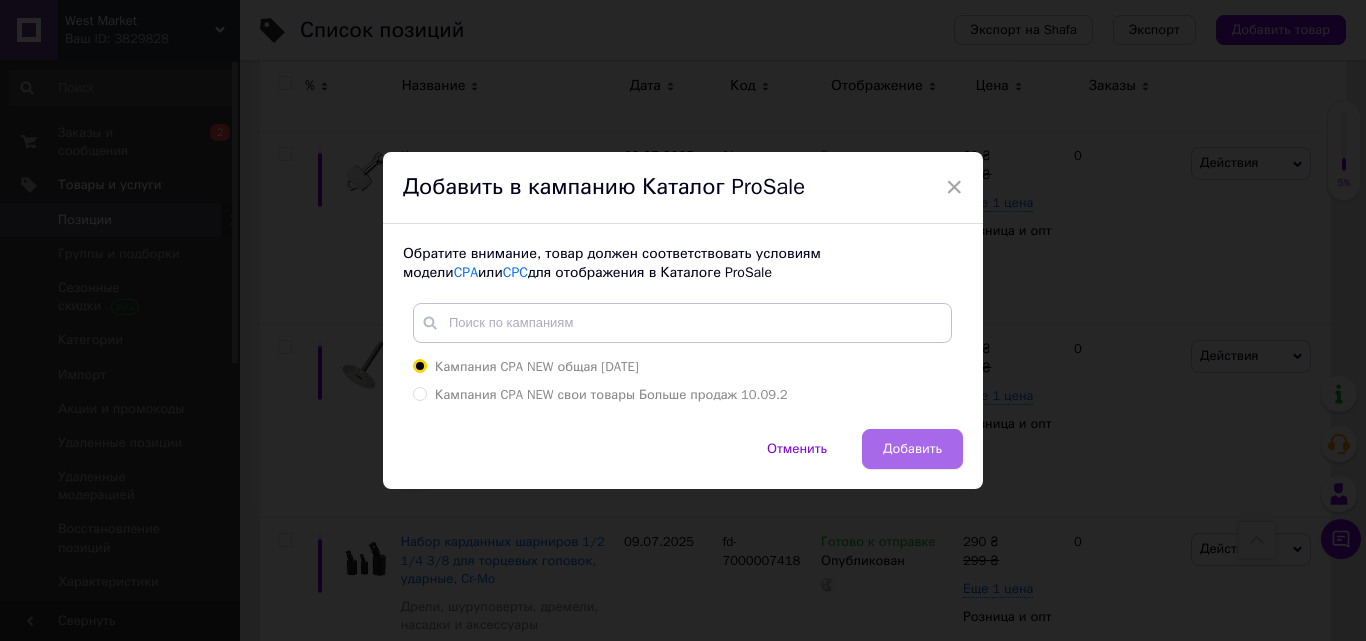 click on "Добавить" at bounding box center (912, 449) 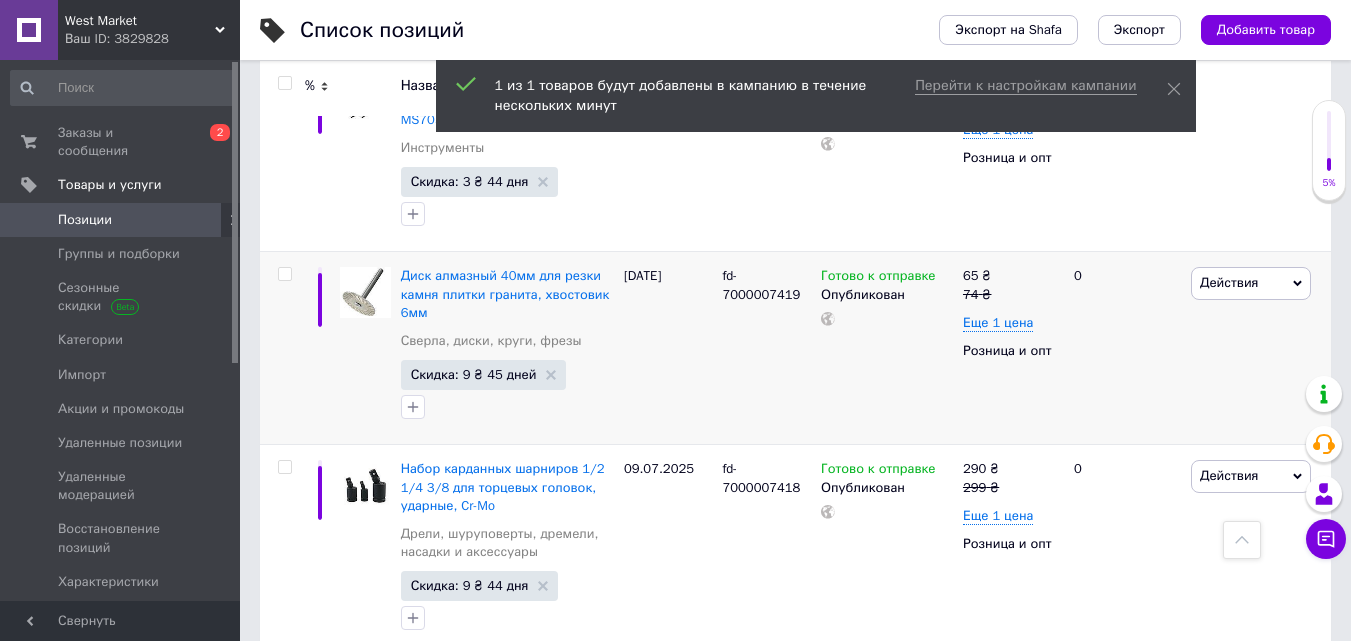scroll, scrollTop: 2400, scrollLeft: 0, axis: vertical 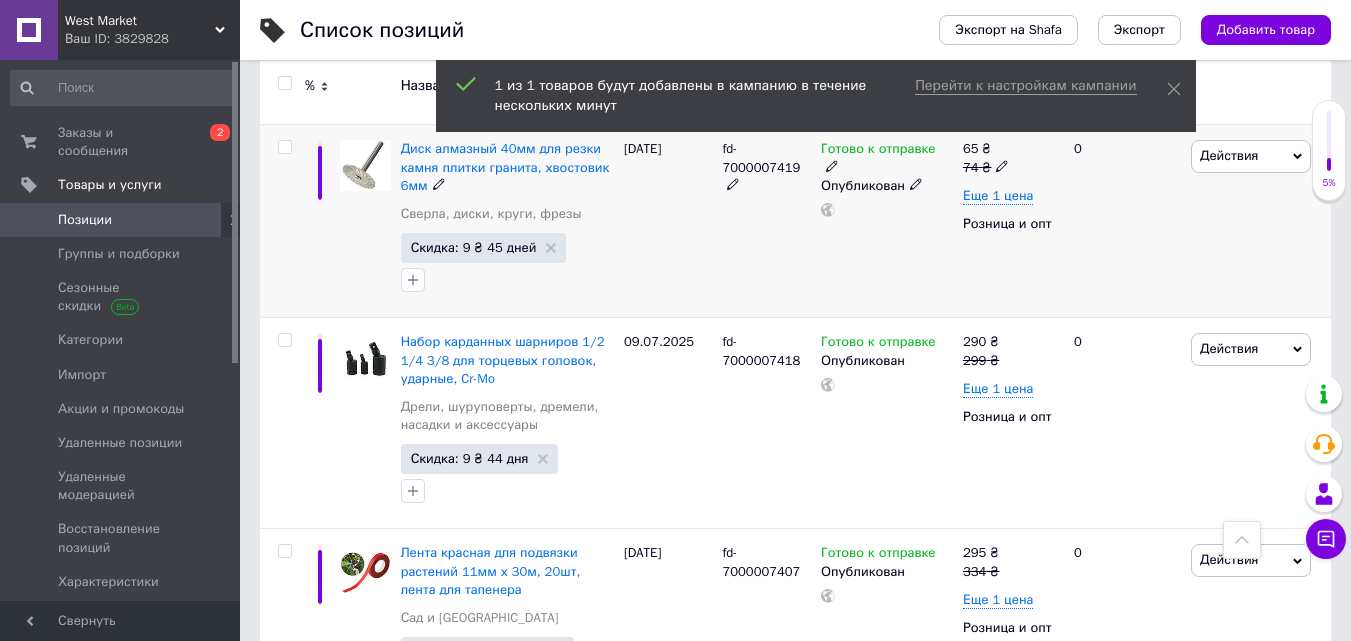 click on "Действия" at bounding box center [1251, 156] 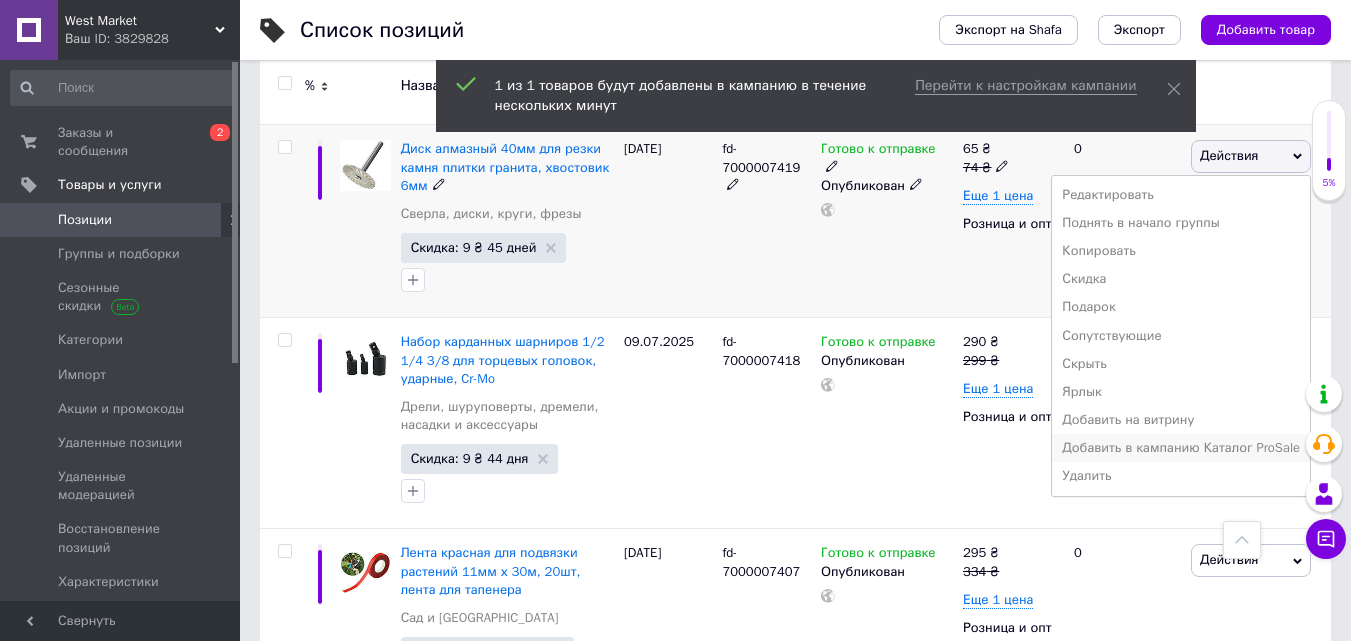 click on "Добавить в кампанию Каталог ProSale" at bounding box center [1181, 448] 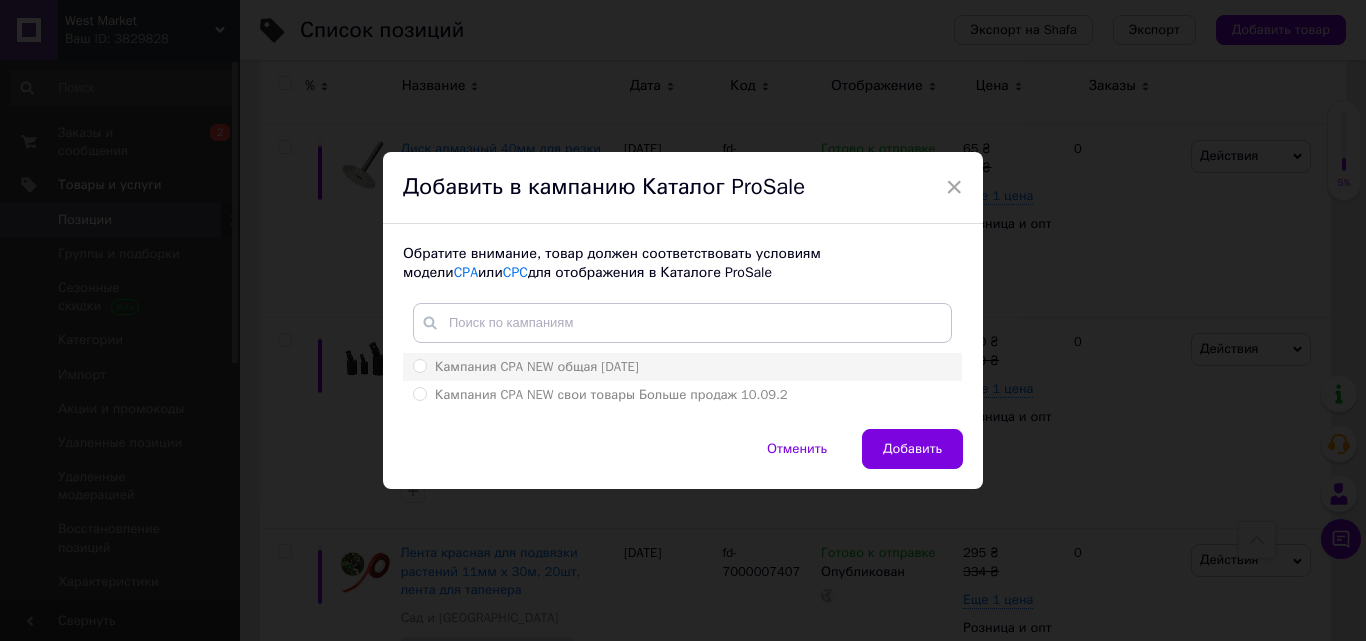 click on "Кампания CPA NEW общая 10.09.2024" at bounding box center (419, 365) 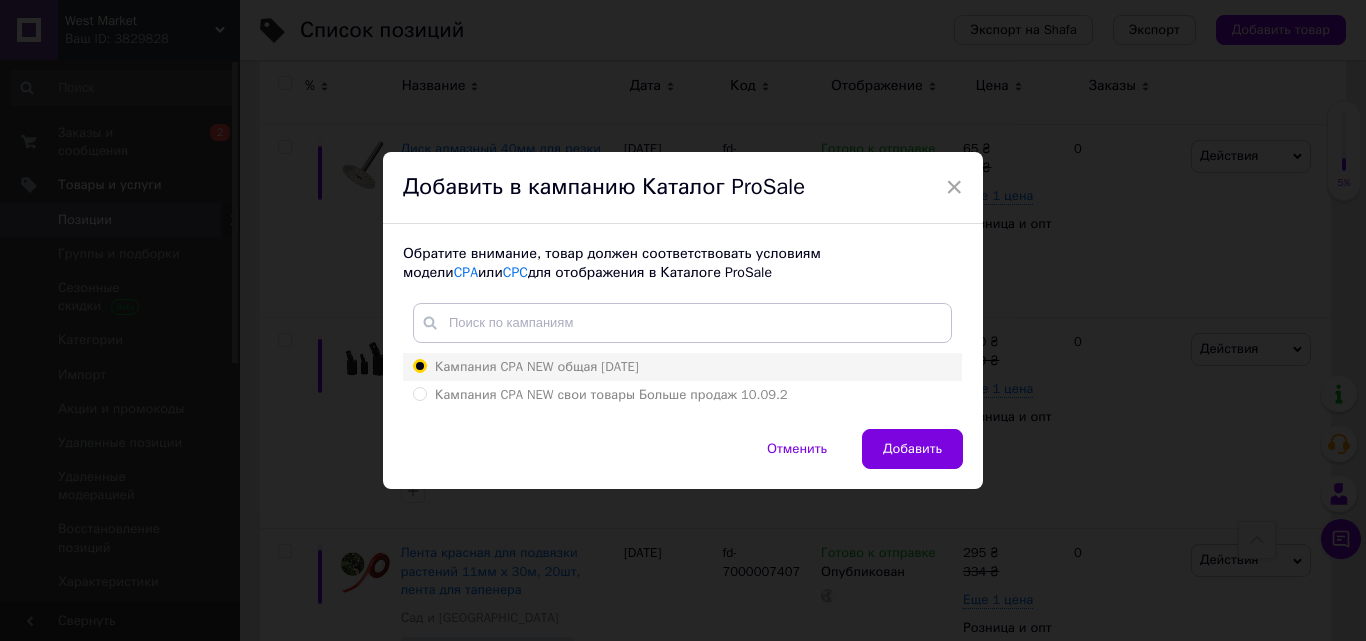 radio on "true" 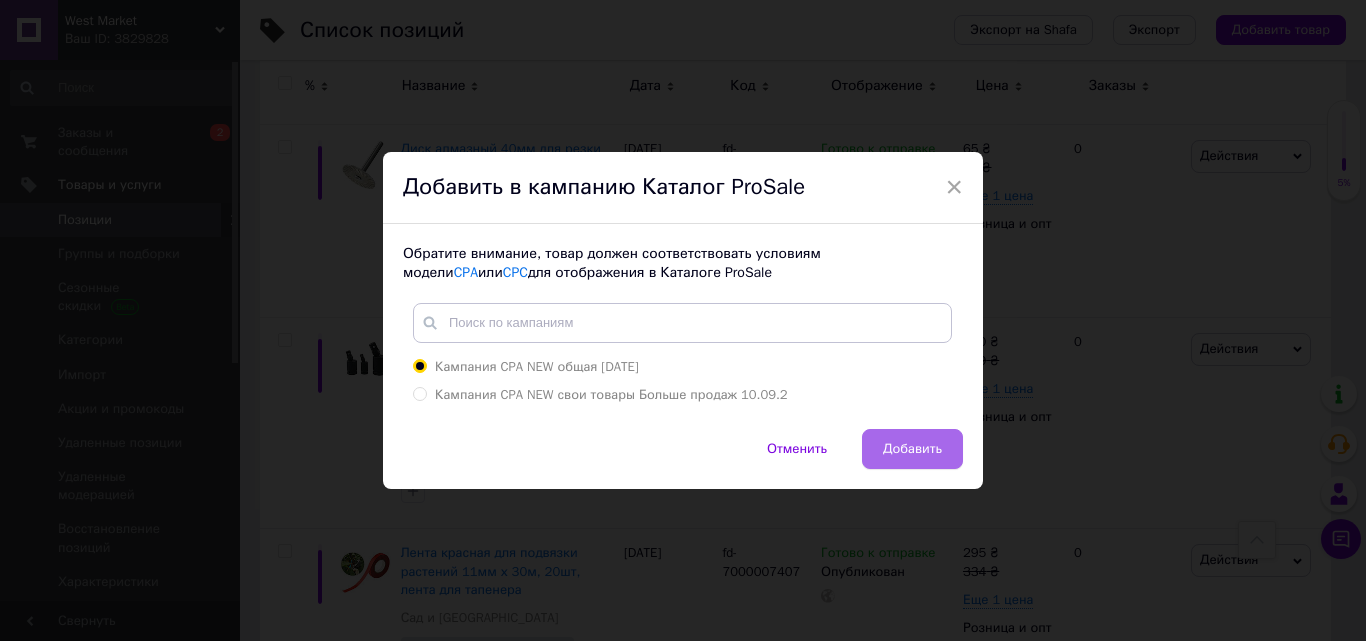click on "Добавить" at bounding box center (912, 449) 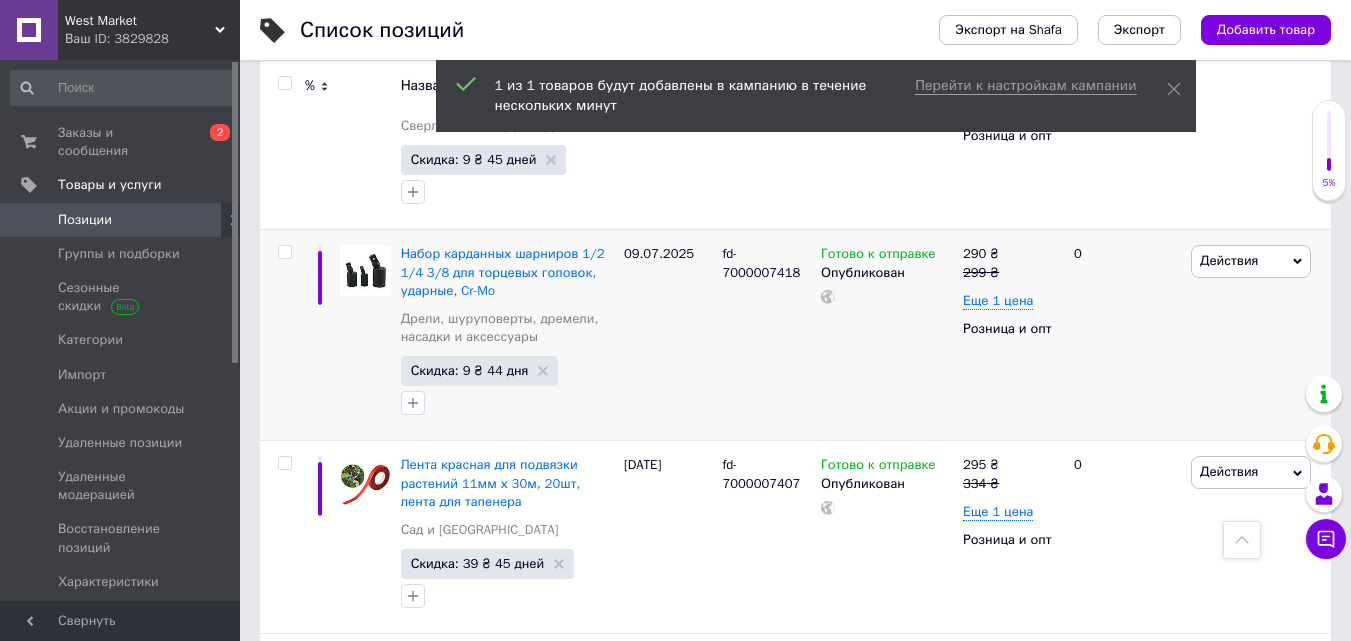 scroll, scrollTop: 2600, scrollLeft: 0, axis: vertical 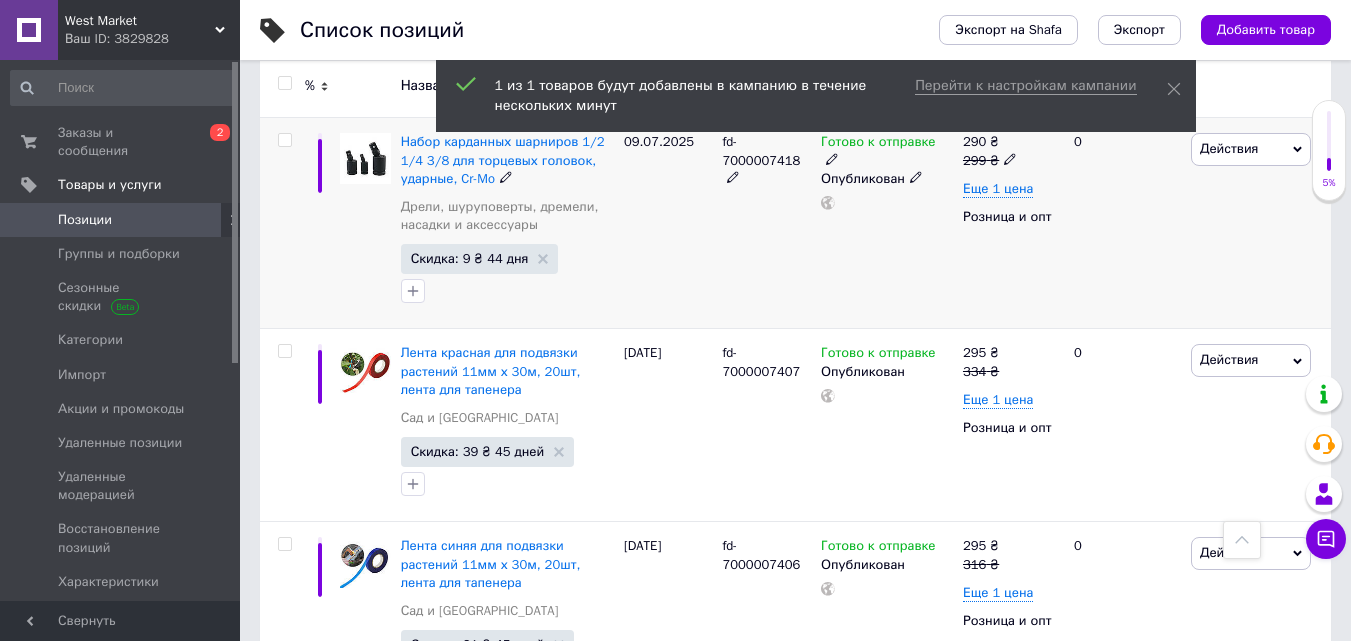 click on "Действия" at bounding box center [1229, 148] 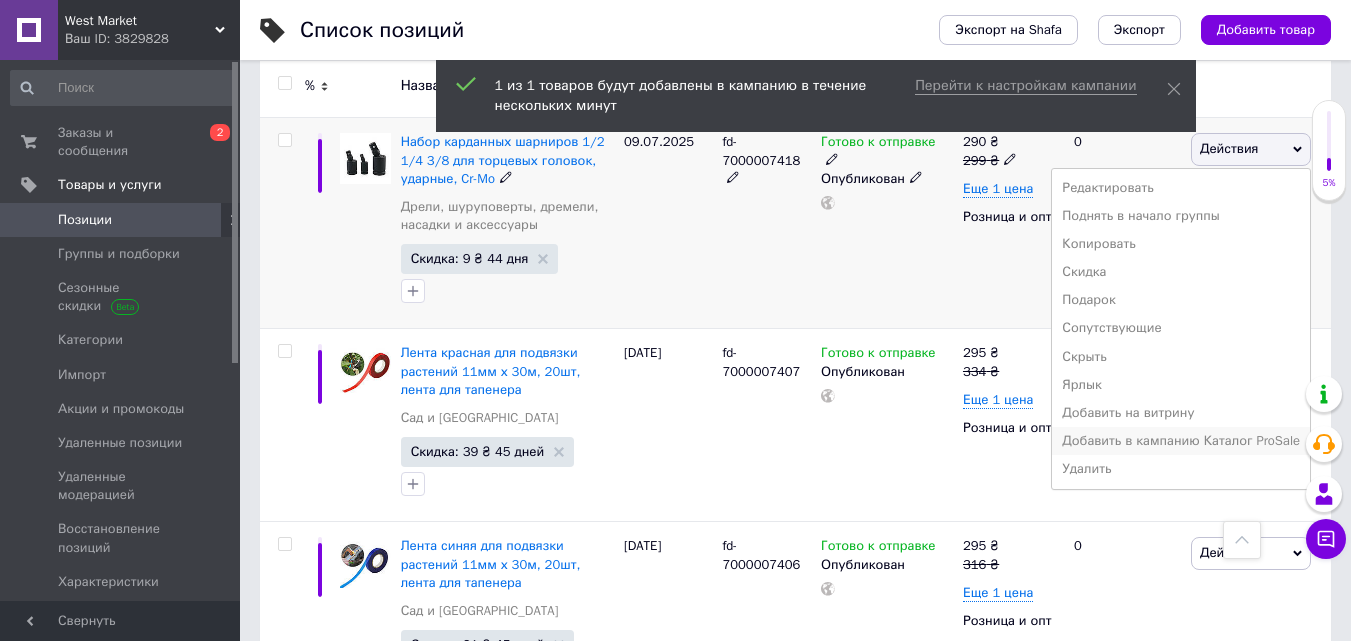 click on "Добавить в кампанию Каталог ProSale" at bounding box center (1181, 441) 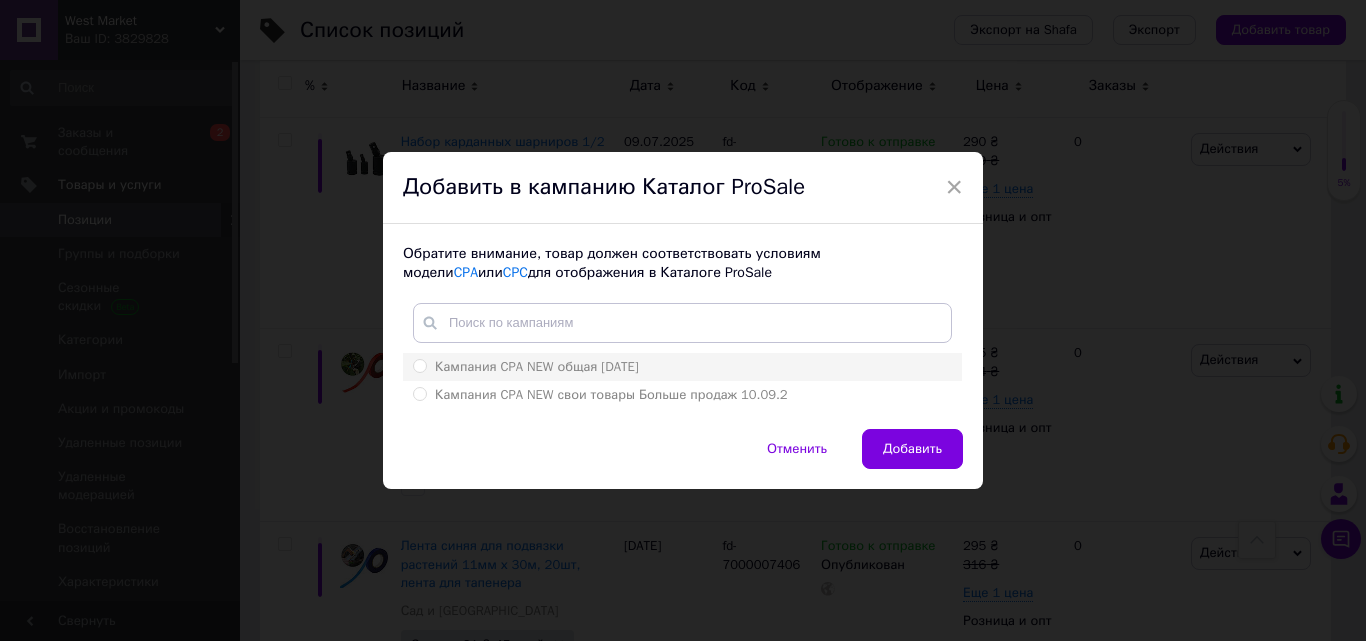 click on "Кампания CPA NEW общая 10.09.2024" at bounding box center (419, 365) 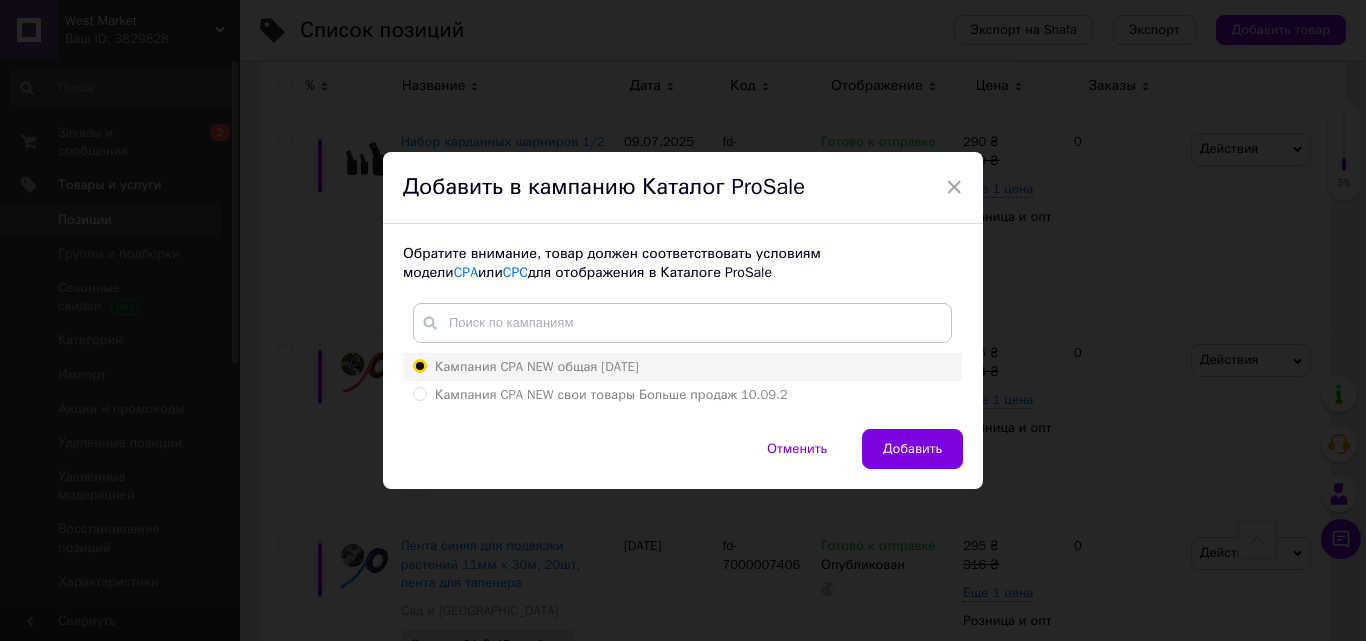 radio on "true" 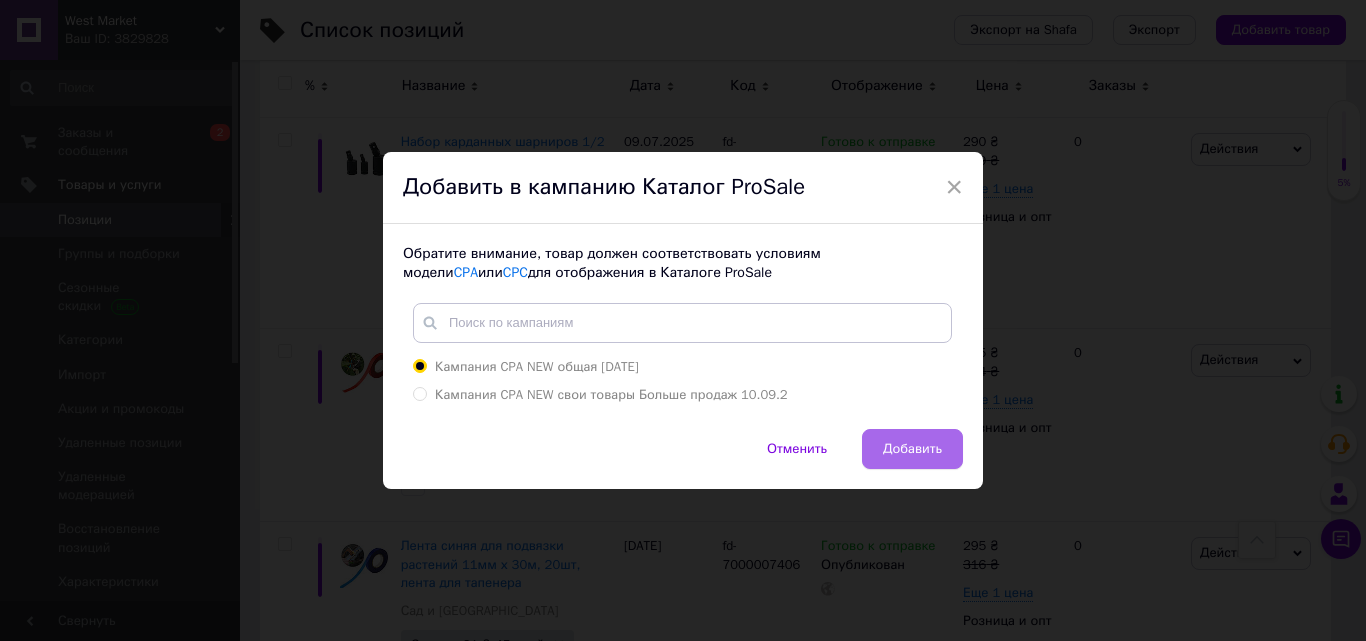 click on "Добавить" at bounding box center (912, 449) 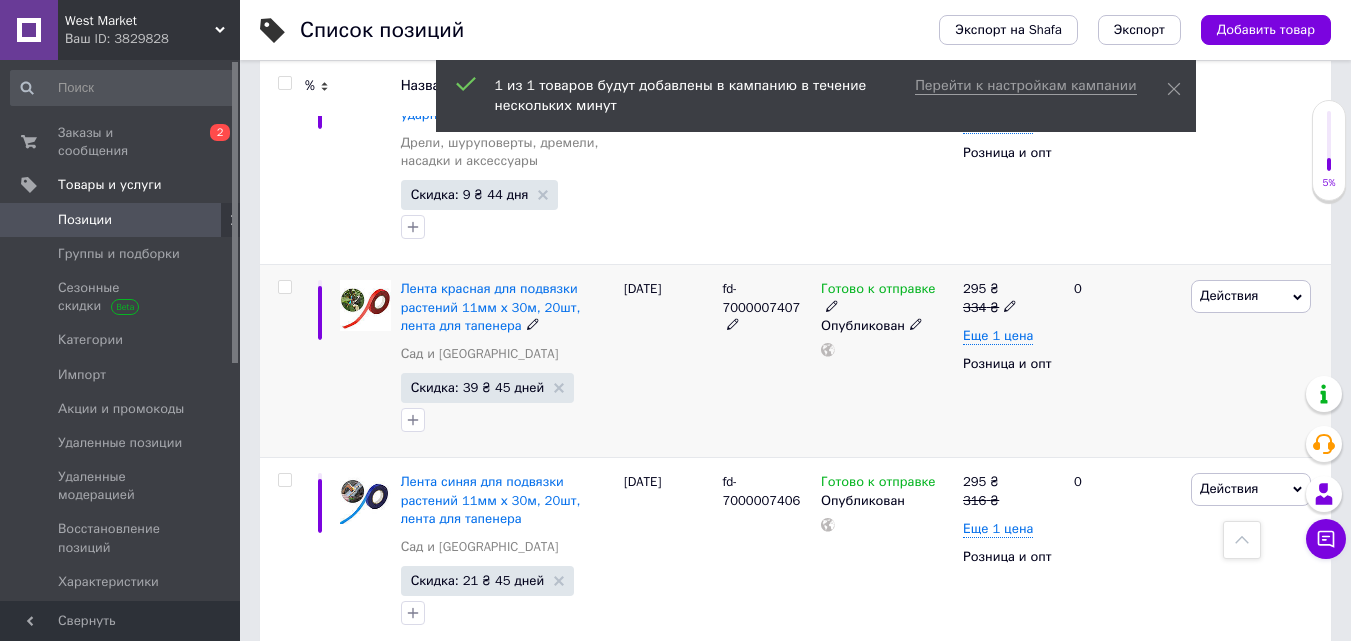scroll, scrollTop: 2700, scrollLeft: 0, axis: vertical 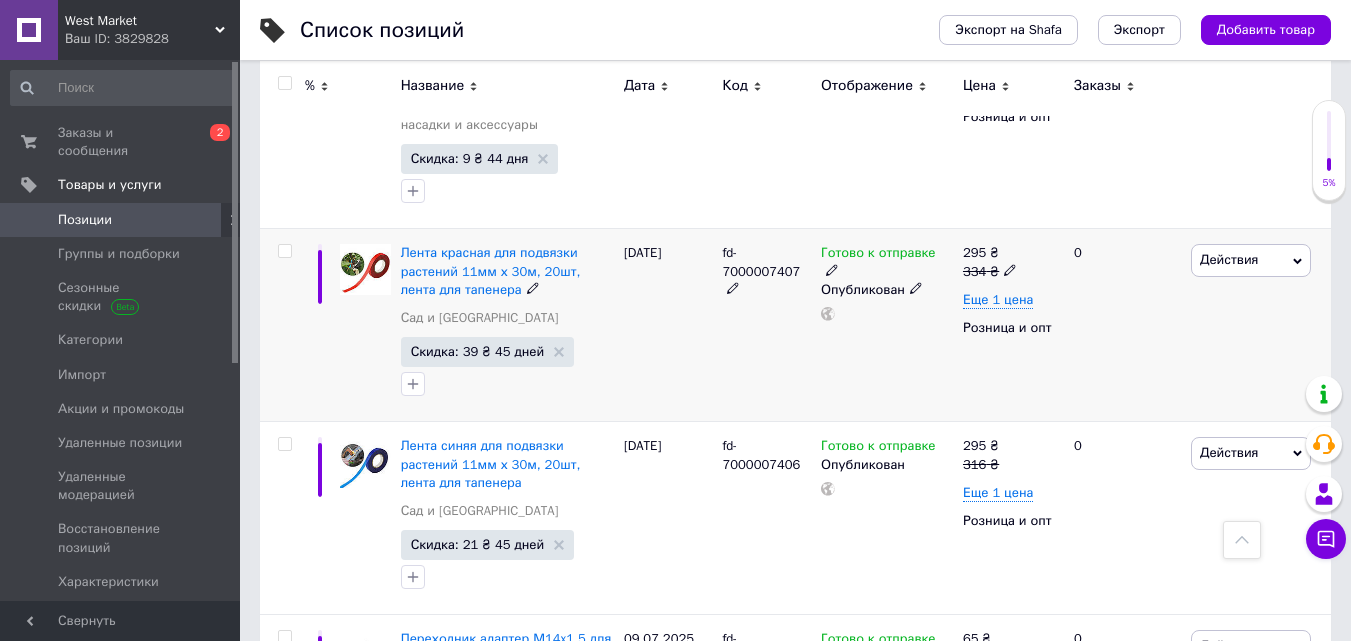 click on "Действия" at bounding box center (1229, 259) 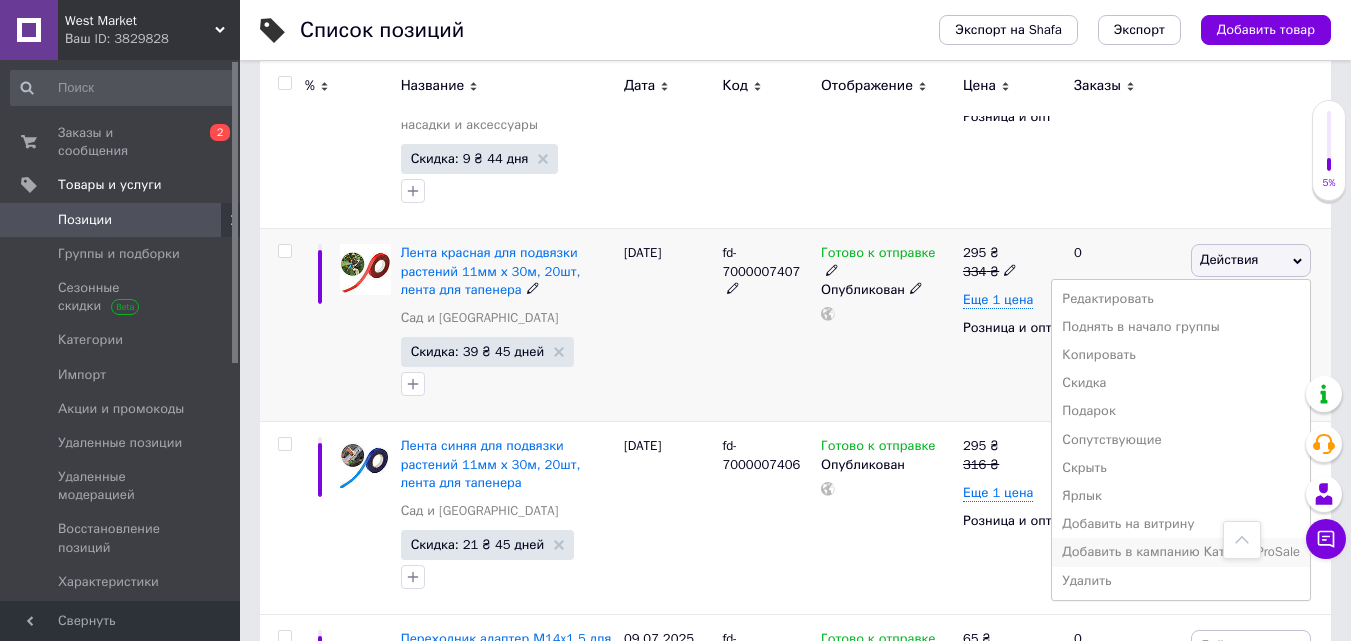 click on "Добавить в кампанию Каталог ProSale" at bounding box center (1181, 552) 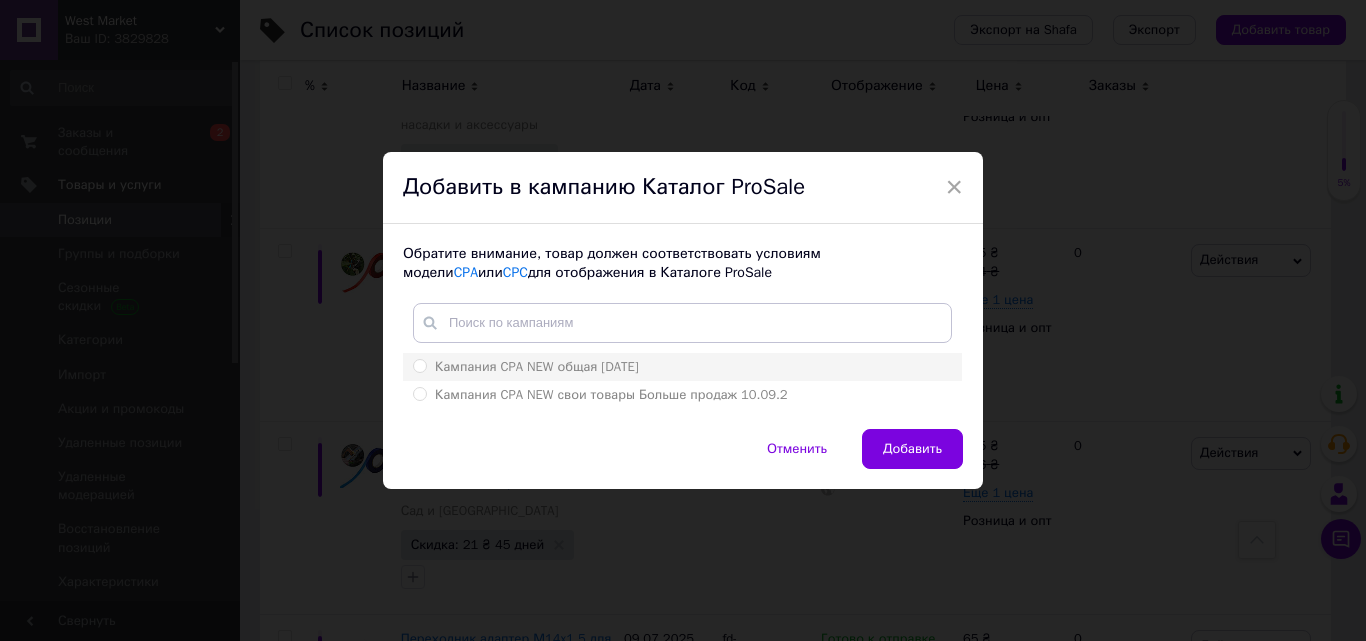 click on "Кампания CPA NEW общая 10.09.2024" at bounding box center [526, 367] 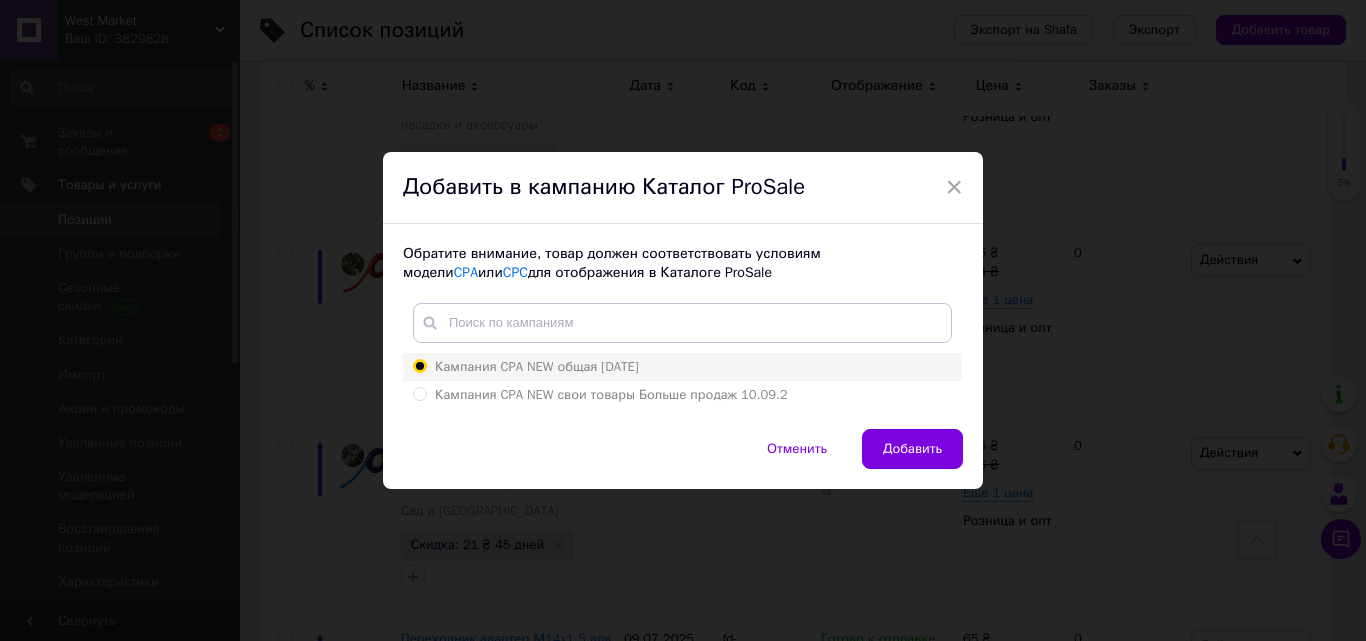 click on "Кампания CPA NEW общая 10.09.2024" at bounding box center [419, 365] 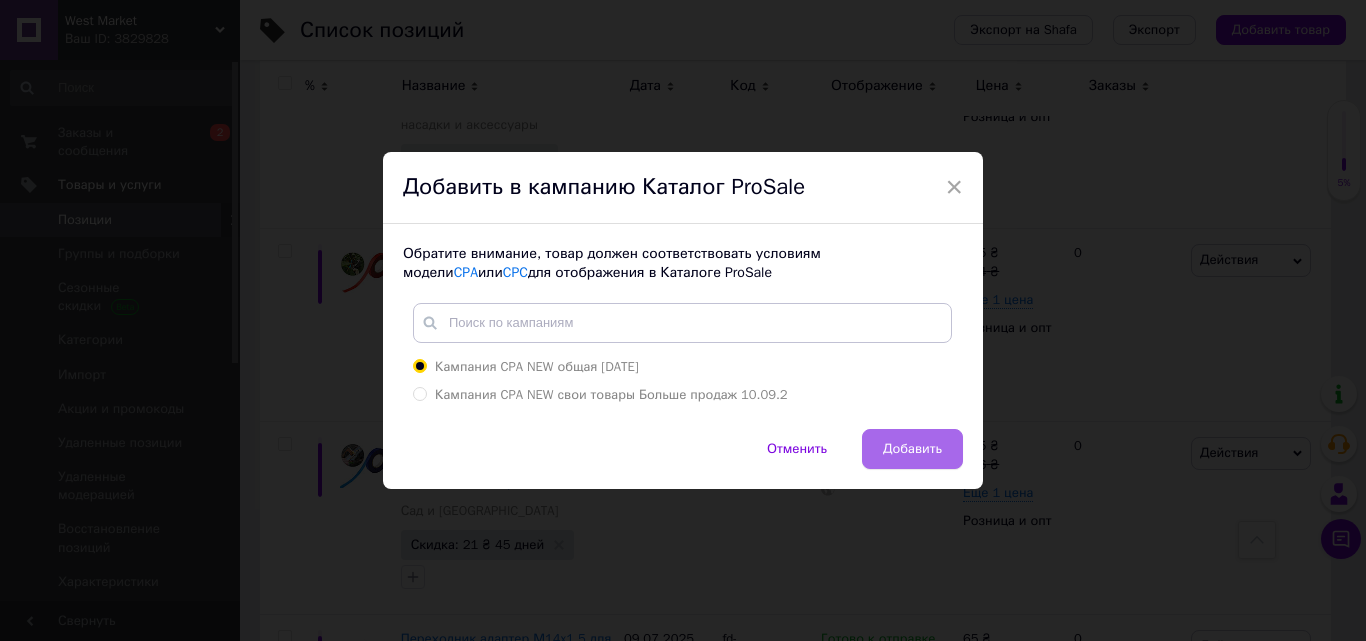 click on "Добавить" at bounding box center (912, 449) 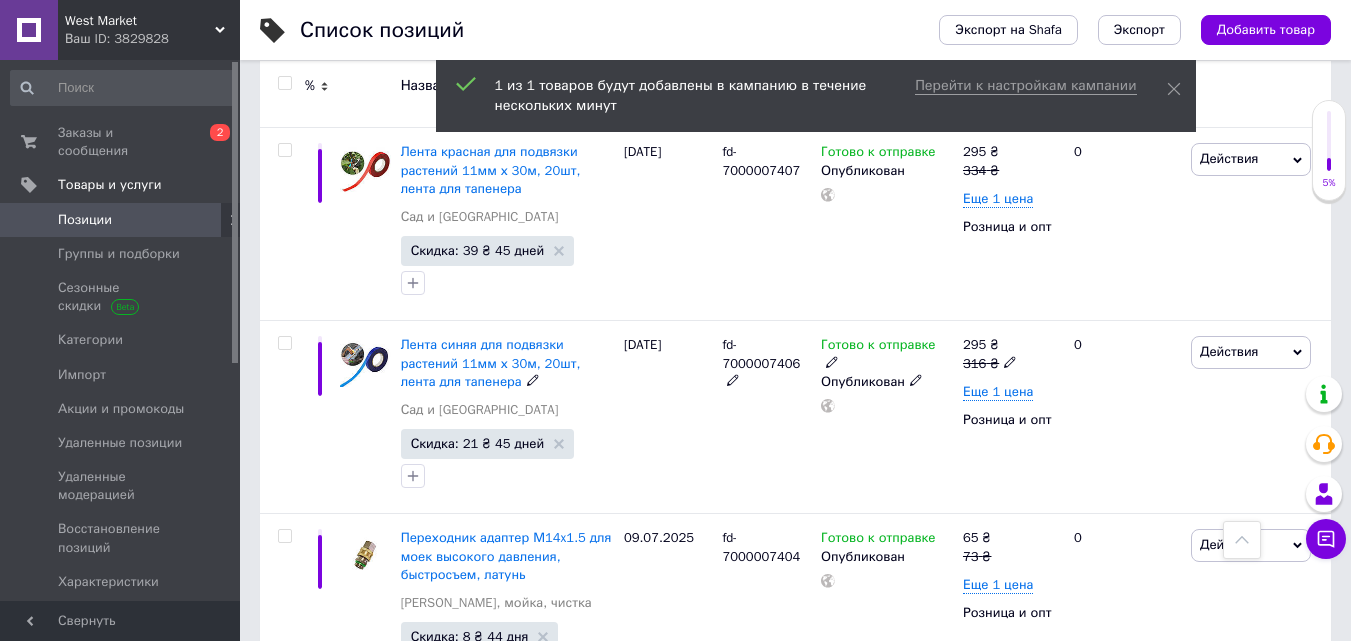 scroll, scrollTop: 2900, scrollLeft: 0, axis: vertical 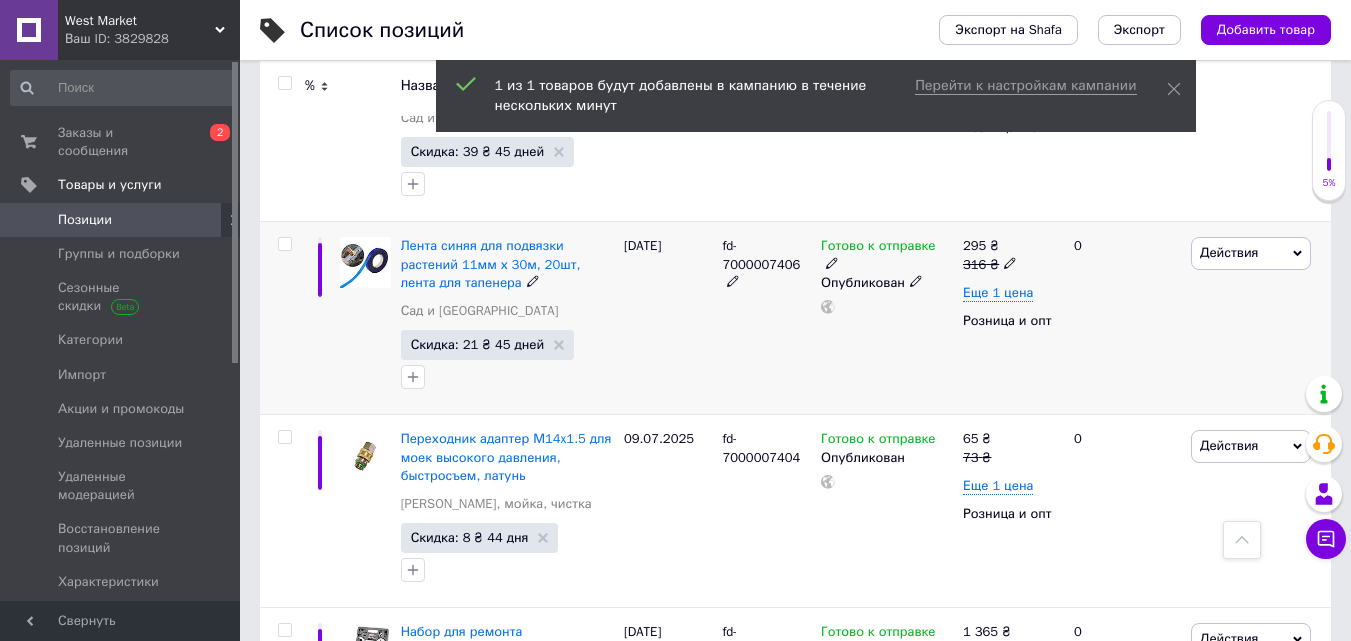 click on "Действия" at bounding box center [1229, 252] 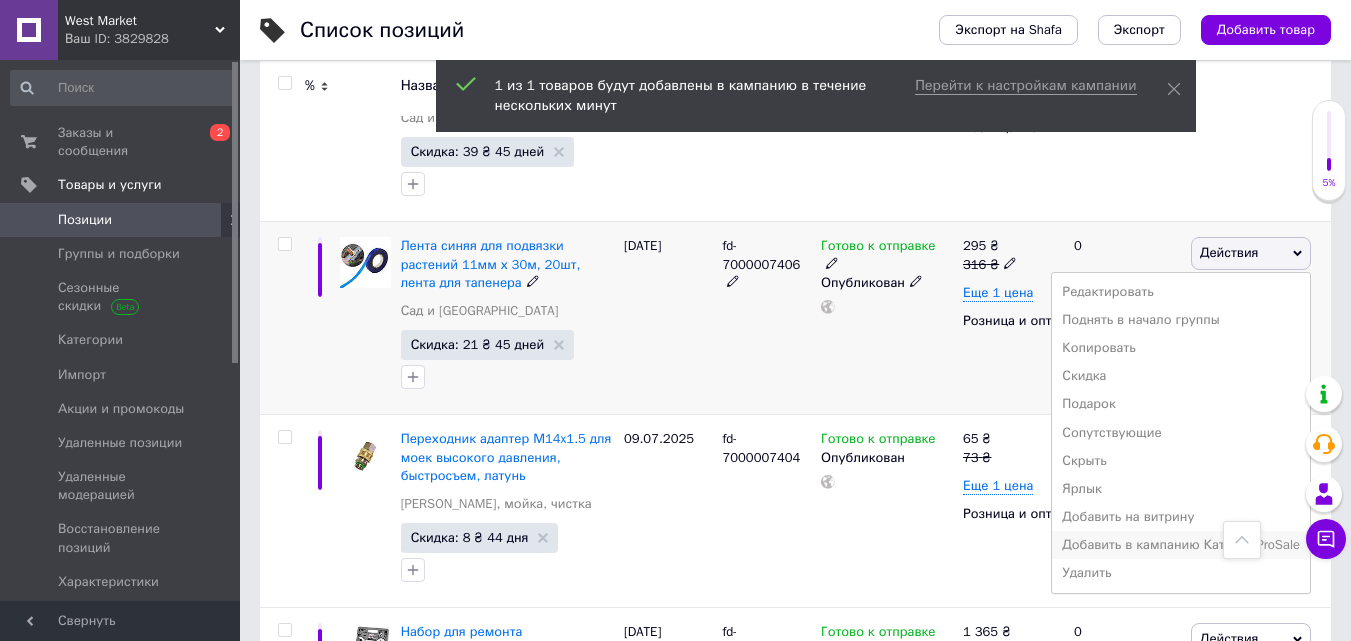 click on "Добавить в кампанию Каталог ProSale" at bounding box center [1181, 545] 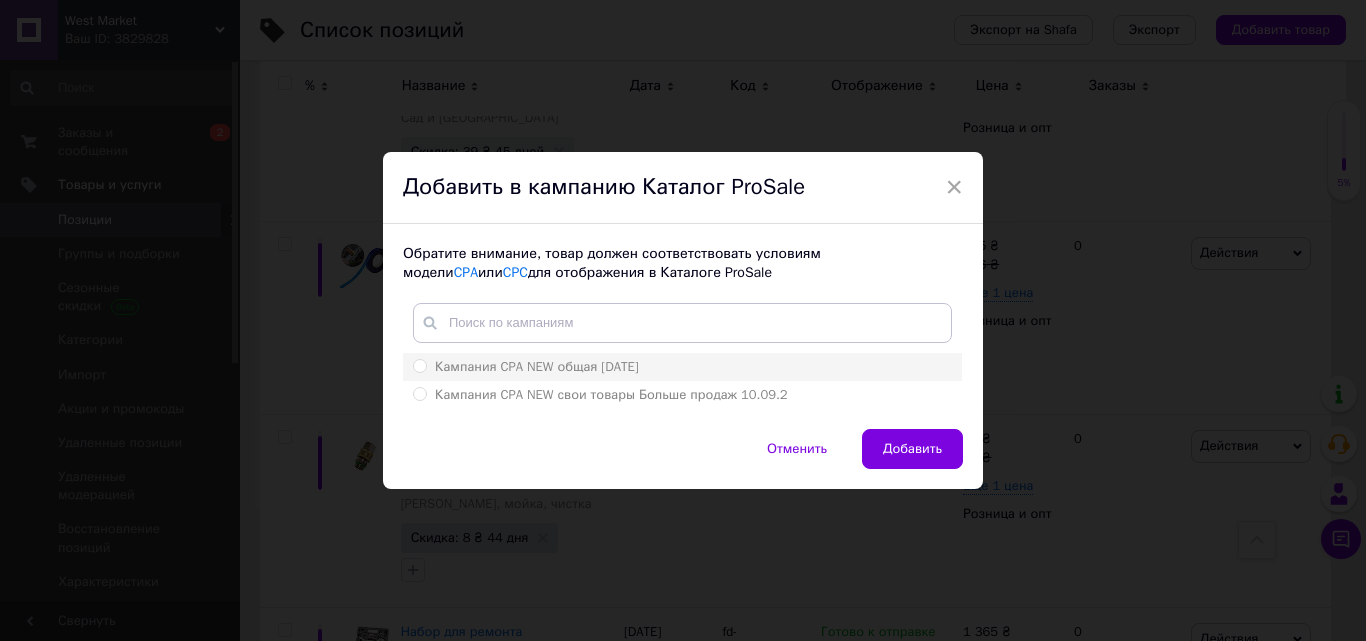 click on "Кампания CPA NEW общая 10.09.2024" at bounding box center (682, 367) 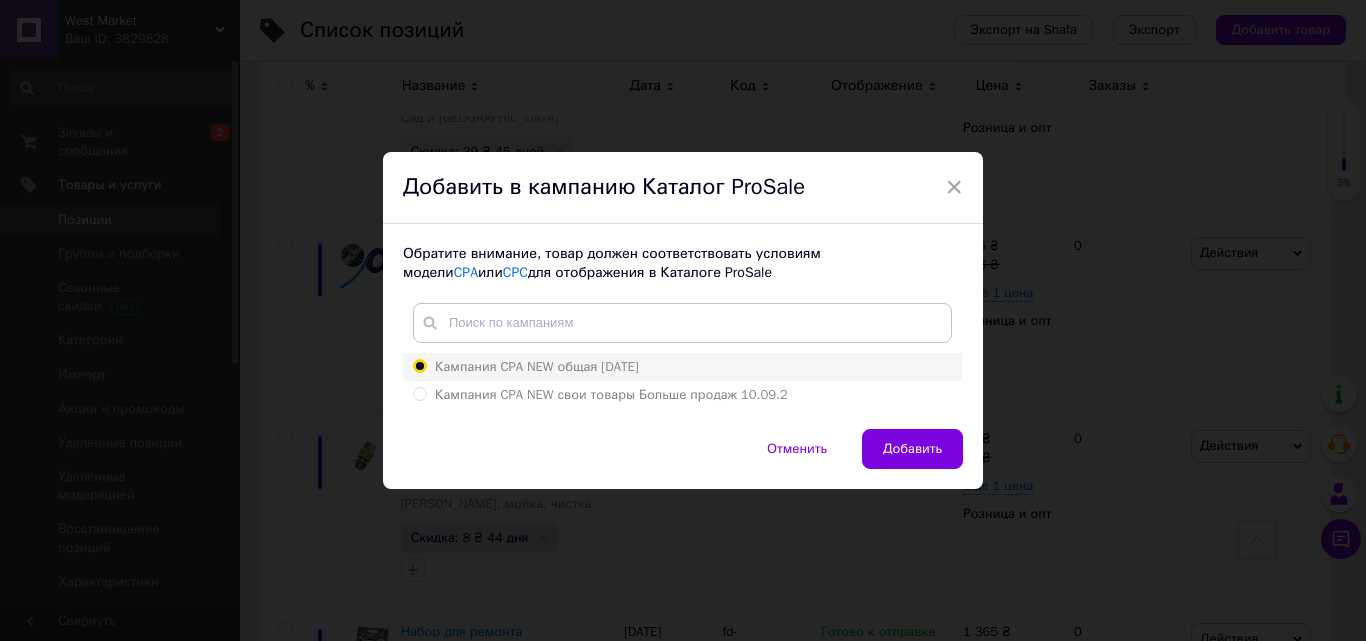 radio on "true" 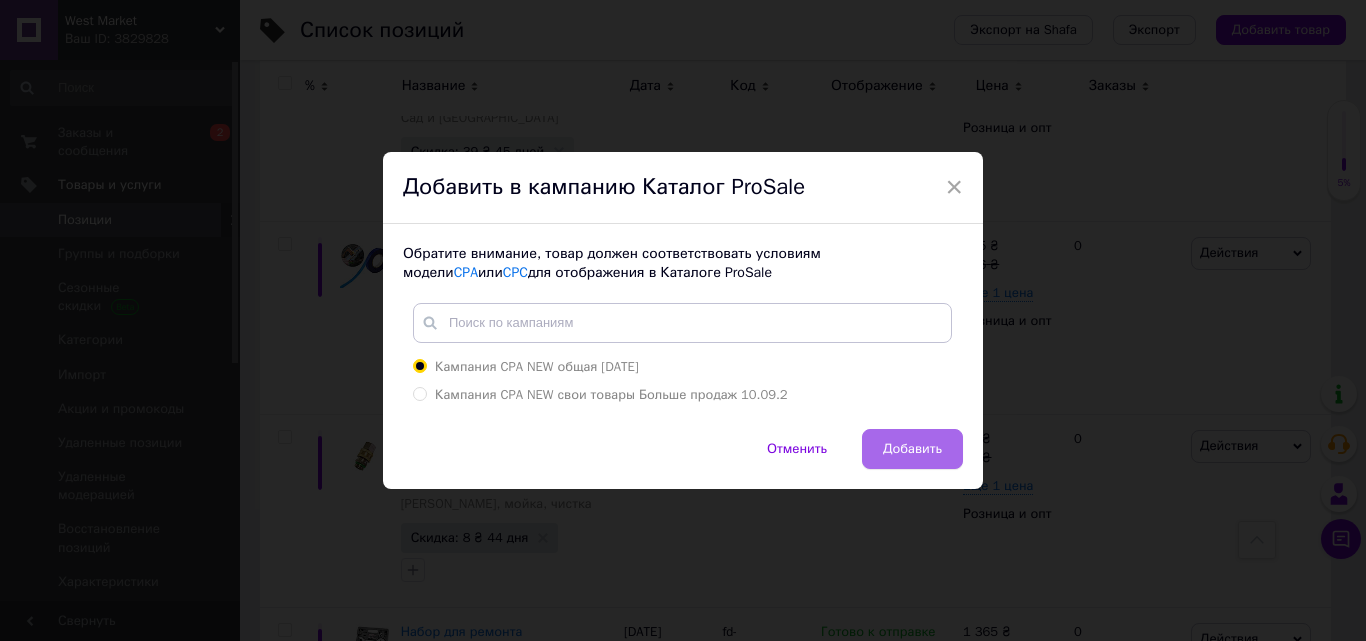 click on "Добавить" at bounding box center [912, 449] 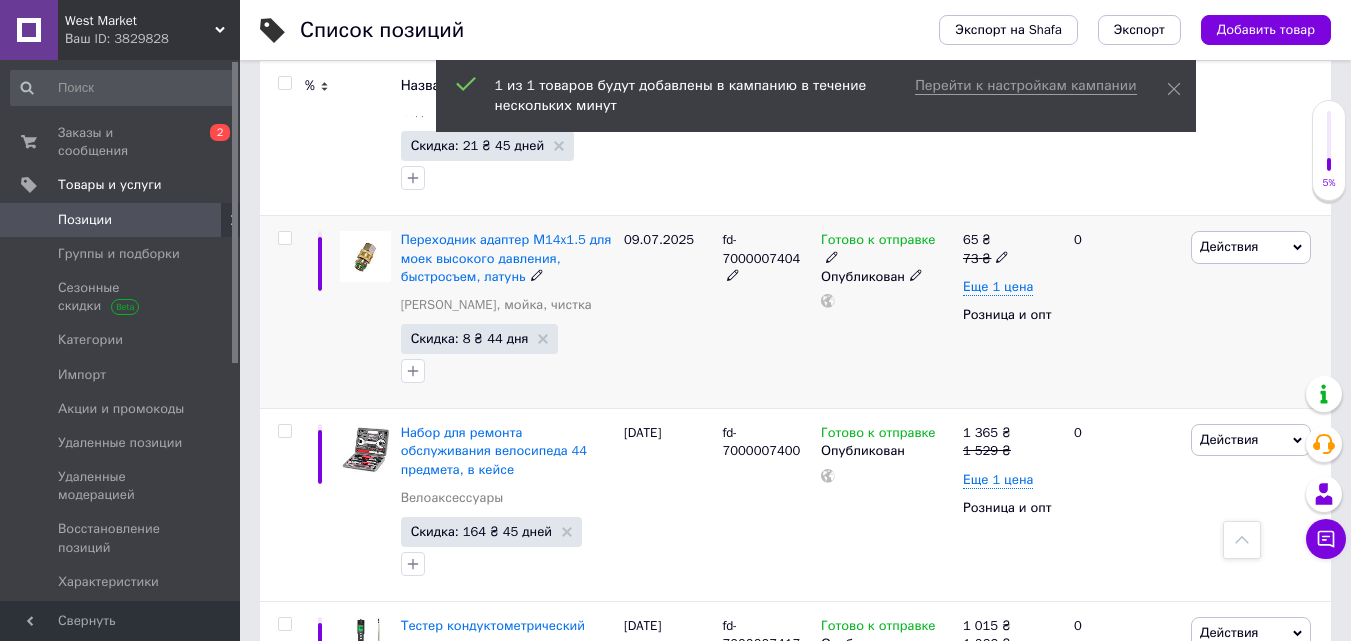 scroll, scrollTop: 3100, scrollLeft: 0, axis: vertical 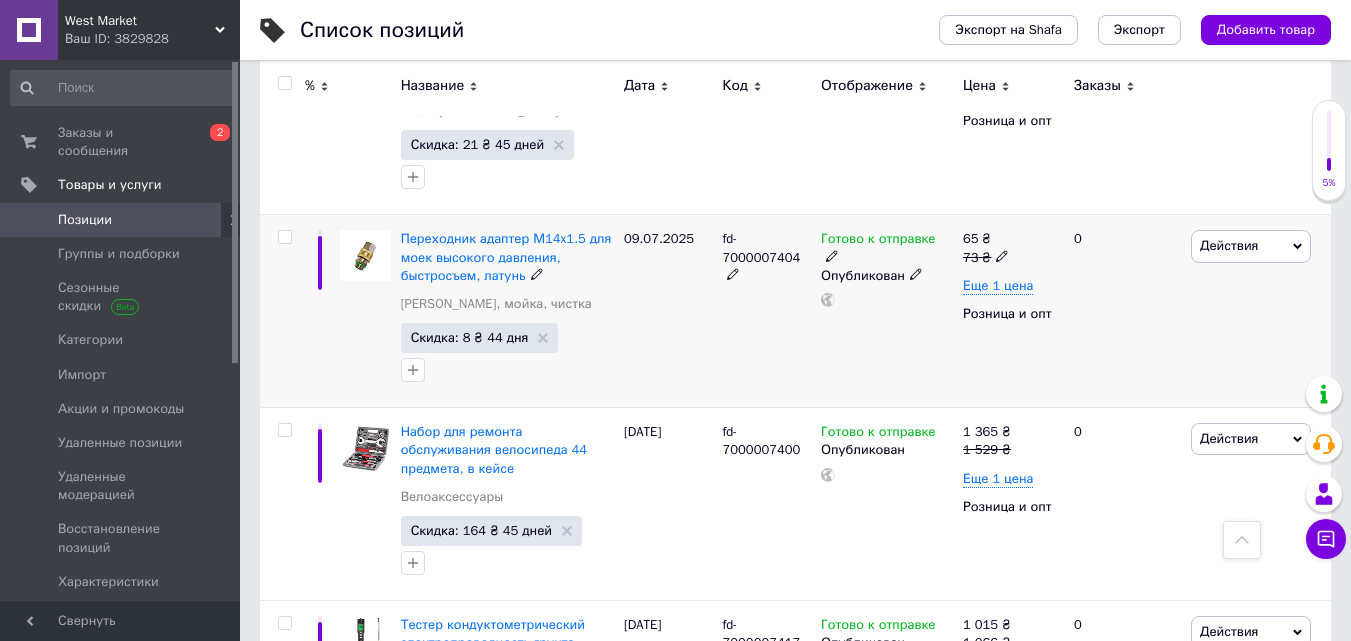 click on "Действия" at bounding box center [1229, 245] 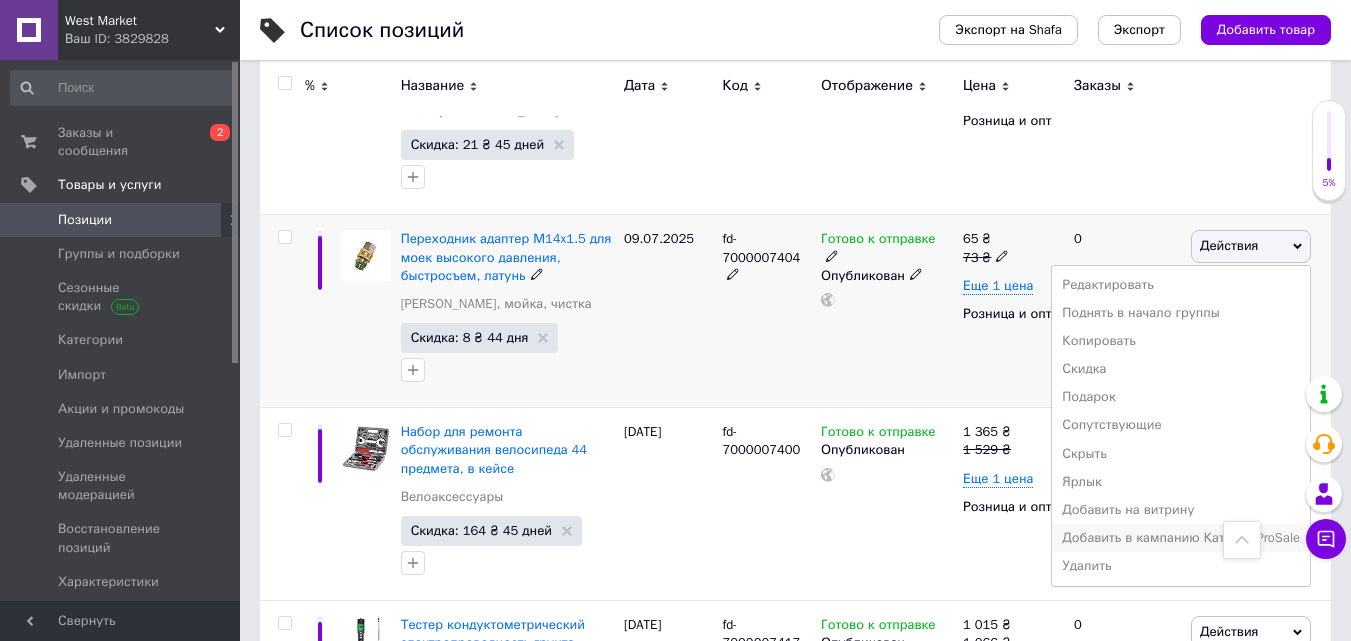 click on "Добавить в кампанию Каталог ProSale" at bounding box center [1181, 538] 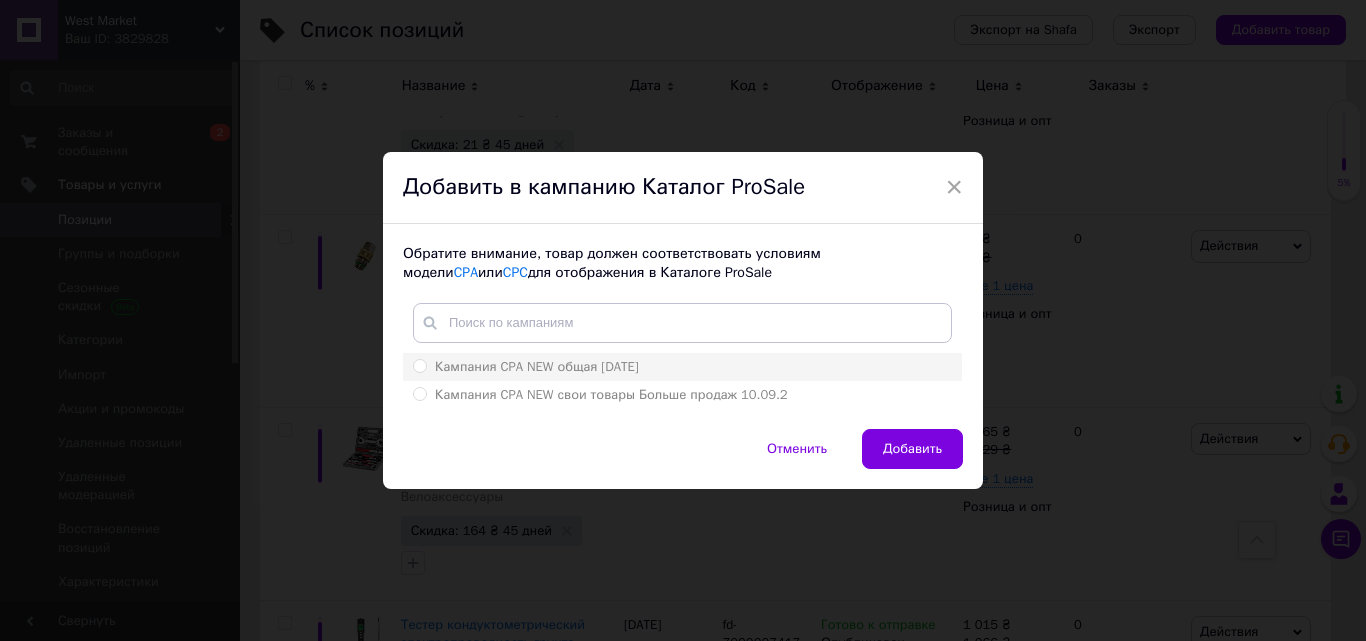 click on "Кампания CPA NEW общая 10.09.2024" at bounding box center [419, 365] 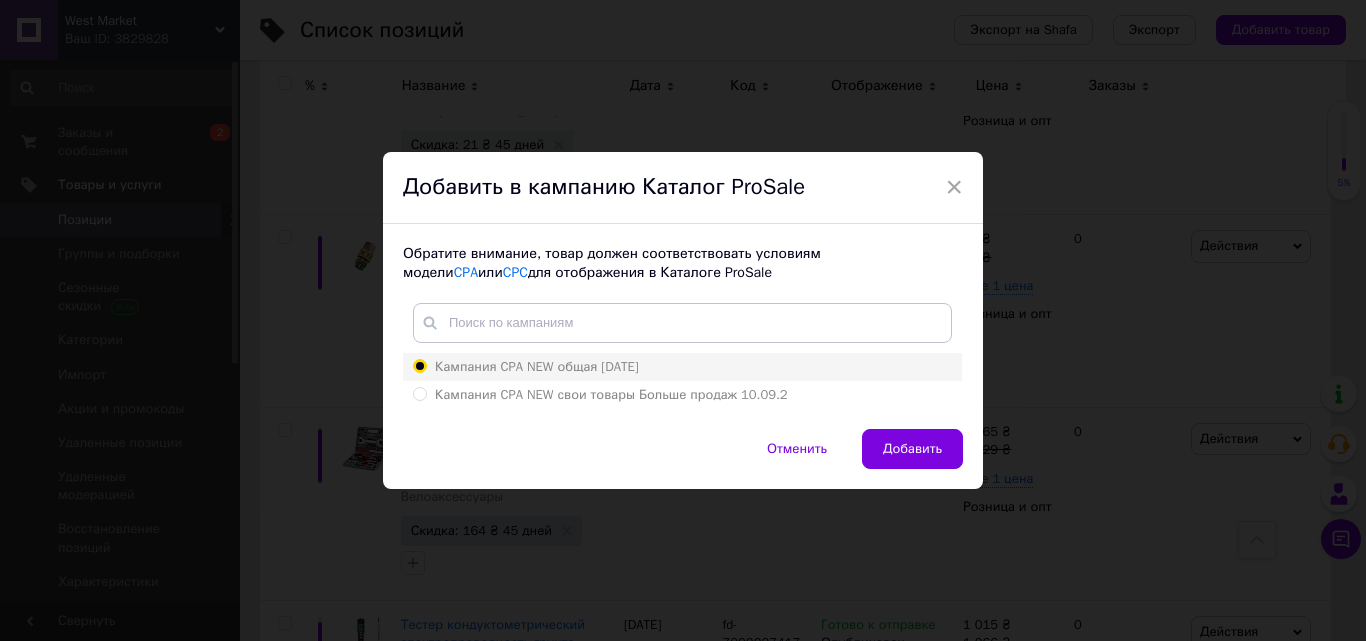 radio on "true" 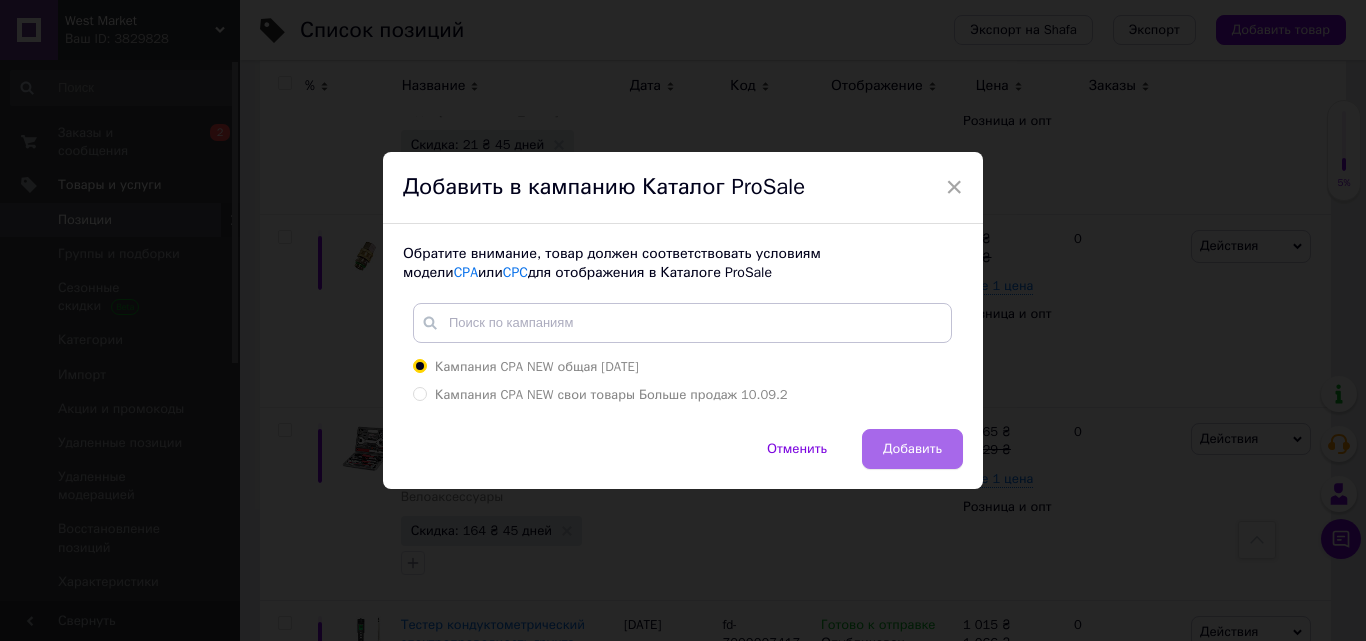 click on "Добавить" at bounding box center [912, 449] 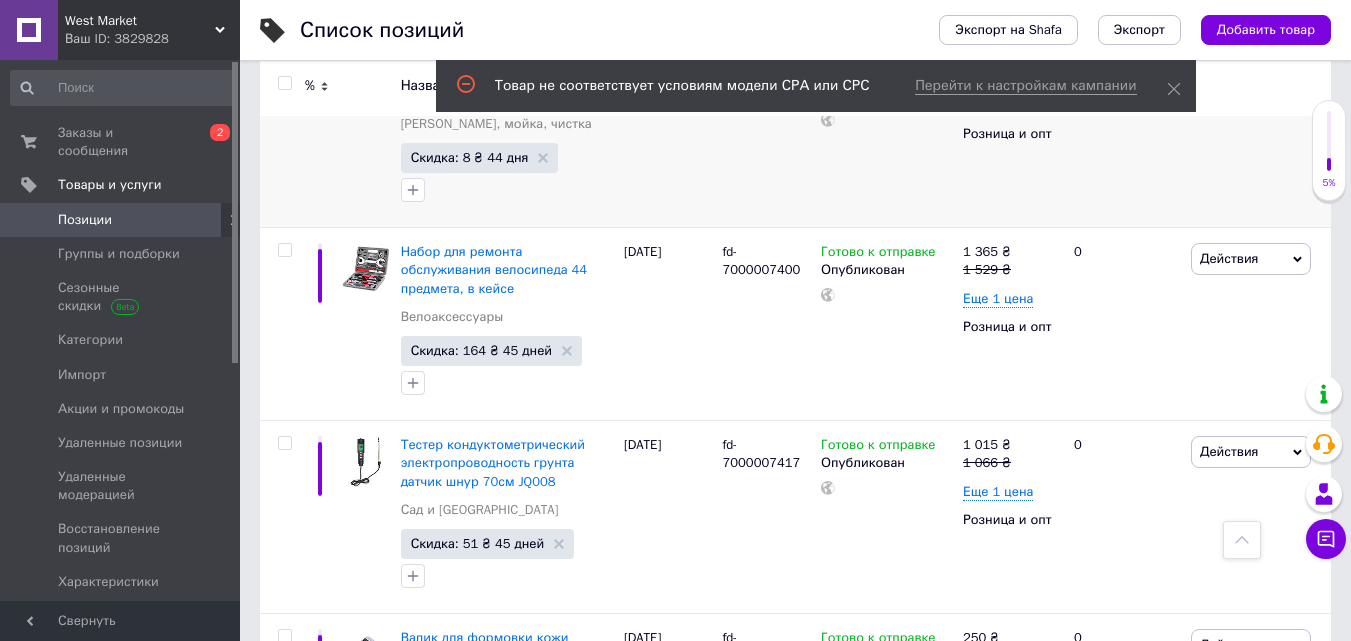 scroll, scrollTop: 3300, scrollLeft: 0, axis: vertical 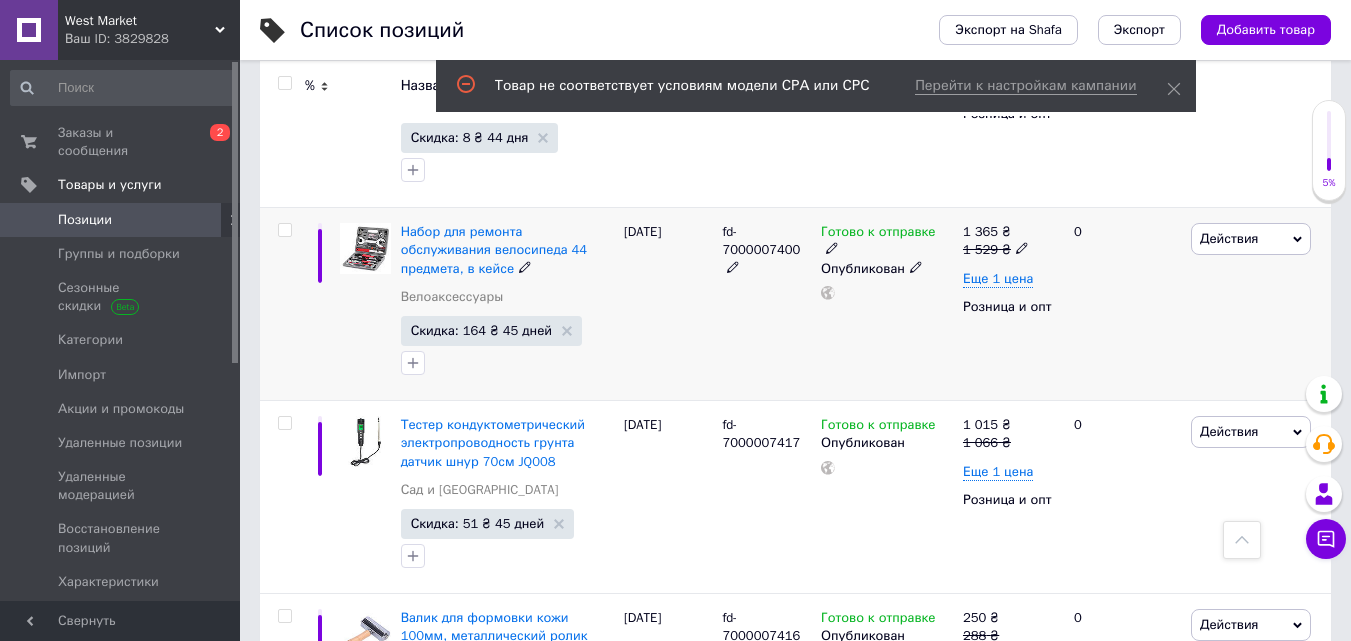 click on "Действия" at bounding box center [1229, 238] 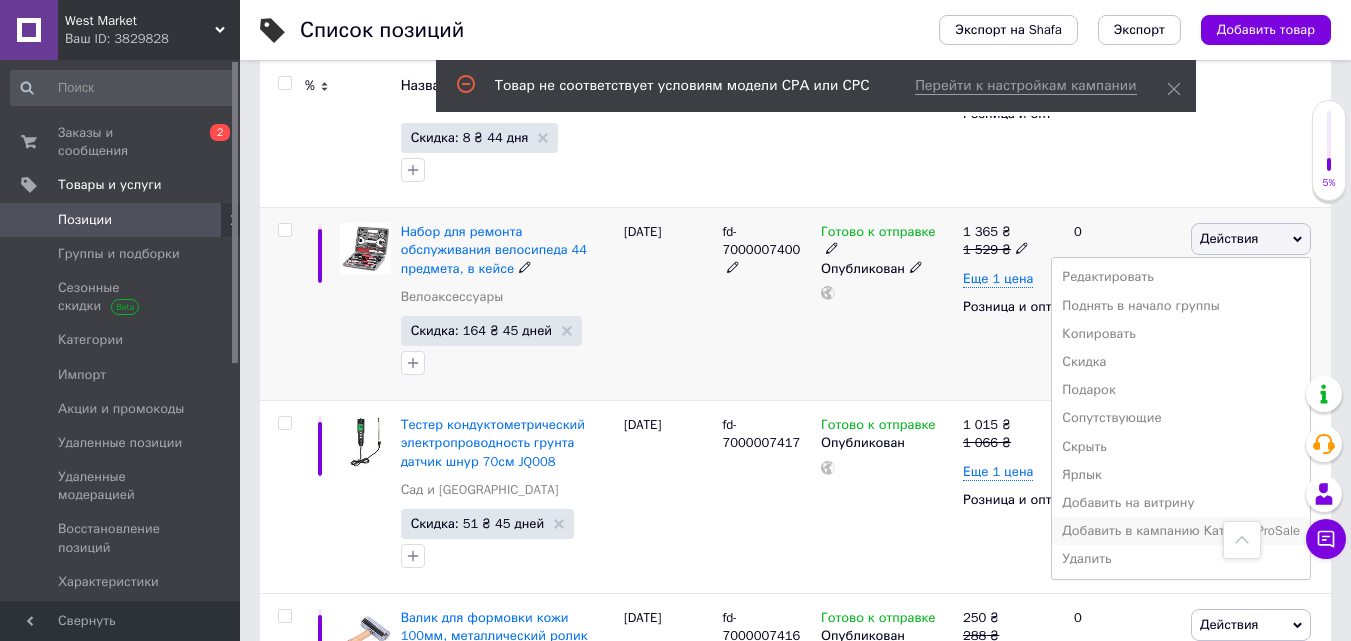 click on "Добавить в кампанию Каталог ProSale" at bounding box center [1181, 531] 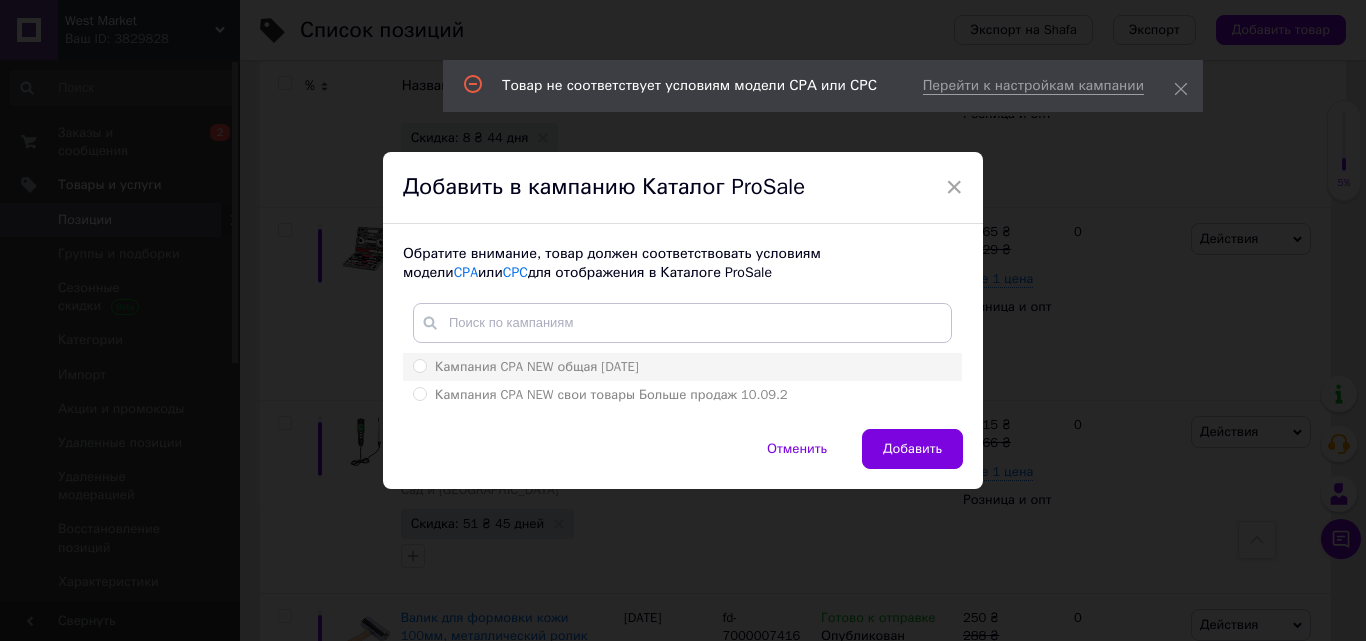 click on "Кампания CPA NEW общая 10.09.2024" at bounding box center (526, 367) 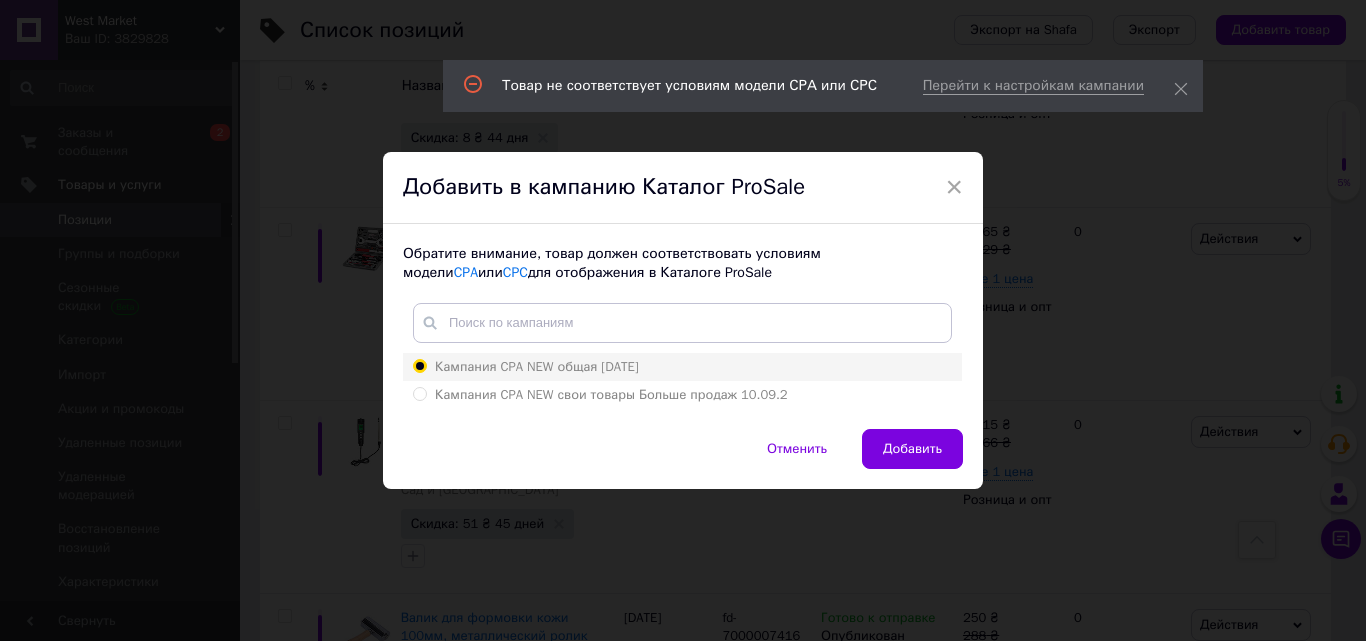 click on "Кампания CPA NEW общая 10.09.2024" at bounding box center (419, 365) 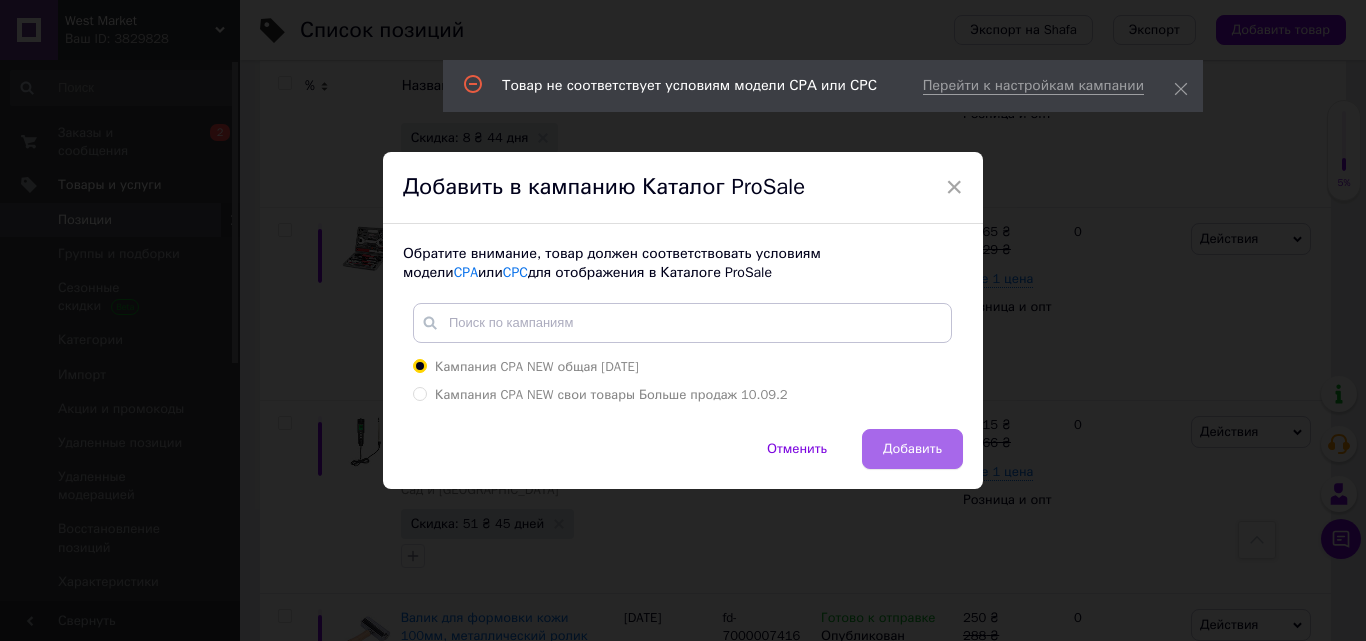 click on "Добавить" at bounding box center [912, 449] 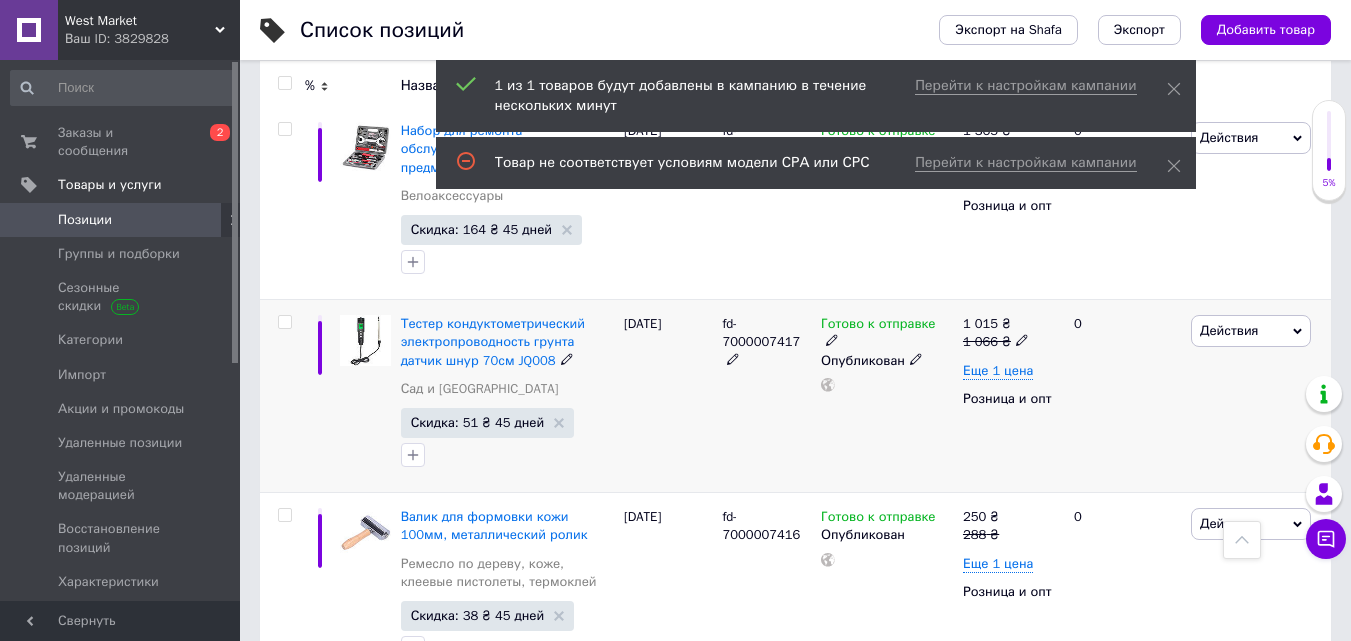 scroll, scrollTop: 3400, scrollLeft: 0, axis: vertical 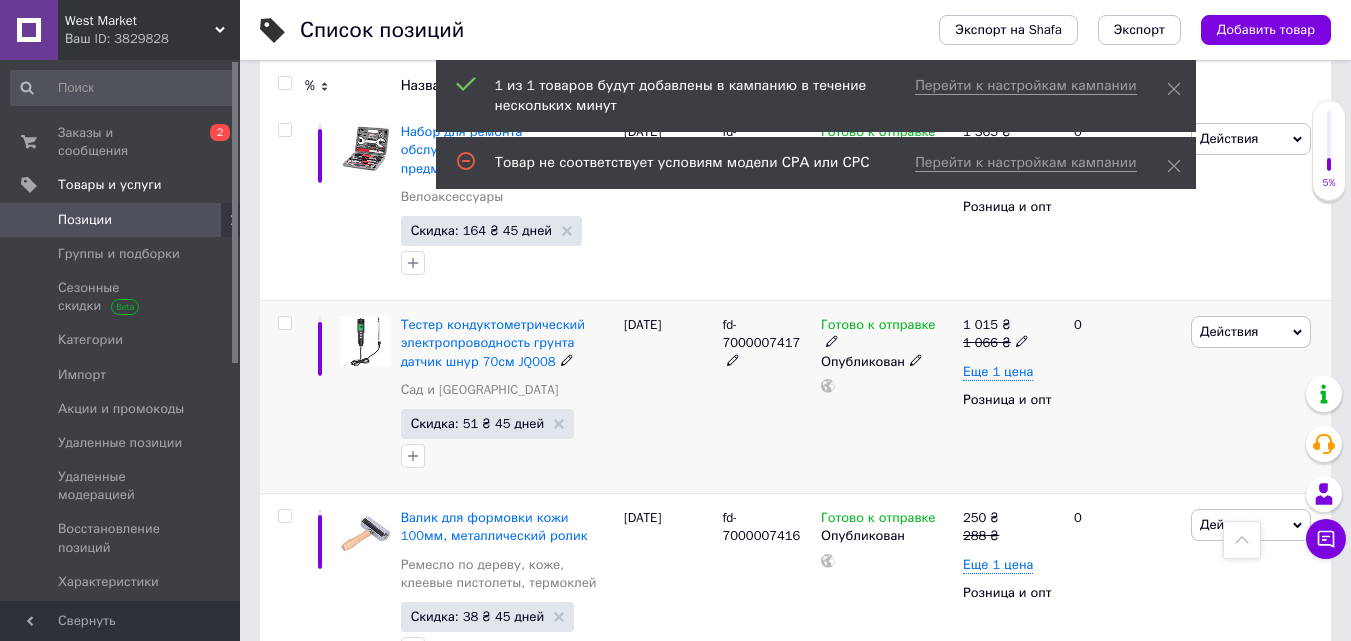 click on "Действия" at bounding box center [1229, 331] 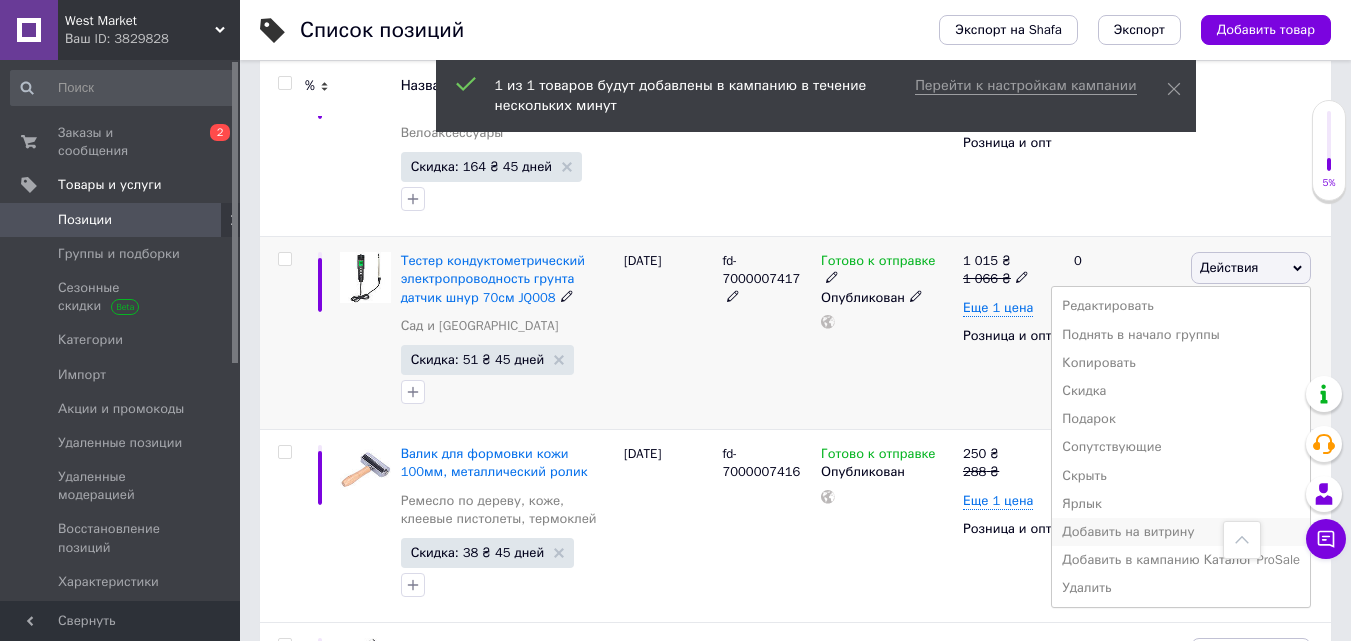 scroll, scrollTop: 3500, scrollLeft: 0, axis: vertical 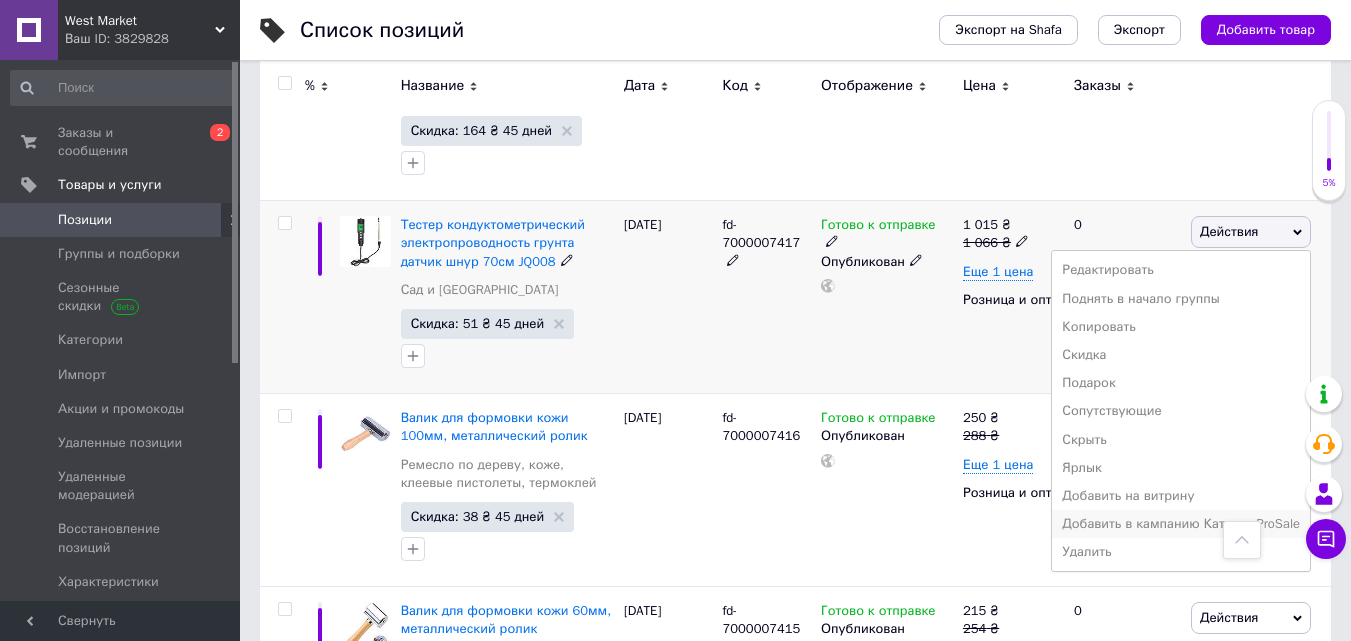 click on "Добавить в кампанию Каталог ProSale" at bounding box center [1181, 524] 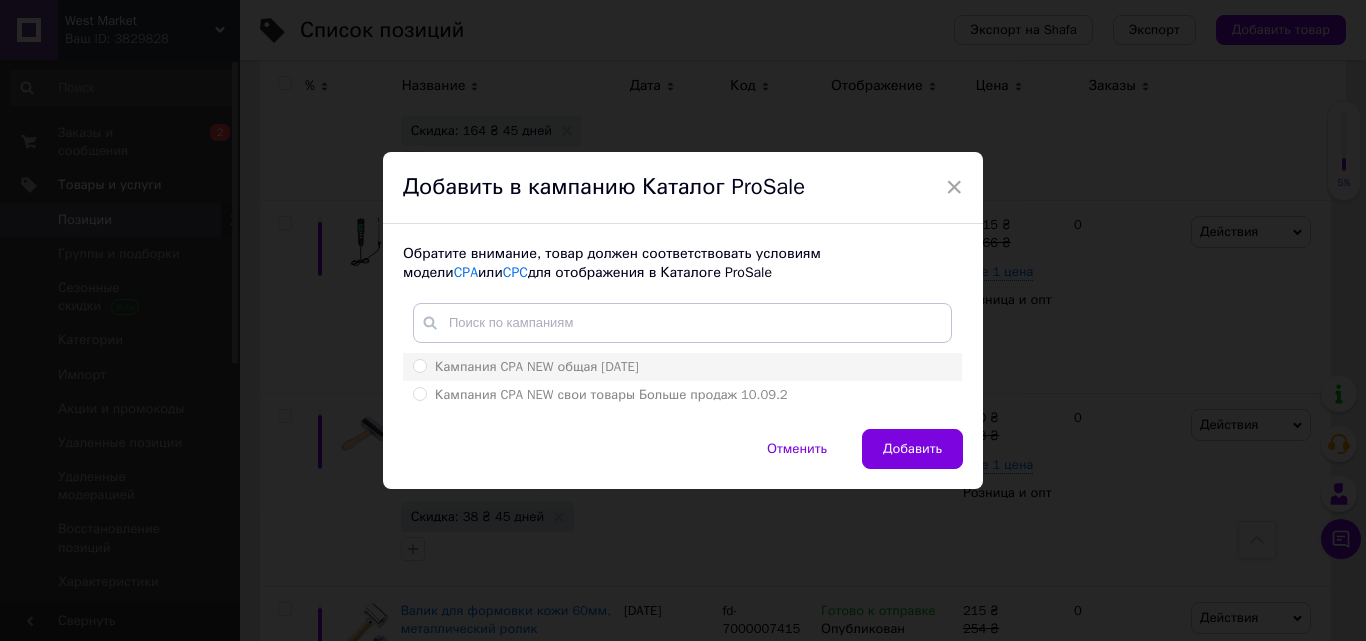 drag, startPoint x: 419, startPoint y: 391, endPoint x: 429, endPoint y: 393, distance: 10.198039 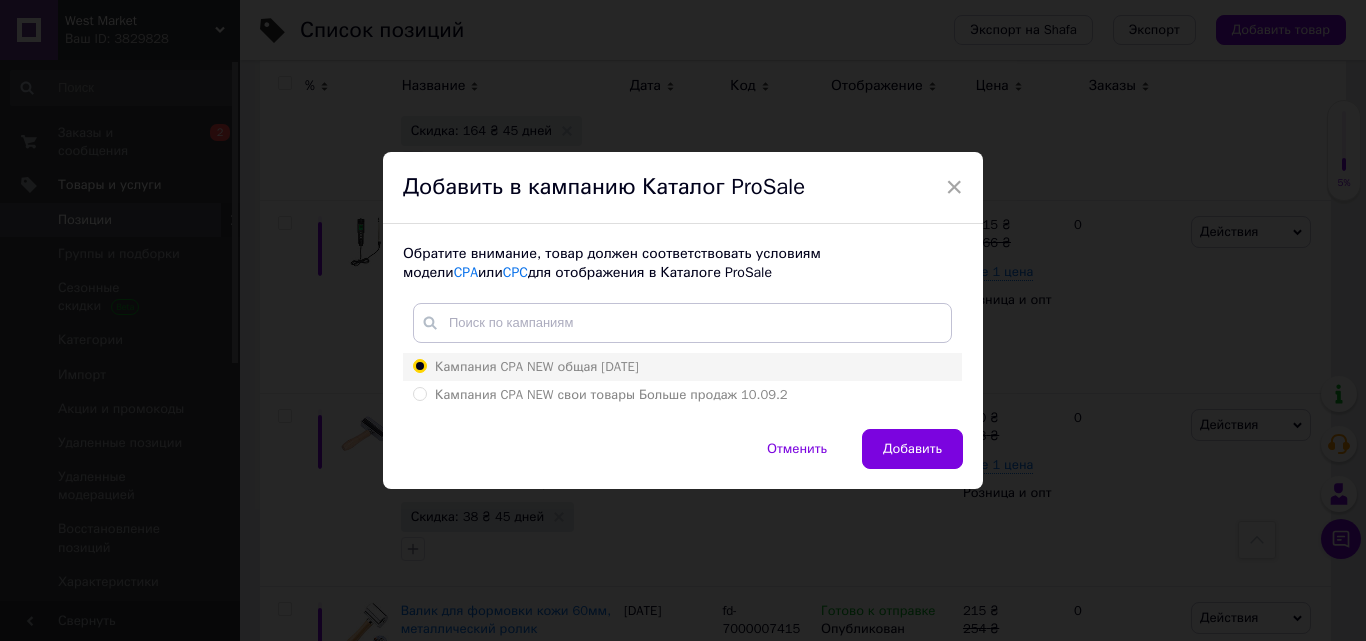 click on "Кампания CPA NEW общая 10.09.2024" at bounding box center [419, 365] 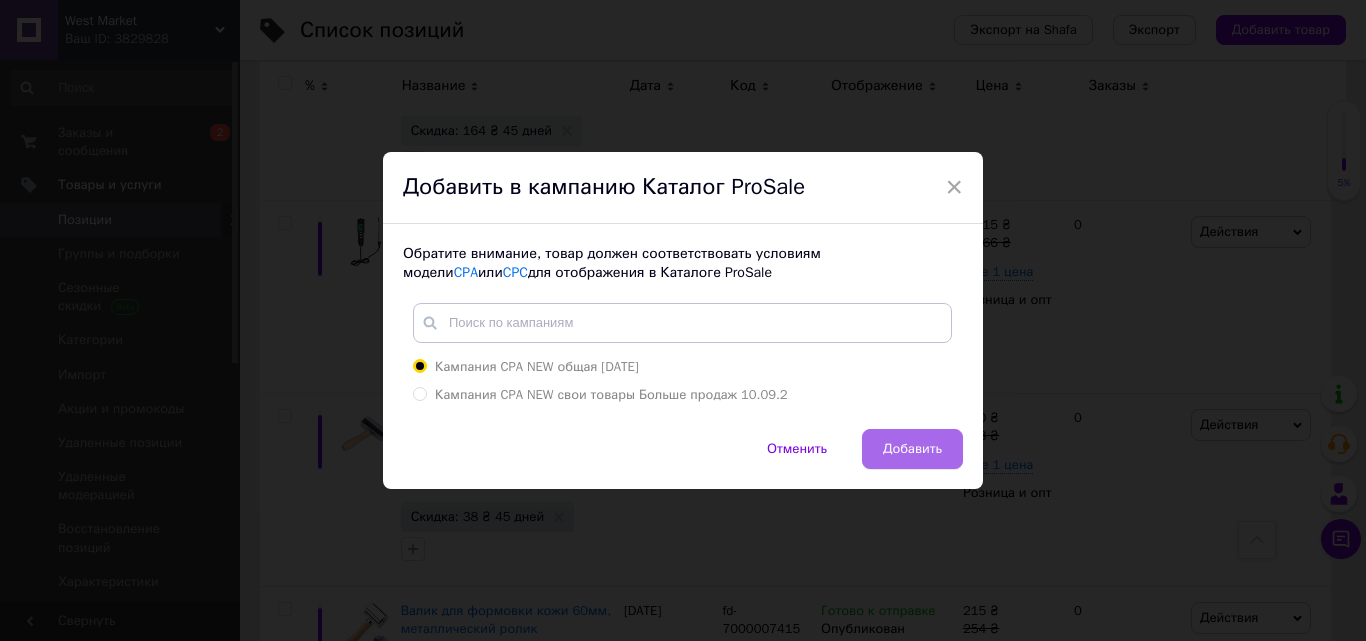 click on "Добавить" at bounding box center (912, 449) 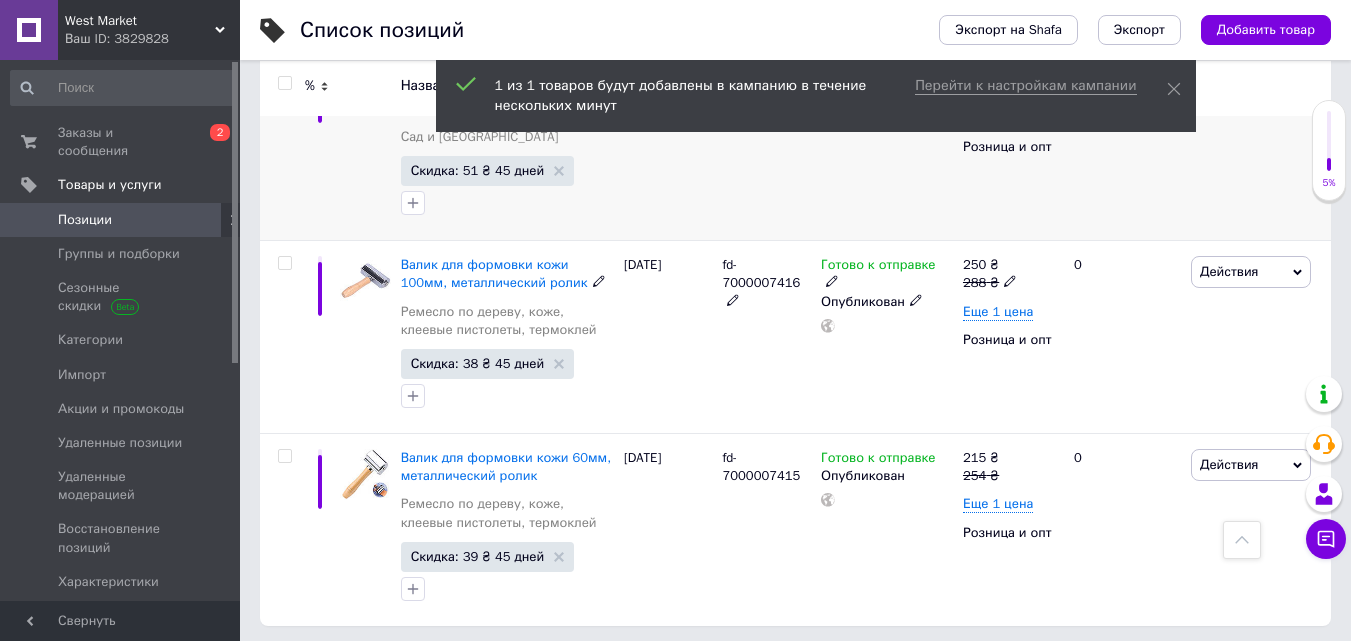 scroll, scrollTop: 3700, scrollLeft: 0, axis: vertical 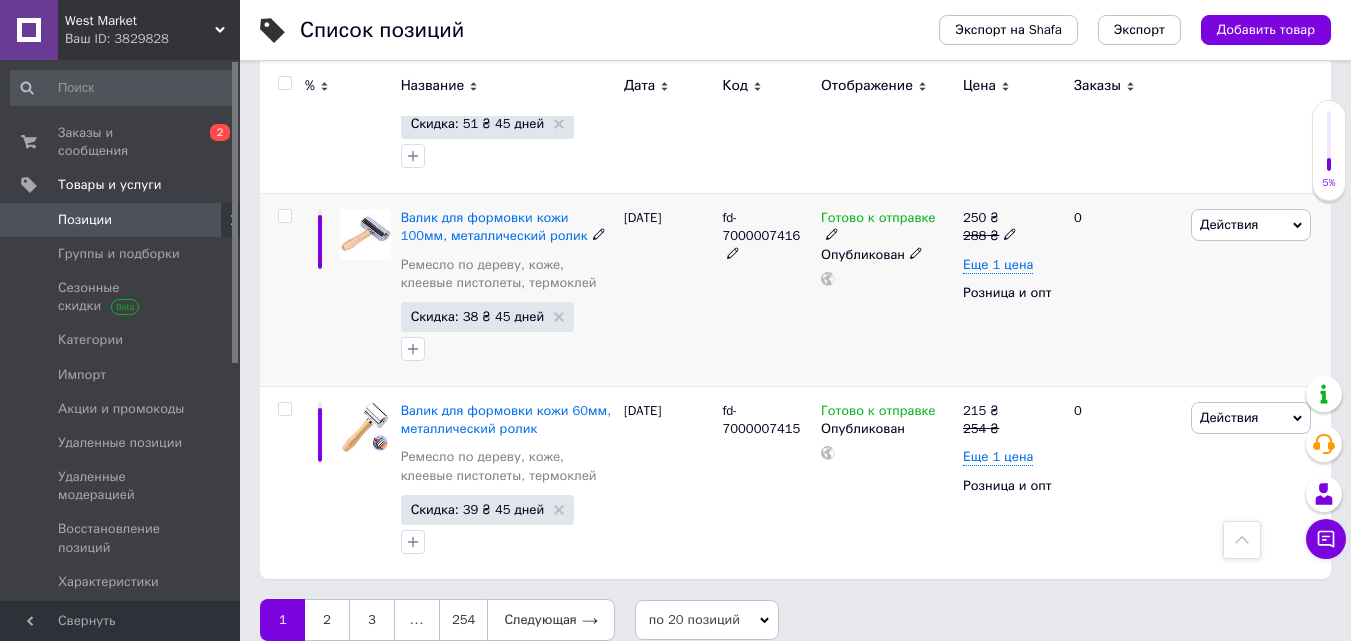 click on "Действия" at bounding box center (1229, 224) 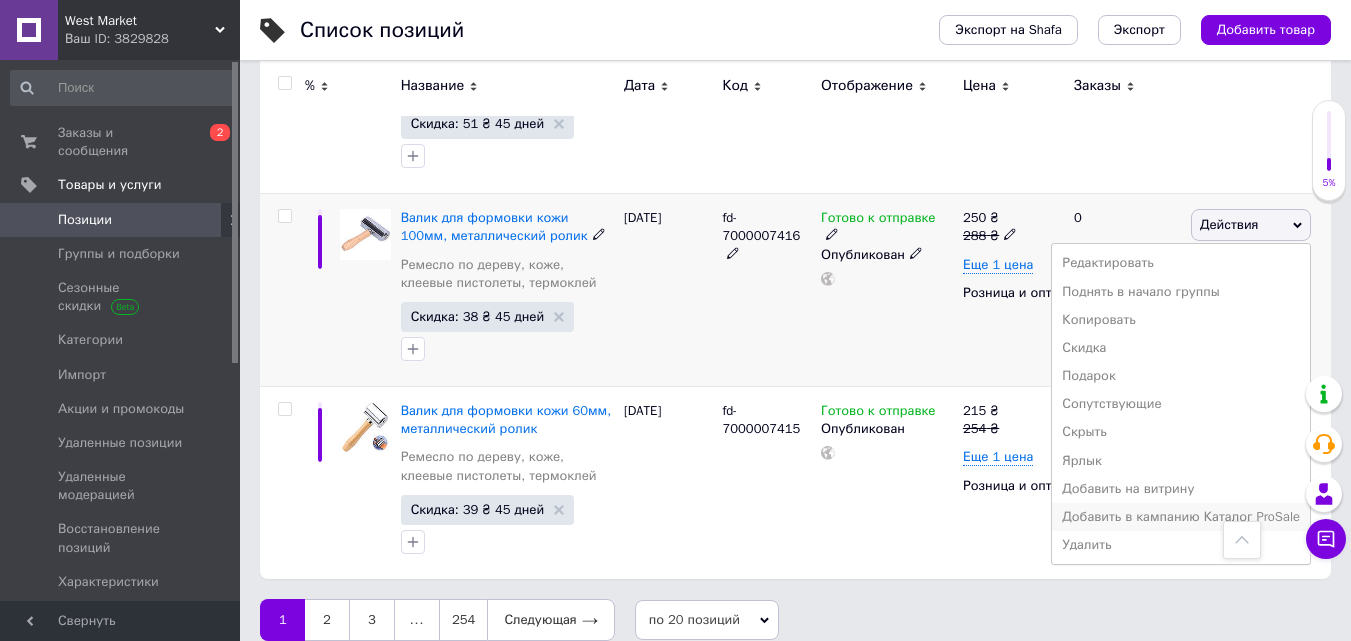 click on "Добавить в кампанию Каталог ProSale" at bounding box center [1181, 517] 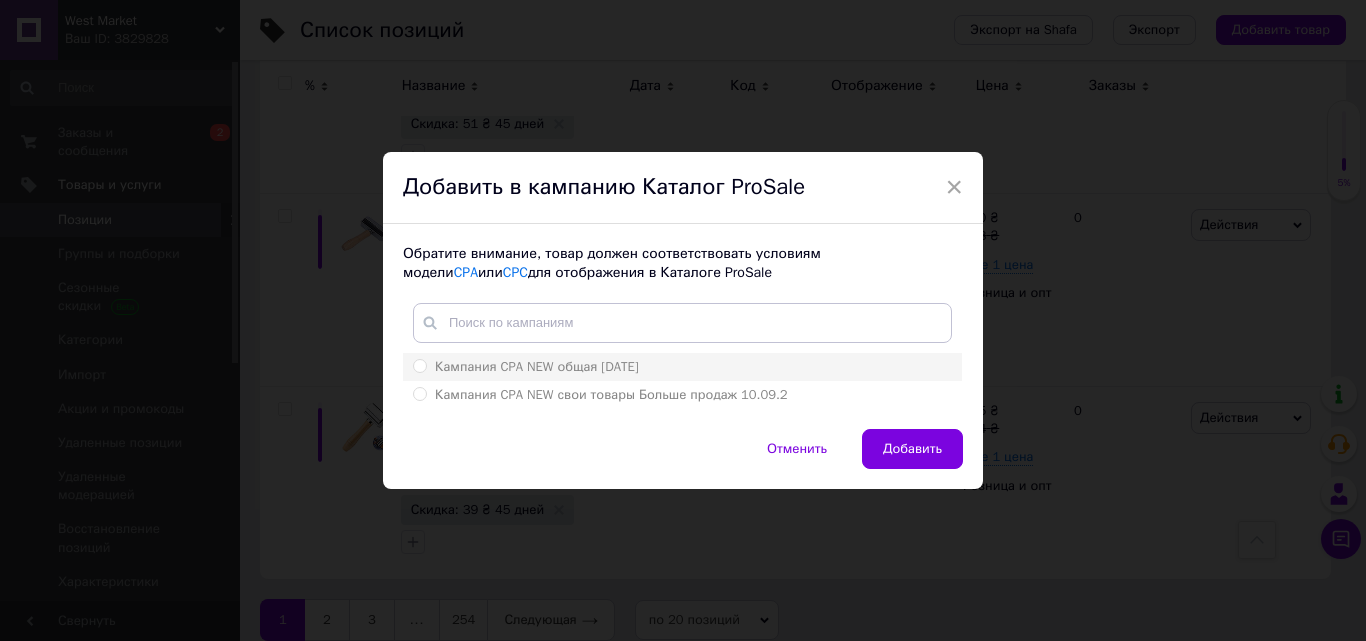 click on "Кампания CPA NEW общая 10.09.2024" at bounding box center [419, 365] 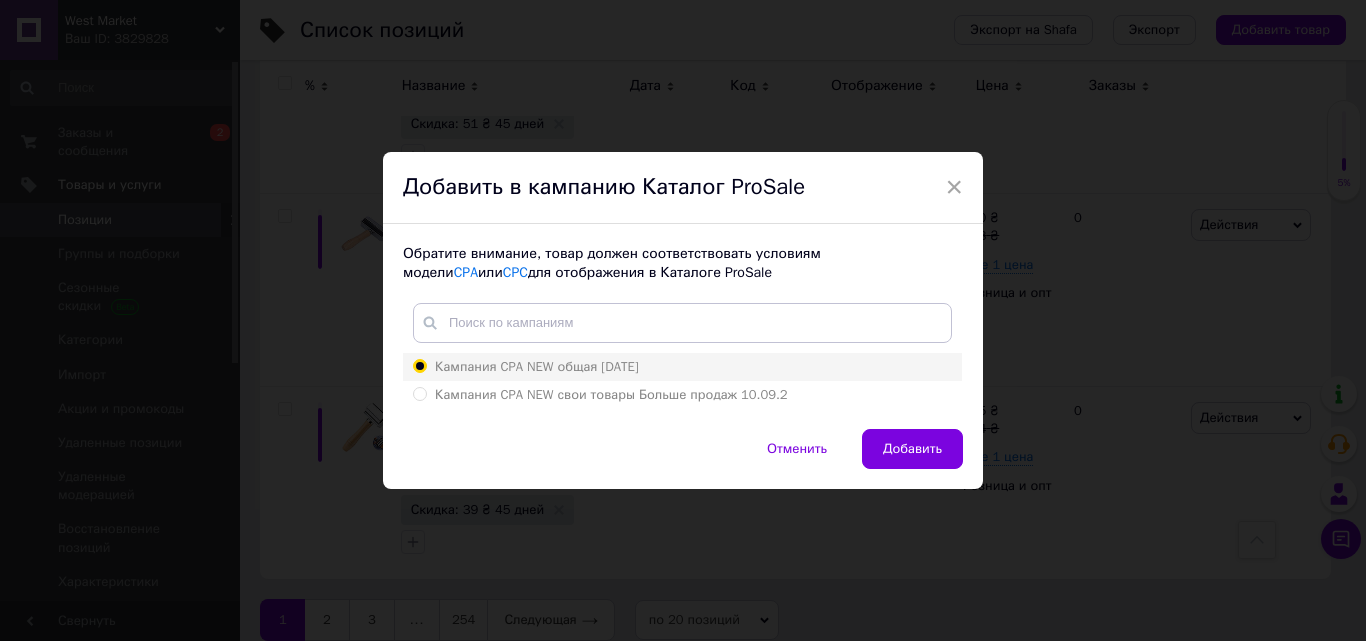 radio on "true" 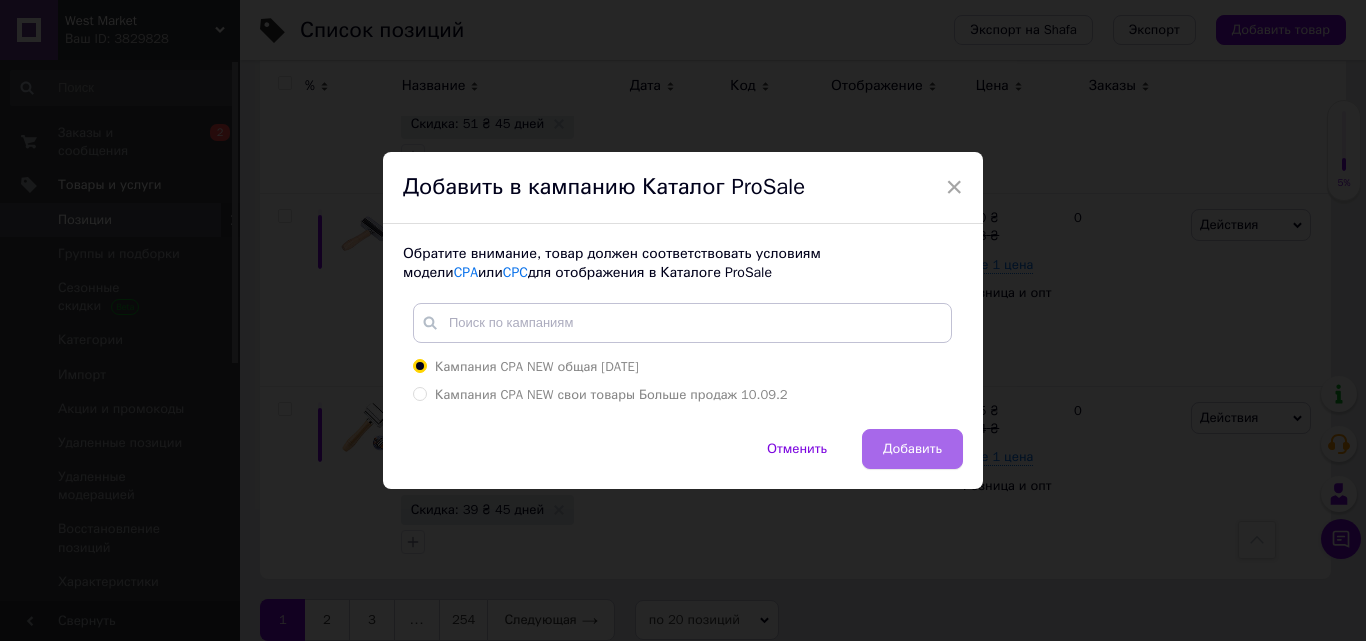 click on "Добавить" at bounding box center (912, 449) 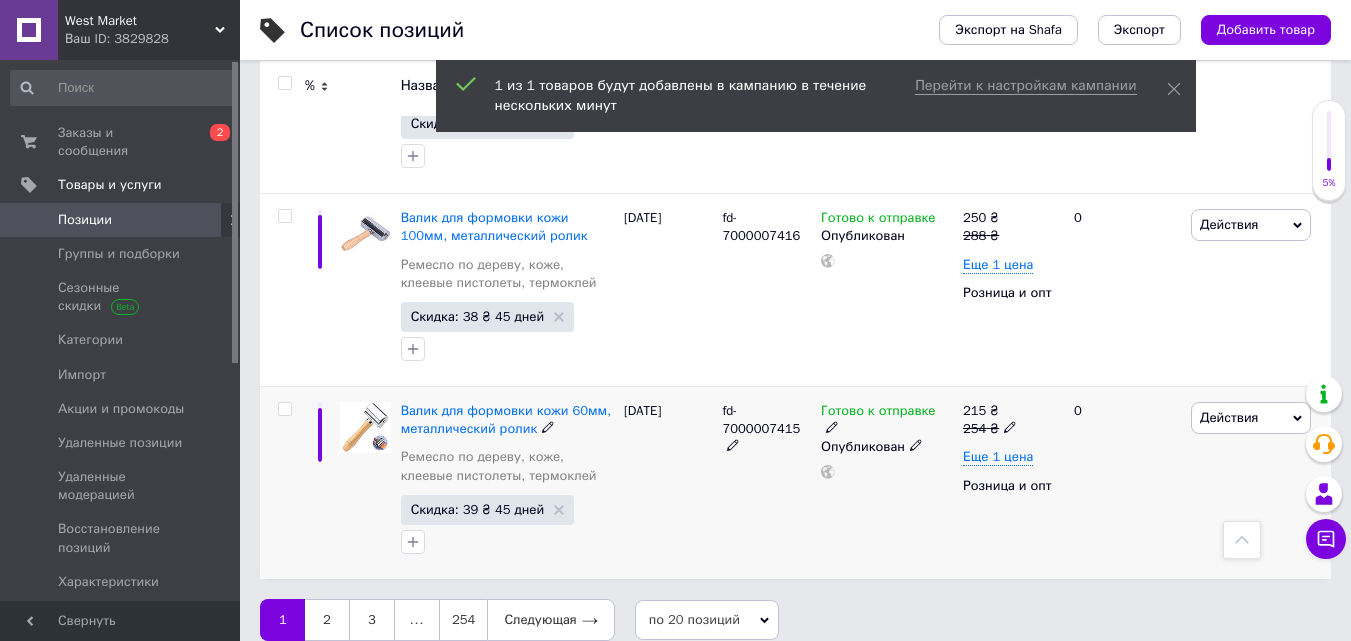 click on "Действия" at bounding box center (1229, 417) 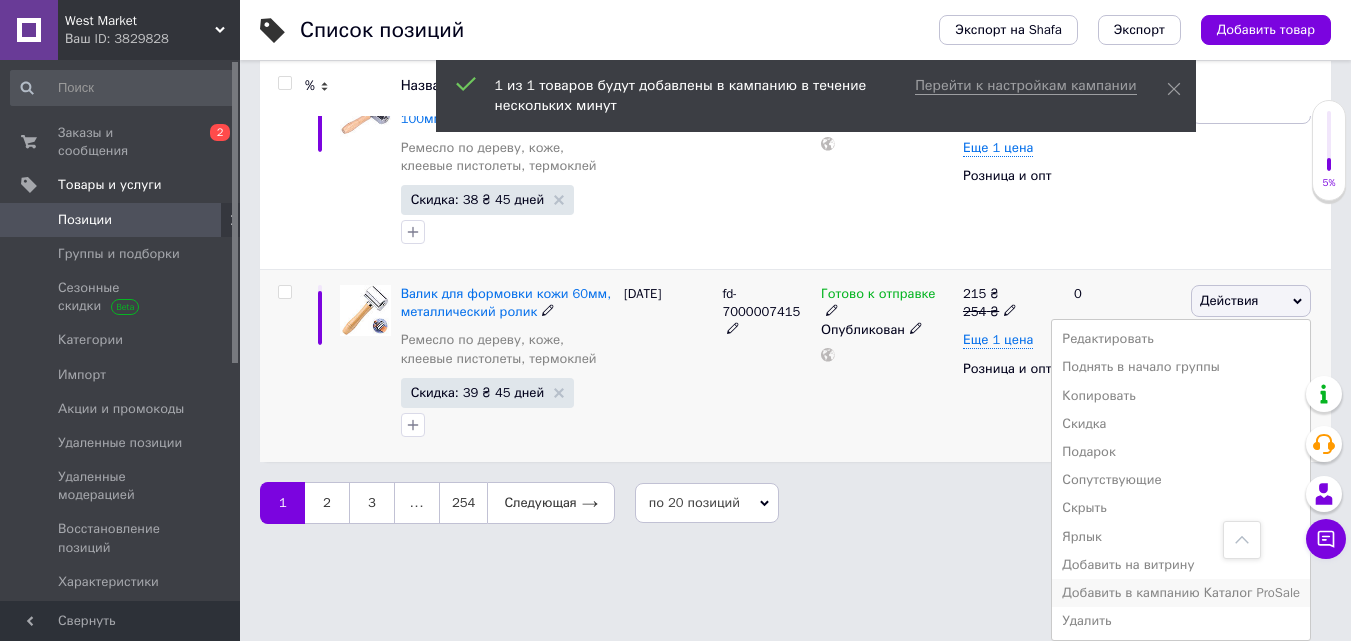 click on "Добавить в кампанию Каталог ProSale" at bounding box center [1181, 593] 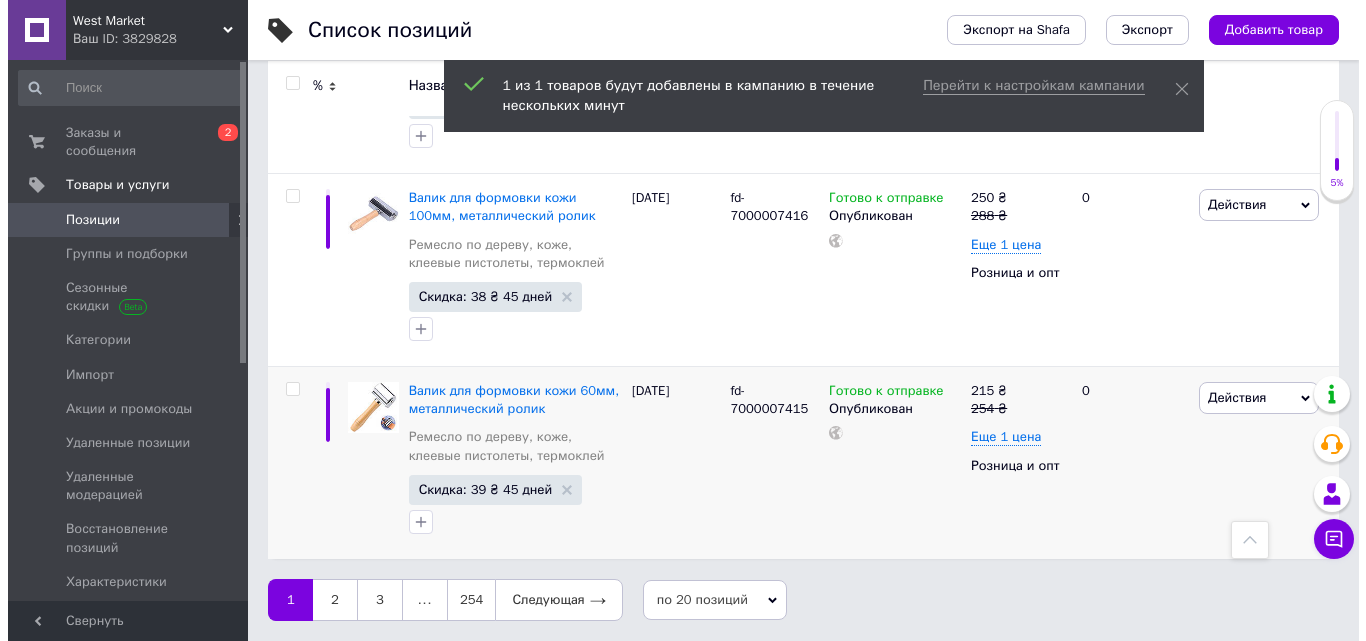 scroll, scrollTop: 3739, scrollLeft: 0, axis: vertical 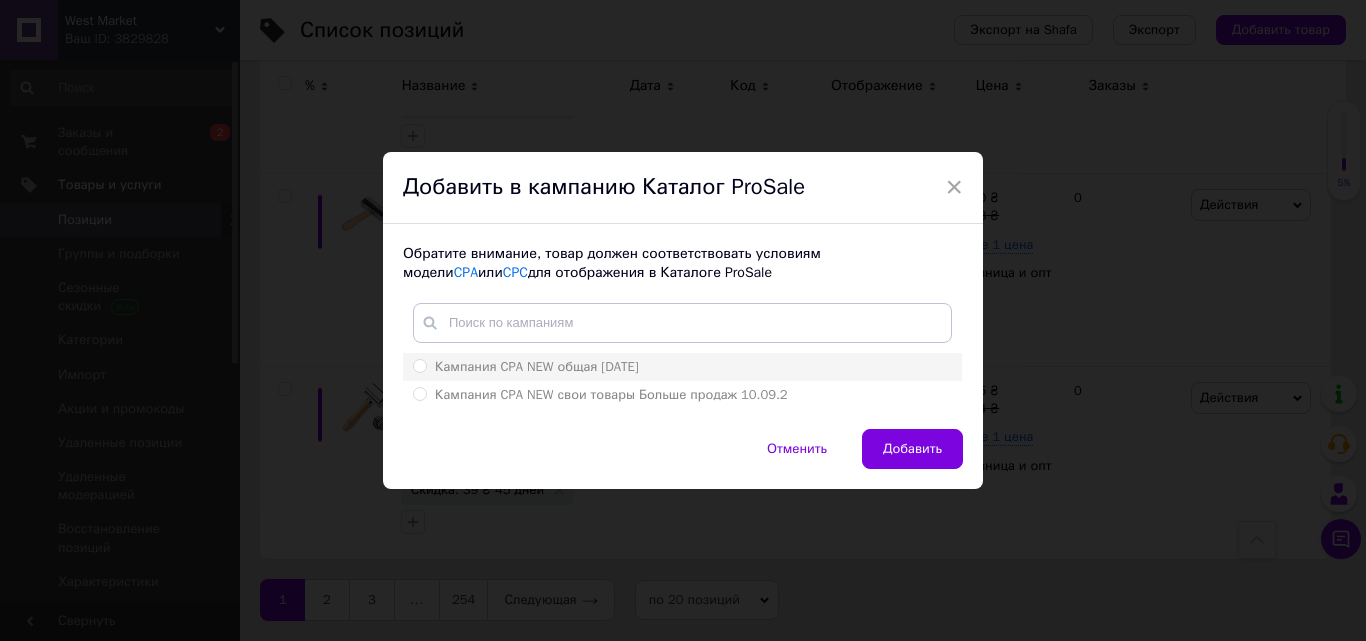 click on "Кампания CPA NEW общая 10.09.2024" at bounding box center [419, 365] 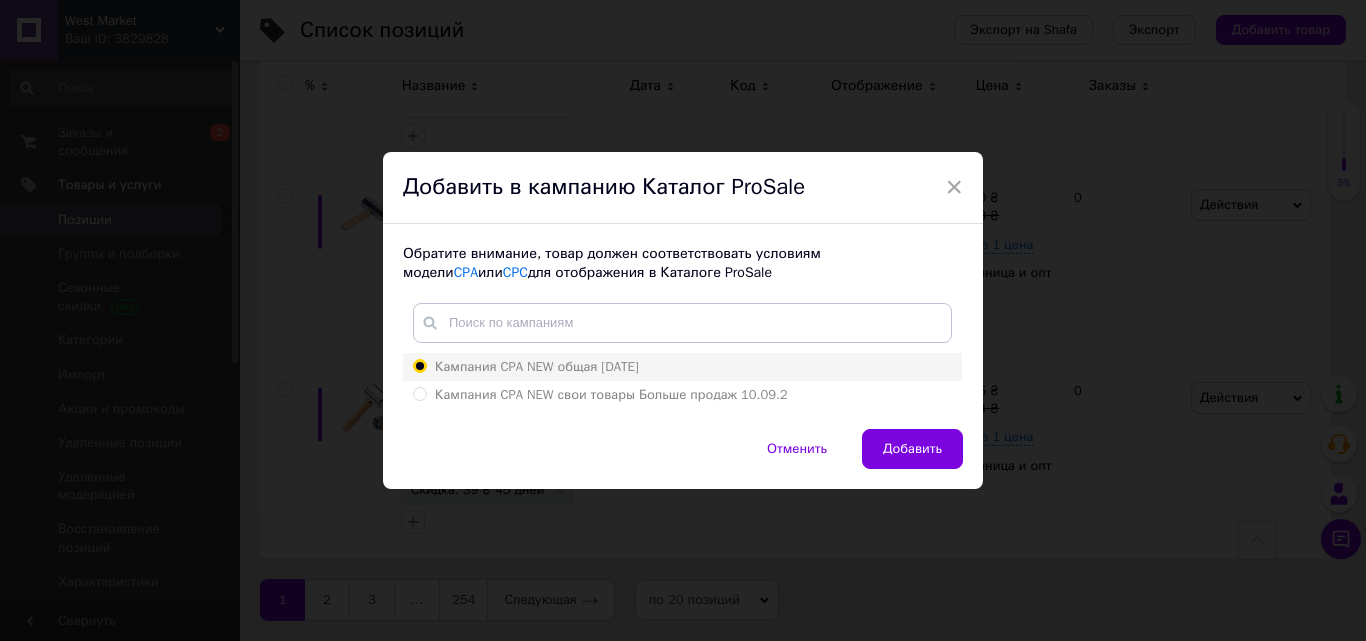 radio on "true" 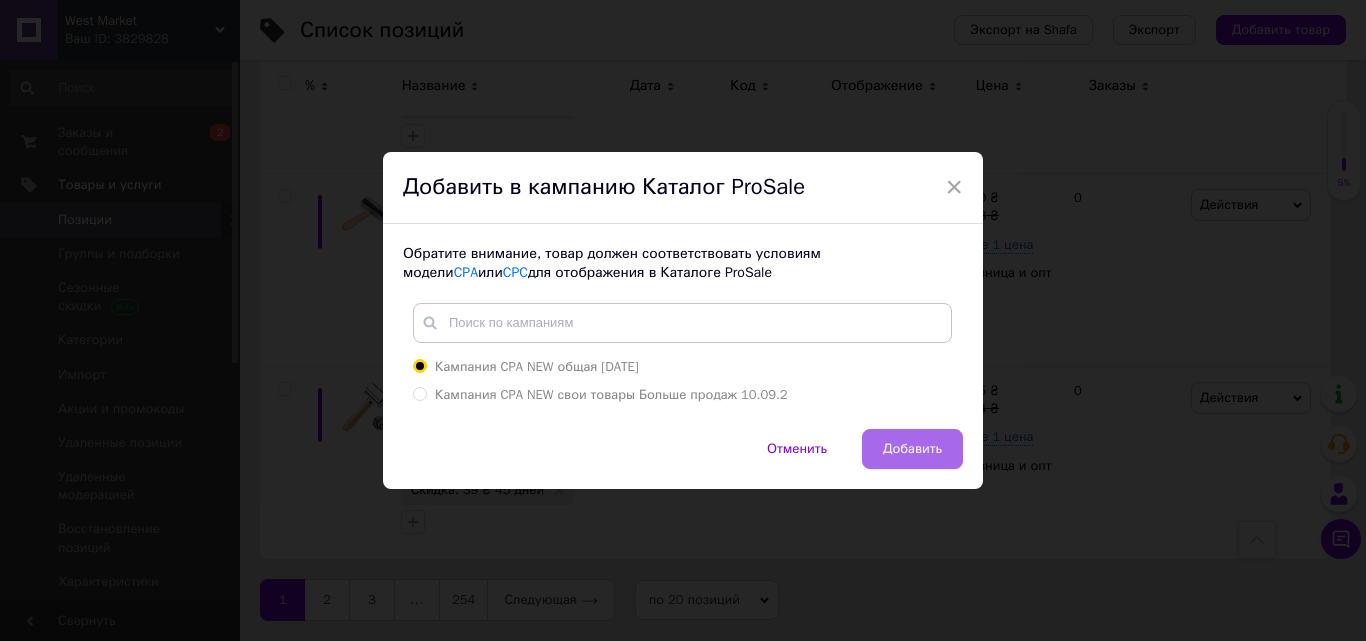 click on "Добавить" at bounding box center [912, 449] 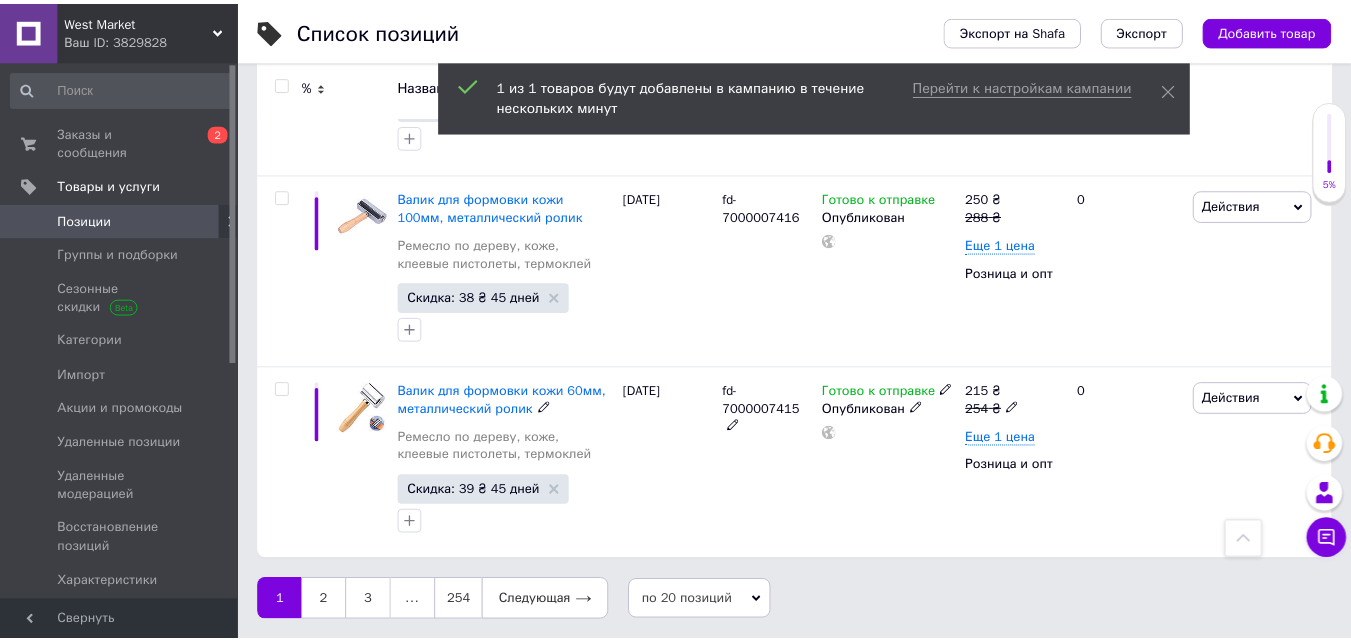 scroll, scrollTop: 3721, scrollLeft: 0, axis: vertical 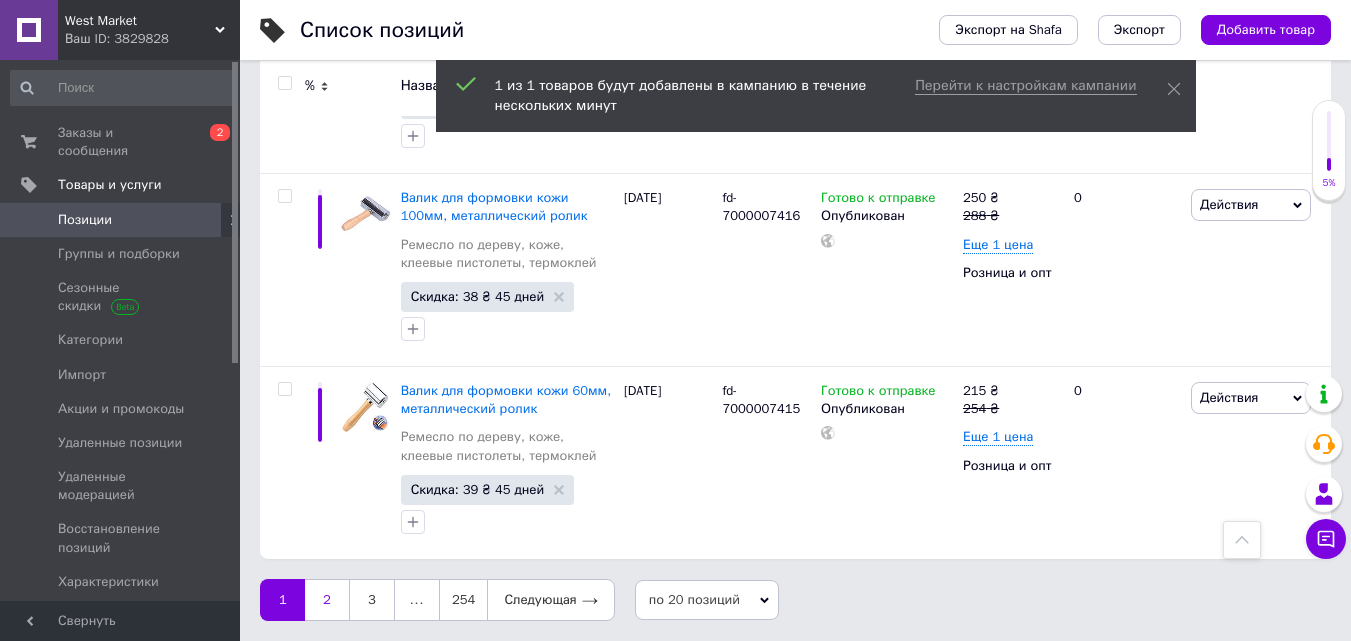 click on "2" at bounding box center (327, 600) 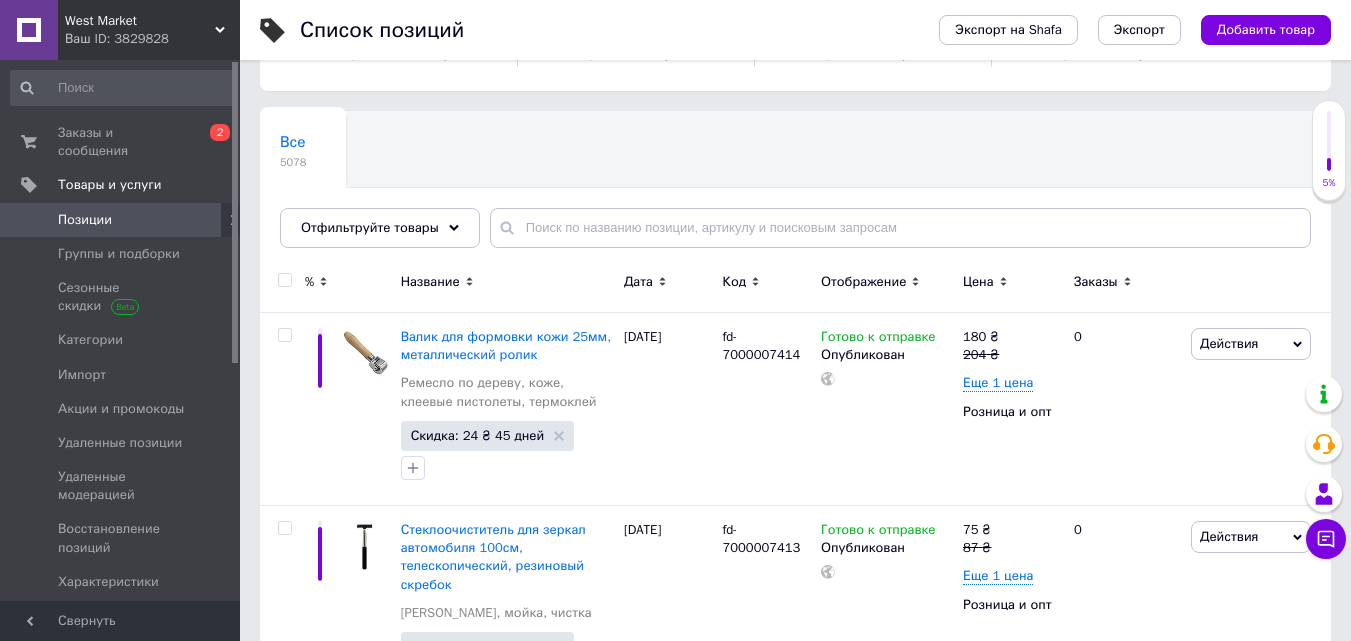 scroll, scrollTop: 200, scrollLeft: 0, axis: vertical 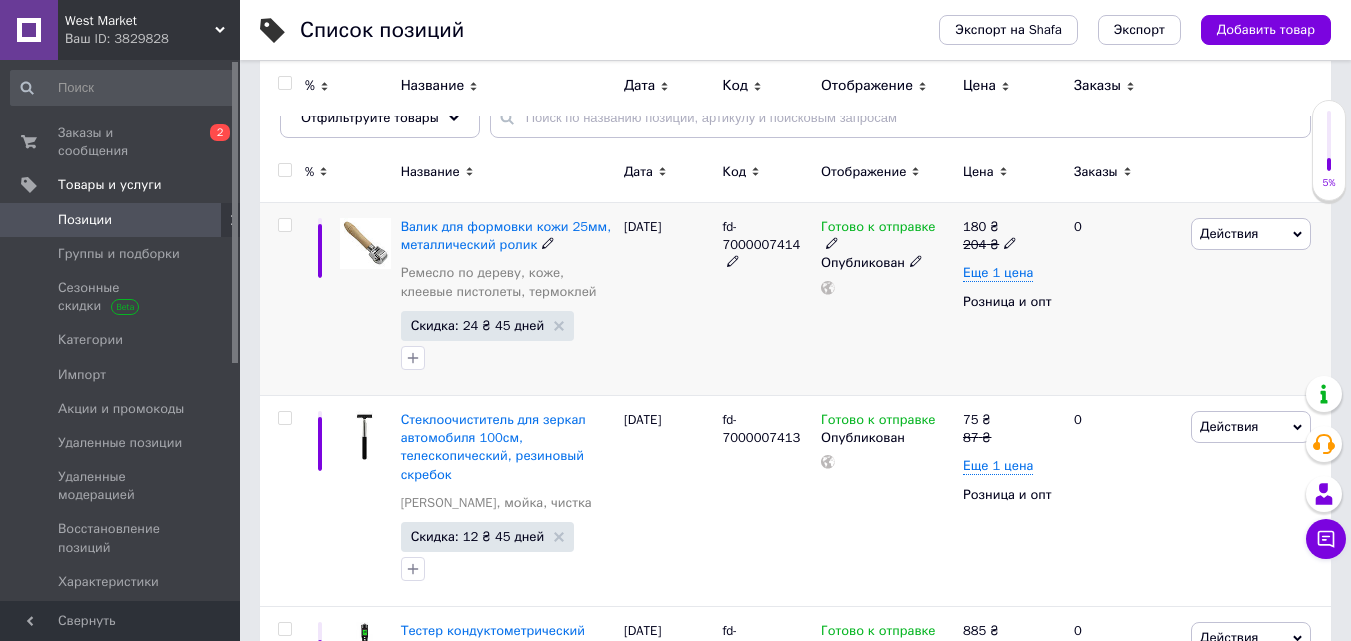 click on "Действия" at bounding box center (1229, 233) 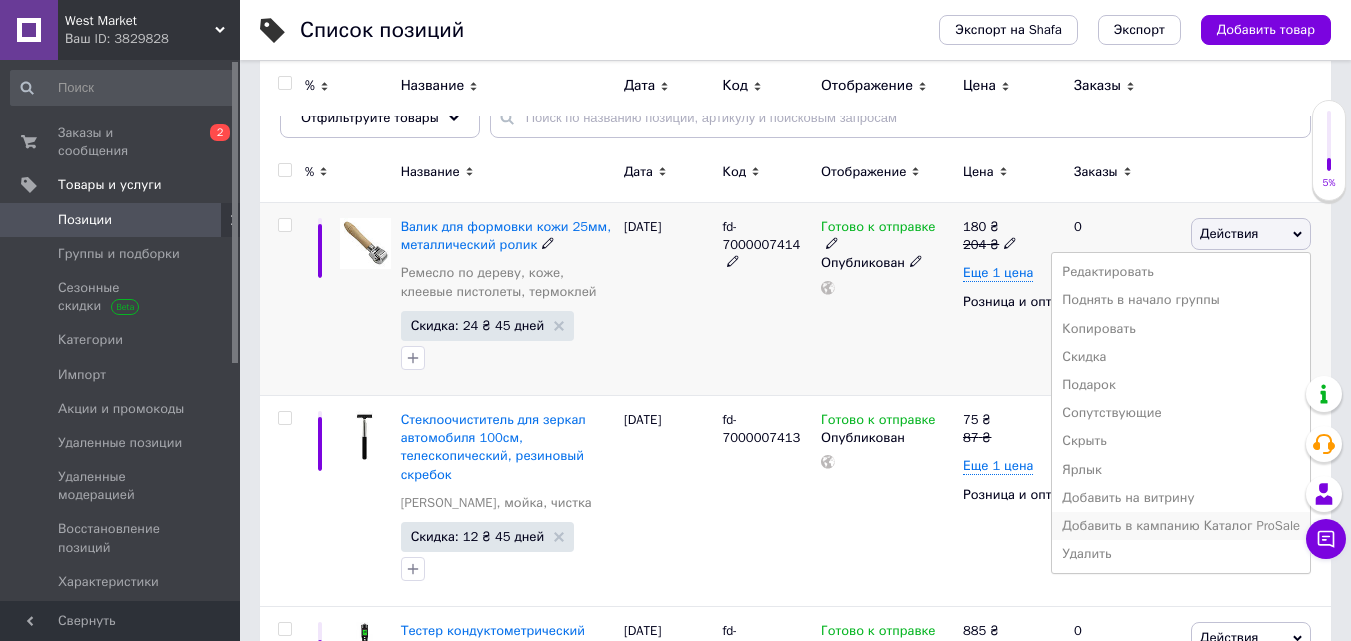 click on "Добавить в кампанию Каталог ProSale" at bounding box center (1181, 526) 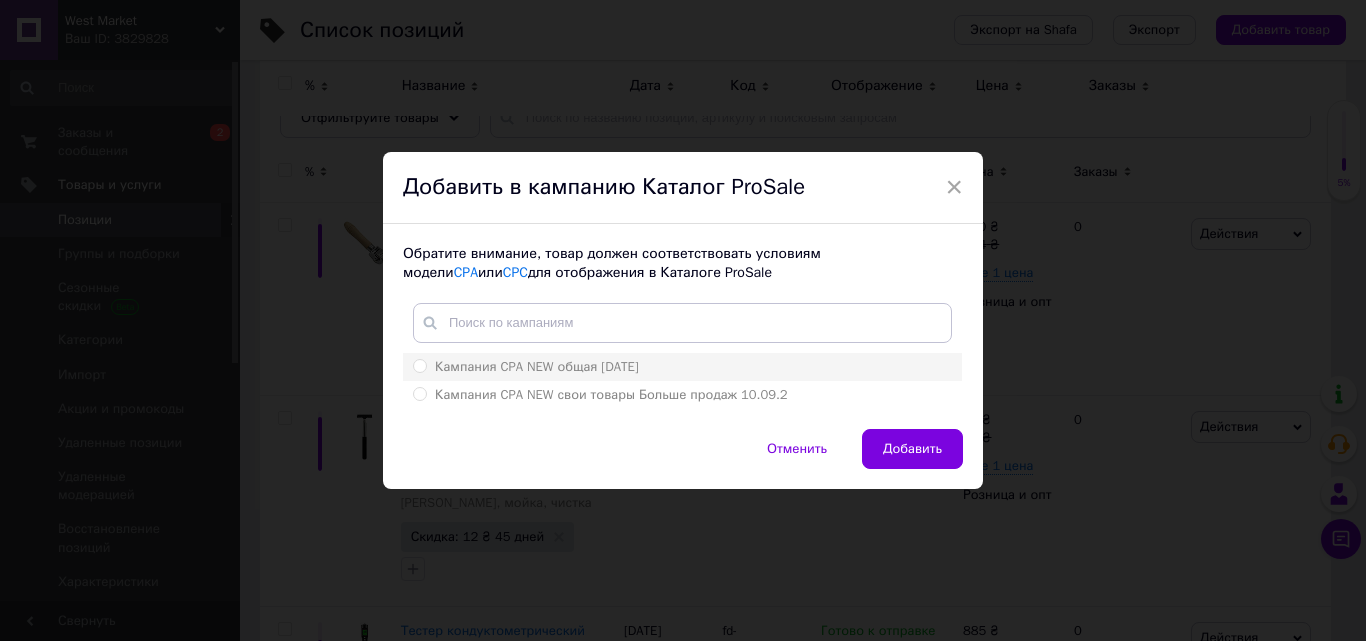 click on "Кампания CPA NEW общая 10.09.2024" at bounding box center [419, 365] 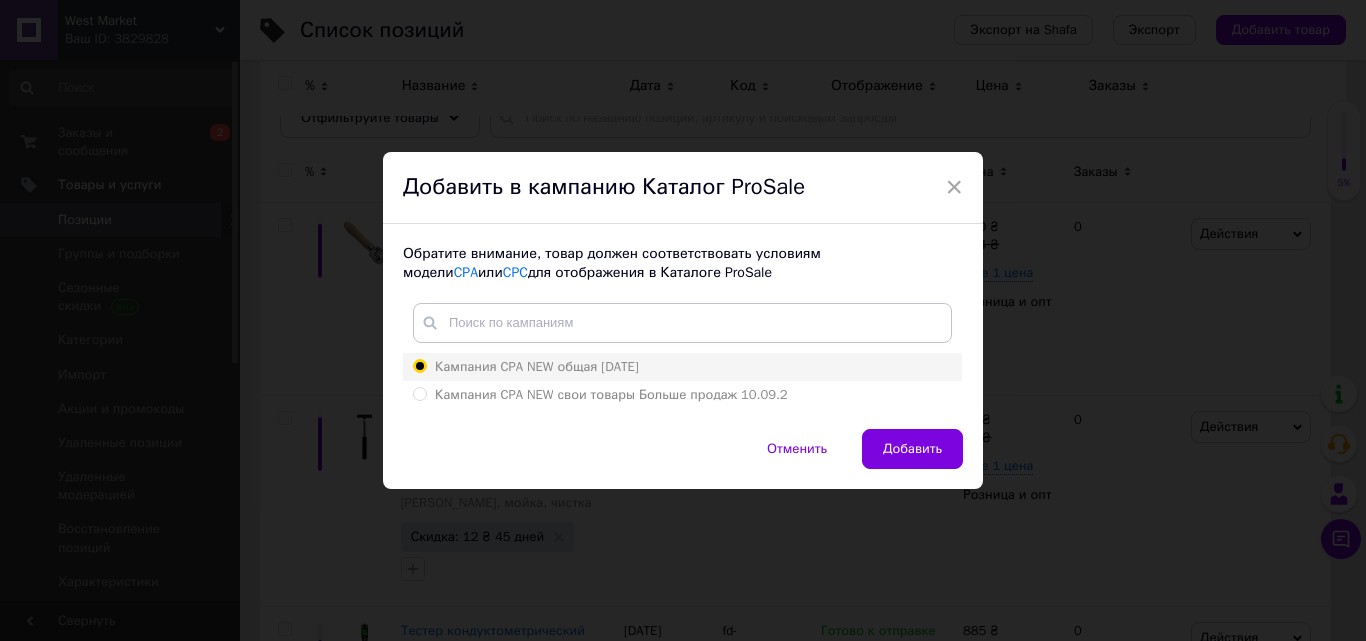 radio on "true" 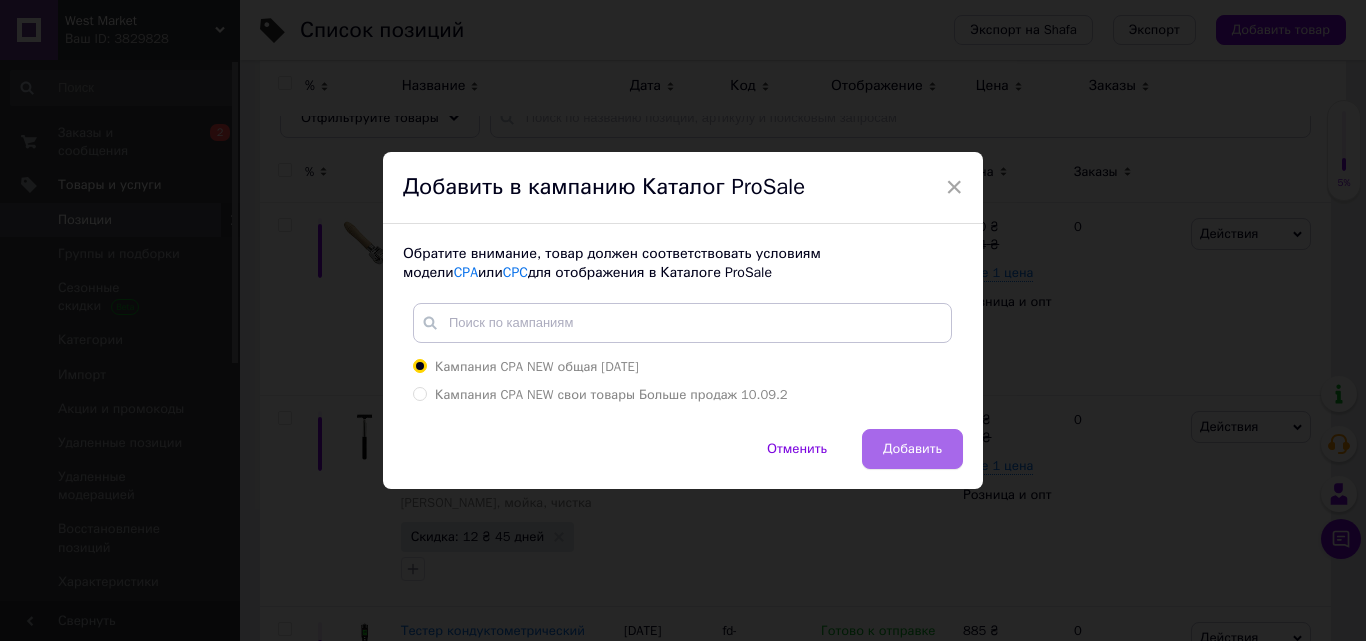 click on "Добавить" at bounding box center (912, 449) 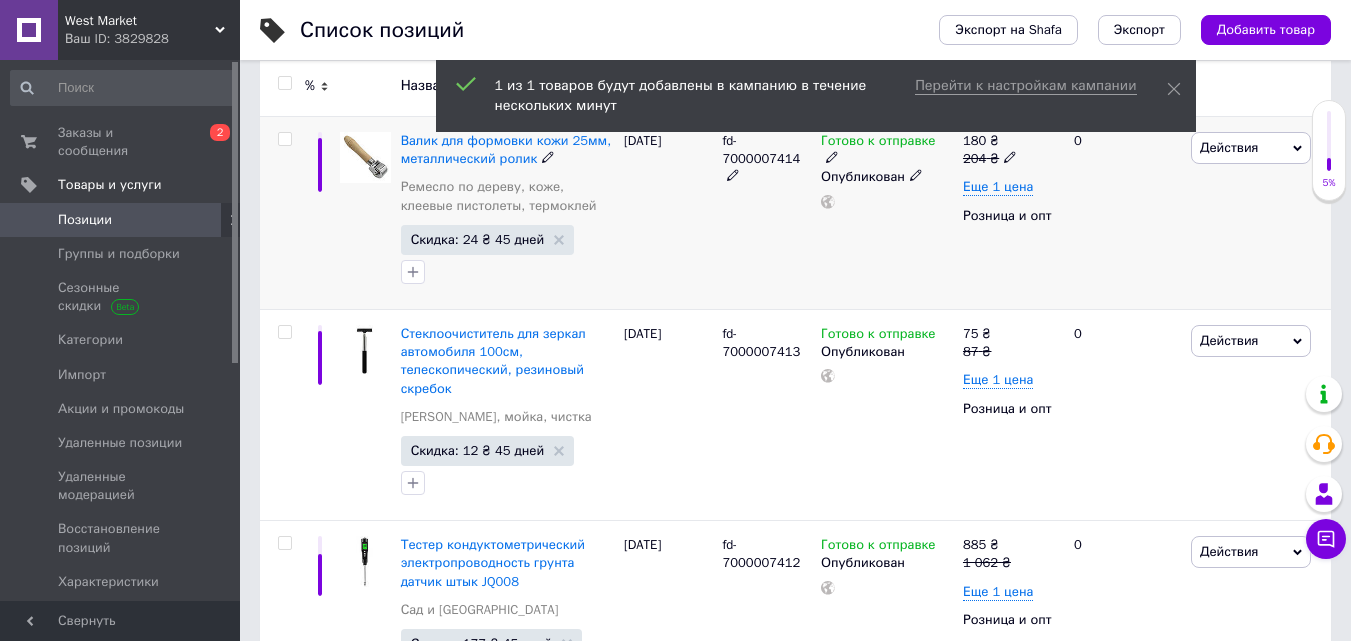 scroll, scrollTop: 400, scrollLeft: 0, axis: vertical 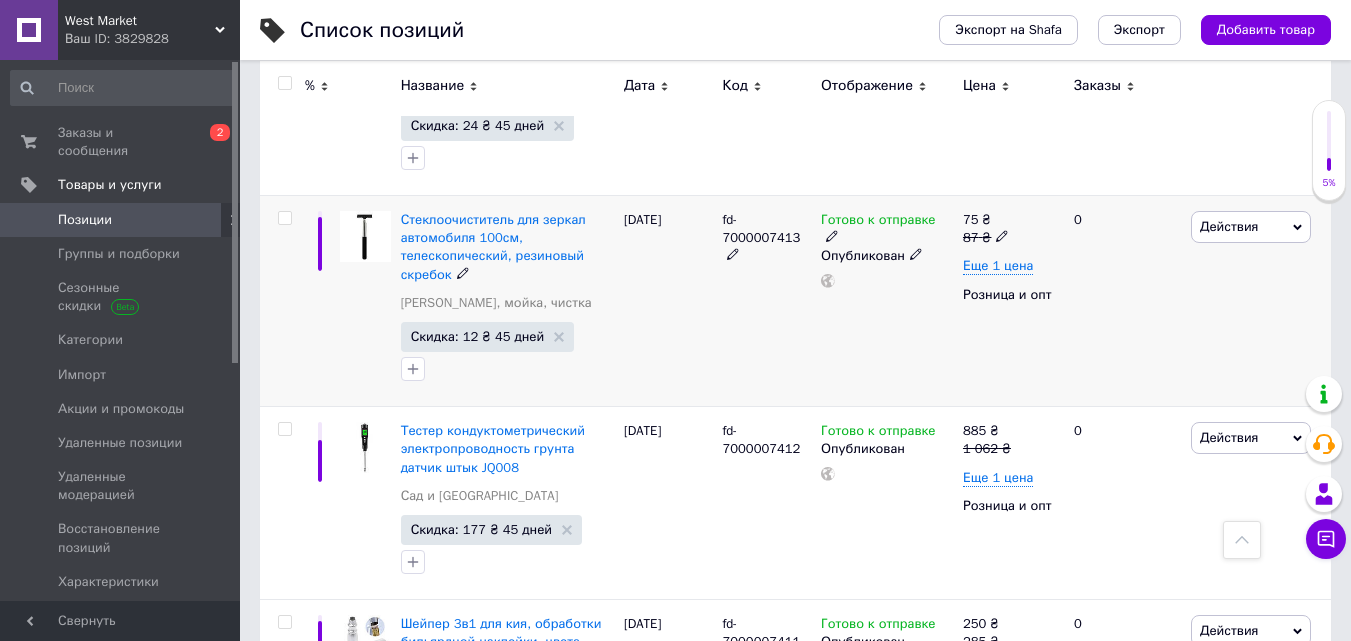click on "Действия" at bounding box center (1229, 226) 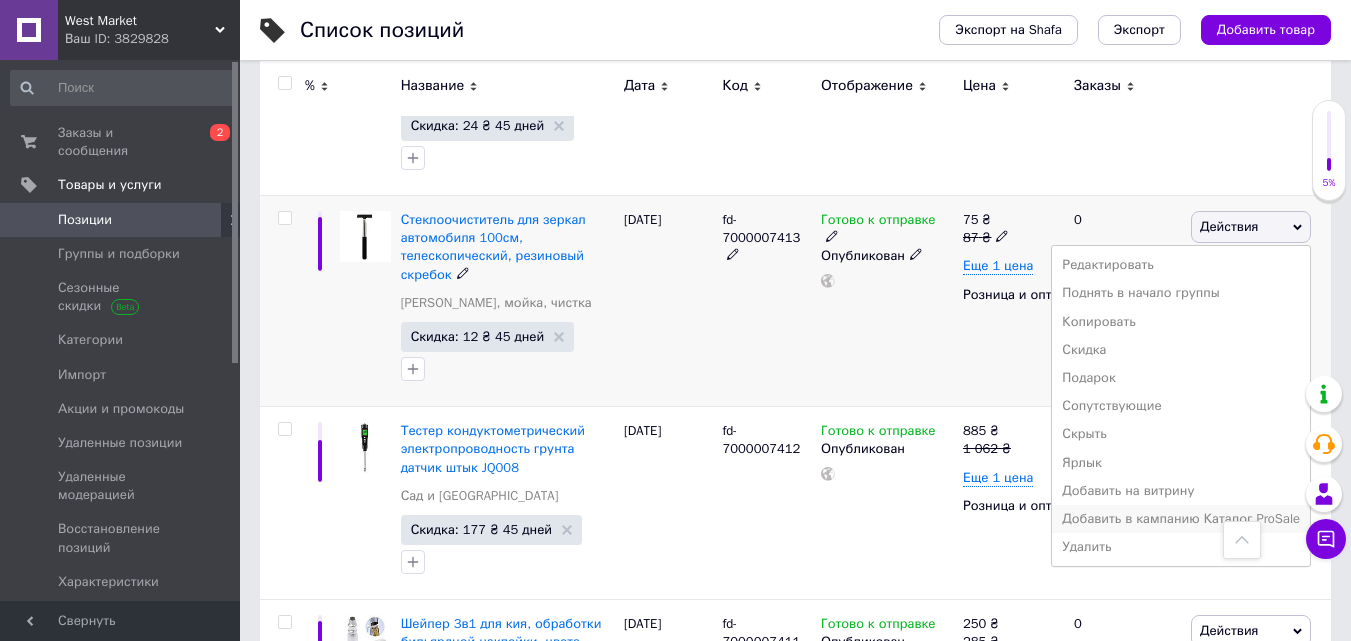 click on "Добавить в кампанию Каталог ProSale" at bounding box center (1181, 519) 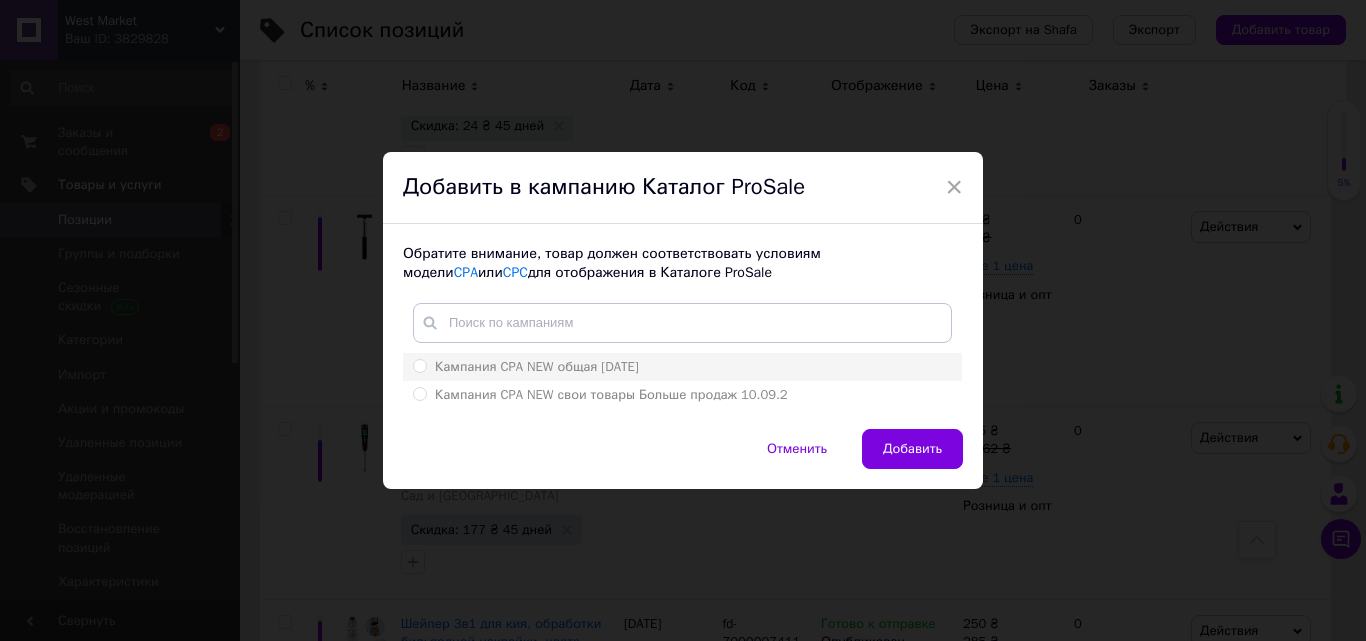 click on "Кампания CPA NEW общая 10.09.2024" at bounding box center [419, 365] 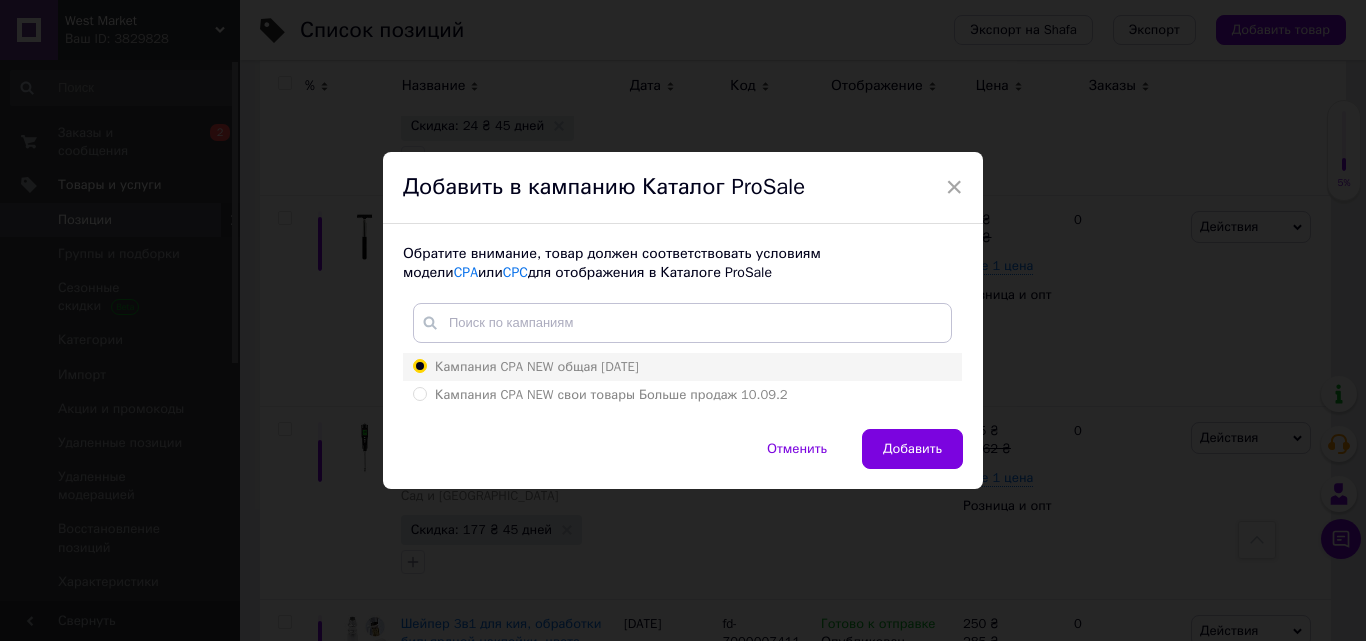 radio on "true" 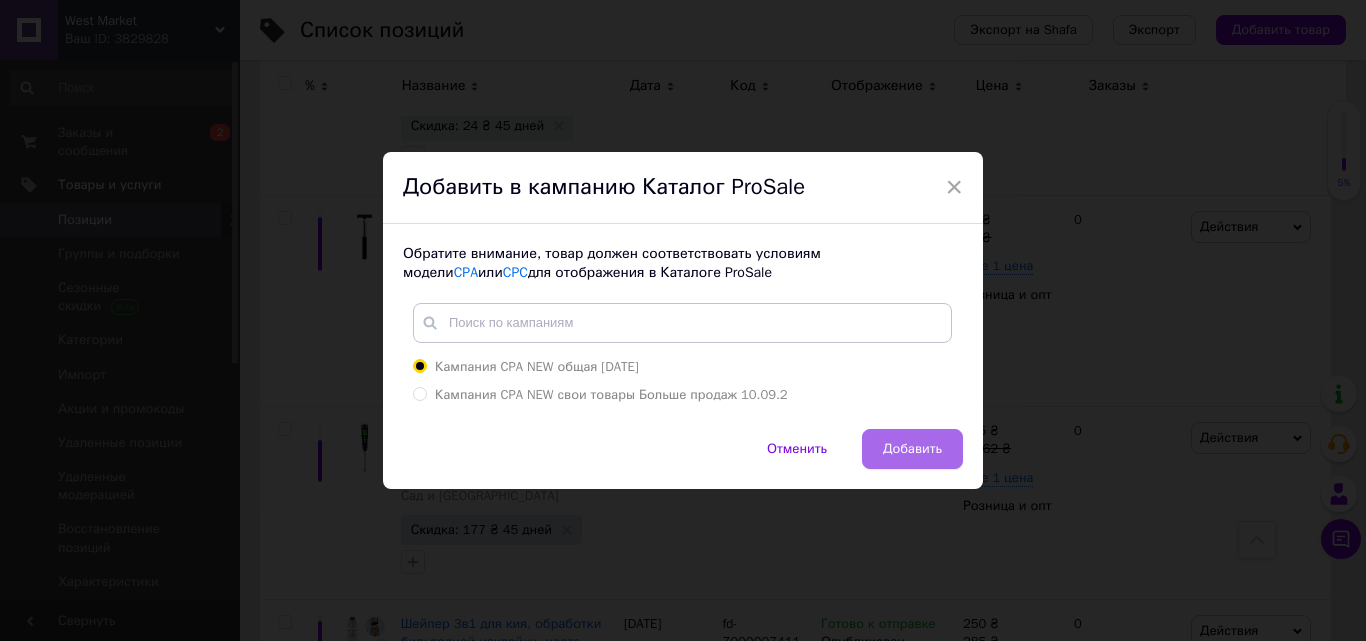 click on "Добавить" at bounding box center [912, 449] 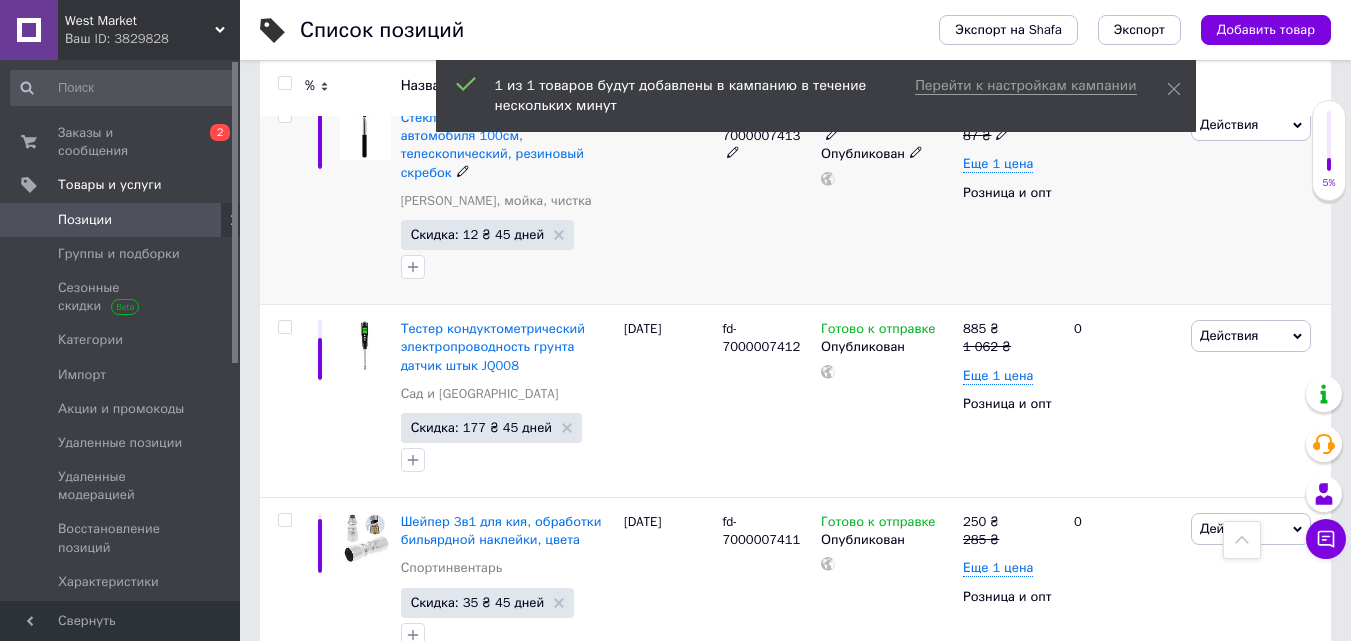 scroll, scrollTop: 600, scrollLeft: 0, axis: vertical 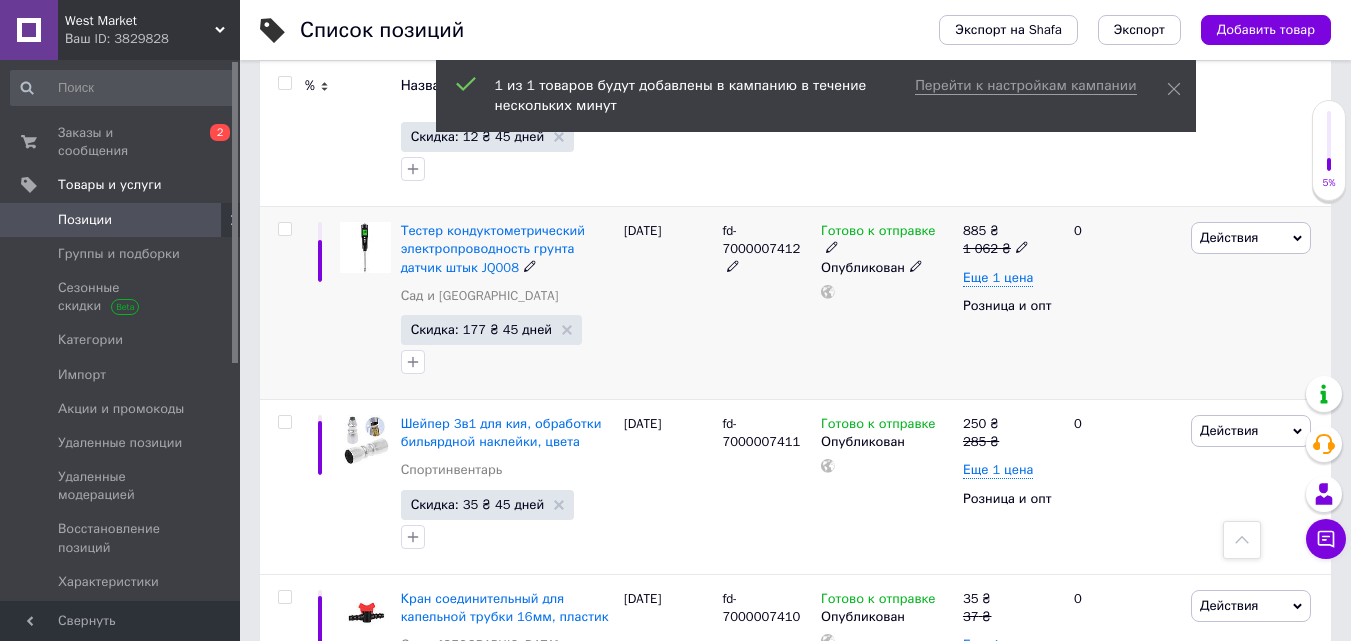 click on "Действия" at bounding box center (1229, 237) 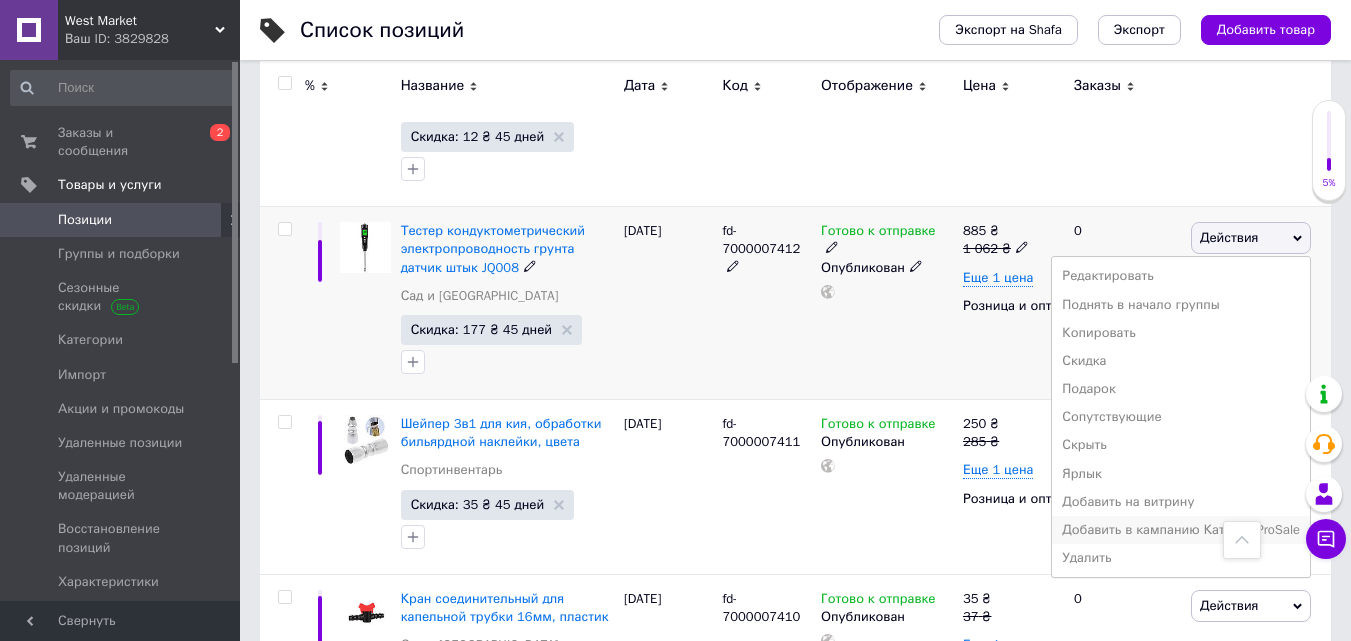click on "Добавить в кампанию Каталог ProSale" at bounding box center (1181, 530) 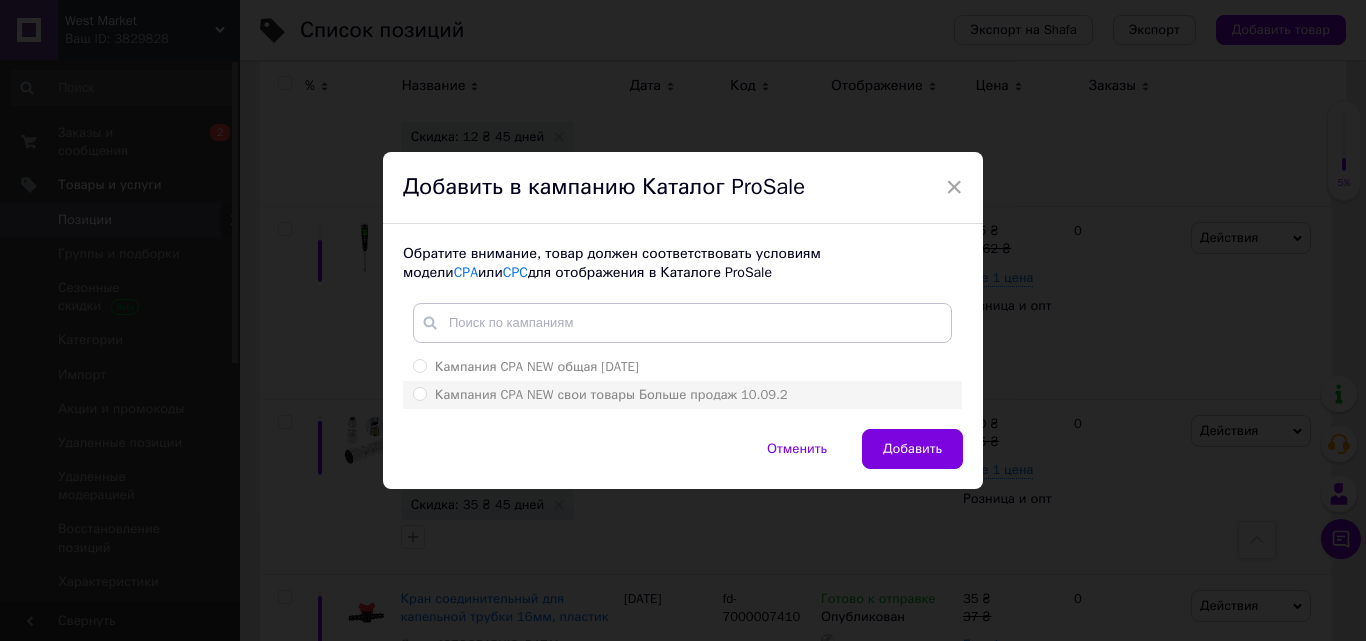 drag, startPoint x: 414, startPoint y: 384, endPoint x: 557, endPoint y: 423, distance: 148.22281 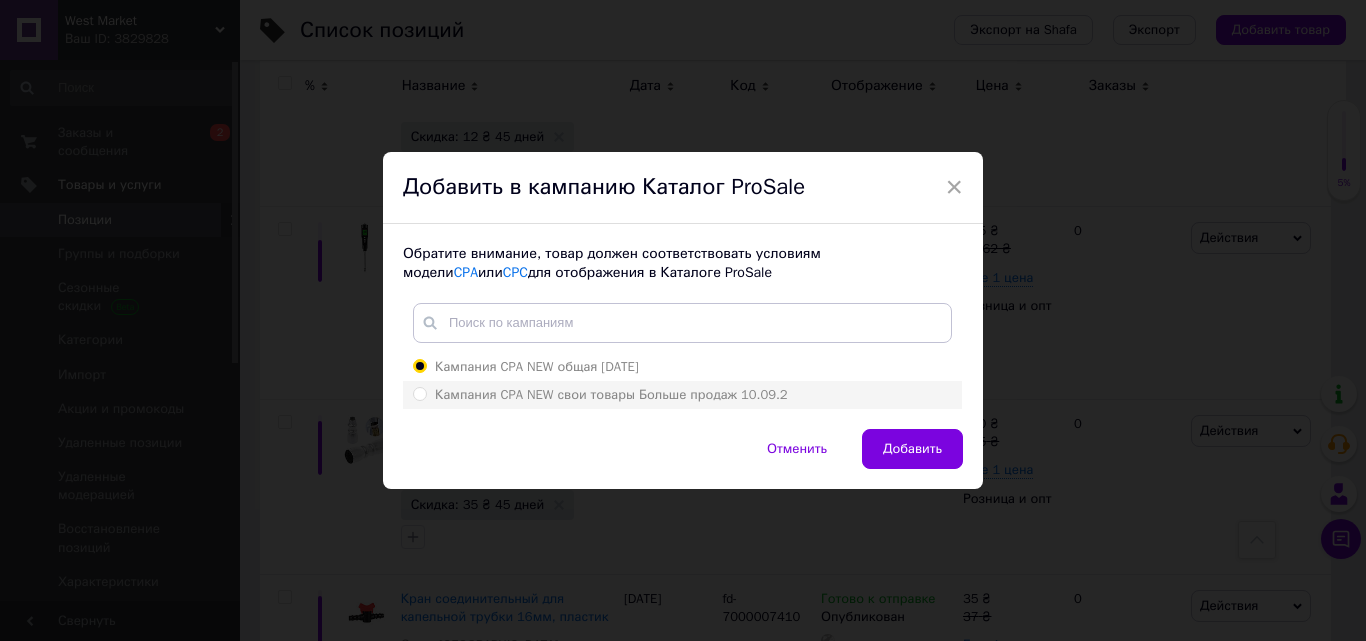 radio on "true" 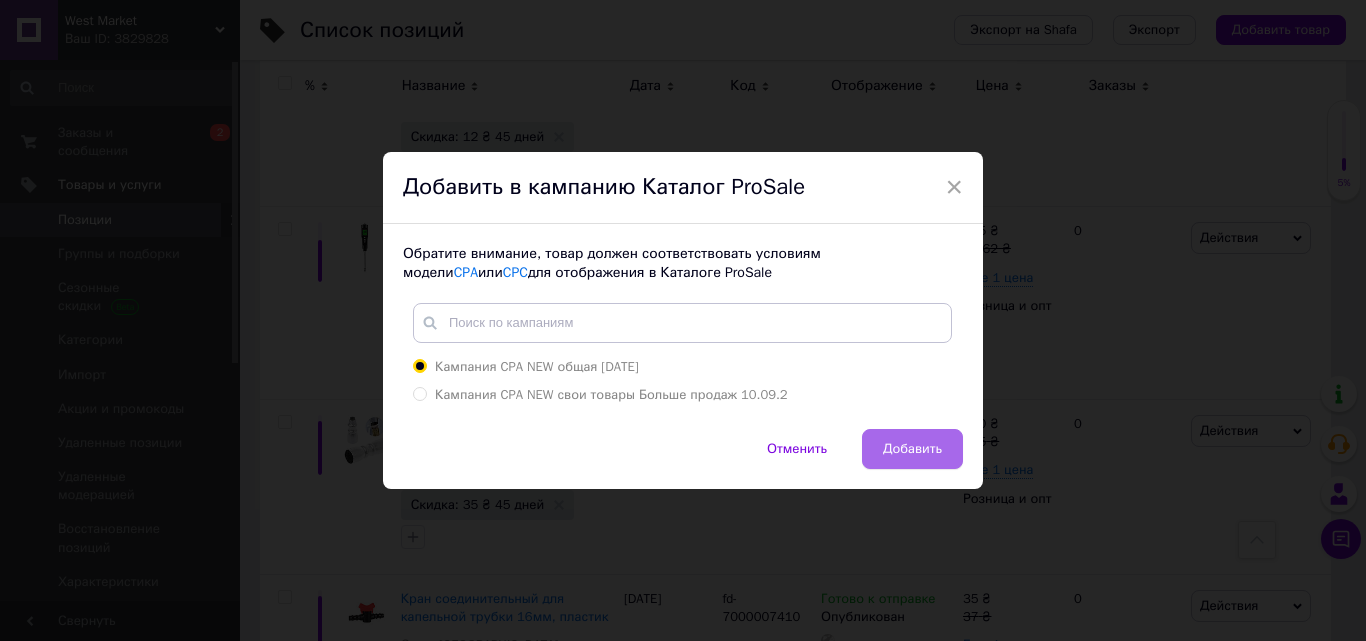 click on "Добавить" at bounding box center [912, 449] 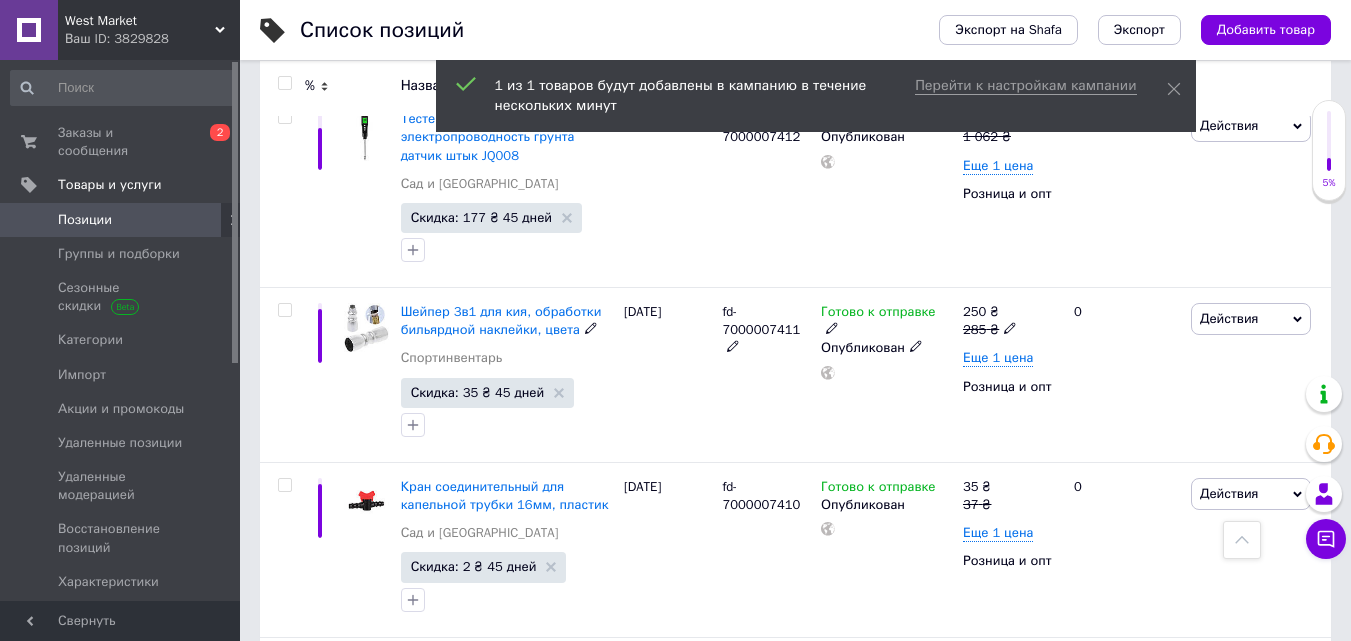 scroll, scrollTop: 800, scrollLeft: 0, axis: vertical 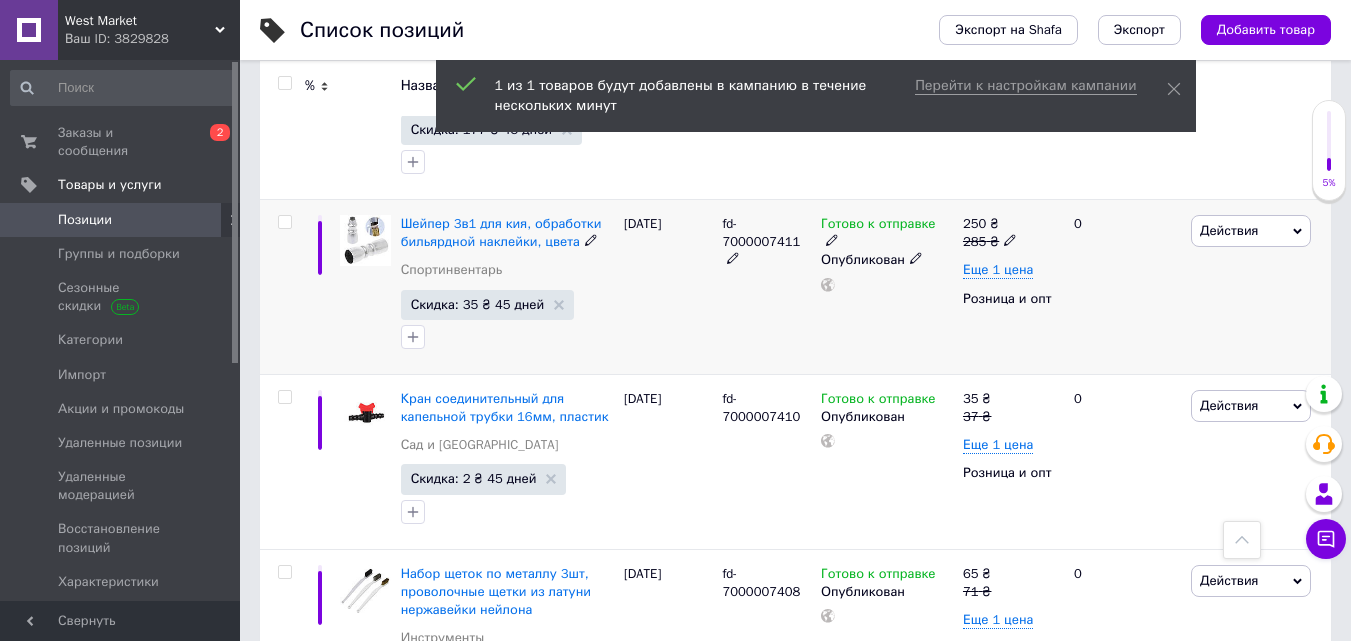 click on "Действия" at bounding box center [1229, 230] 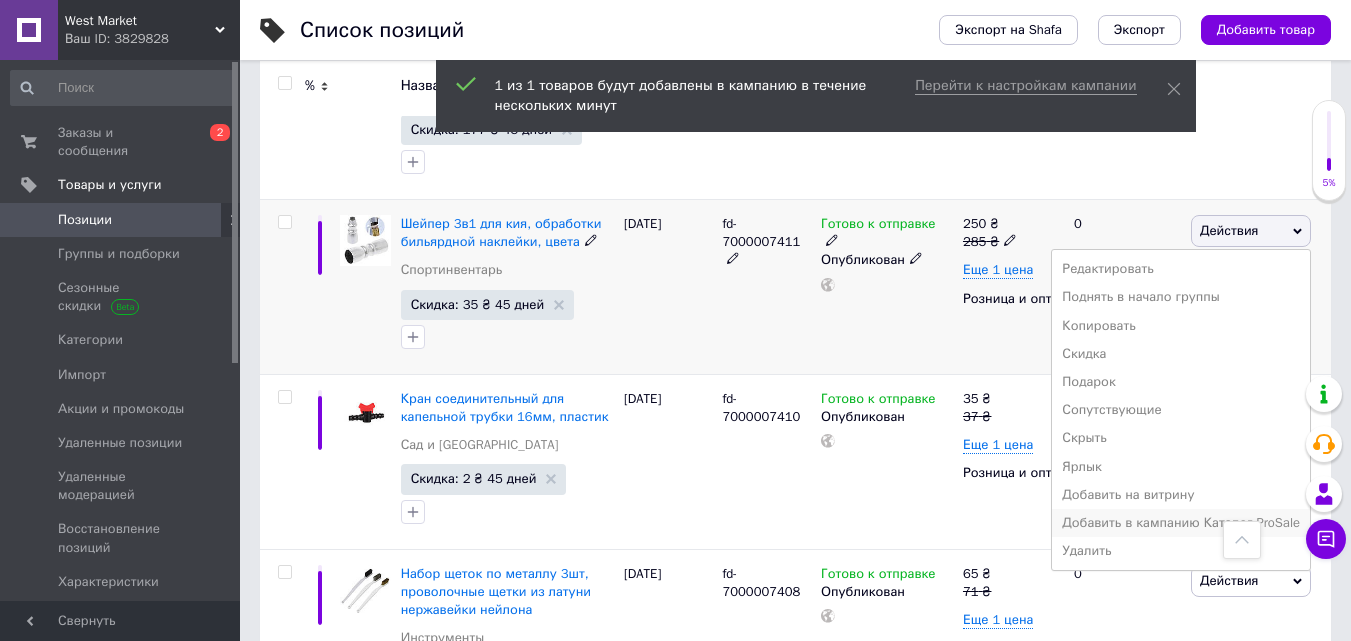 click on "Добавить в кампанию Каталог ProSale" at bounding box center (1181, 523) 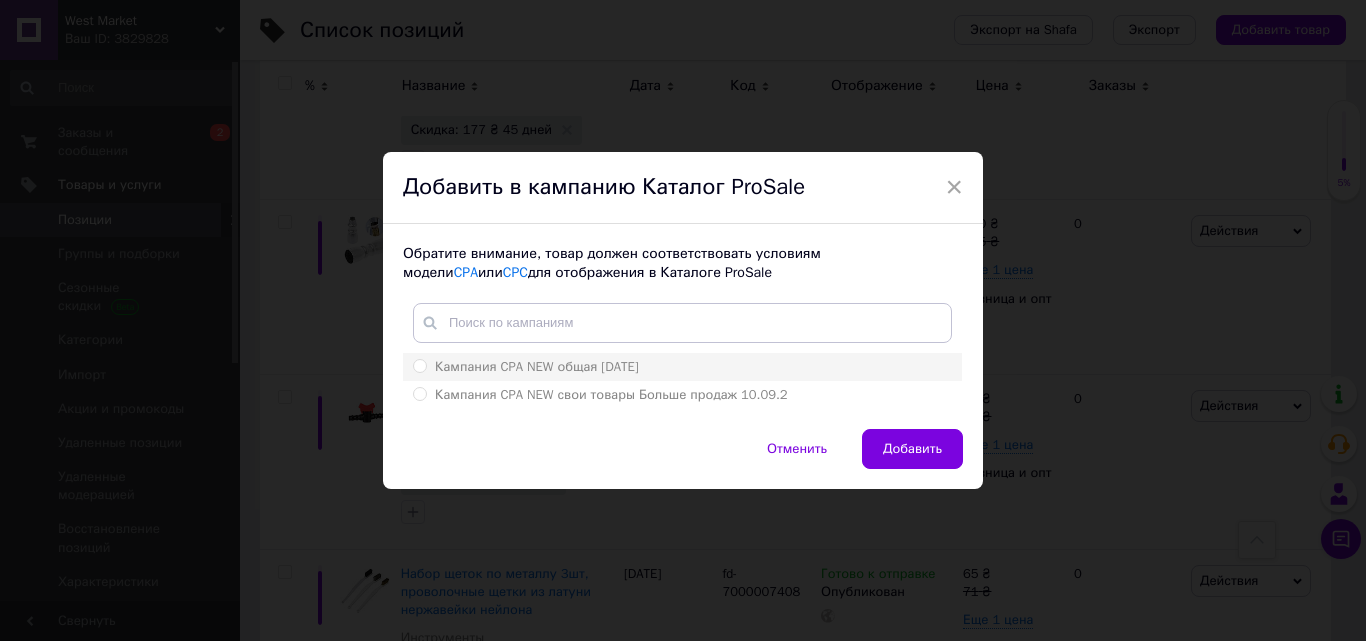 click on "Кампания CPA NEW общая 10.09.2024" at bounding box center [526, 367] 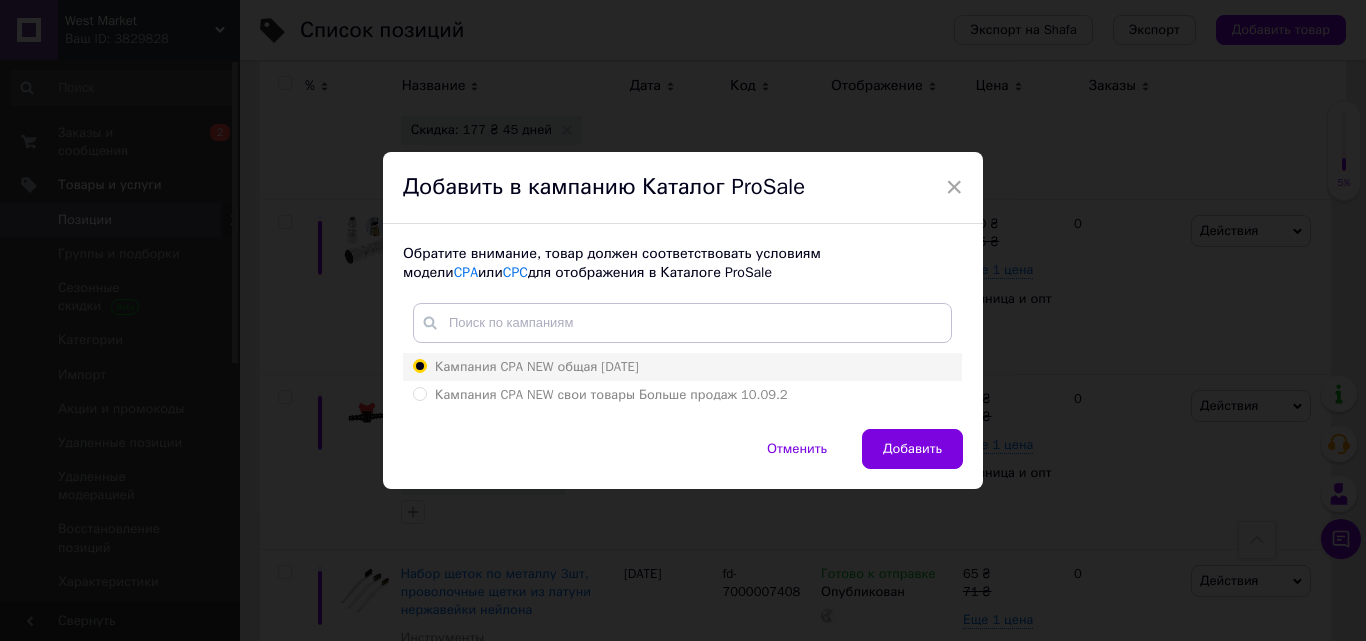click on "Кампания CPA NEW общая 10.09.2024" at bounding box center (419, 365) 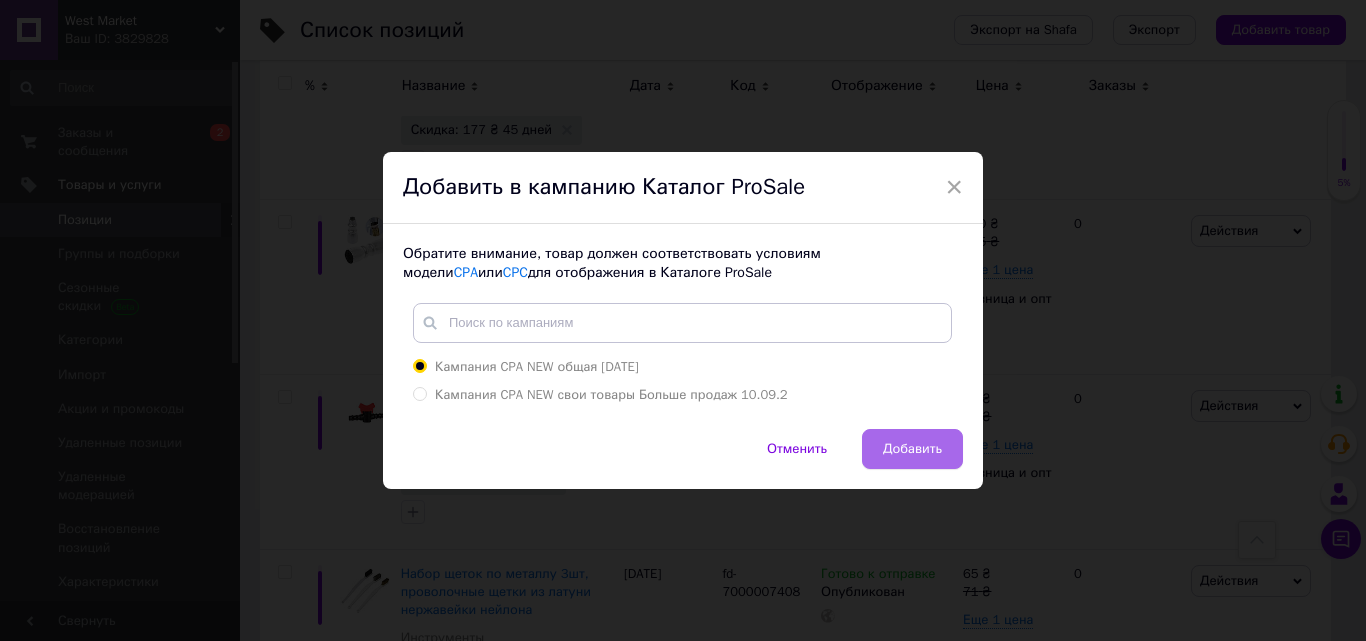 click on "Добавить" at bounding box center [912, 449] 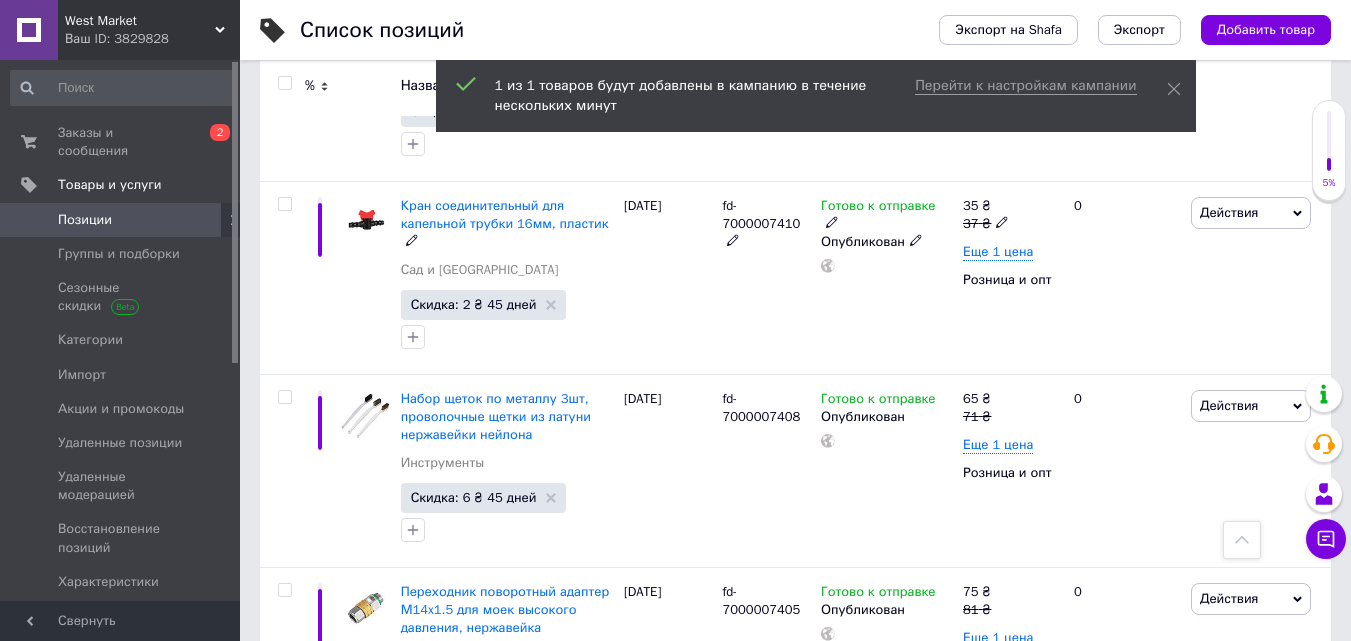 scroll, scrollTop: 1000, scrollLeft: 0, axis: vertical 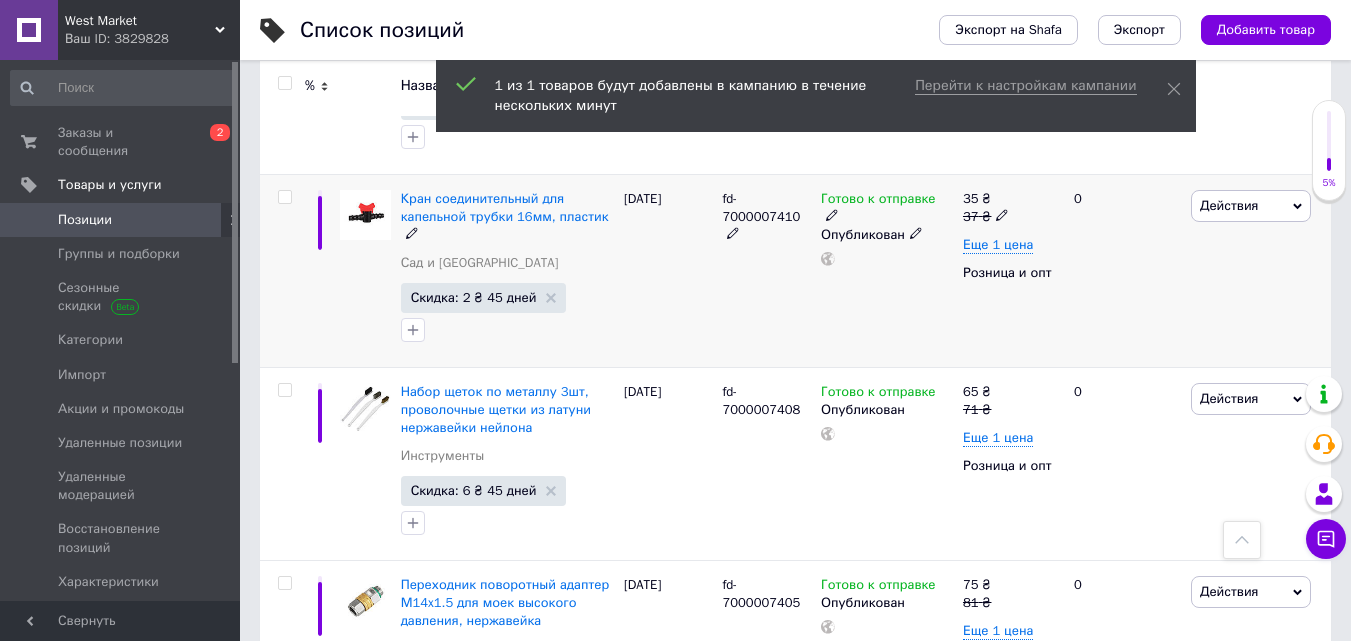 click on "Действия" at bounding box center (1229, 205) 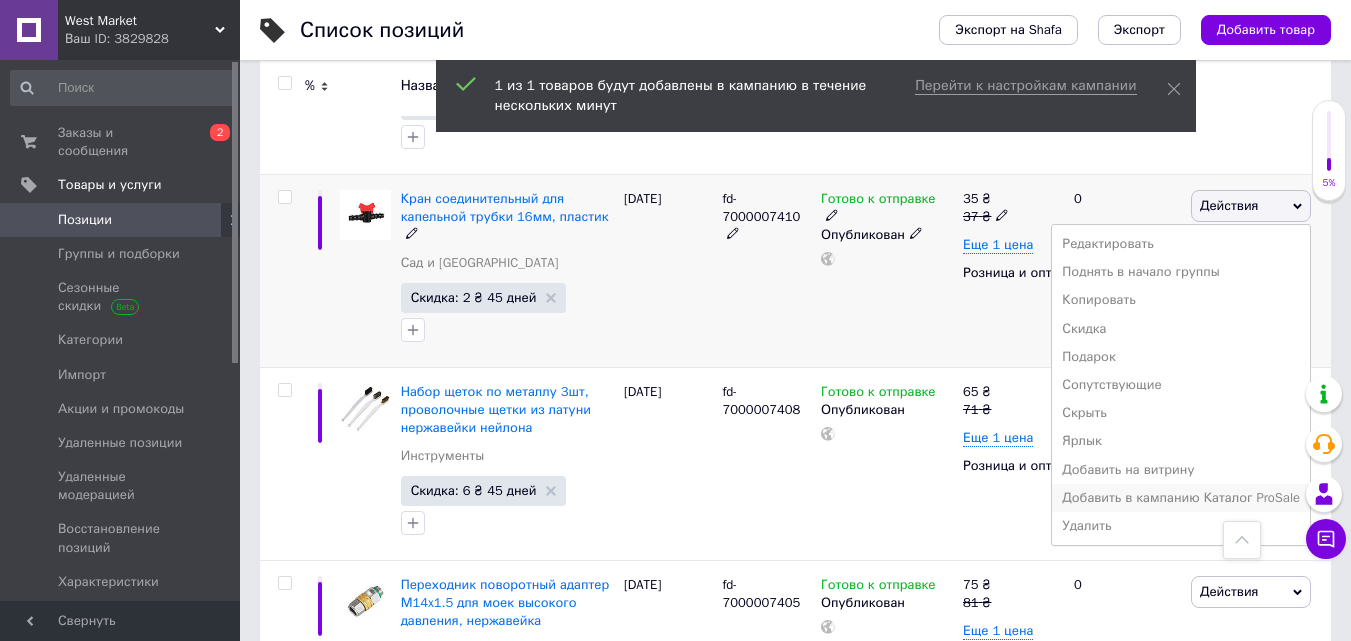 click on "Добавить в кампанию Каталог ProSale" at bounding box center (1181, 498) 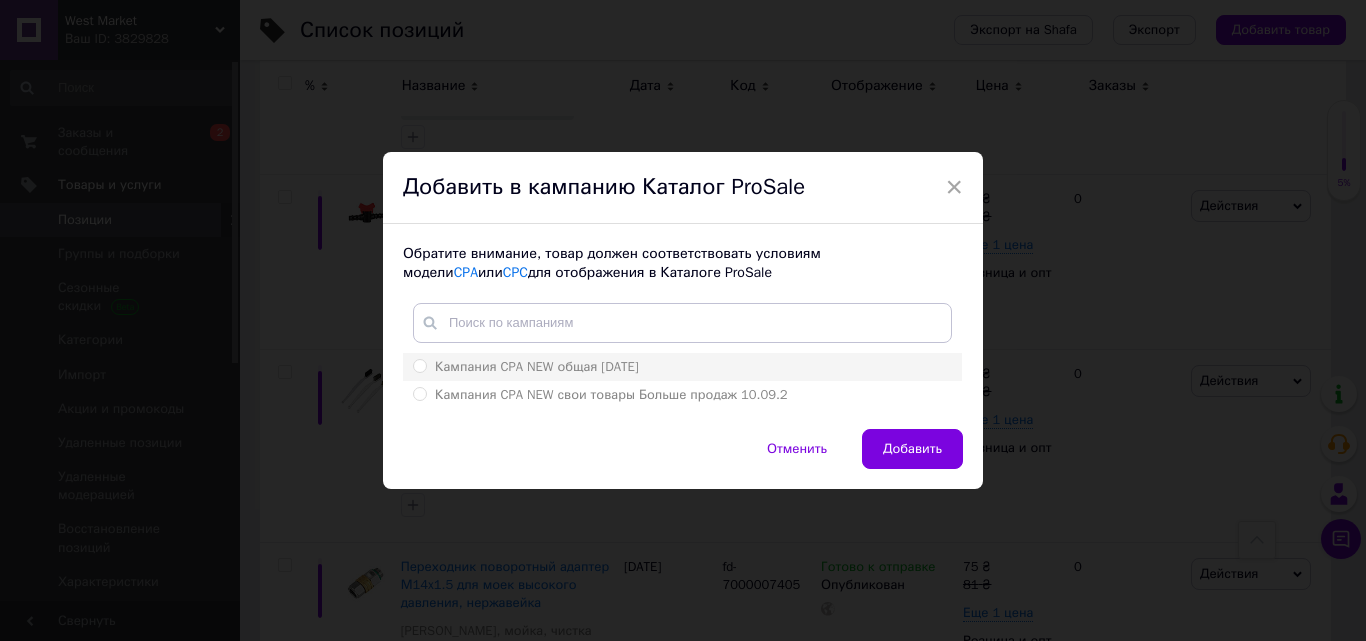 click on "Кампания CPA NEW общая 10.09.2024" at bounding box center (682, 367) 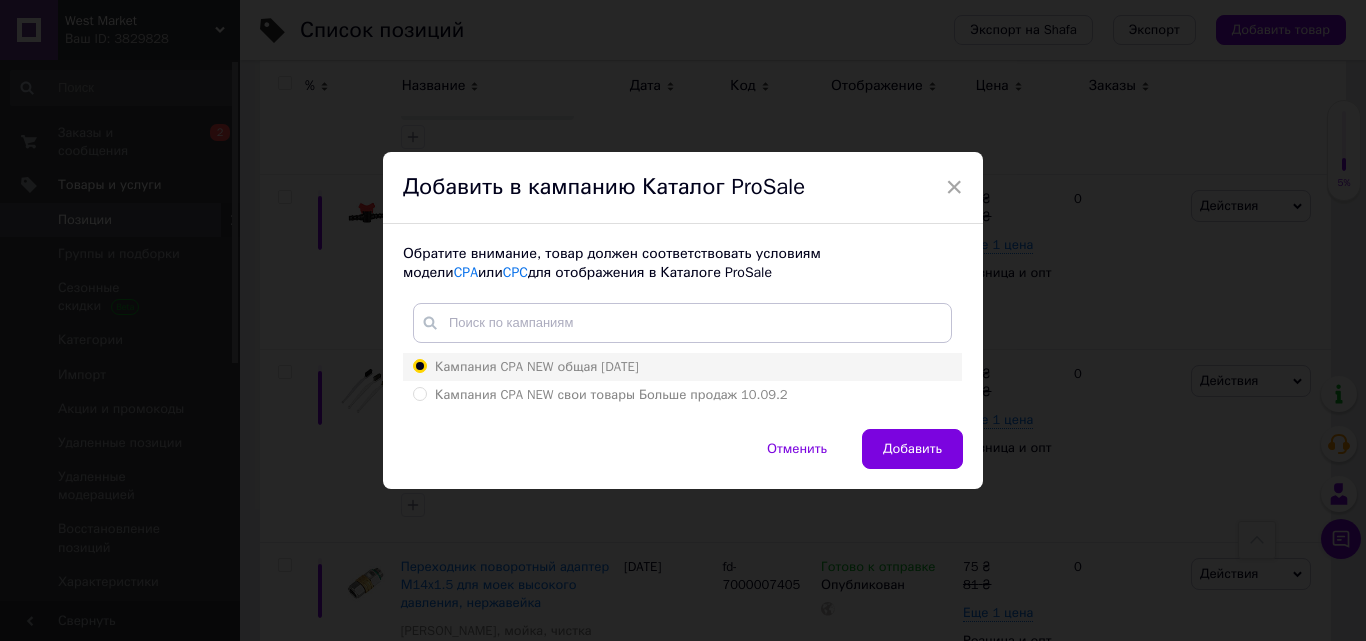 radio on "true" 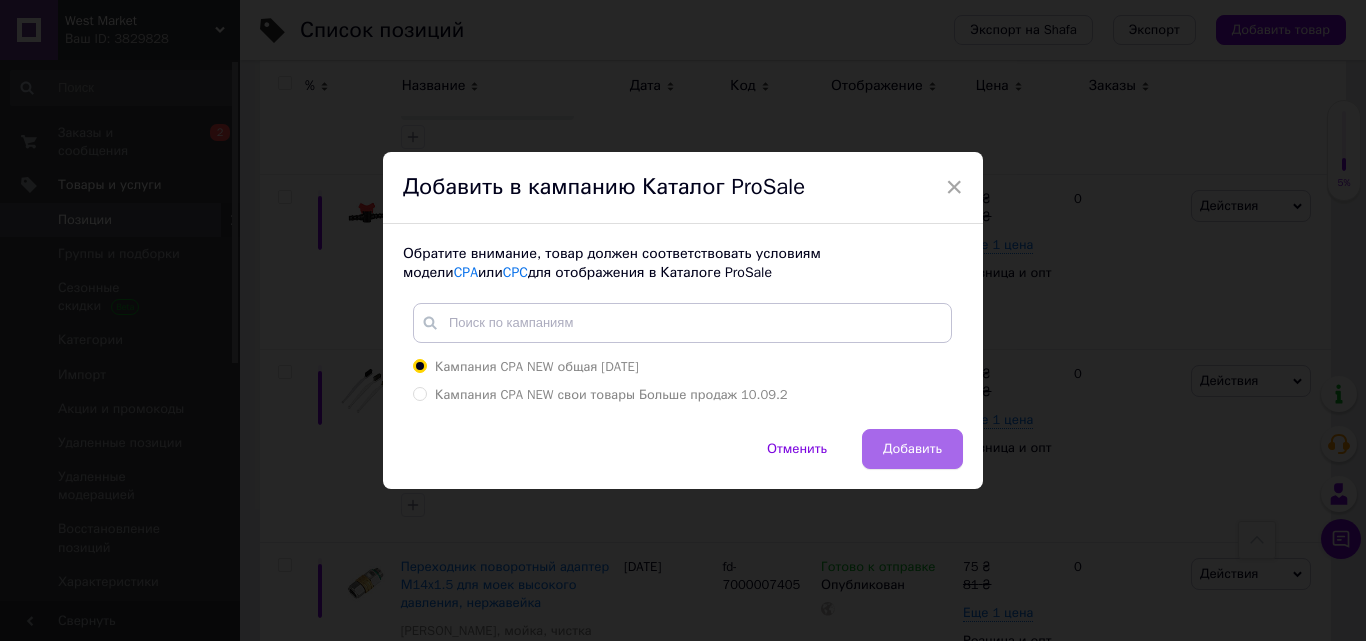 click on "Добавить" at bounding box center [912, 449] 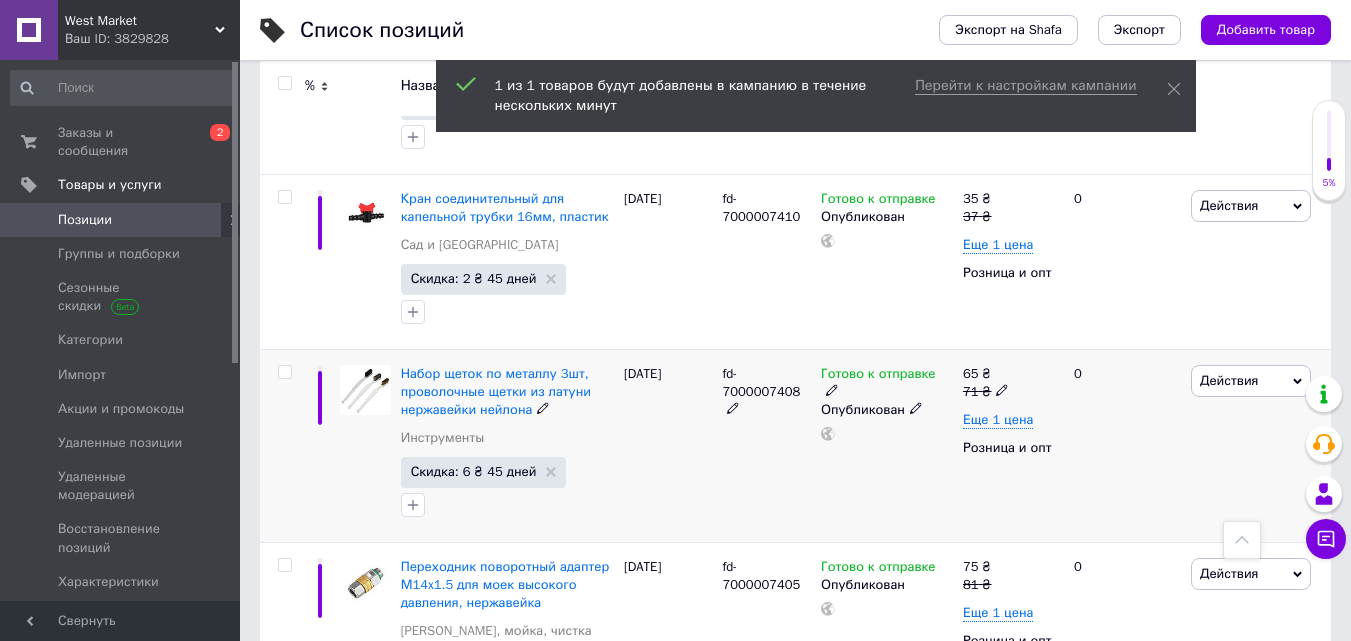 scroll, scrollTop: 1200, scrollLeft: 0, axis: vertical 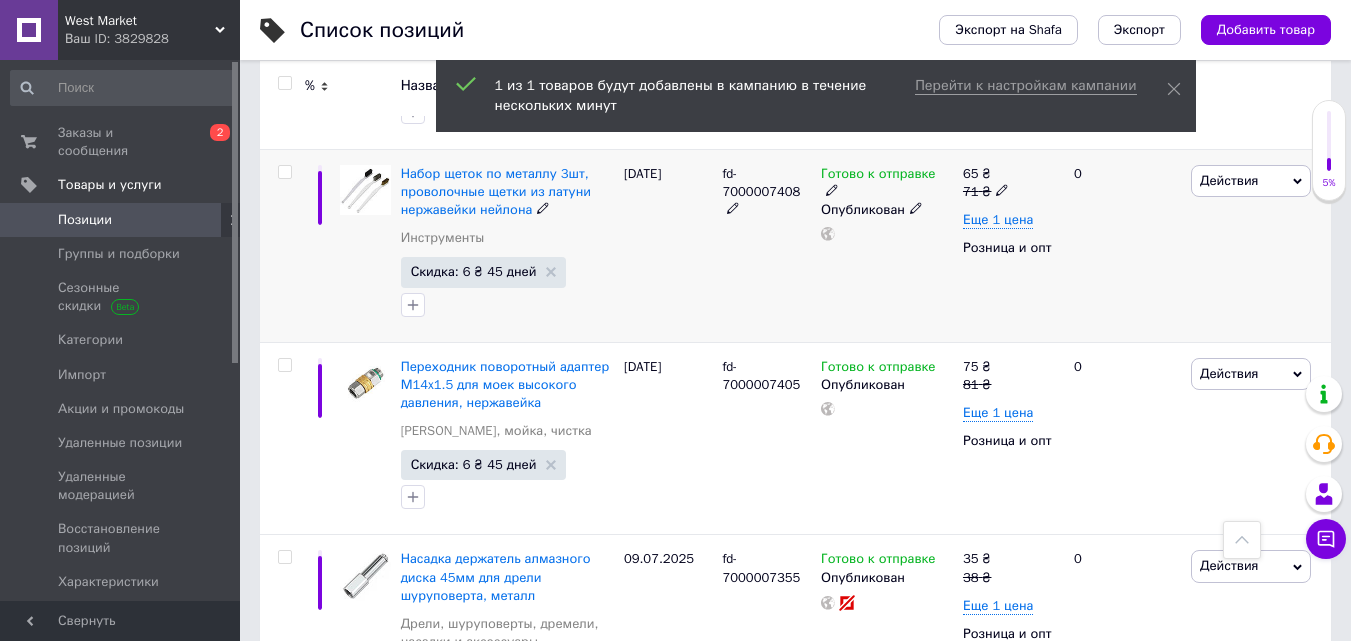 click on "Действия" at bounding box center (1229, 180) 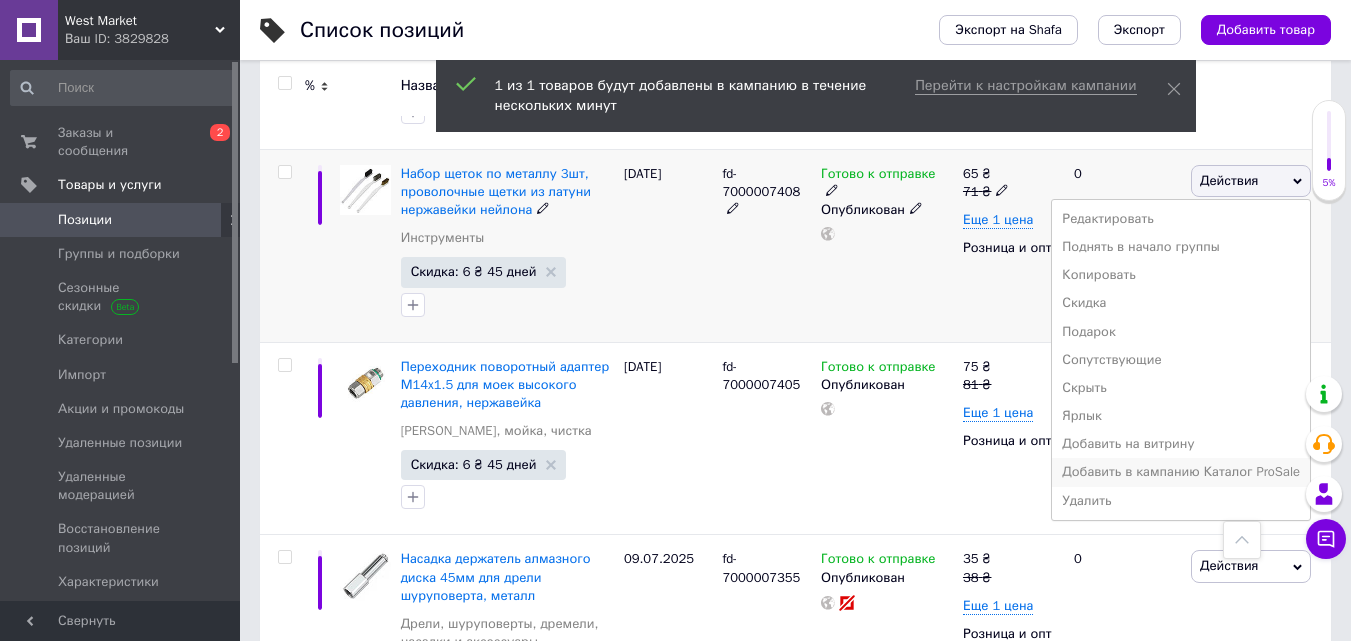 click on "Добавить в кампанию Каталог ProSale" at bounding box center [1181, 472] 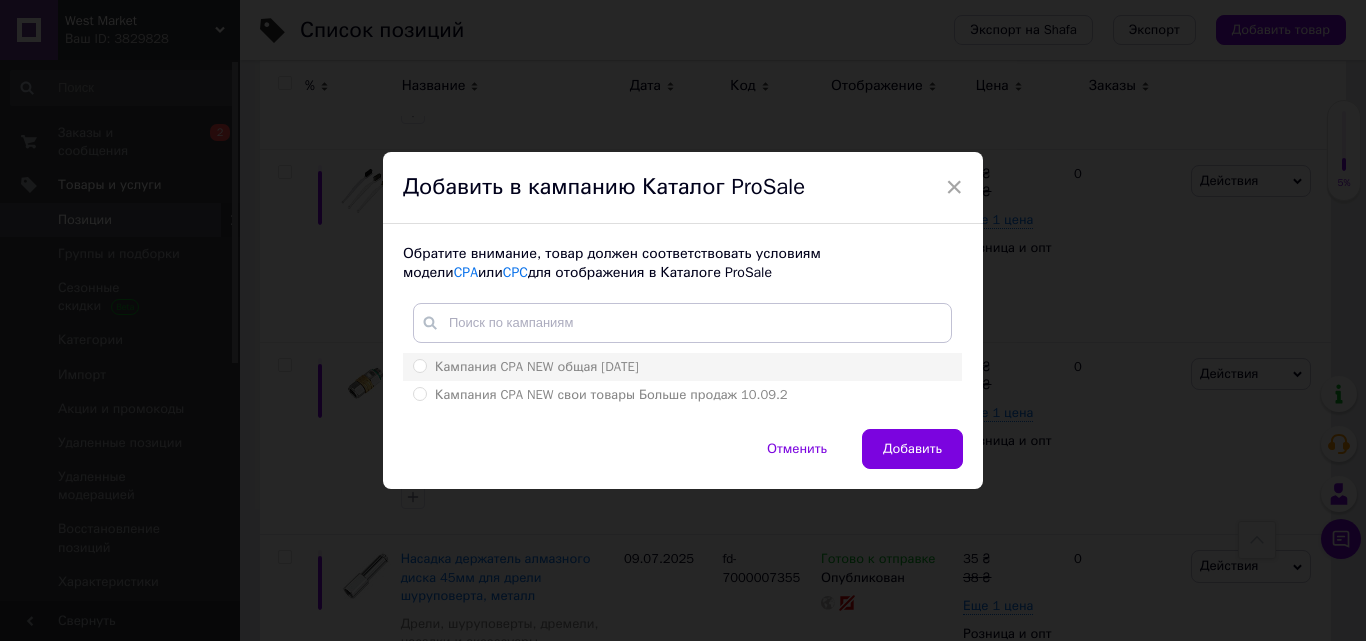 click on "Кампания CPA NEW общая 10.09.2024" at bounding box center [419, 365] 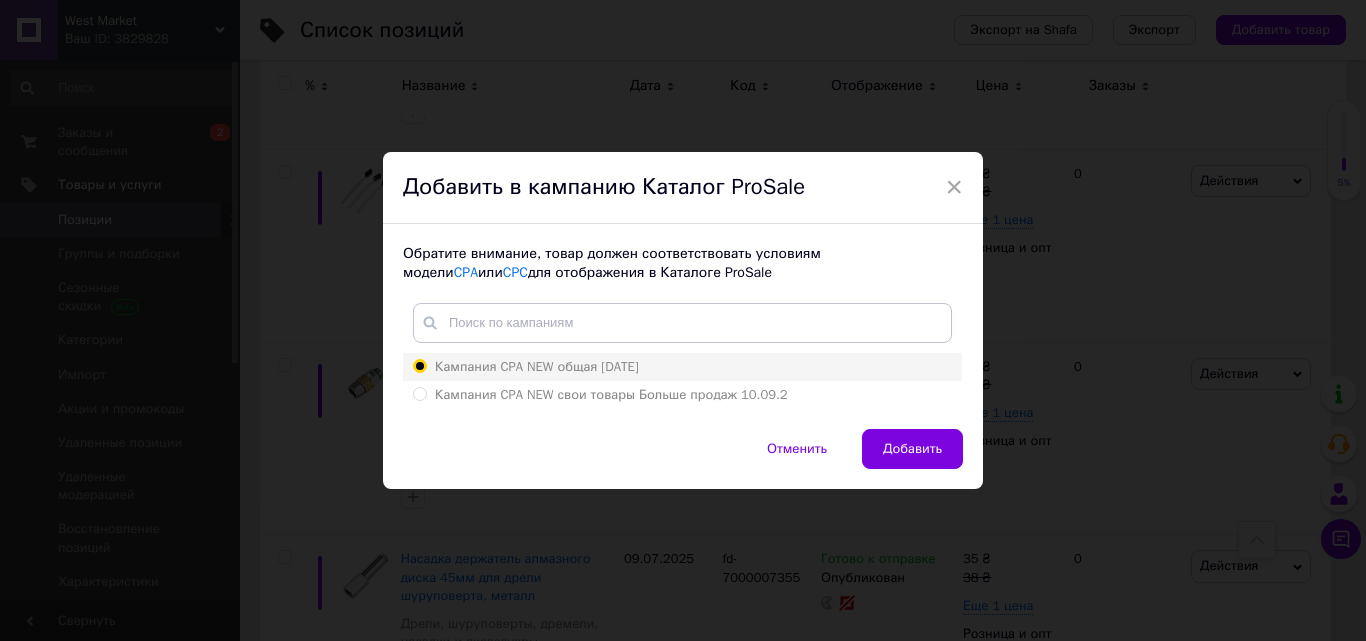 radio on "true" 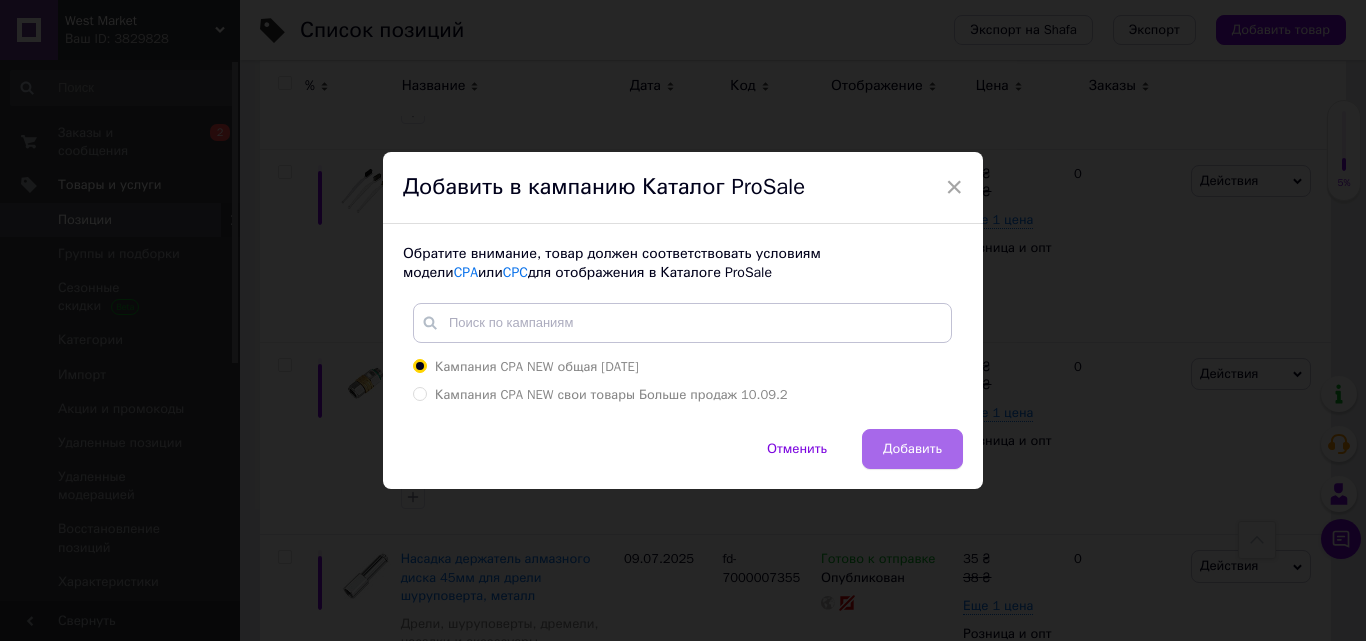 click on "Добавить" at bounding box center (912, 449) 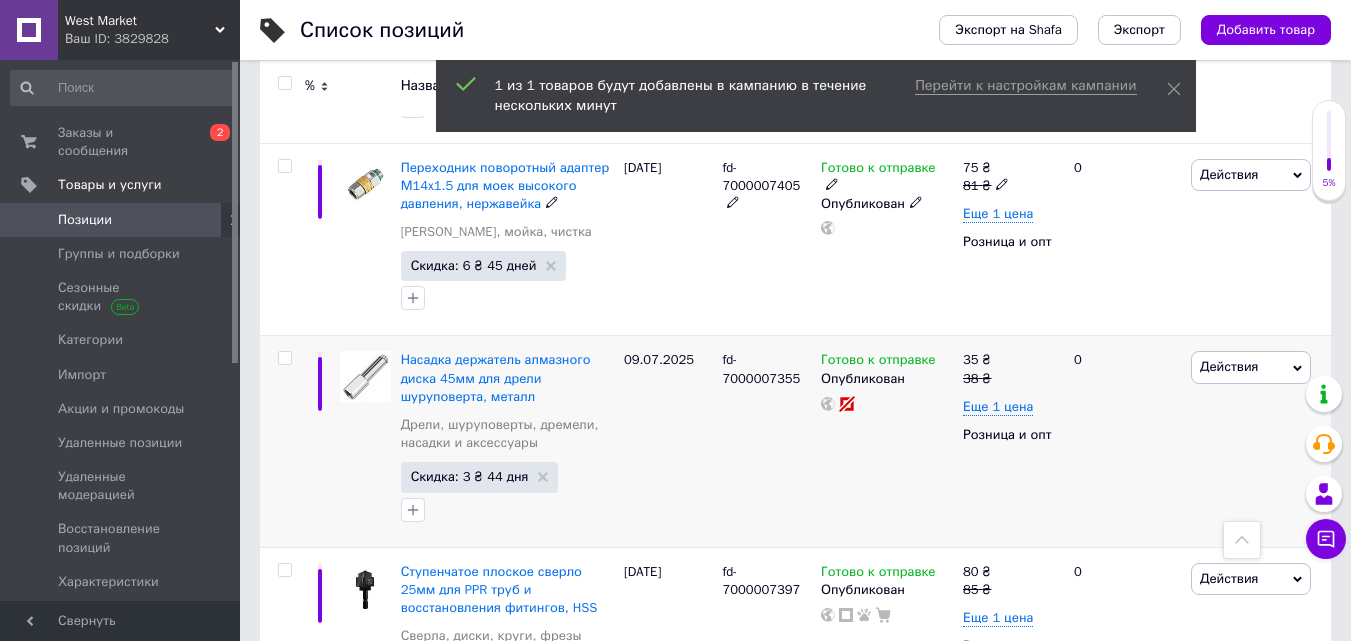 scroll, scrollTop: 1400, scrollLeft: 0, axis: vertical 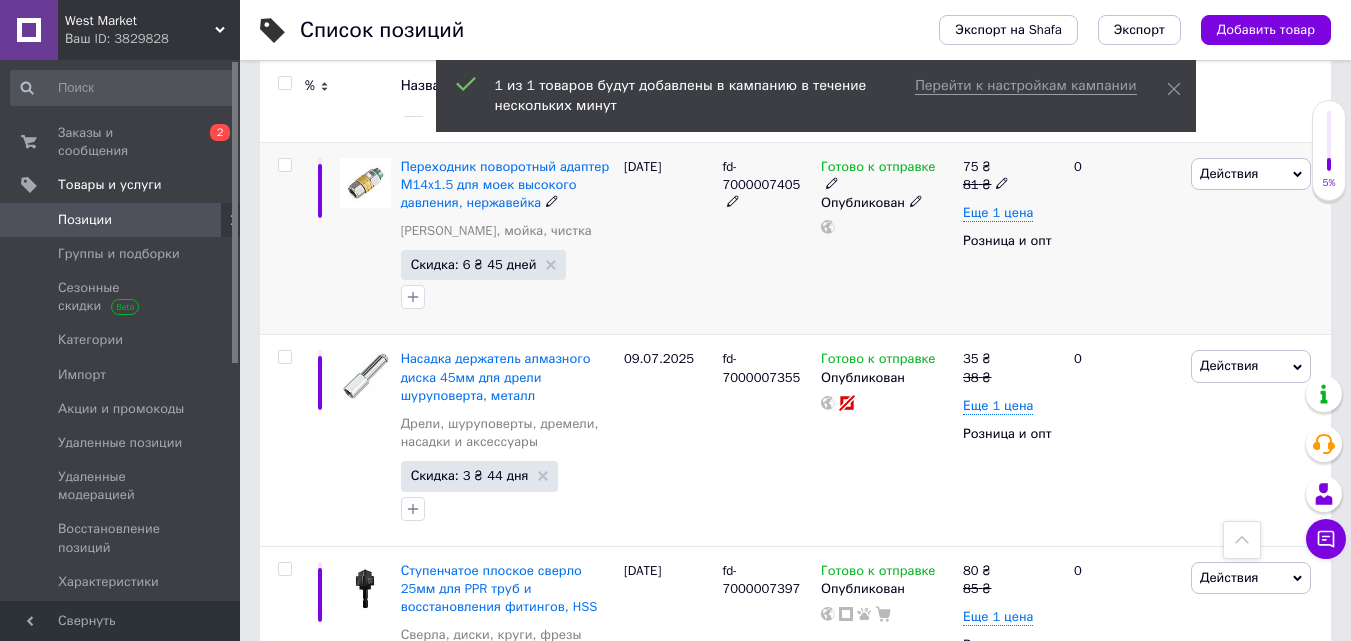 click on "Действия" at bounding box center [1229, 173] 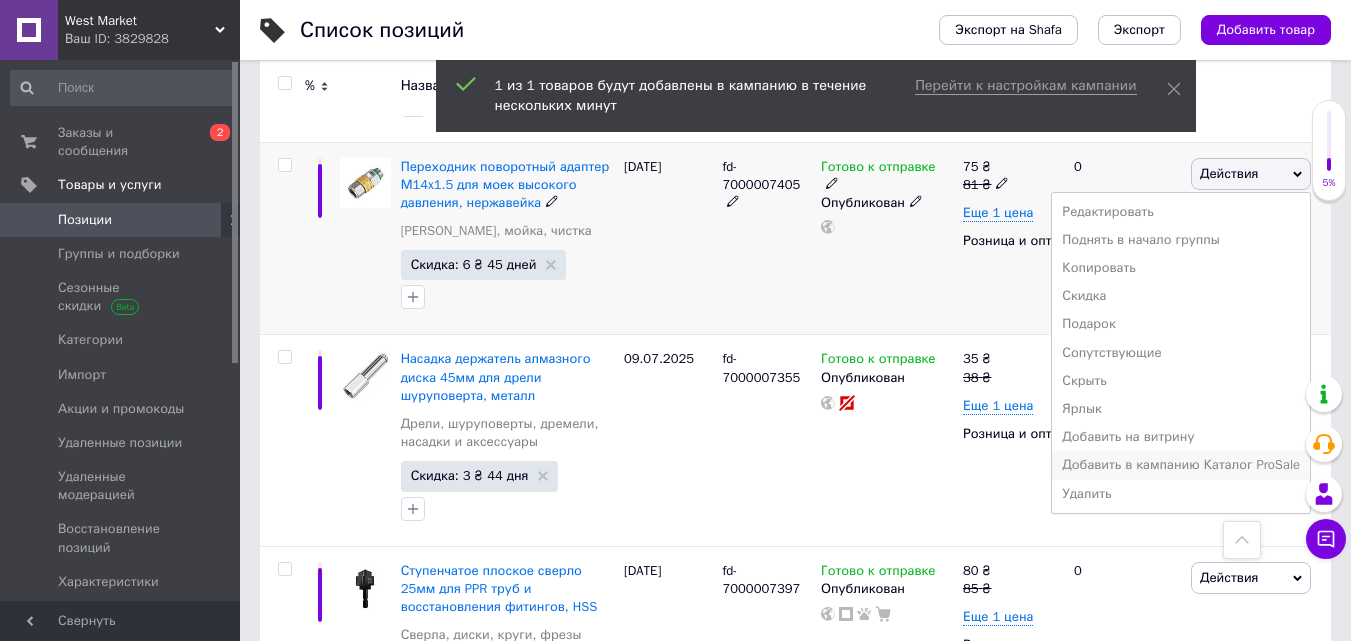 click on "Добавить в кампанию Каталог ProSale" at bounding box center [1181, 465] 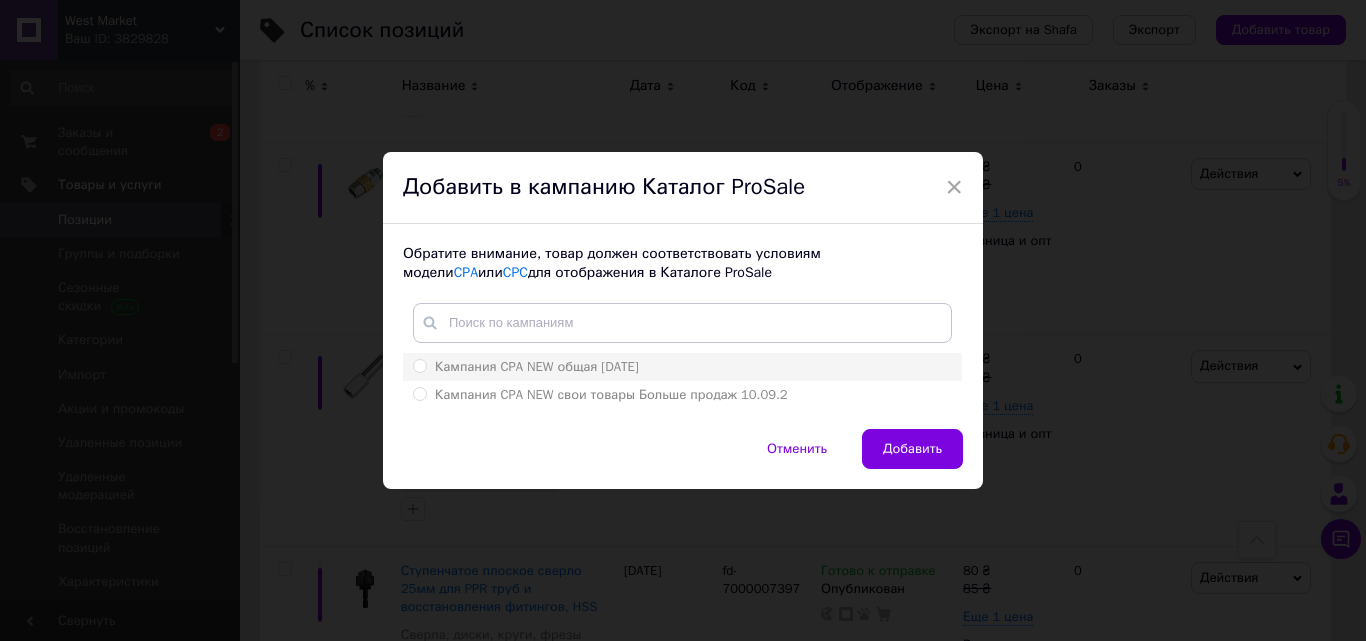 click on "Кампания CPA NEW общая 10.09.2024" at bounding box center (419, 365) 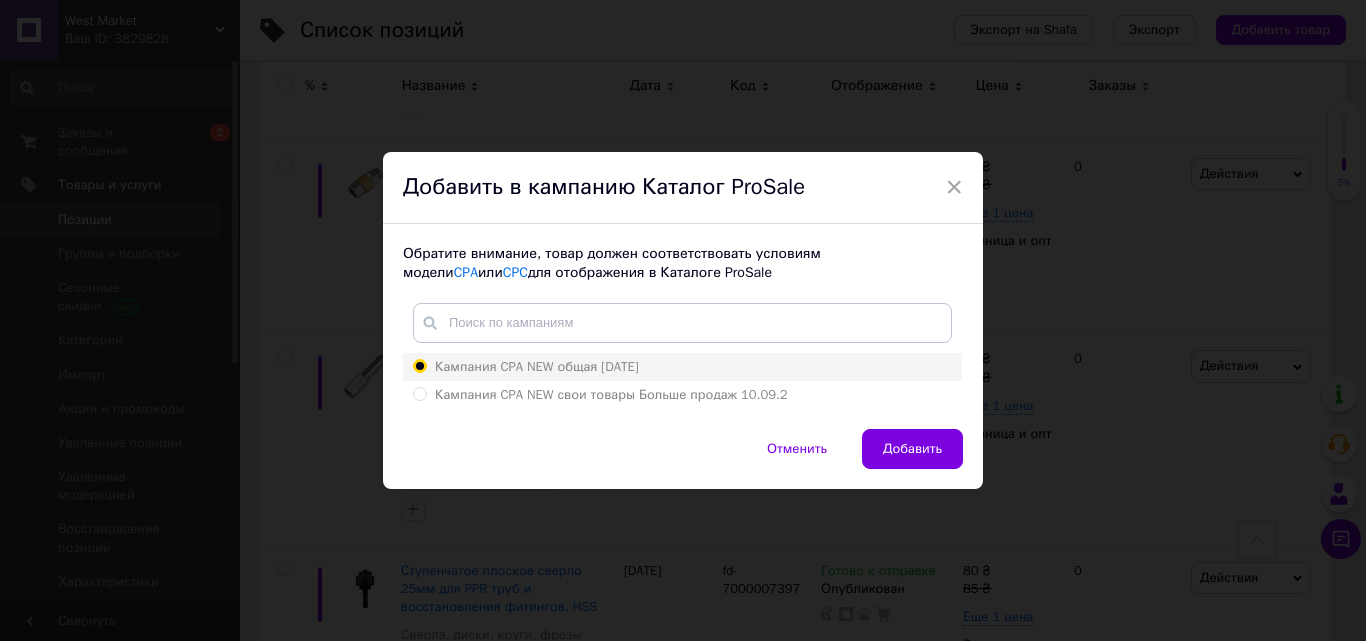 radio on "true" 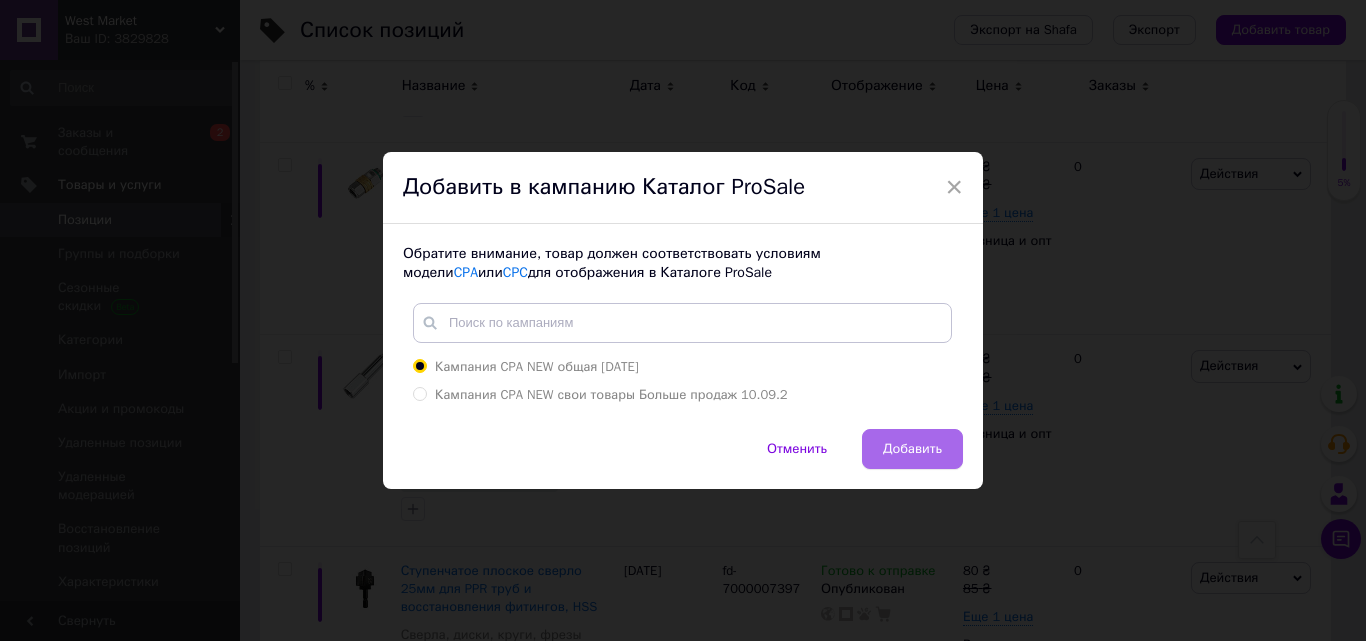 click on "Добавить" at bounding box center (912, 449) 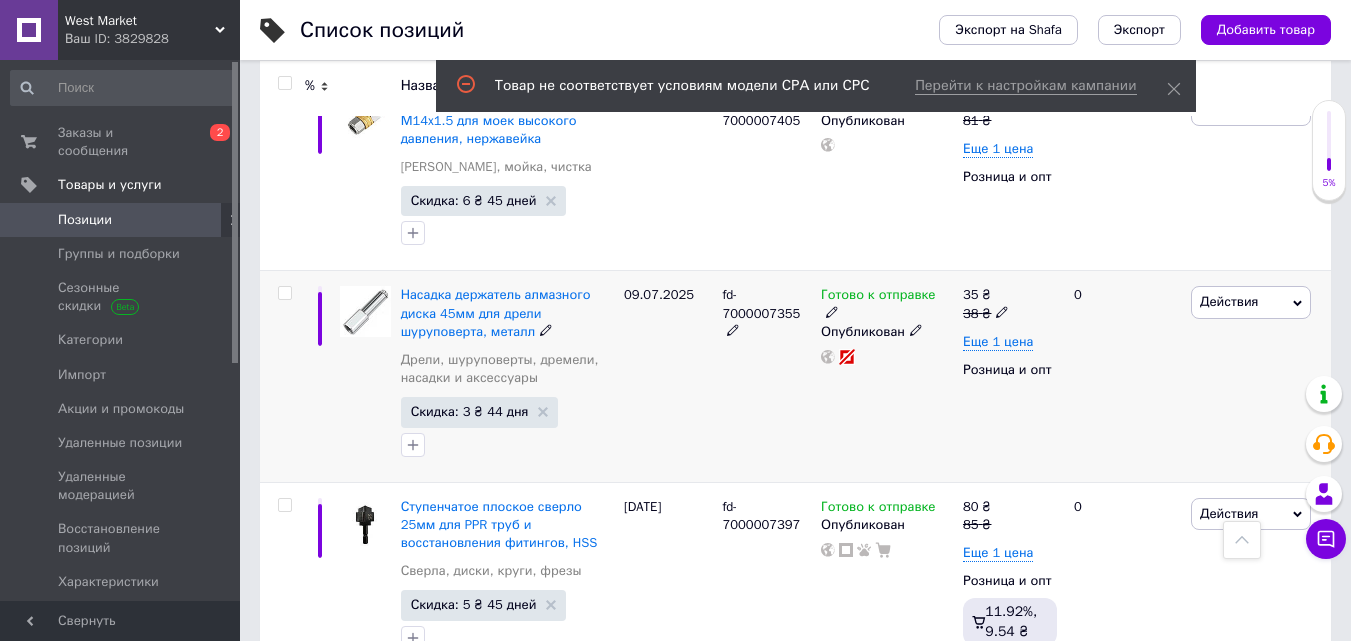 scroll, scrollTop: 1500, scrollLeft: 0, axis: vertical 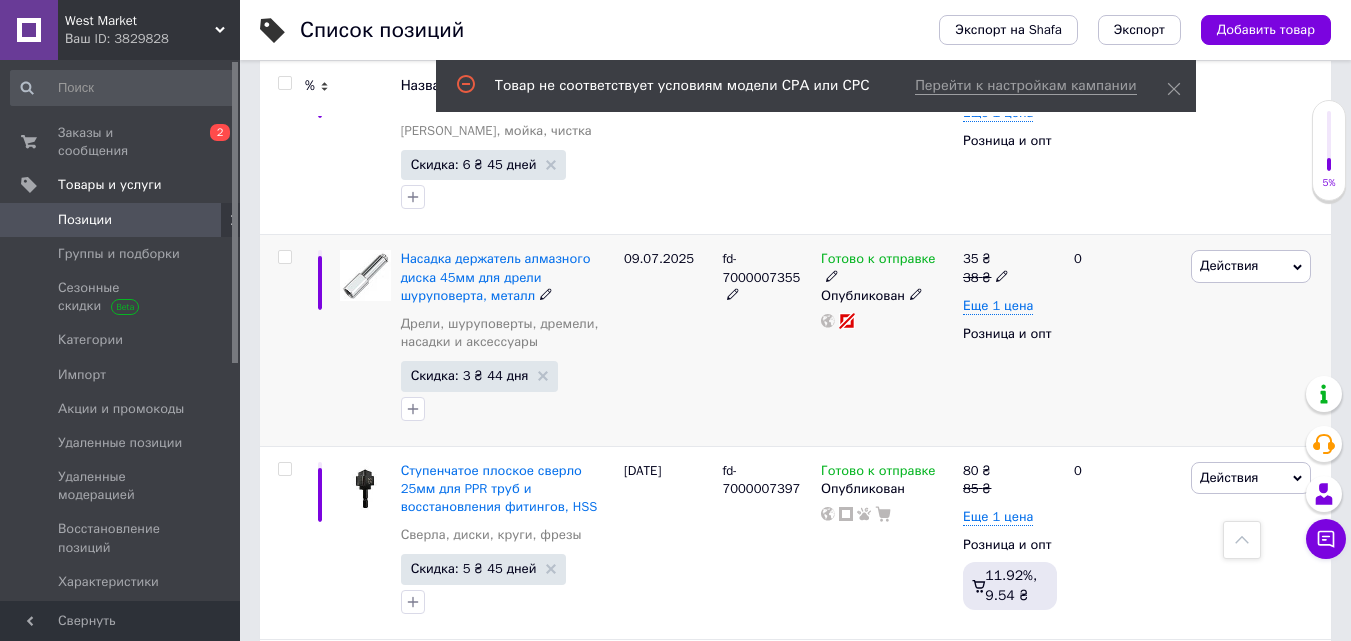 click on "Действия" at bounding box center [1229, 265] 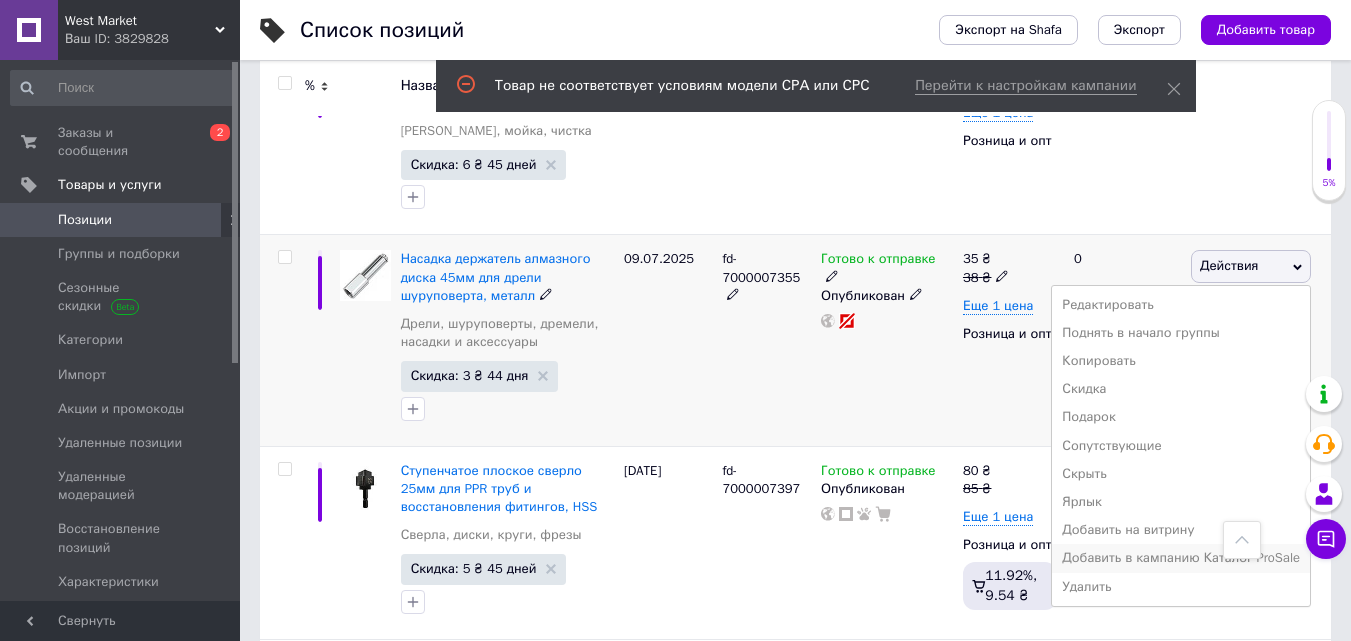 click on "Добавить в кампанию Каталог ProSale" at bounding box center [1181, 558] 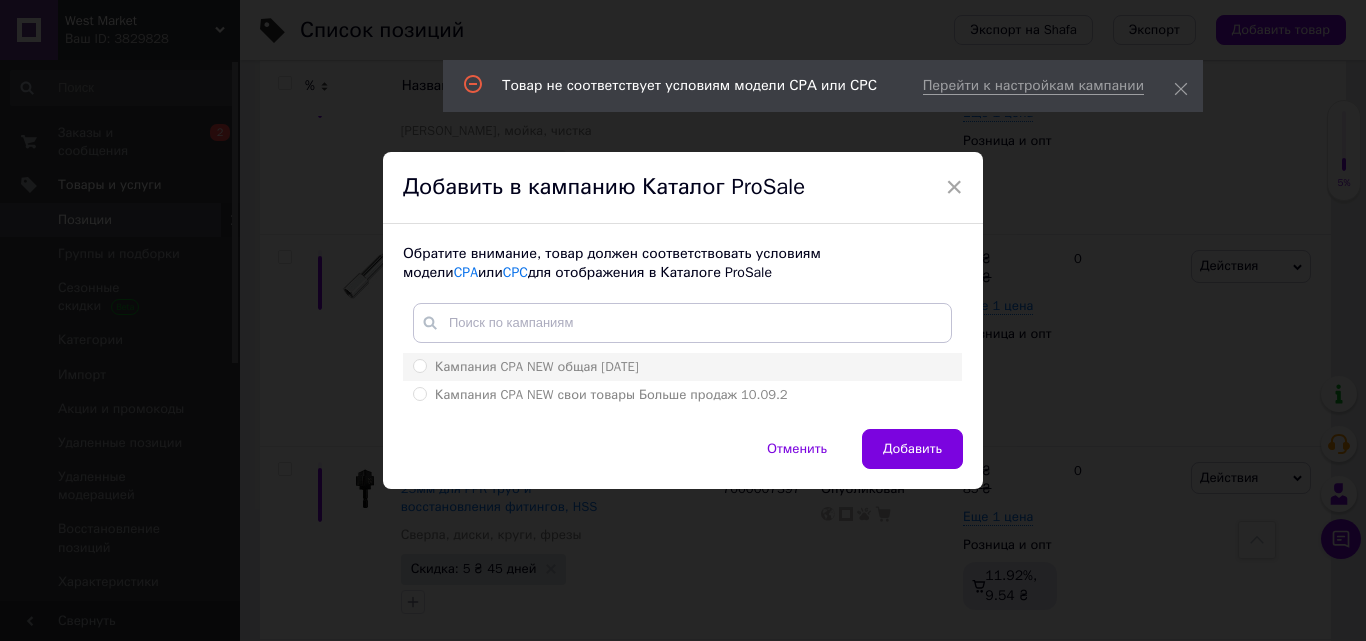 click on "Кампания CPA NEW общая 10.09.2024" at bounding box center (419, 365) 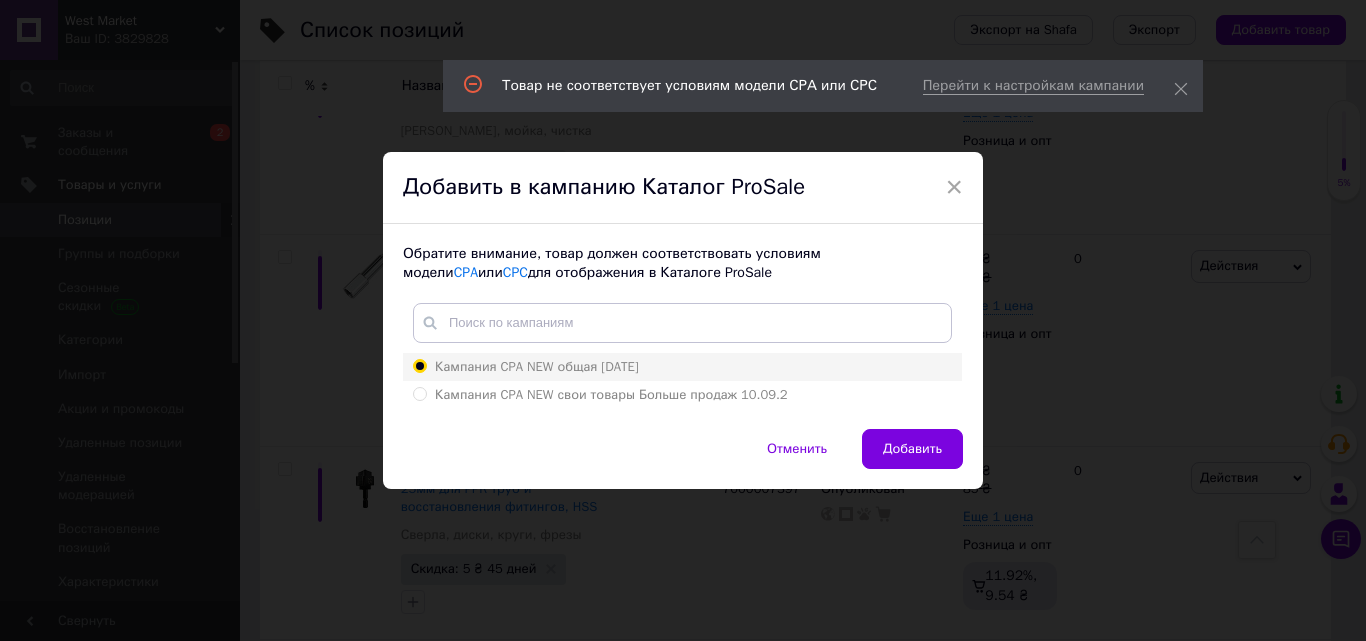 radio on "true" 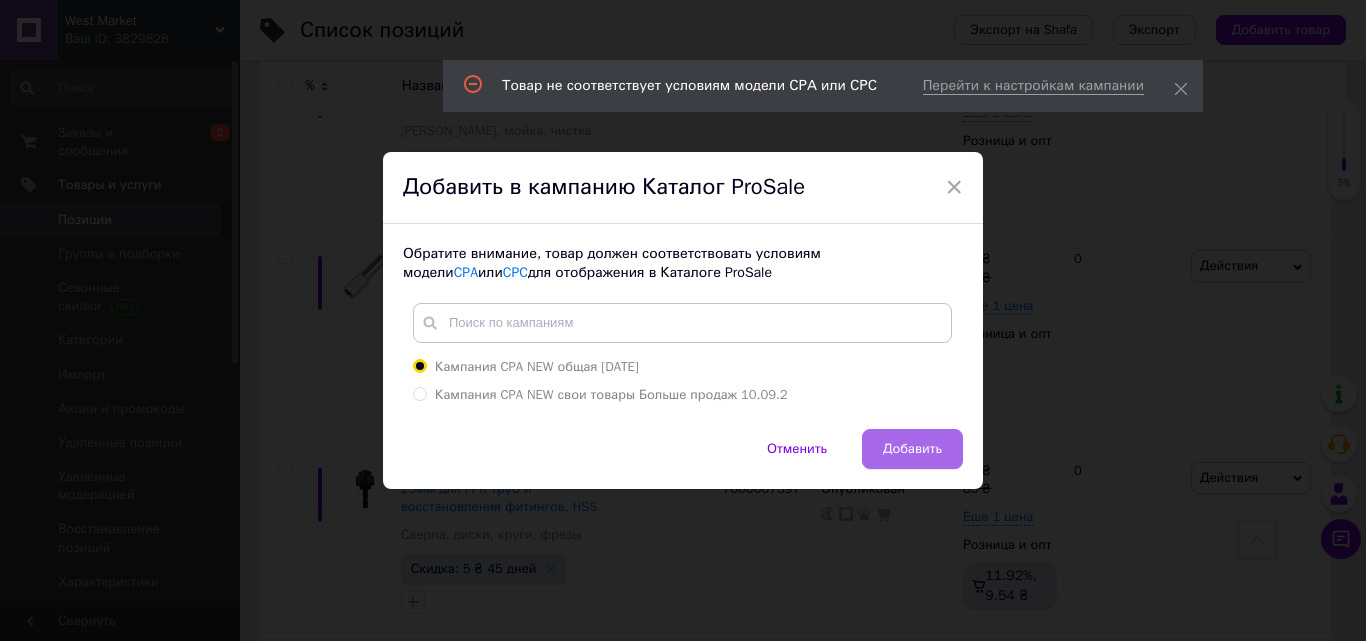 click on "Добавить" at bounding box center (912, 449) 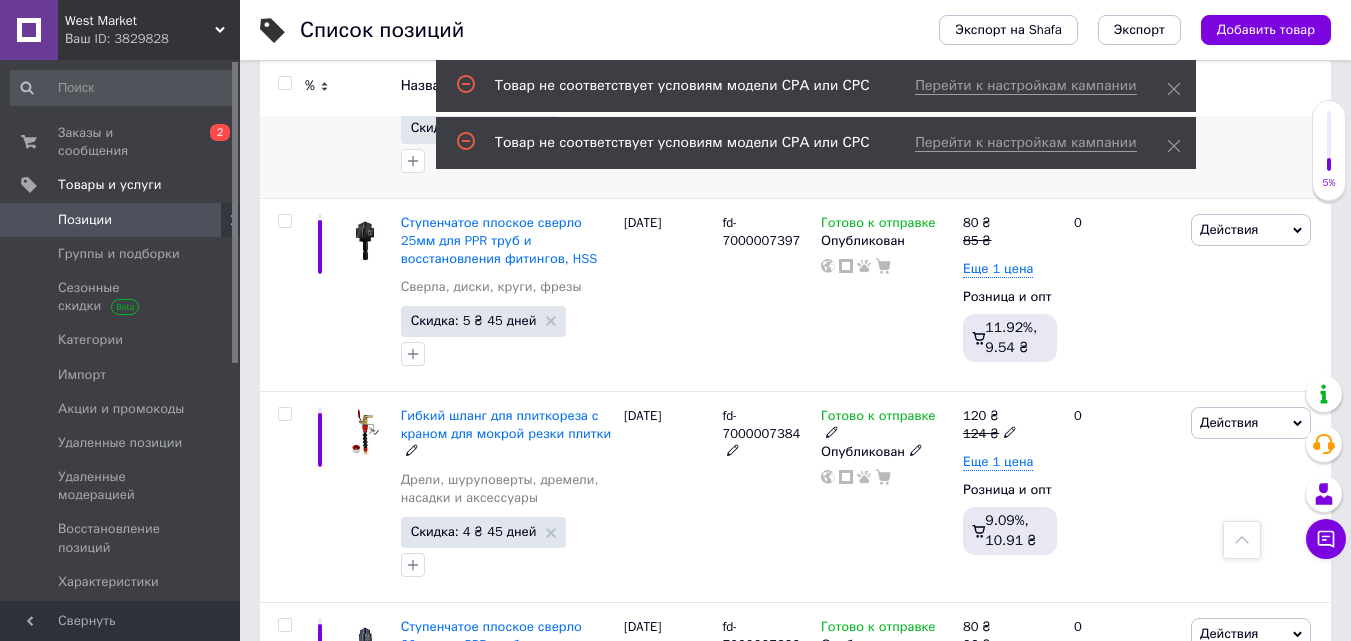 scroll, scrollTop: 1700, scrollLeft: 0, axis: vertical 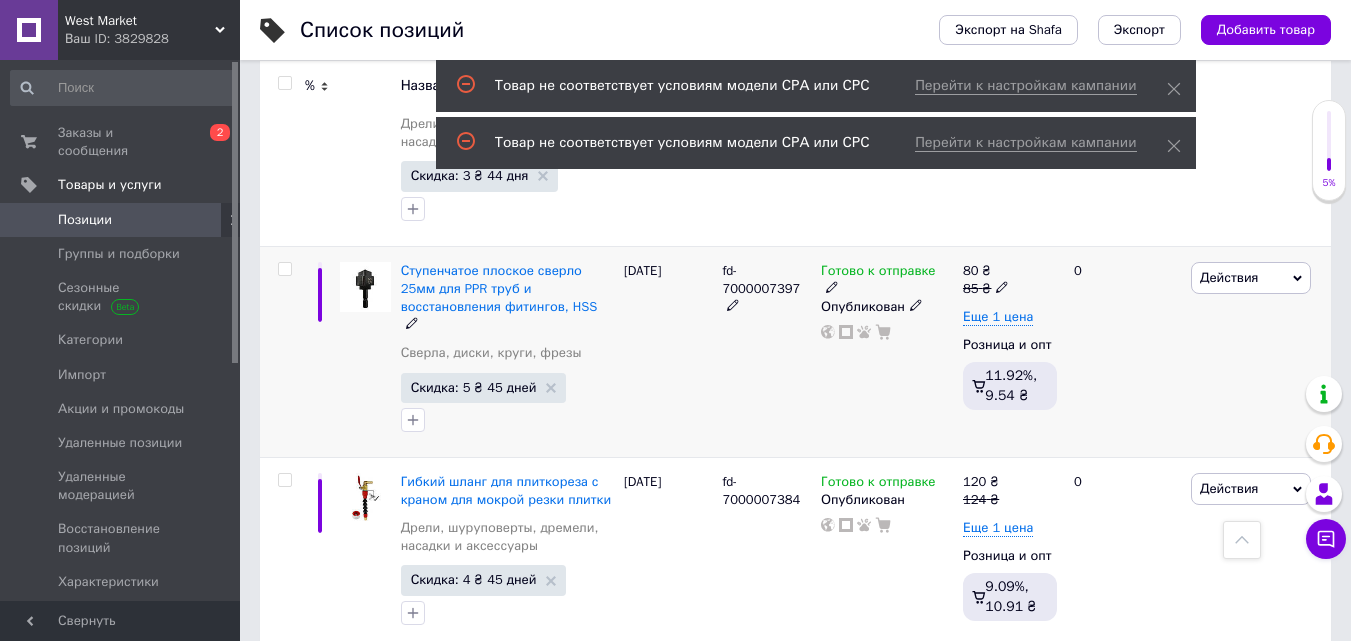 click on "Действия" at bounding box center [1229, 277] 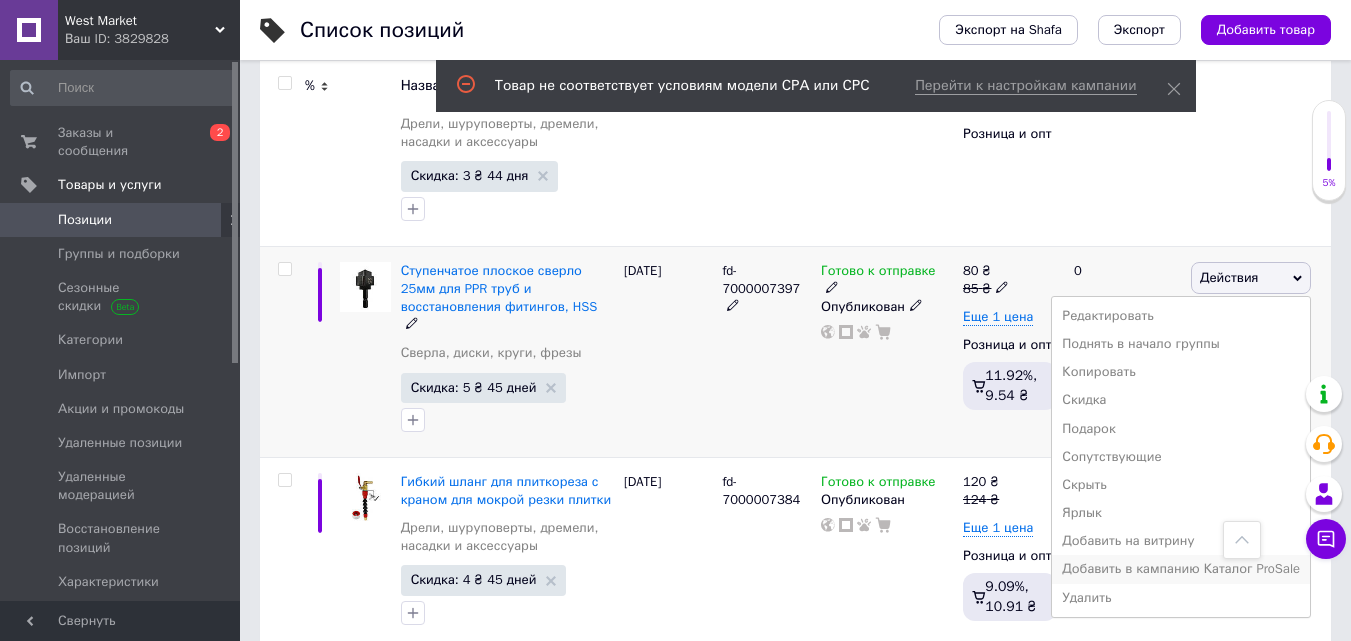 click on "Добавить в кампанию Каталог ProSale" at bounding box center [1181, 569] 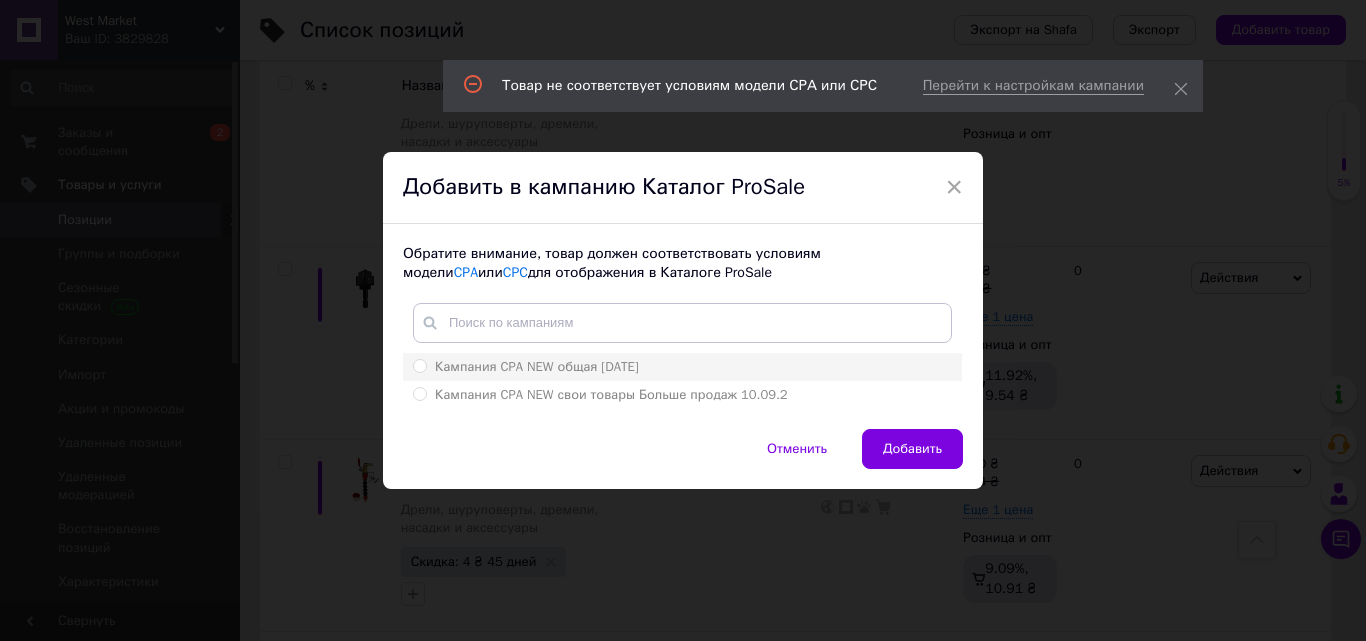 click on "Кампания CPA NEW общая 10.09.2024" at bounding box center [419, 365] 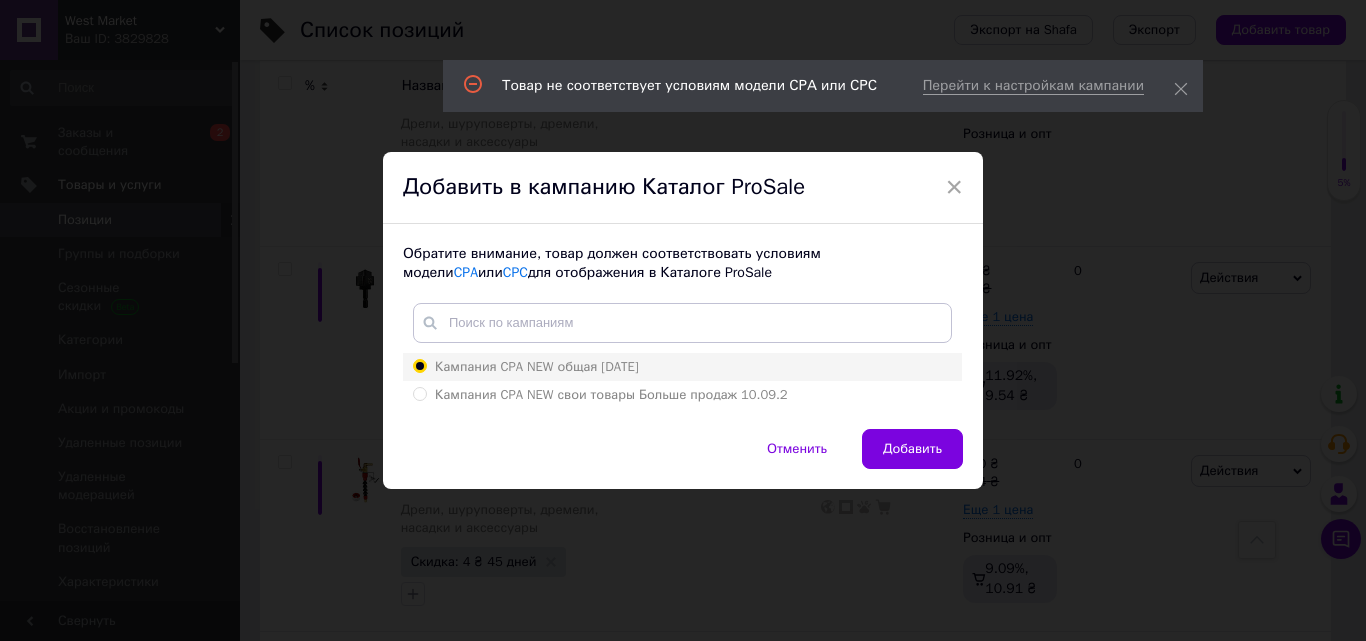 radio on "true" 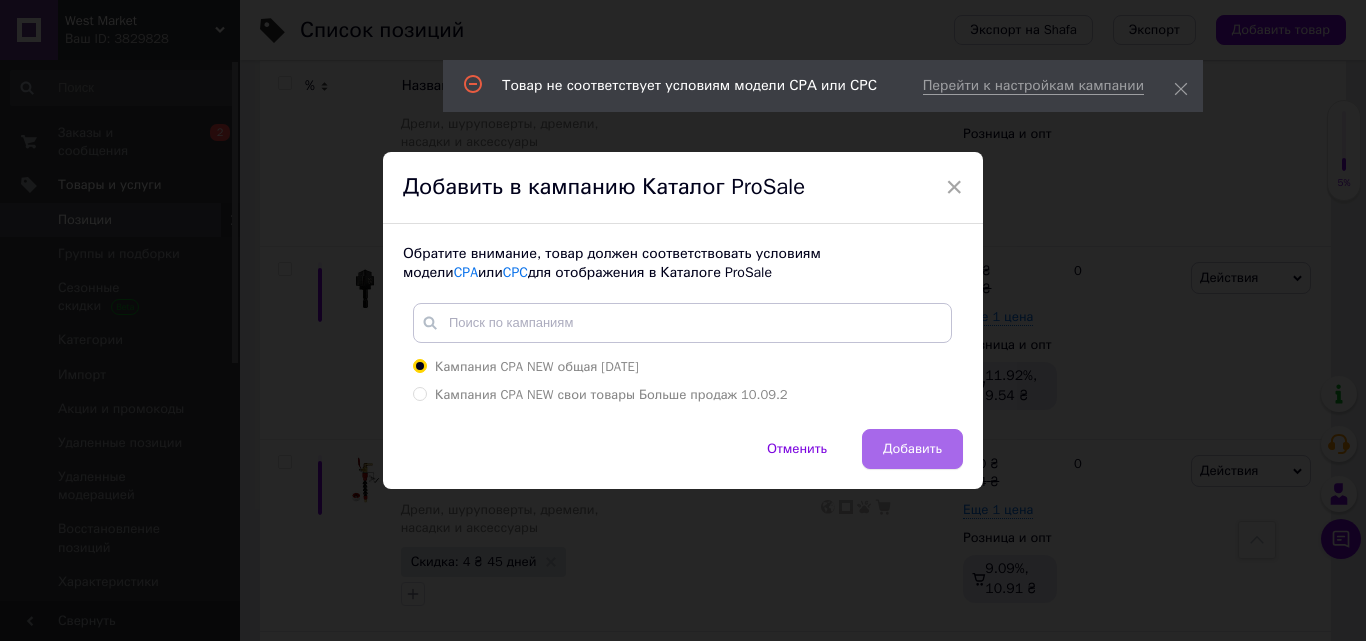 click on "Добавить" at bounding box center (912, 449) 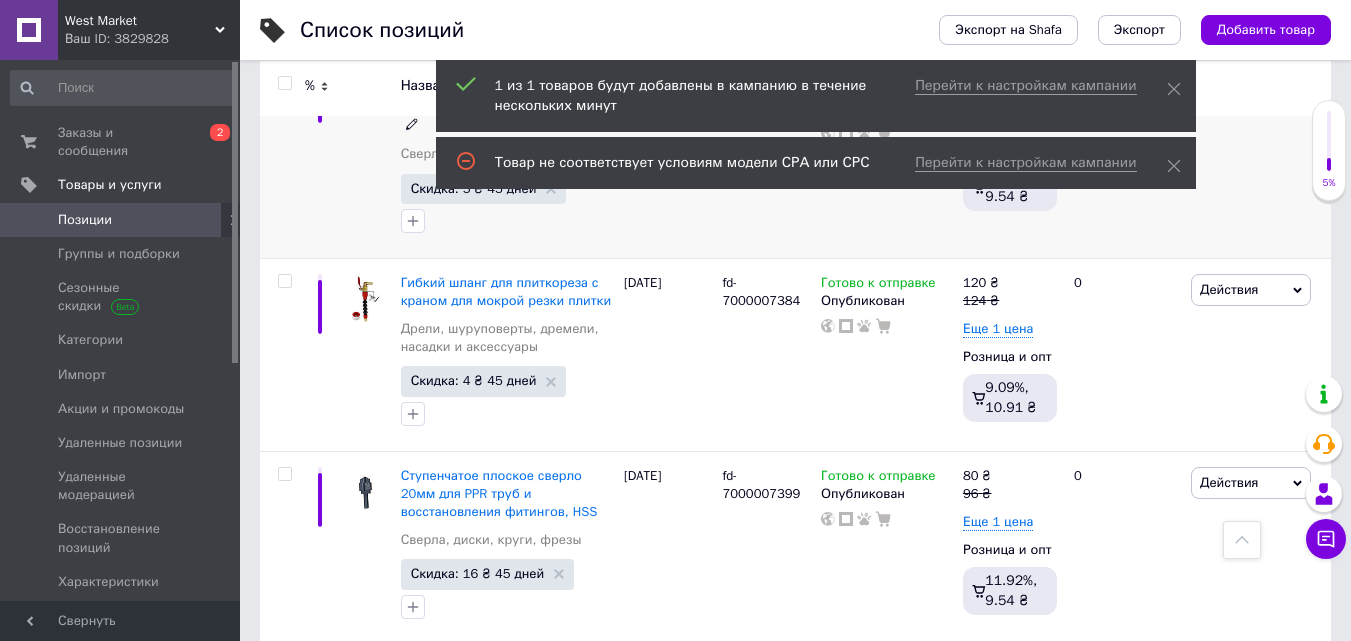 scroll, scrollTop: 1900, scrollLeft: 0, axis: vertical 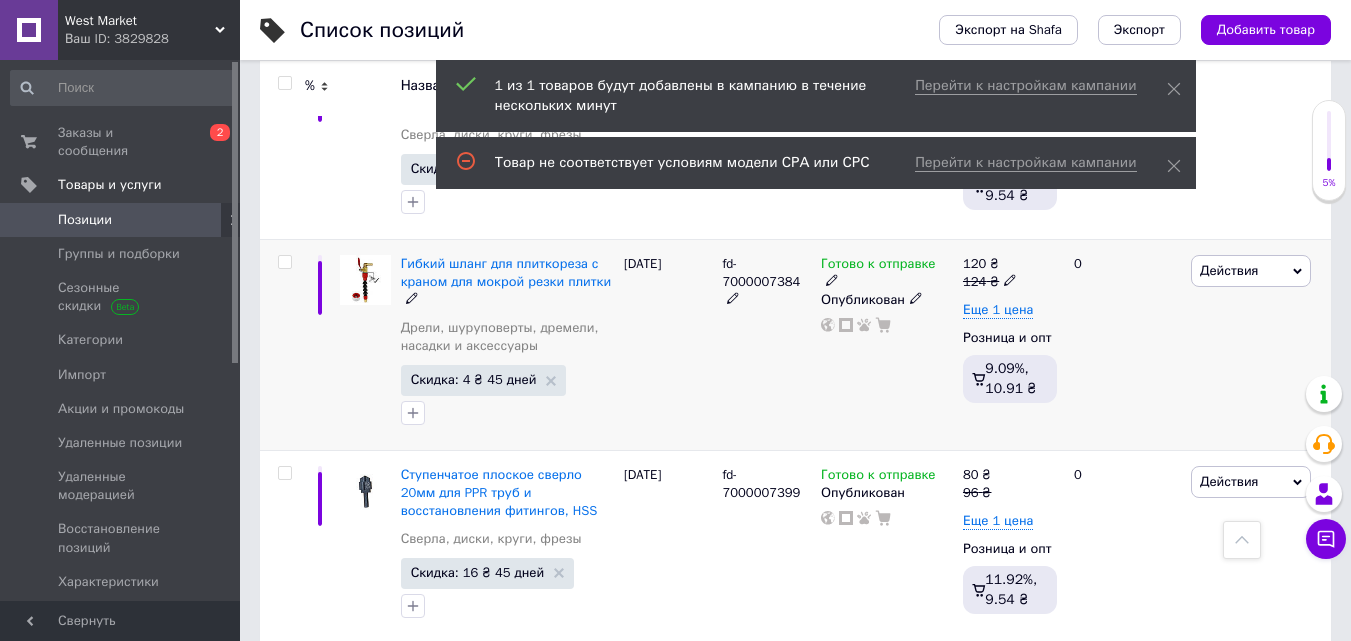 click on "Действия" at bounding box center (1229, 270) 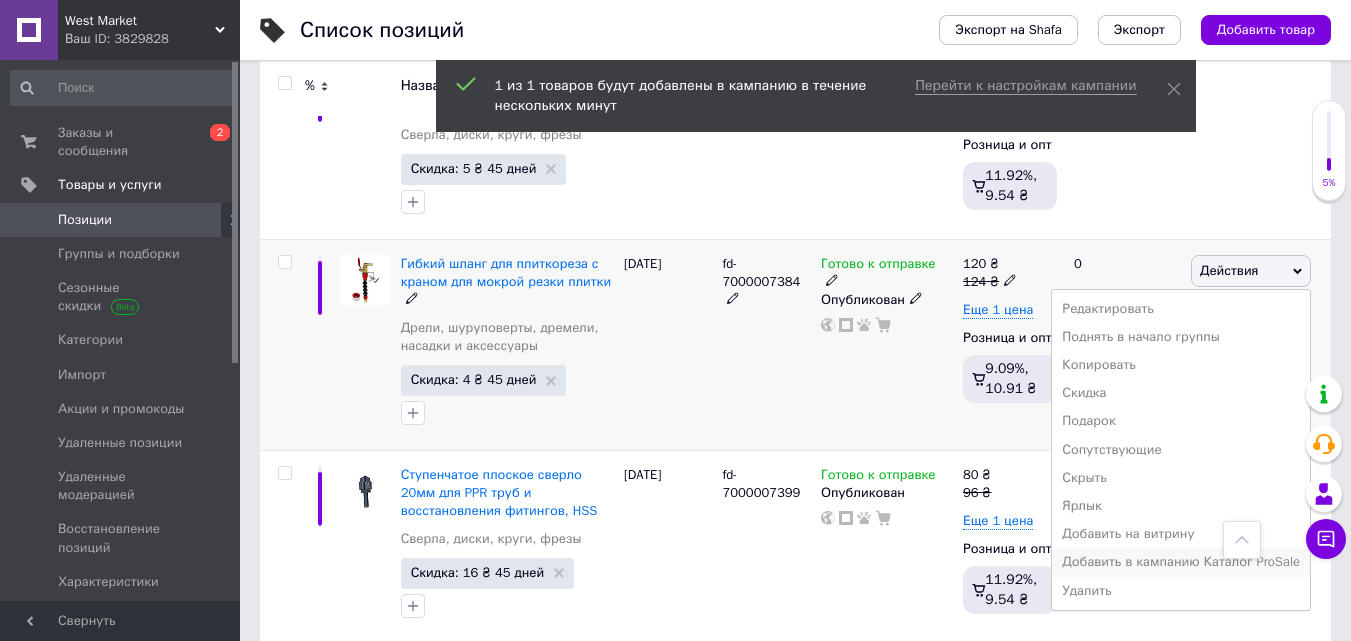 click on "Добавить в кампанию Каталог ProSale" at bounding box center [1181, 562] 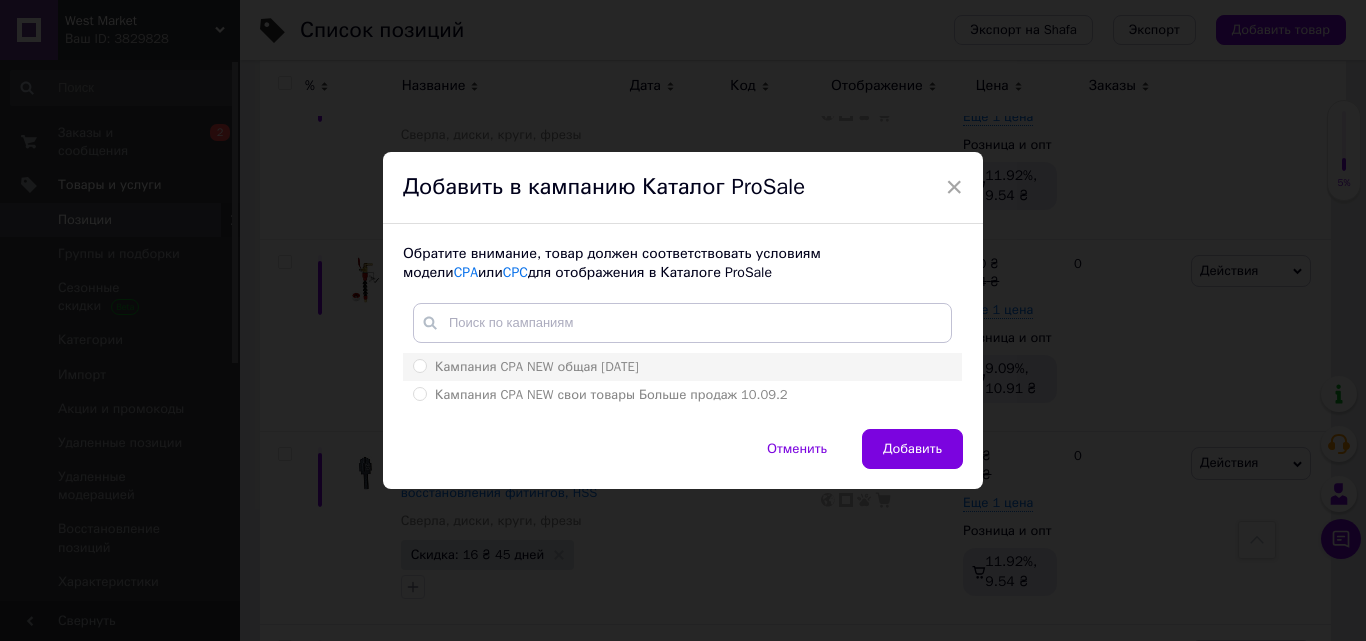 click on "Кампания CPA NEW общая 10.09.2024" at bounding box center (419, 365) 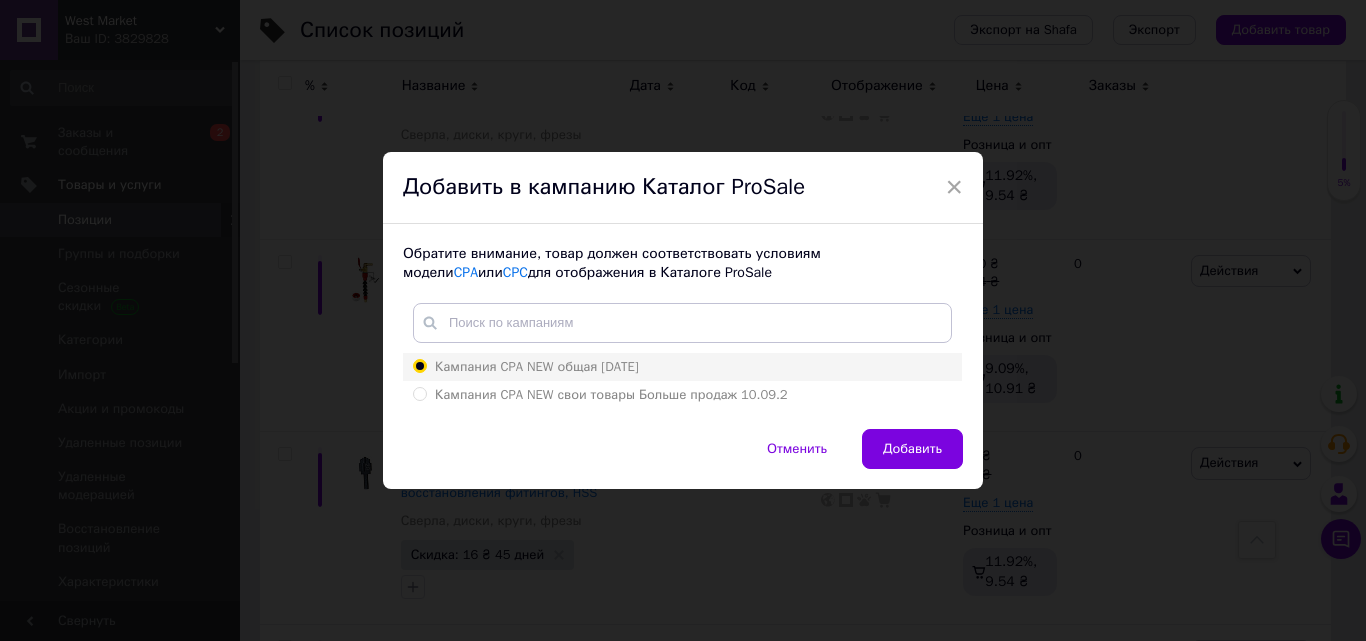 radio on "true" 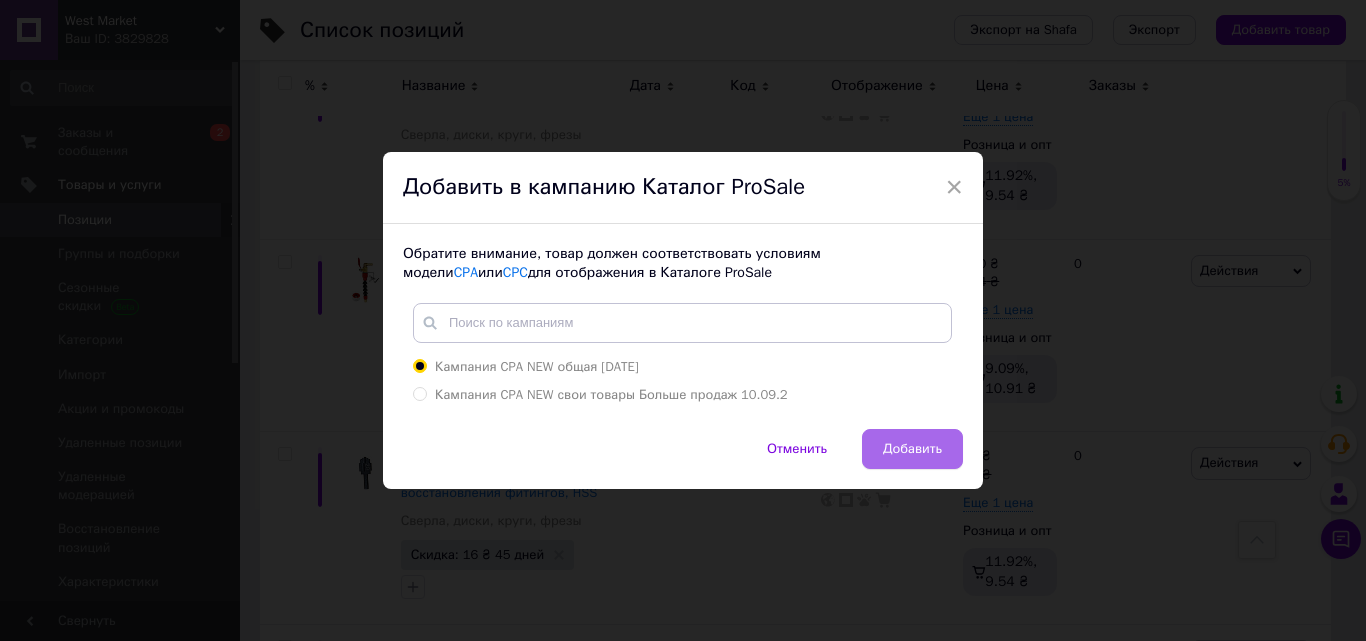 click on "Добавить" at bounding box center [912, 449] 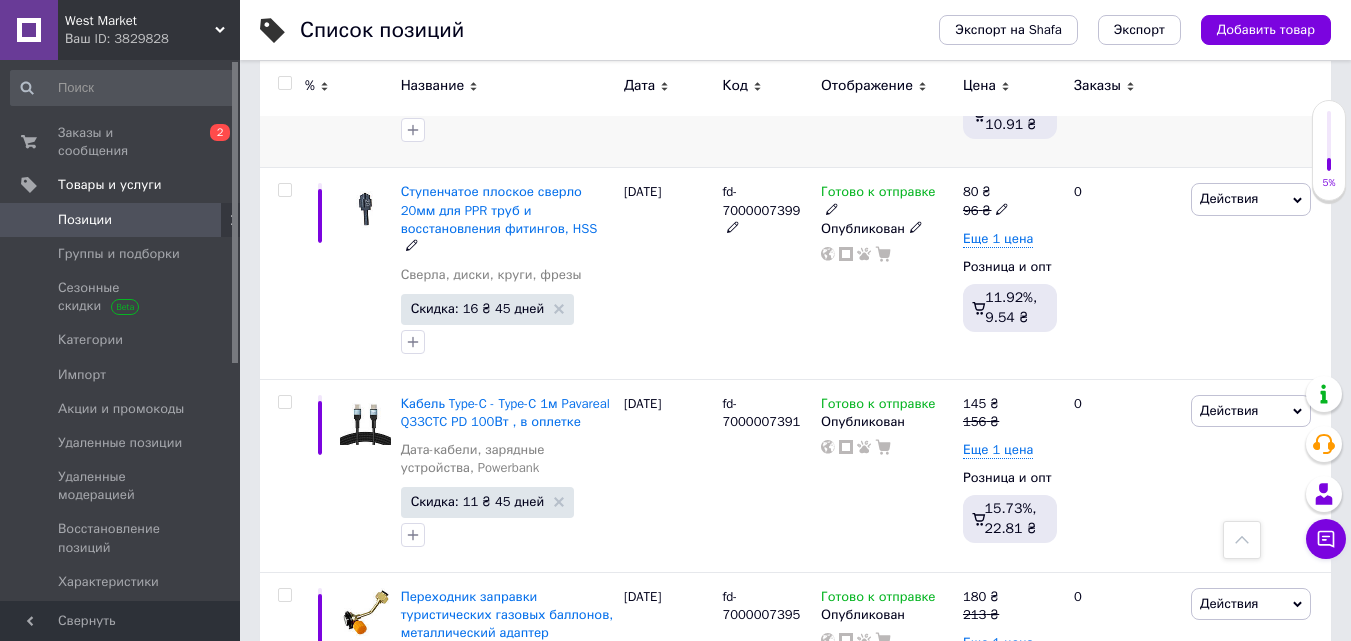 scroll, scrollTop: 2200, scrollLeft: 0, axis: vertical 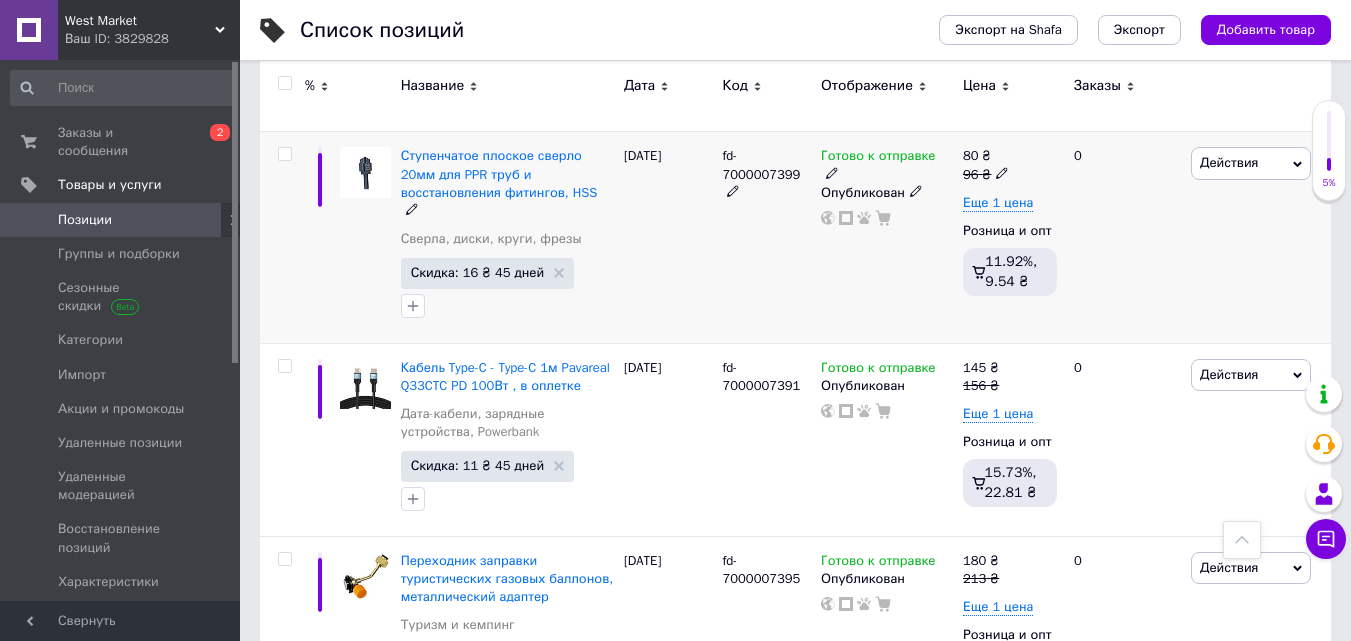 click on "Действия" at bounding box center [1251, 163] 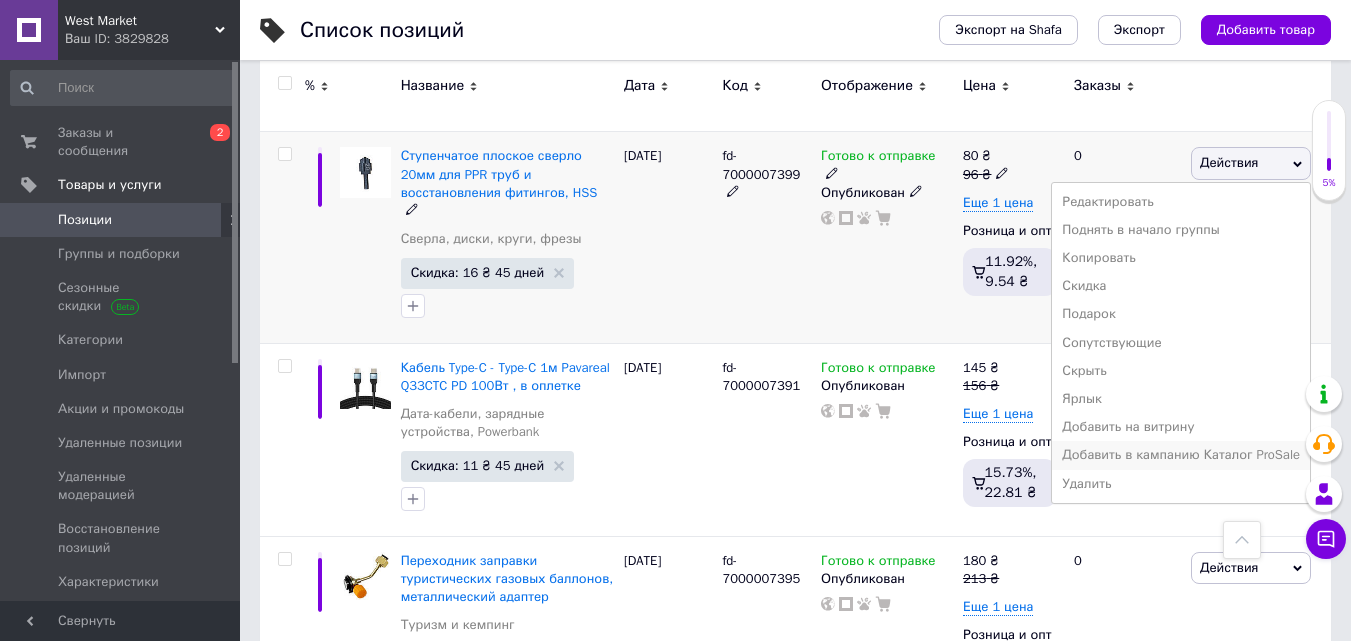 click on "Добавить в кампанию Каталог ProSale" at bounding box center [1181, 455] 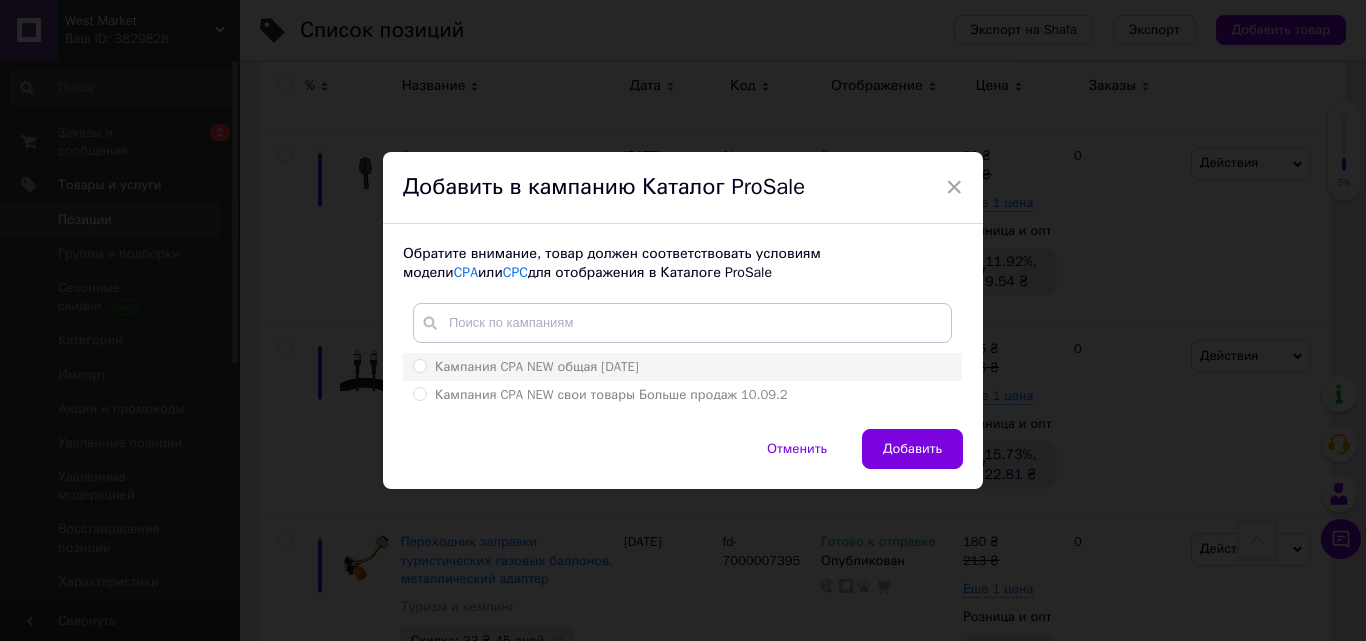 click on "Кампания CPA NEW общая 10.09.2024" at bounding box center [419, 365] 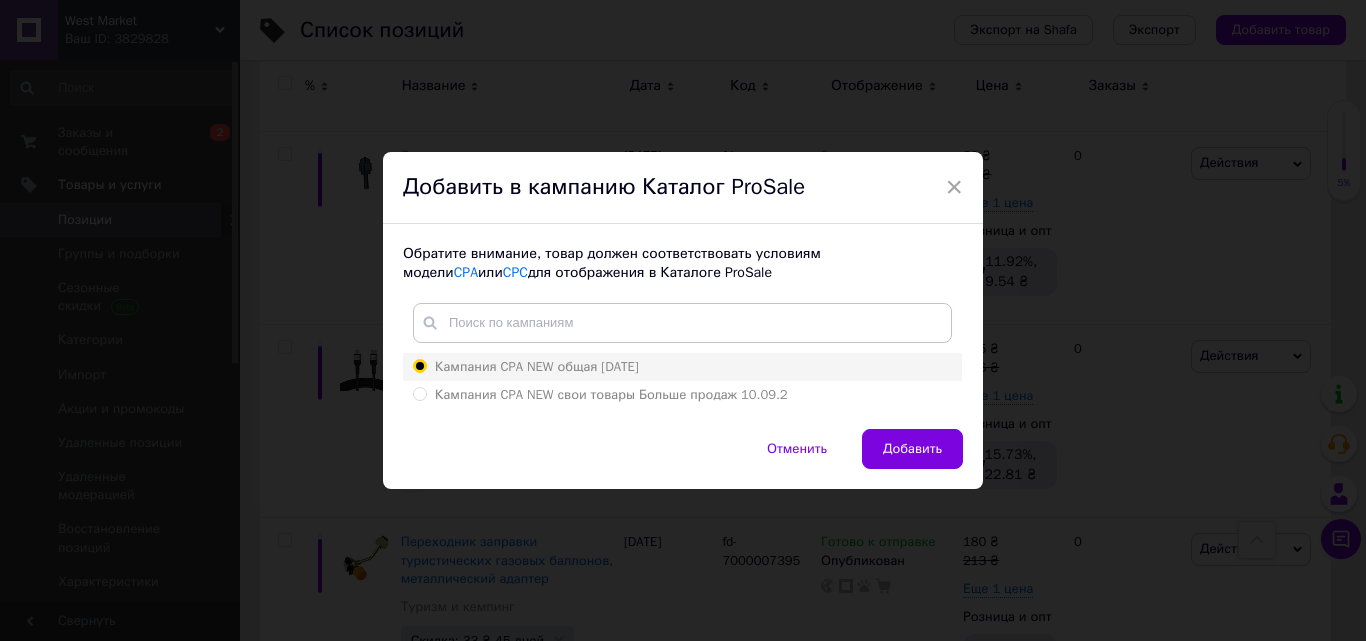 radio on "true" 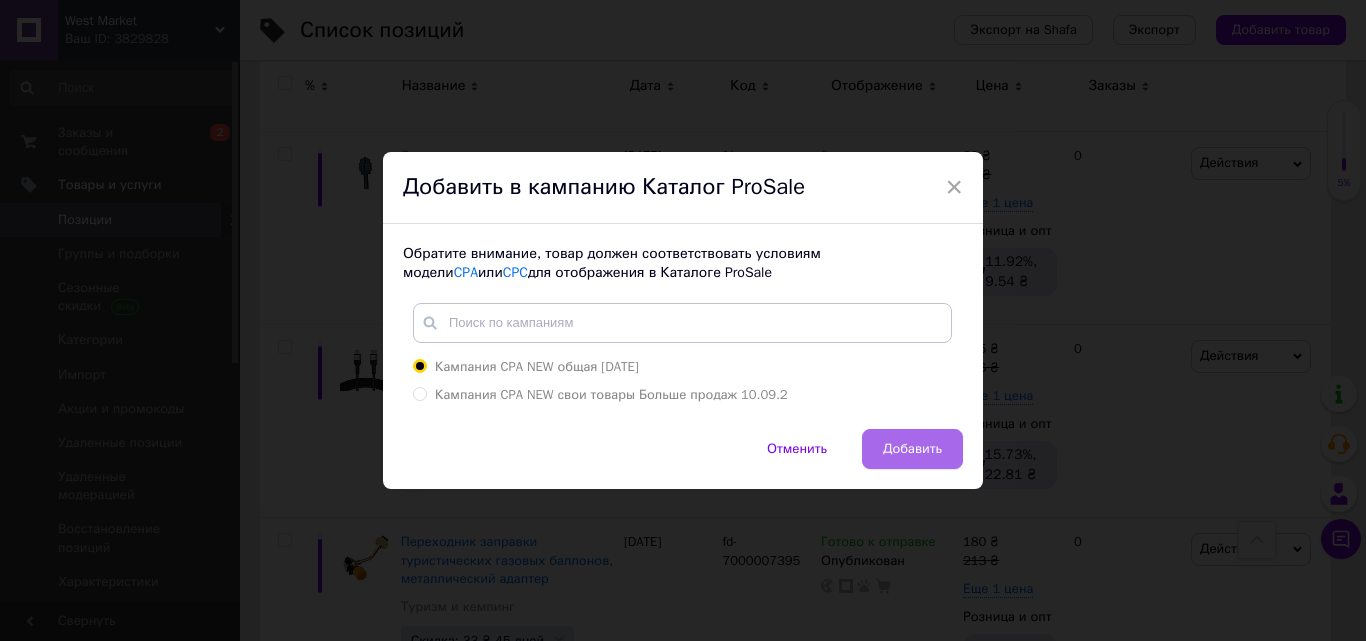 click on "Добавить" at bounding box center (912, 449) 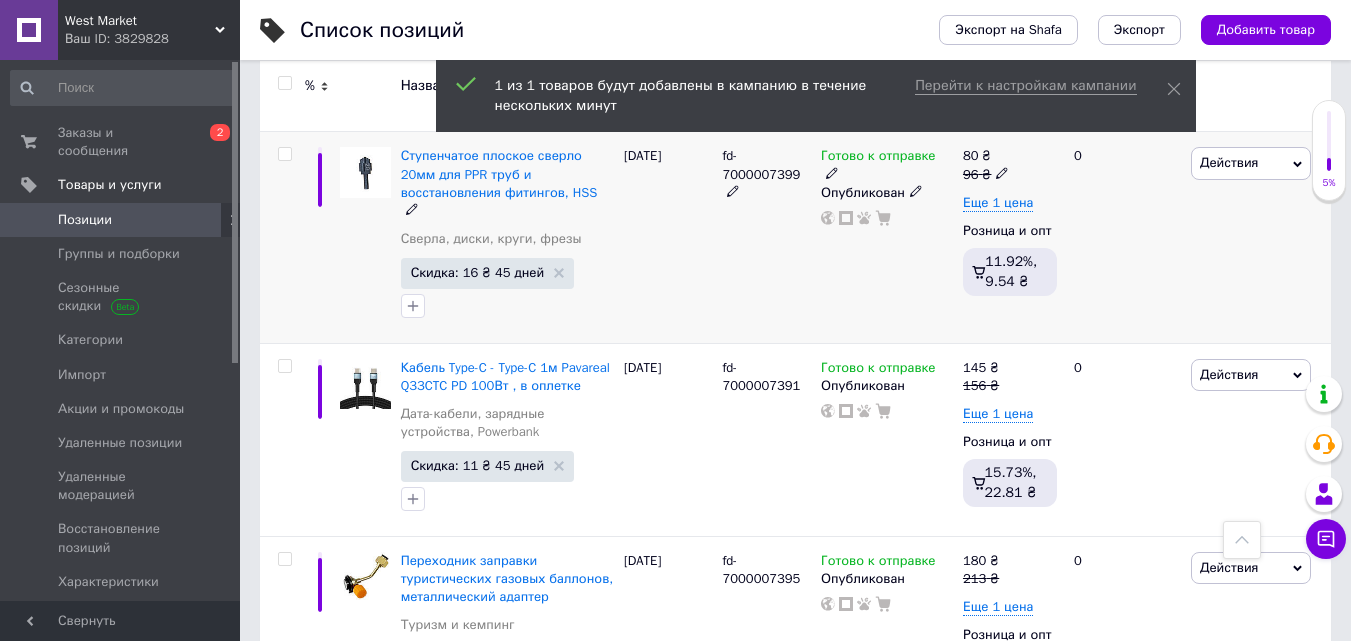 scroll, scrollTop: 2400, scrollLeft: 0, axis: vertical 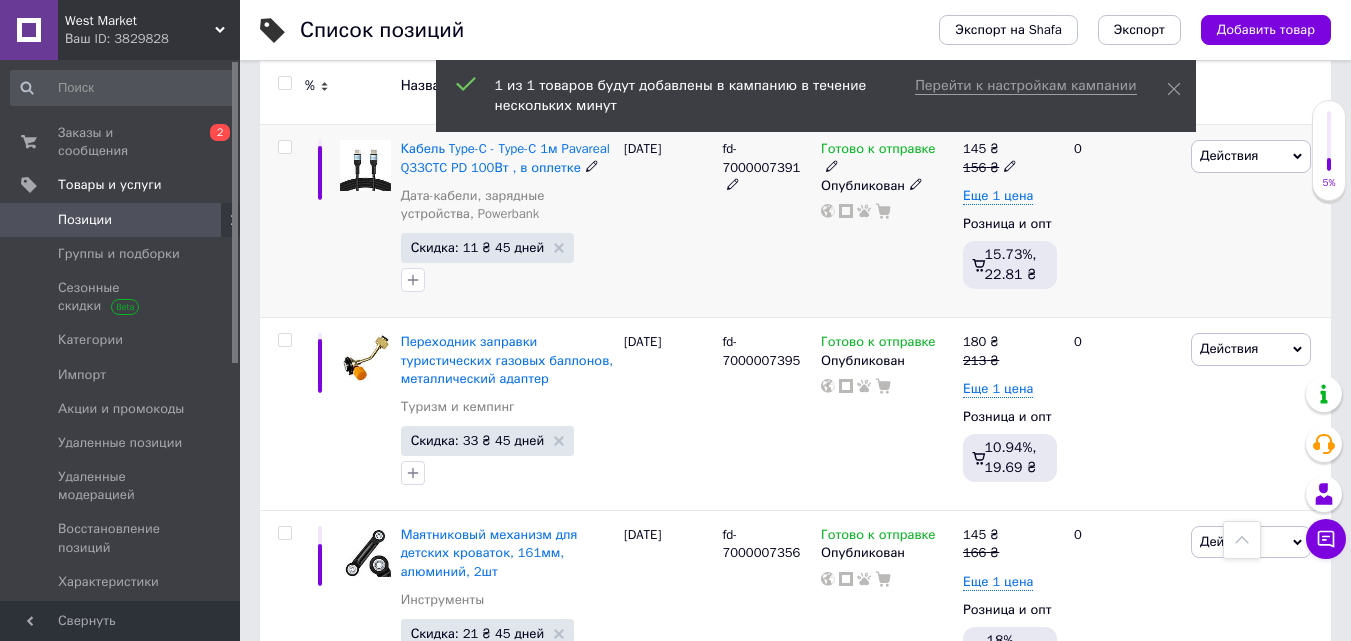 click on "Действия" at bounding box center (1229, 155) 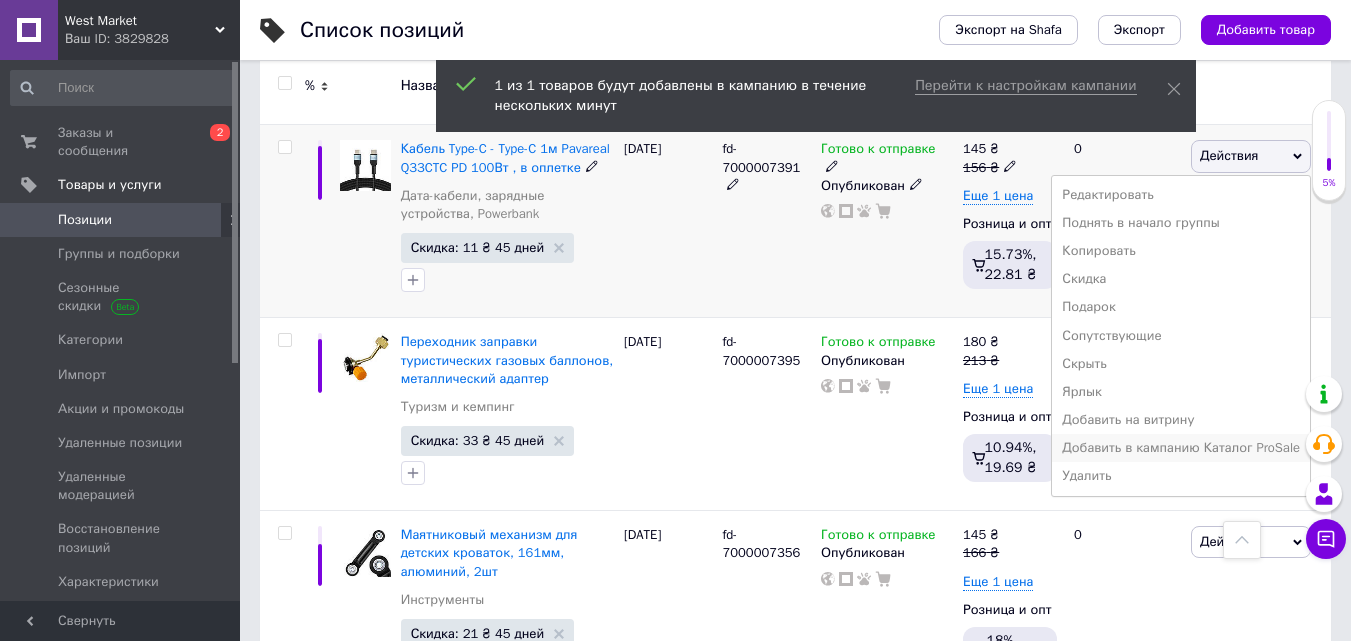 click on "Добавить в кампанию Каталог ProSale" at bounding box center (1181, 448) 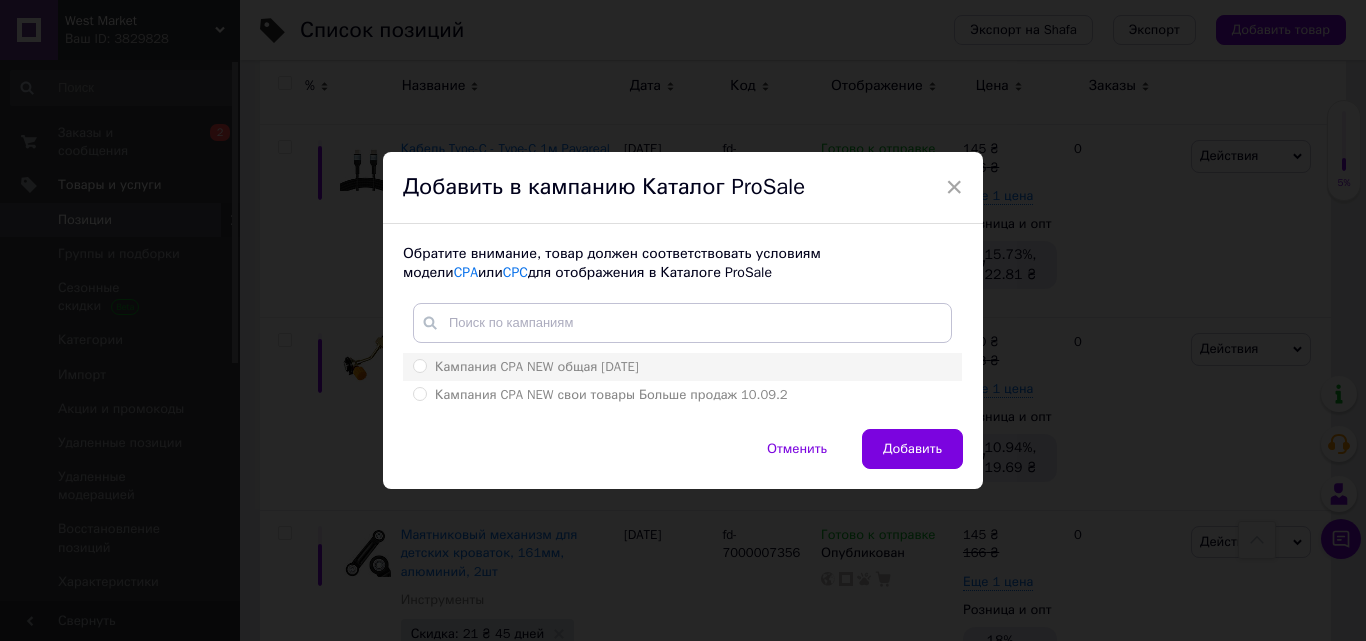 click on "Кампания CPA NEW общая 10.09.2024" at bounding box center [526, 367] 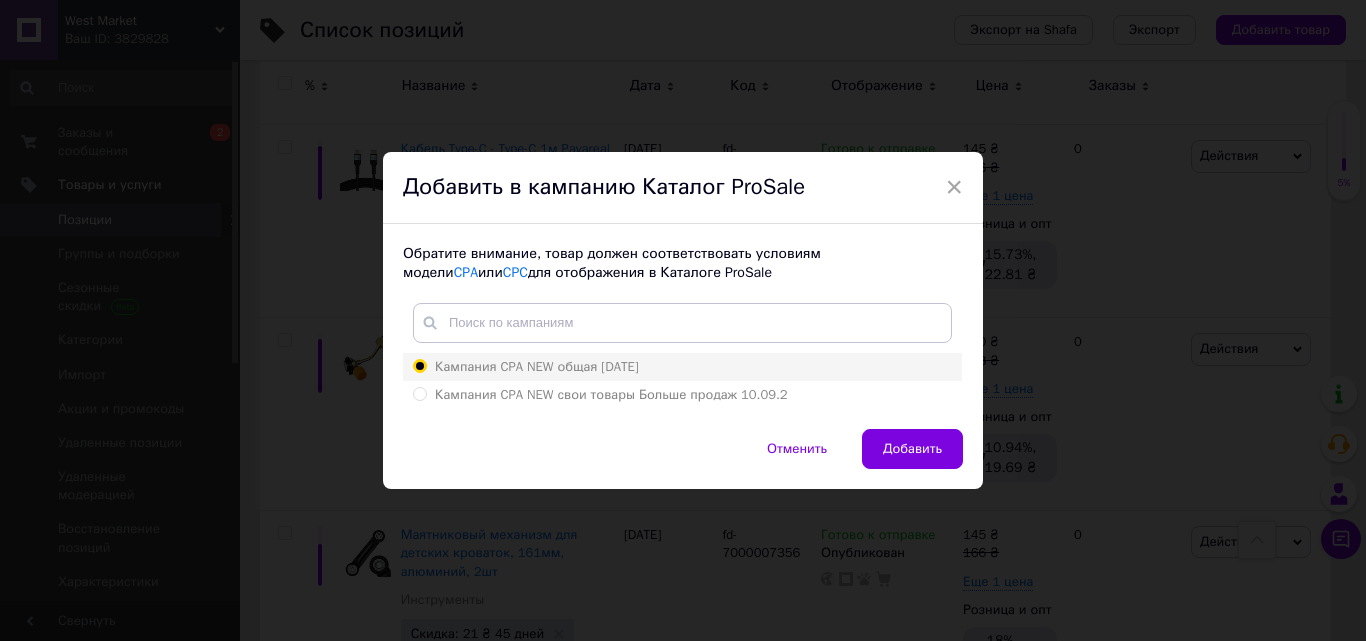 click on "Кампания CPA NEW общая 10.09.2024" at bounding box center (419, 365) 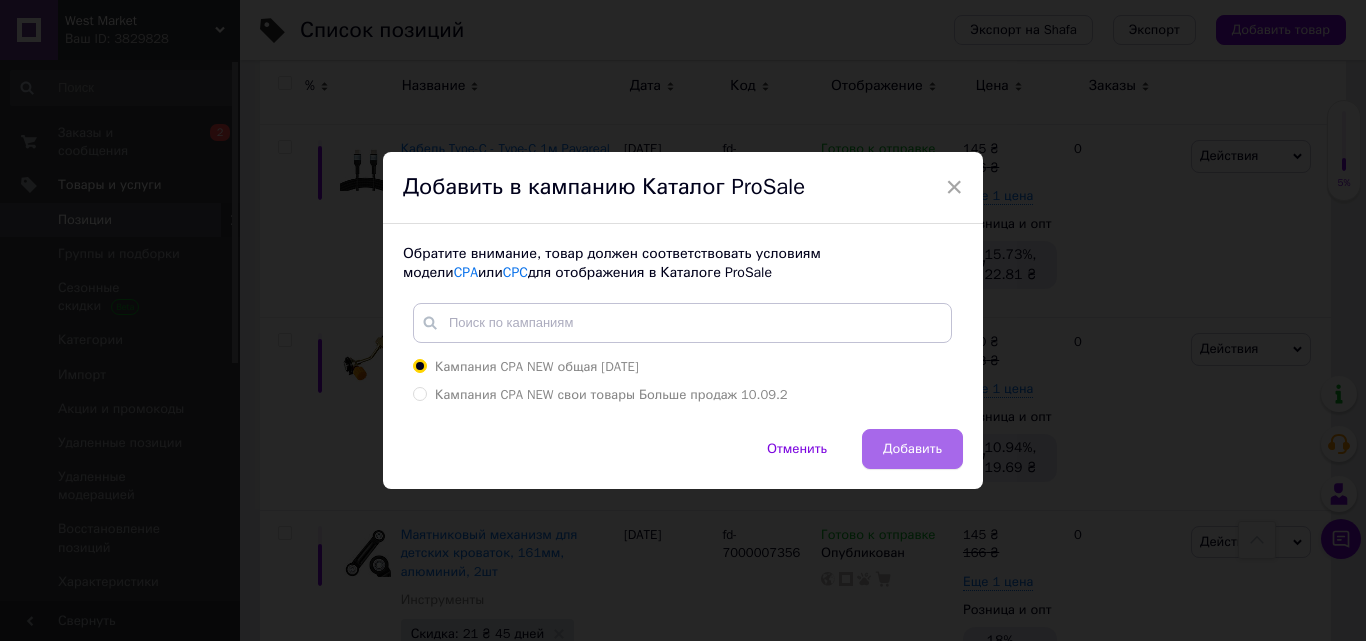 click on "Добавить" at bounding box center (912, 449) 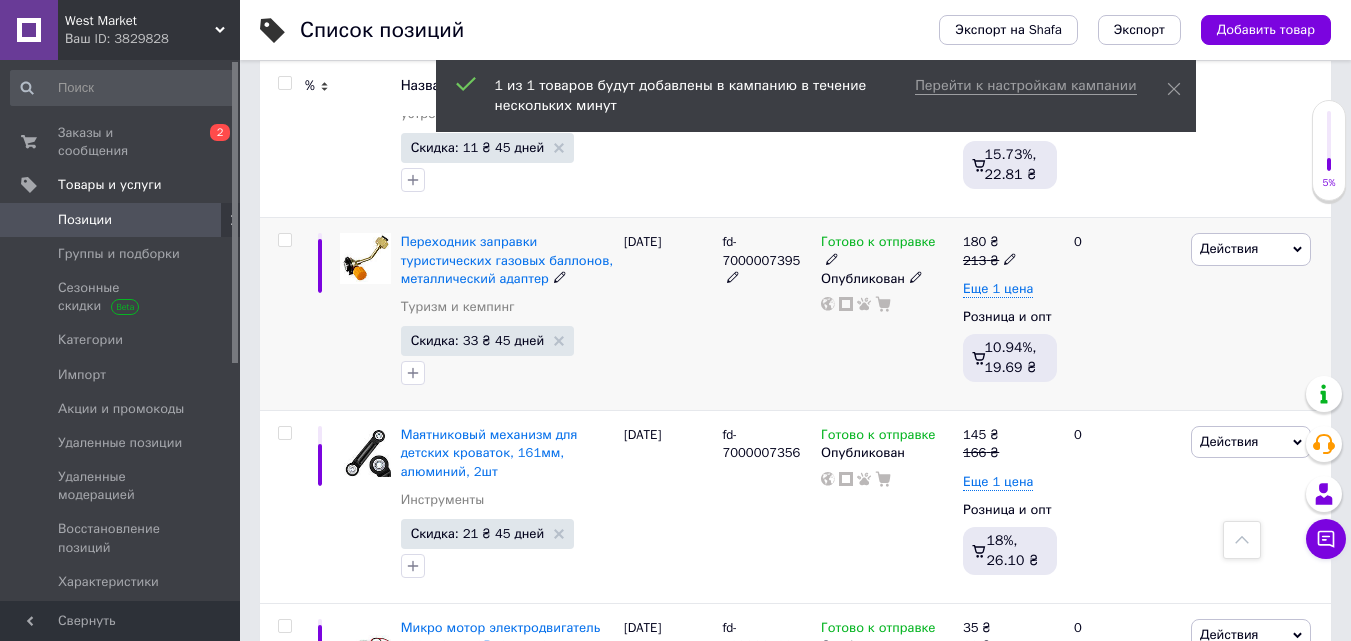 scroll, scrollTop: 2600, scrollLeft: 0, axis: vertical 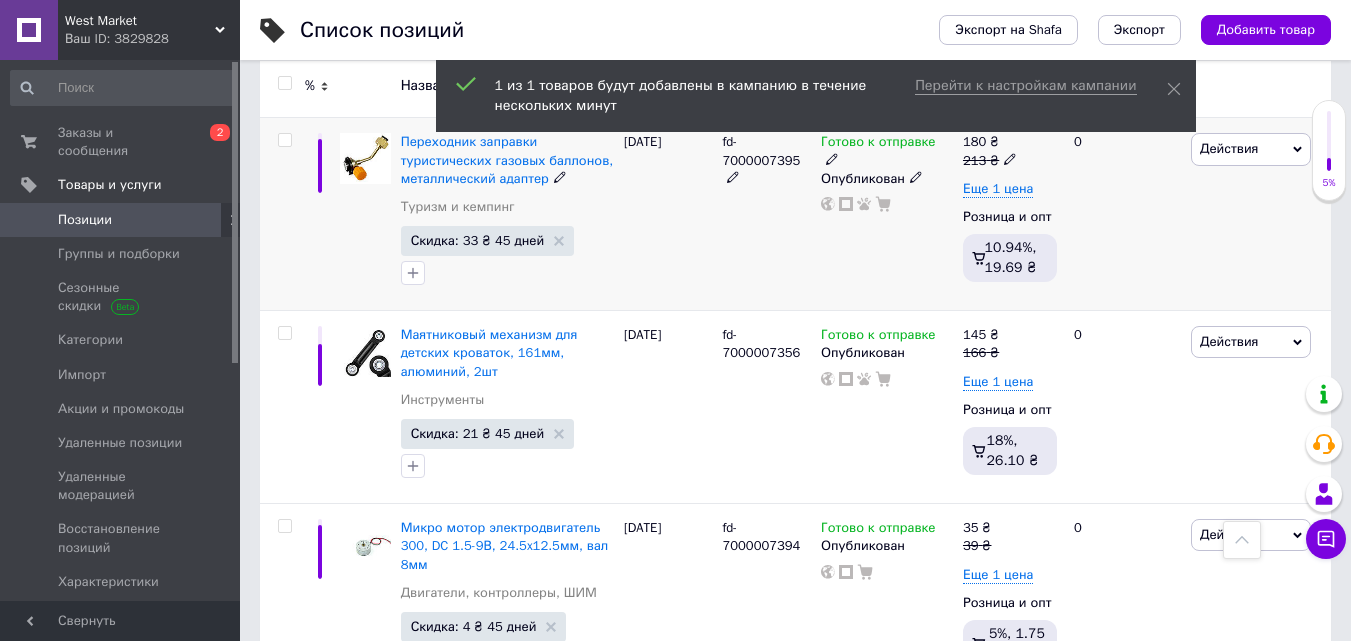 click on "Действия" at bounding box center (1229, 148) 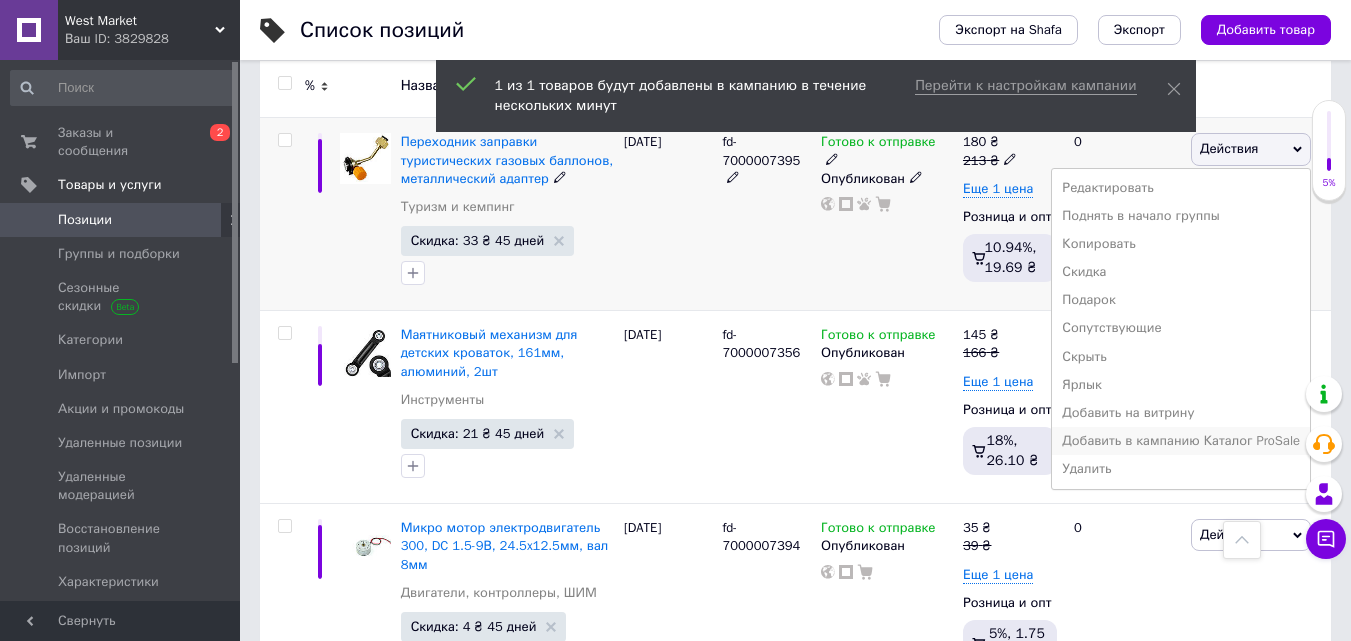 click on "Добавить в кампанию Каталог ProSale" at bounding box center (1181, 441) 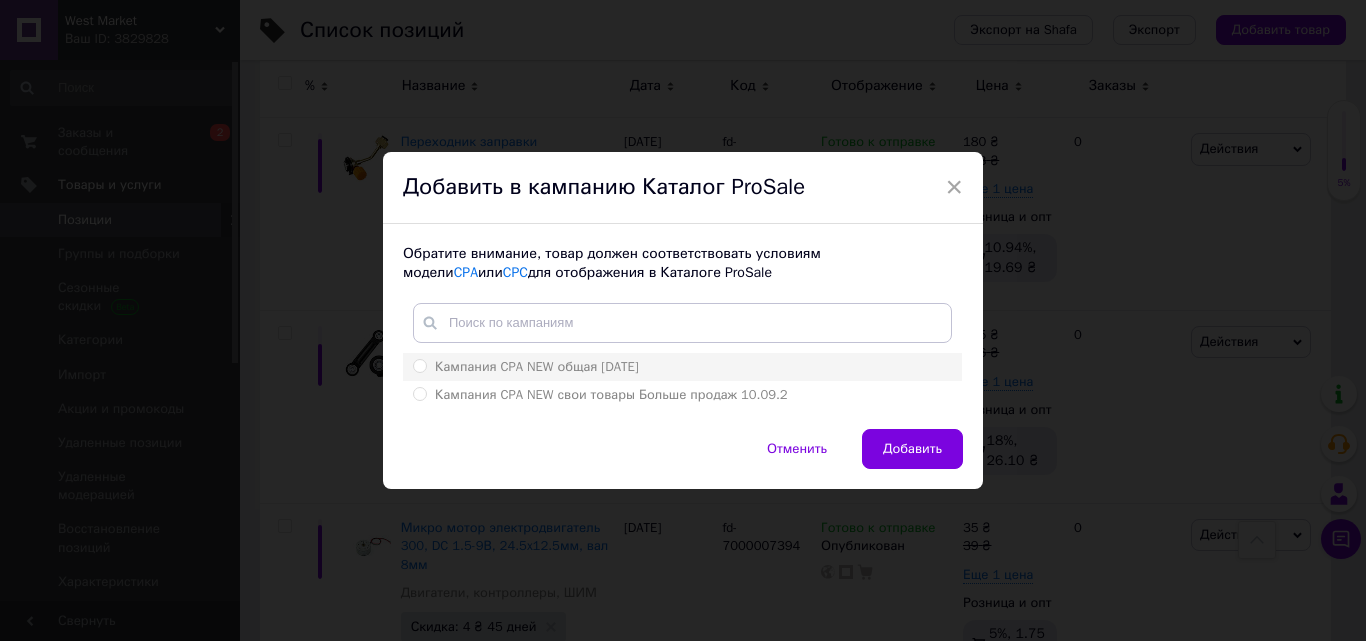 click on "Кампания CPA NEW общая 10.09.2024" at bounding box center (419, 365) 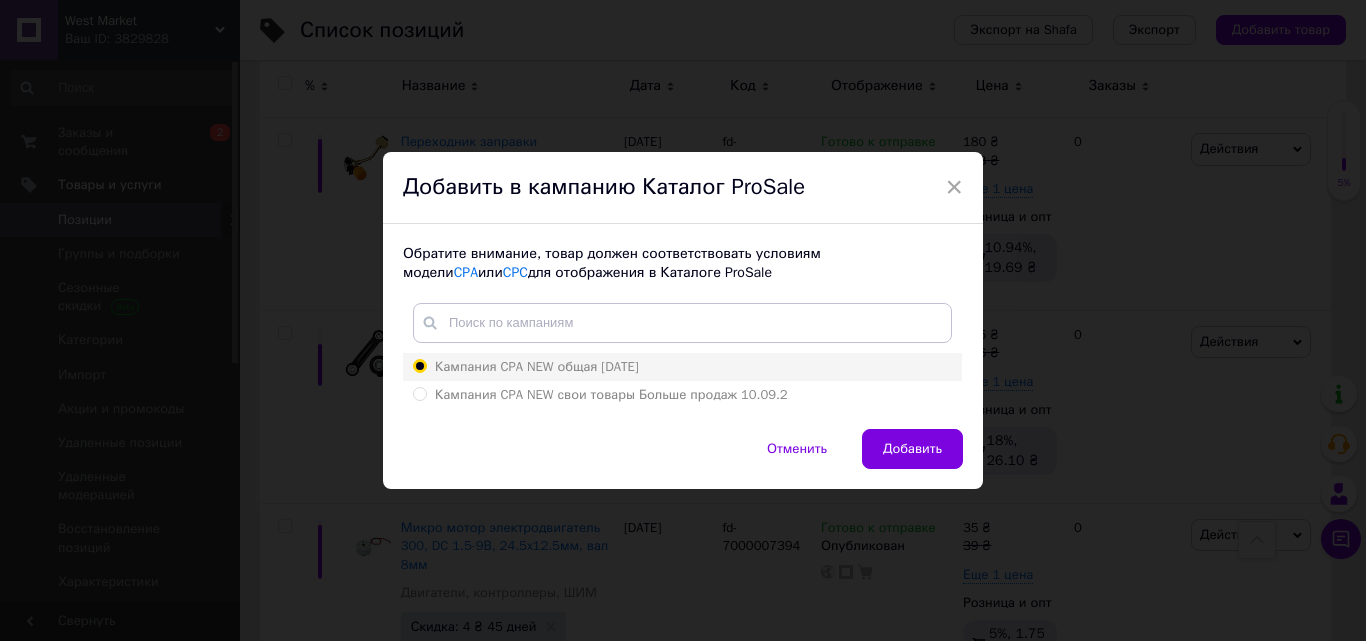 radio on "true" 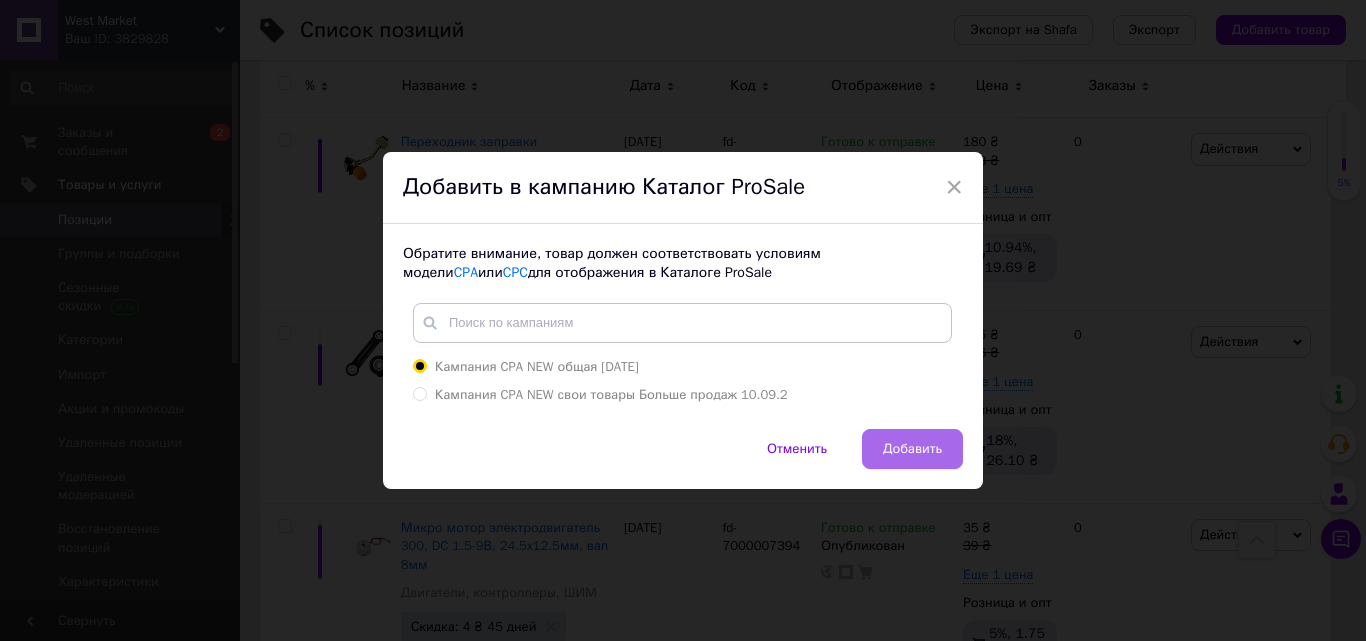 click on "Добавить" at bounding box center (912, 449) 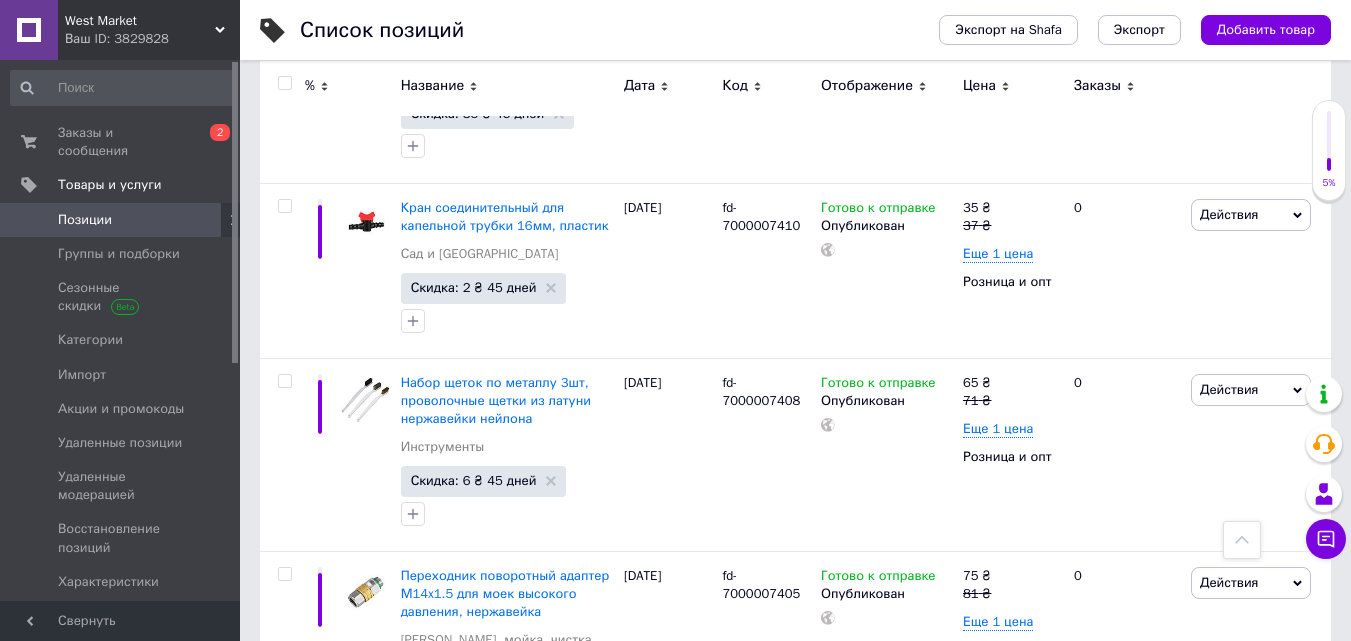 scroll, scrollTop: 800, scrollLeft: 0, axis: vertical 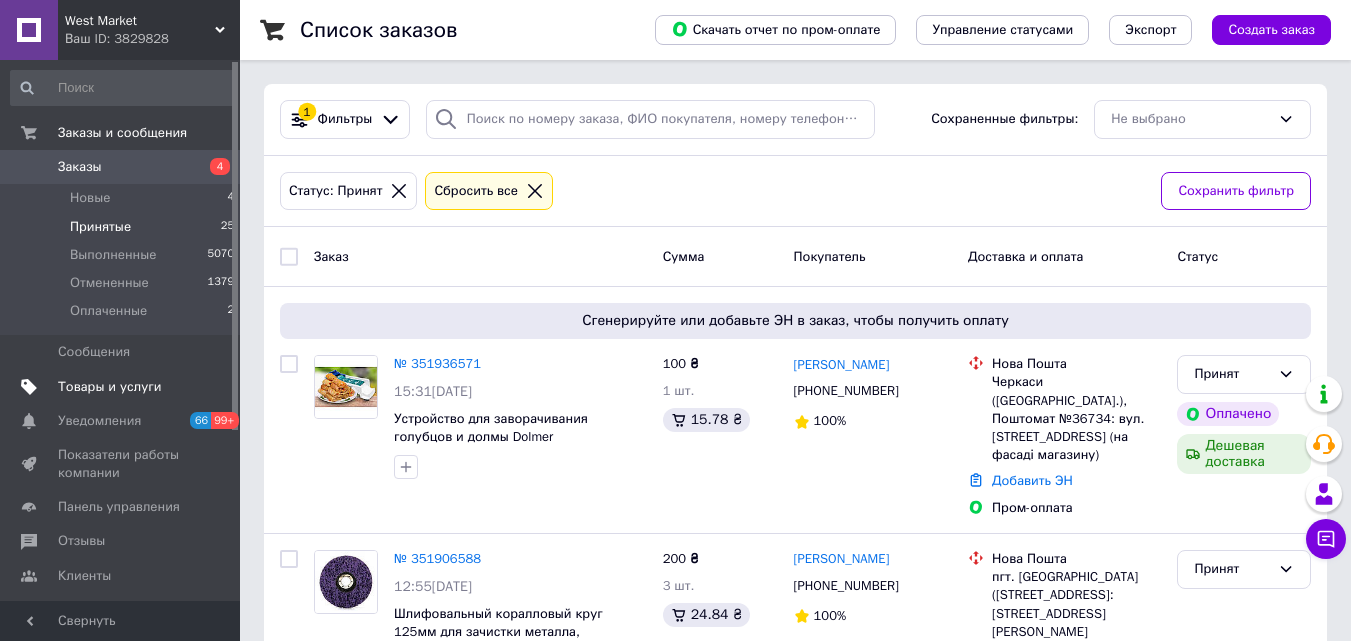 click on "Товары и услуги" at bounding box center (110, 387) 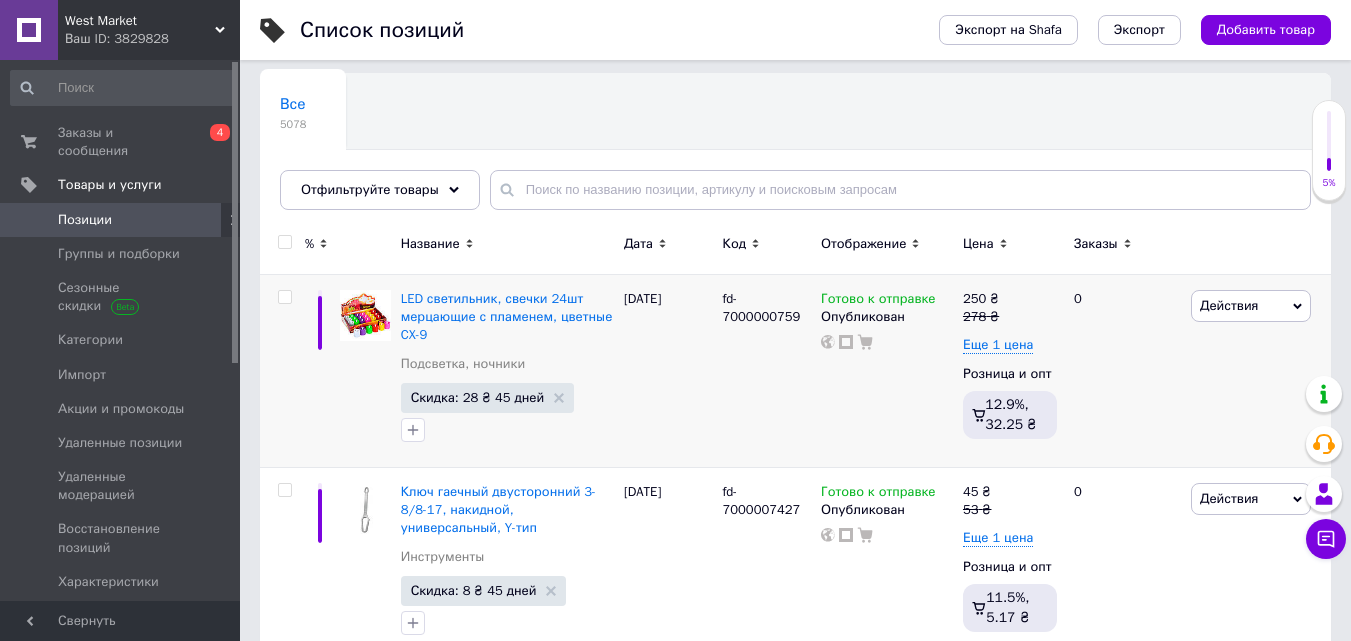 scroll, scrollTop: 200, scrollLeft: 0, axis: vertical 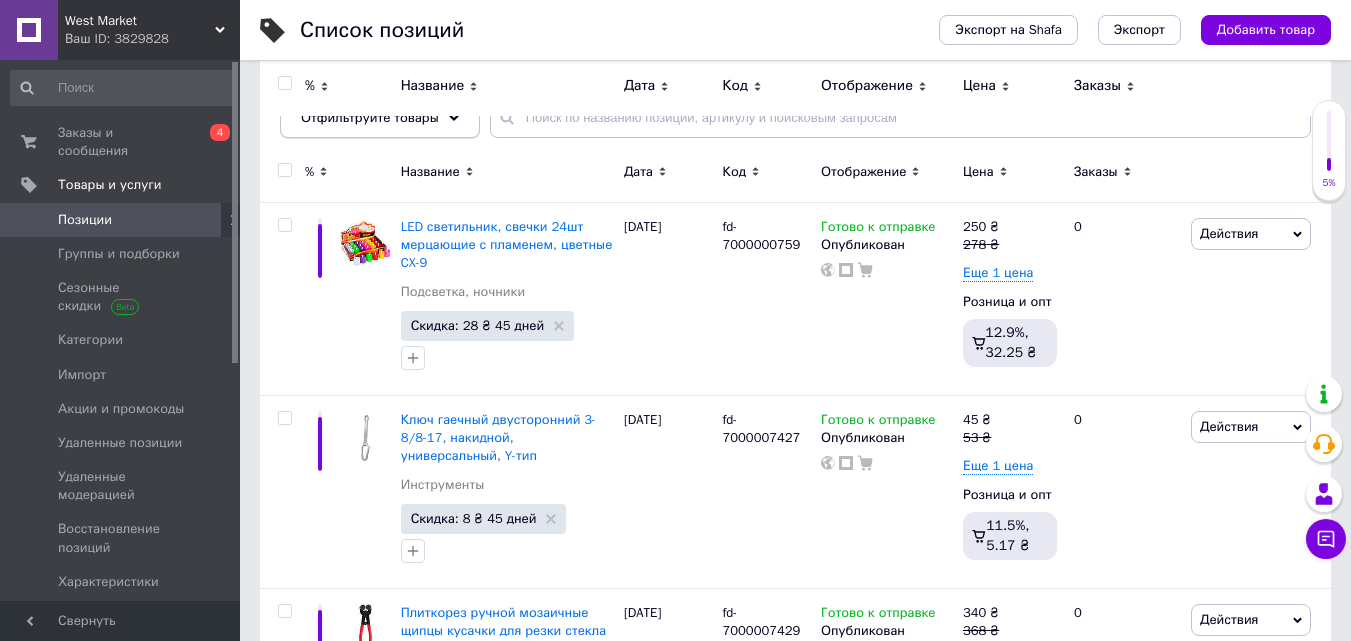click on "Отфильтруйте товары" at bounding box center (370, 117) 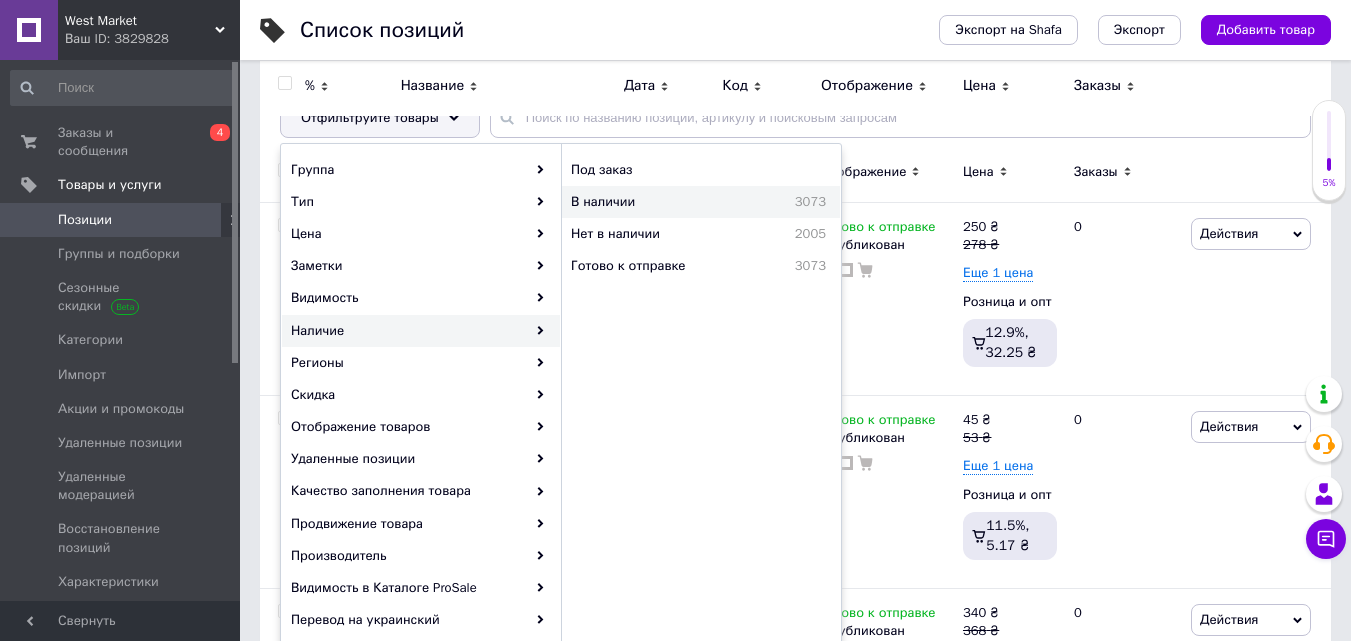 click on "В наличии" at bounding box center [648, 202] 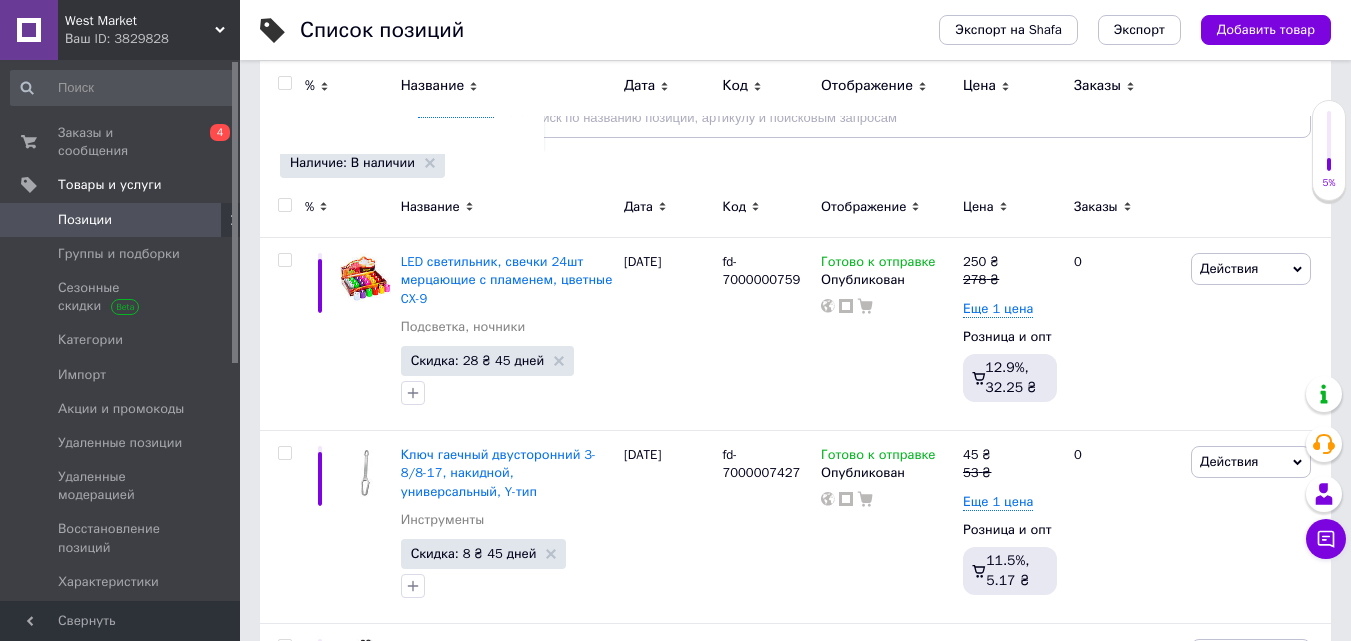 click on "Отфильтруйте товары" at bounding box center [380, 118] 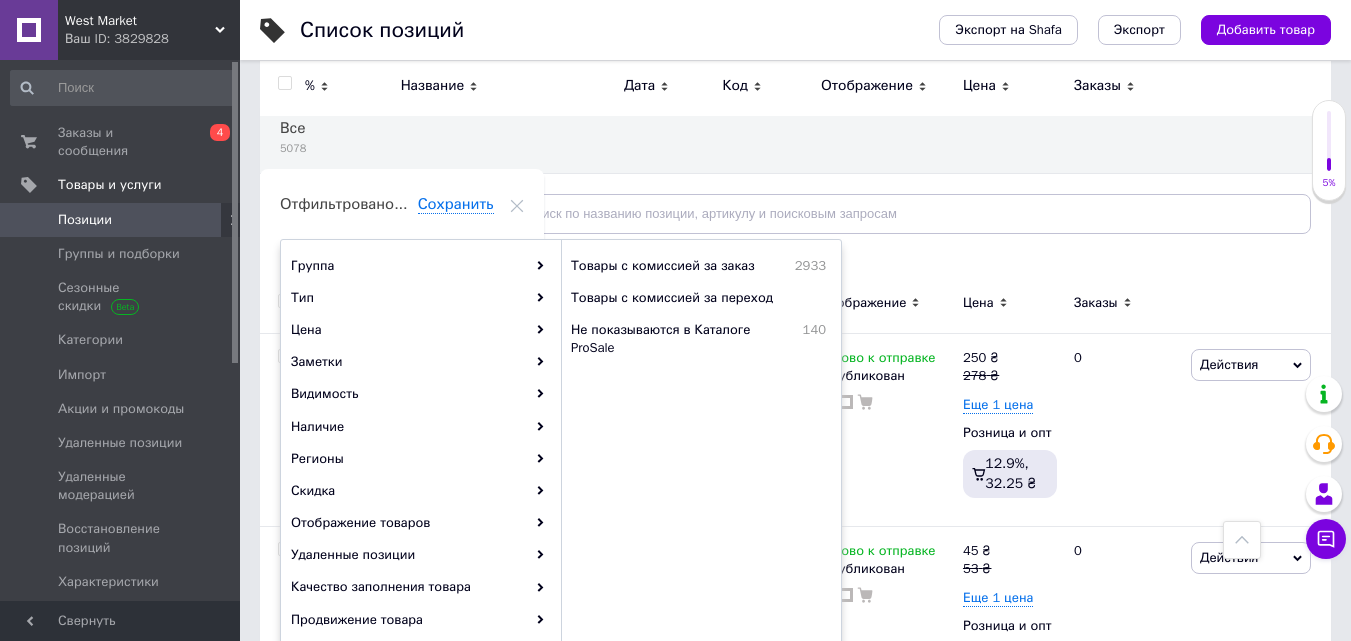 scroll, scrollTop: 100, scrollLeft: 0, axis: vertical 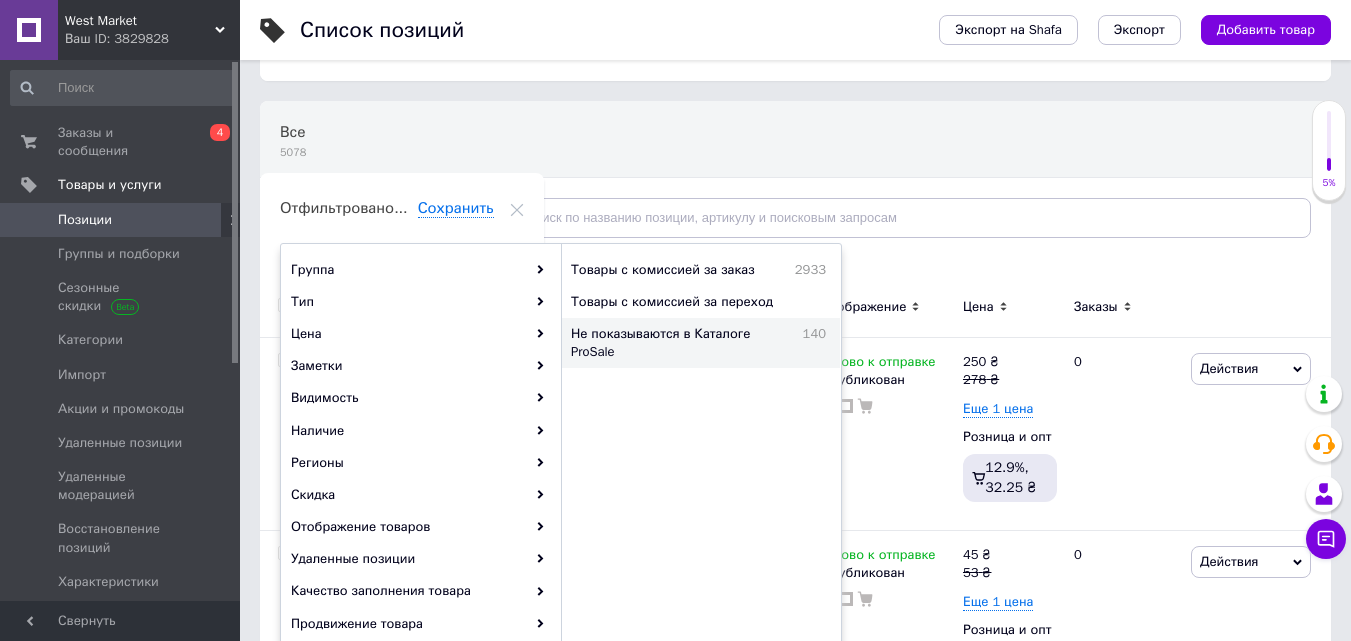 click on "Не показываются в Каталоге ProSale" at bounding box center (682, 343) 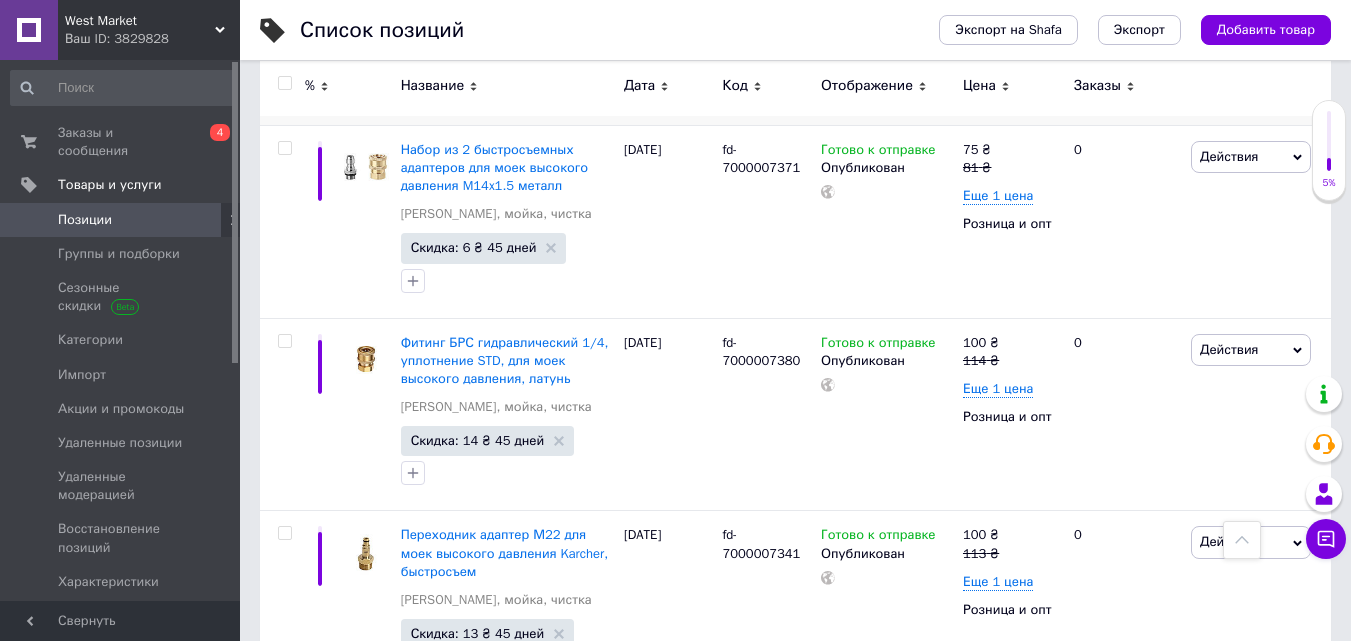 scroll, scrollTop: 1900, scrollLeft: 0, axis: vertical 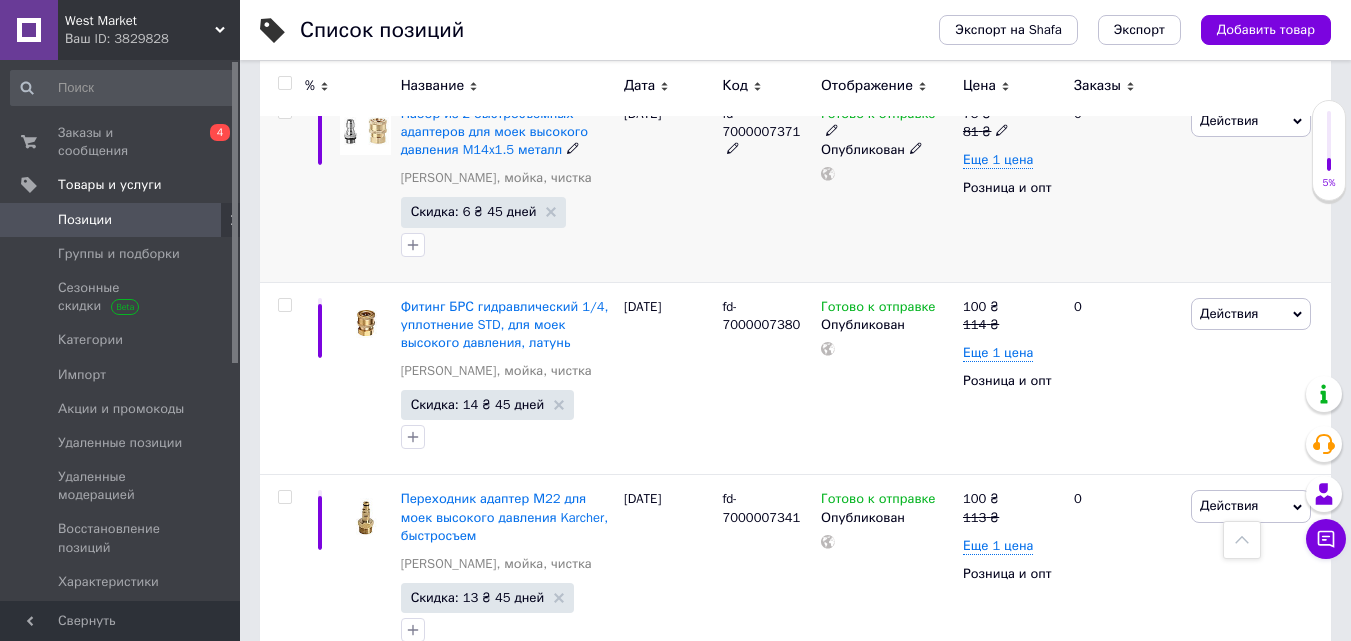 click on "Действия" at bounding box center (1251, 121) 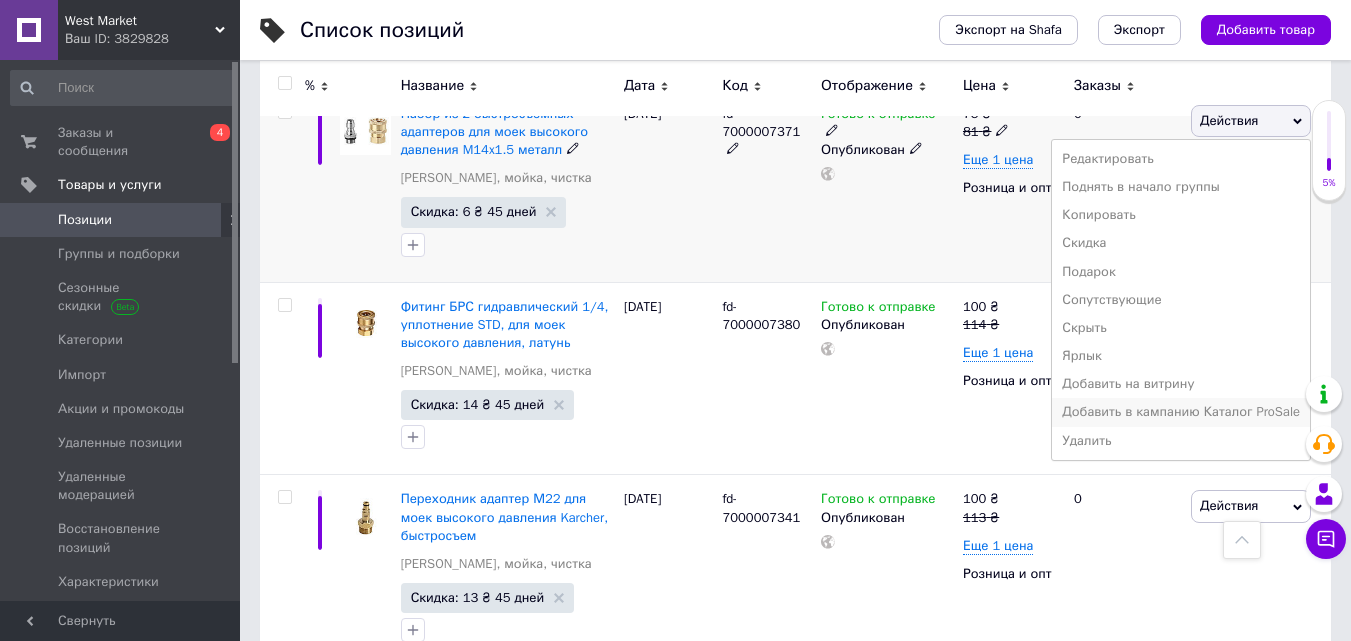 click on "Добавить в кампанию Каталог ProSale" at bounding box center [1181, 412] 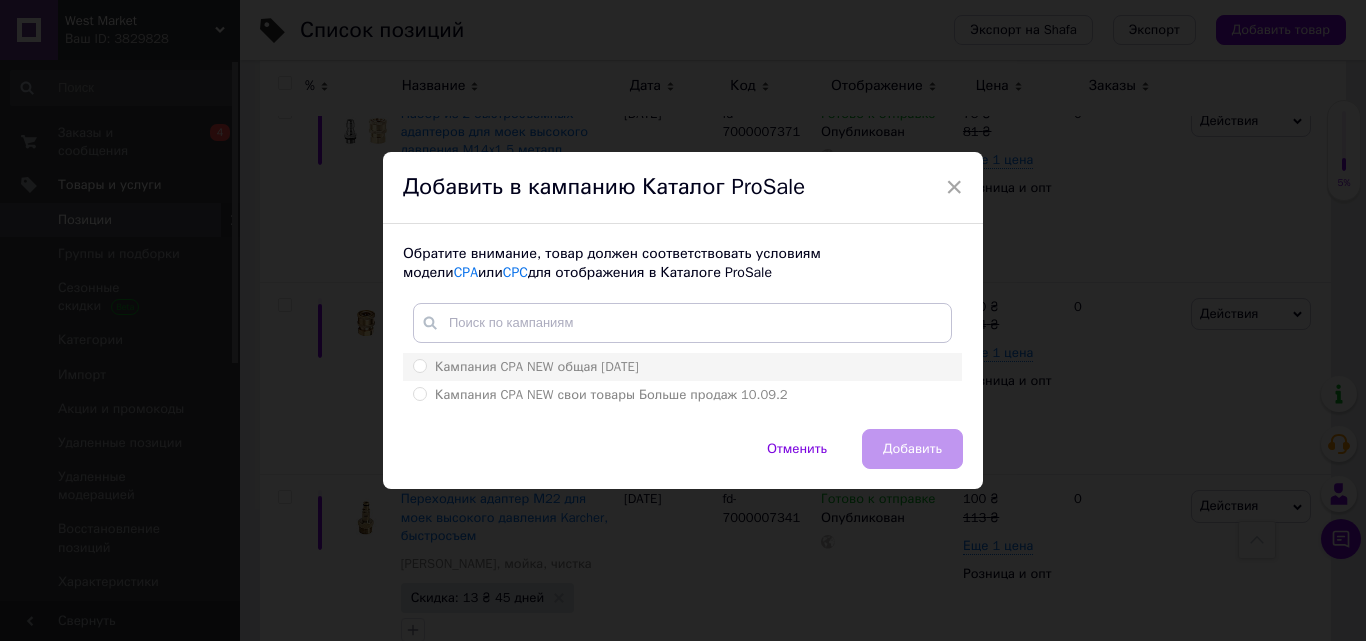 click on "Кампания CPA NEW общая 10.09.2024" at bounding box center [419, 365] 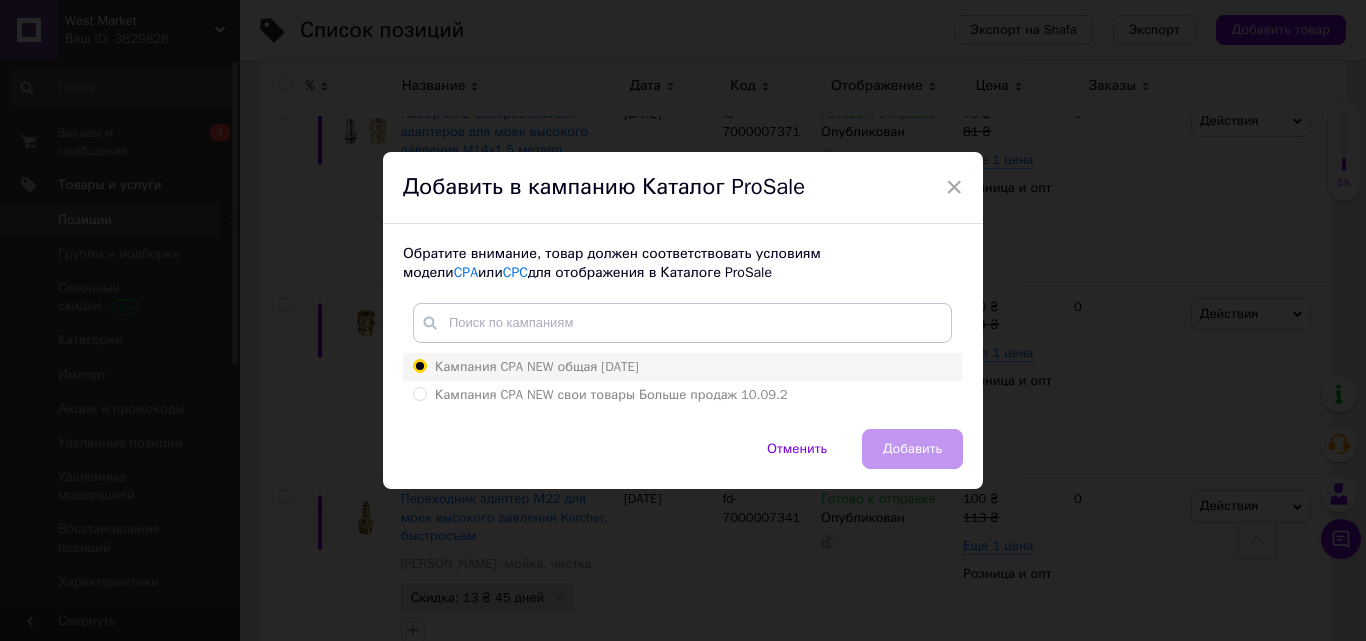 radio on "true" 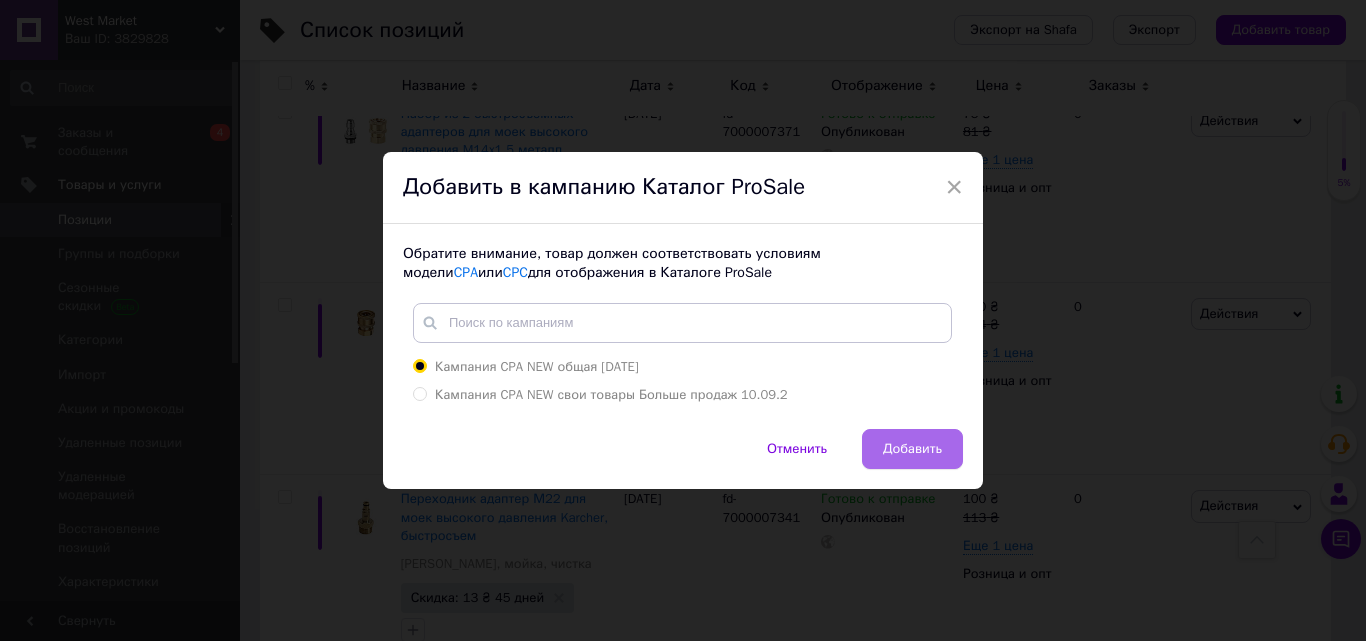 click on "Добавить" at bounding box center [912, 449] 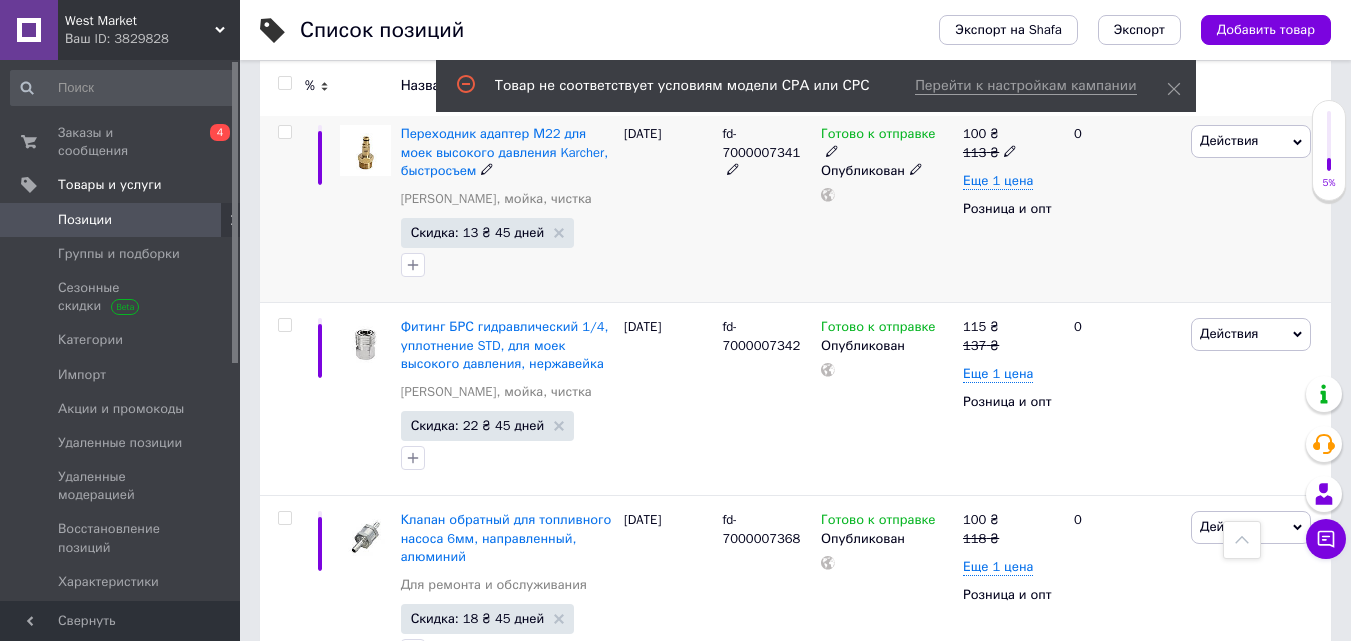 scroll, scrollTop: 2300, scrollLeft: 0, axis: vertical 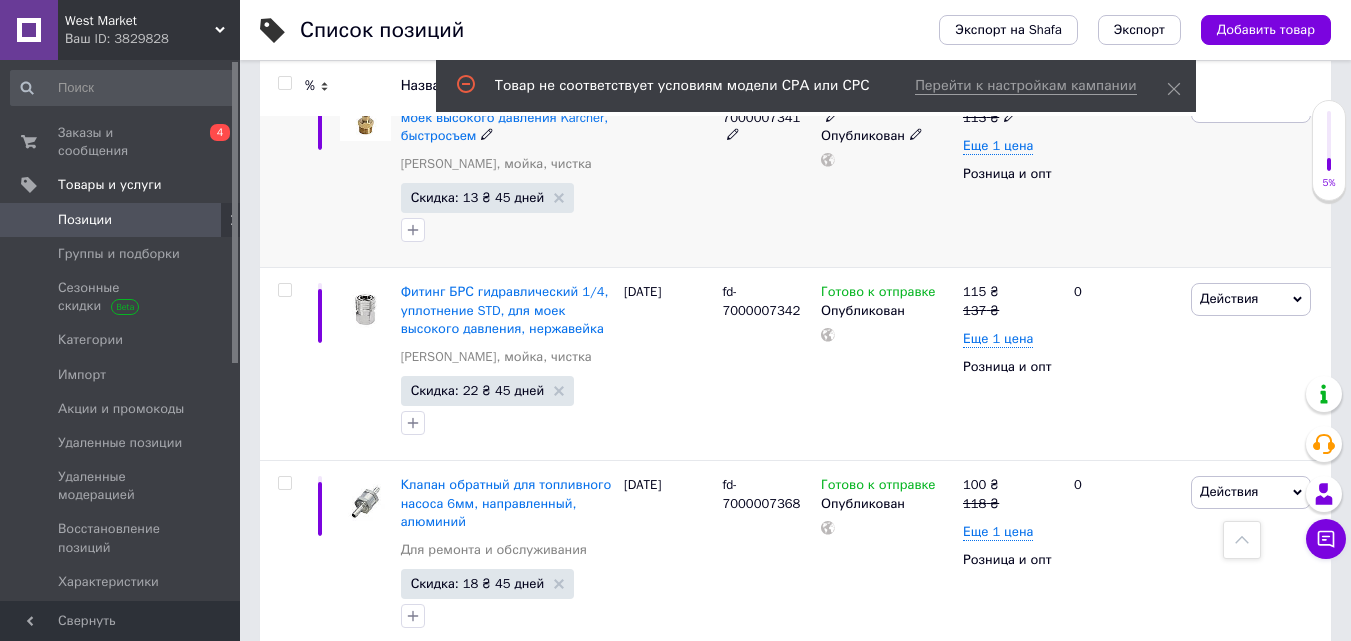 click on "Действия" at bounding box center (1229, 105) 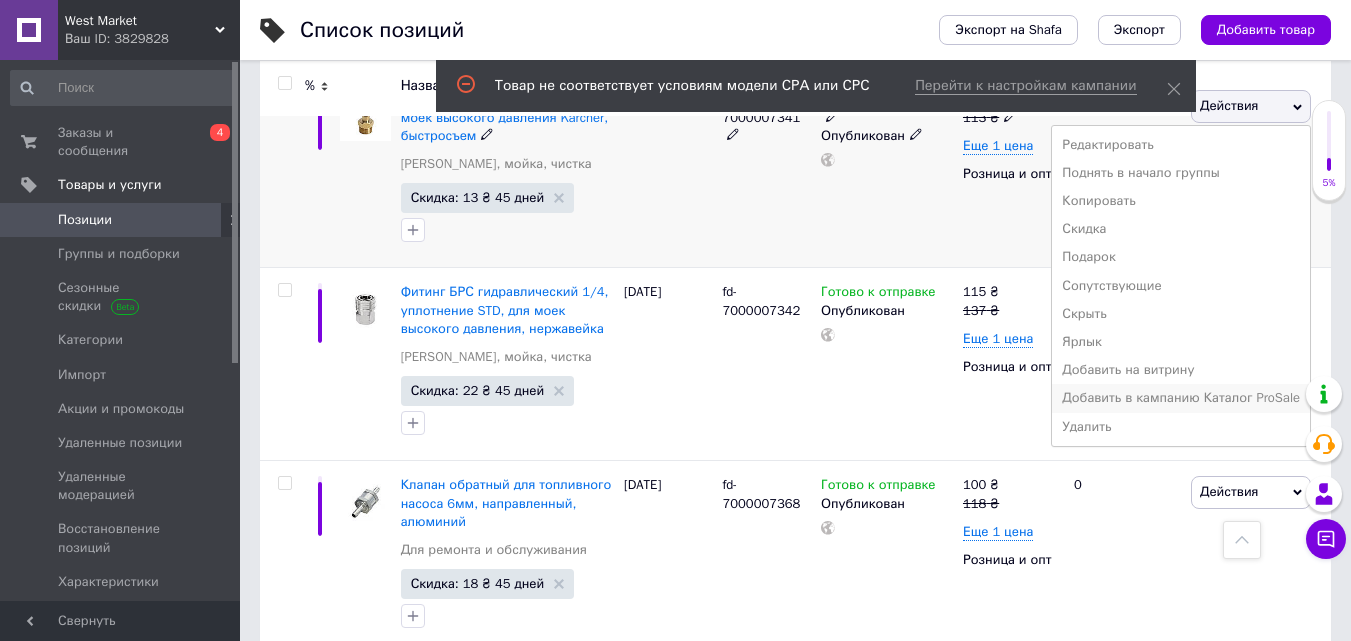 click on "Добавить в кампанию Каталог ProSale" at bounding box center (1181, 398) 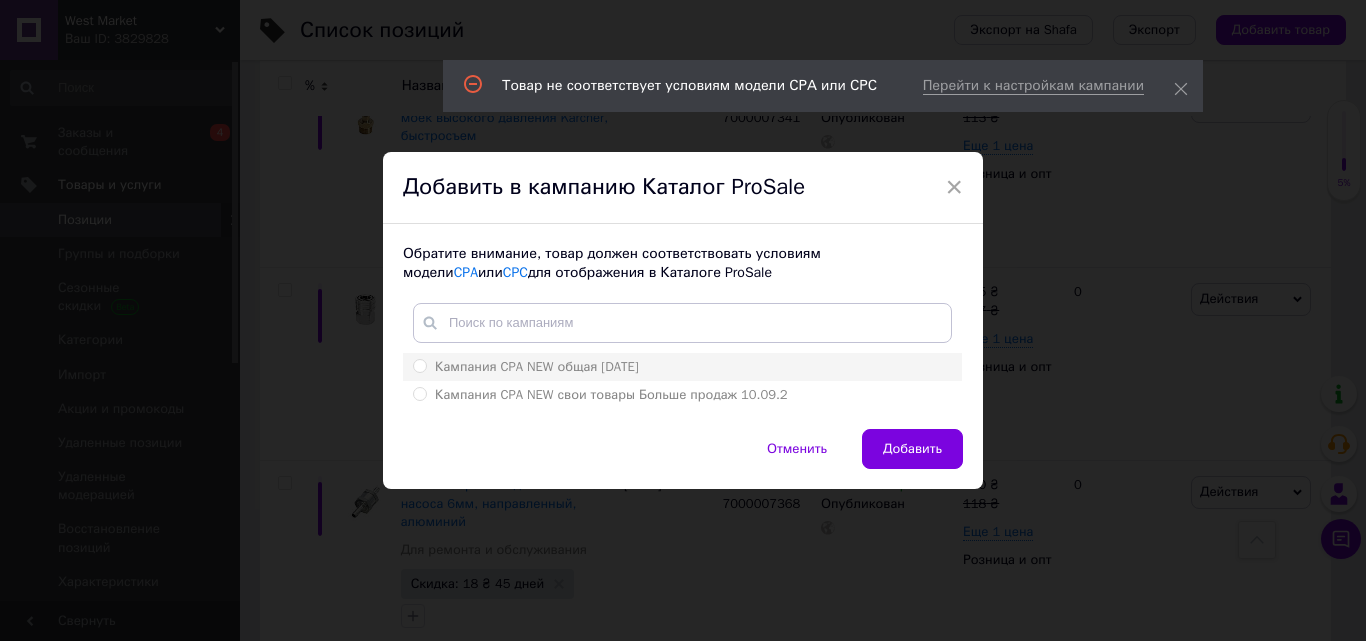 click on "Кампания CPA NEW общая 10.09.2024" at bounding box center (419, 365) 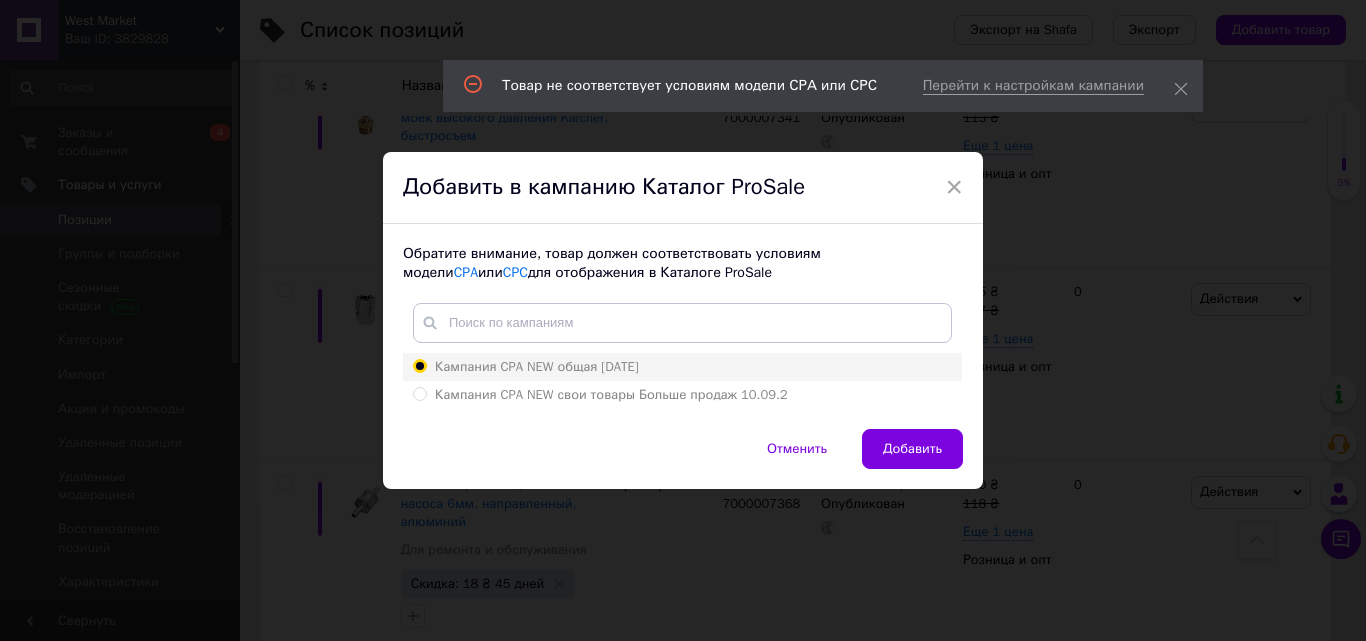 radio on "true" 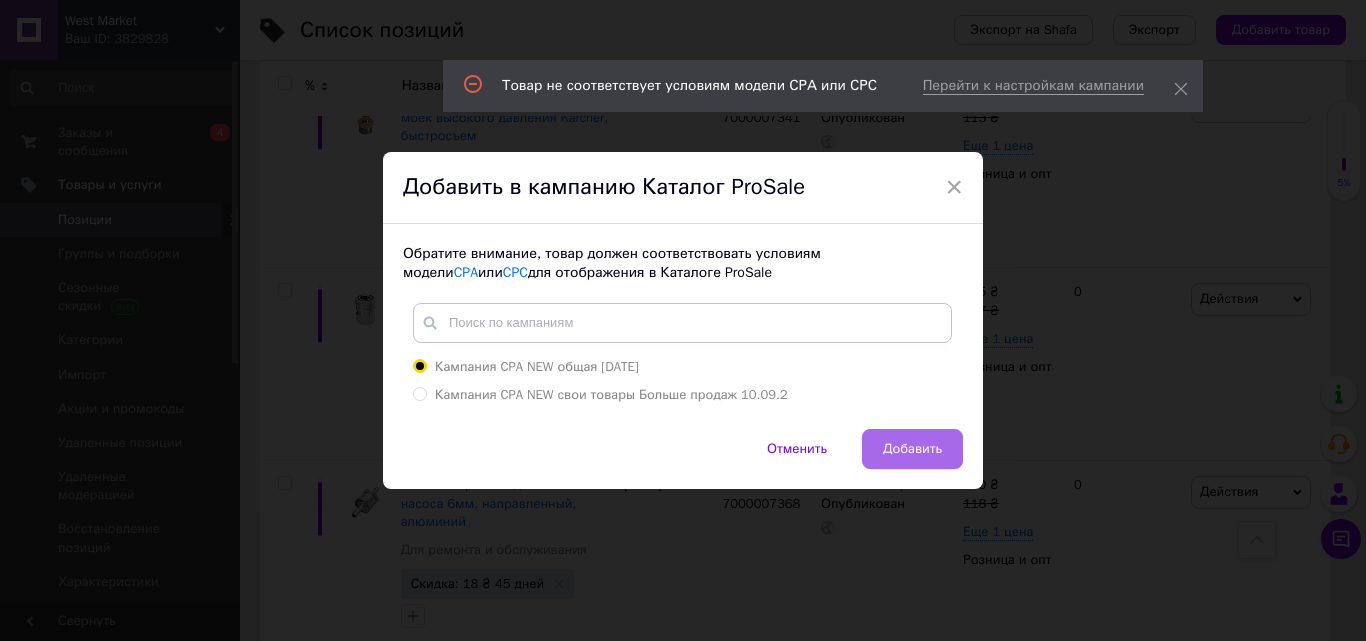 click on "Добавить" at bounding box center (912, 449) 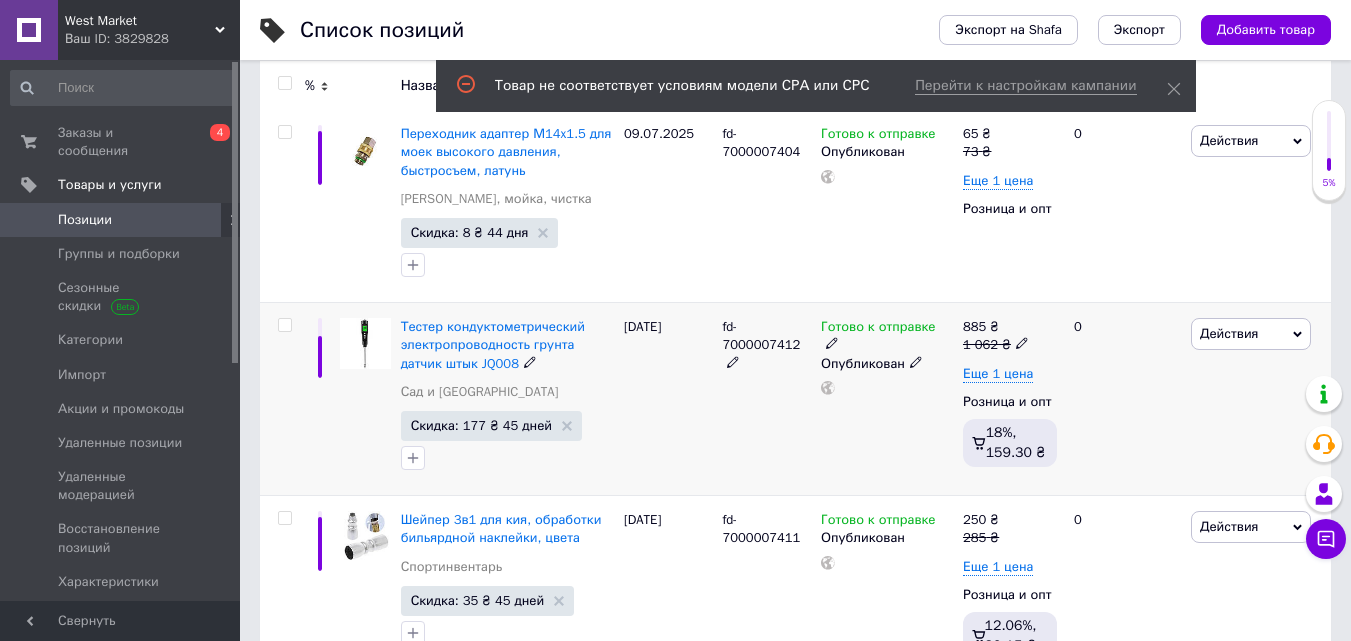 scroll, scrollTop: 300, scrollLeft: 0, axis: vertical 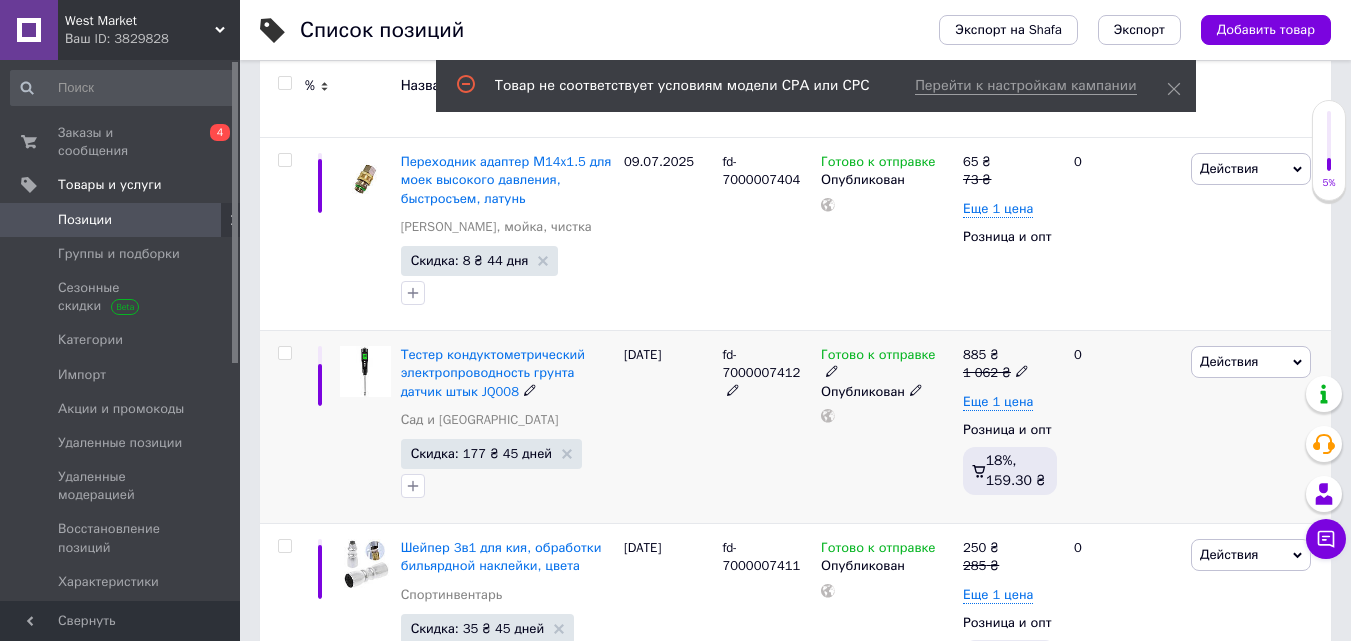 click on "Действия" at bounding box center [1229, 361] 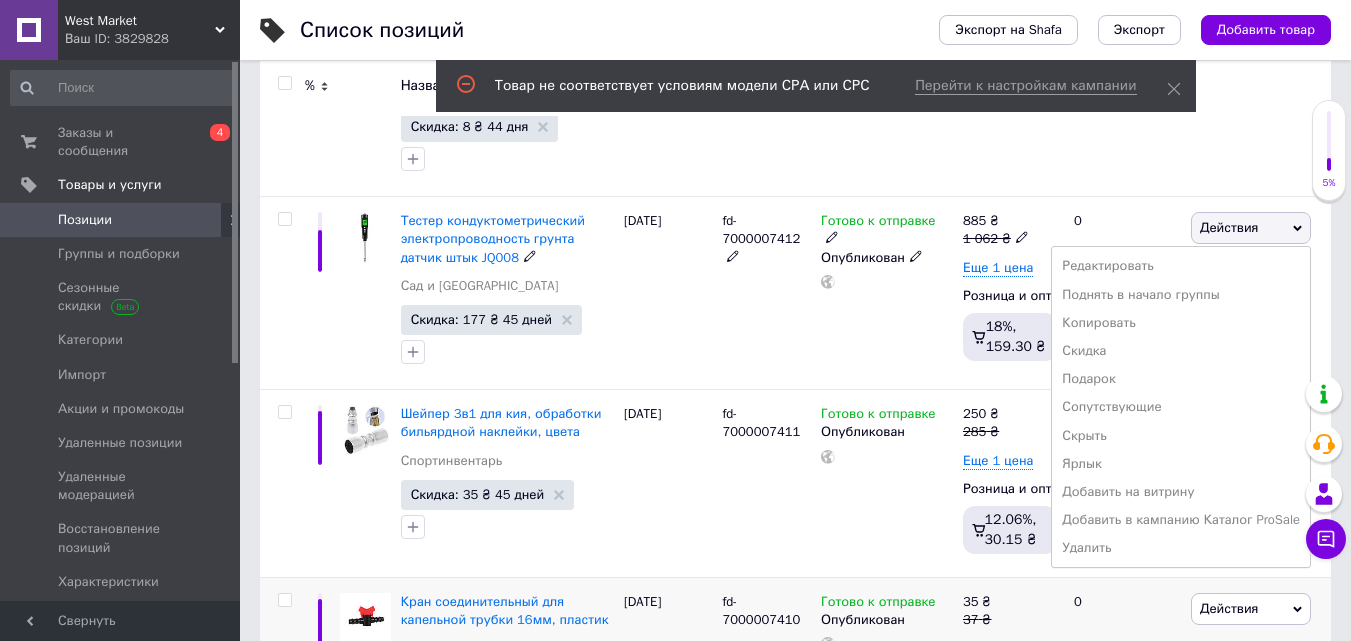 scroll, scrollTop: 600, scrollLeft: 0, axis: vertical 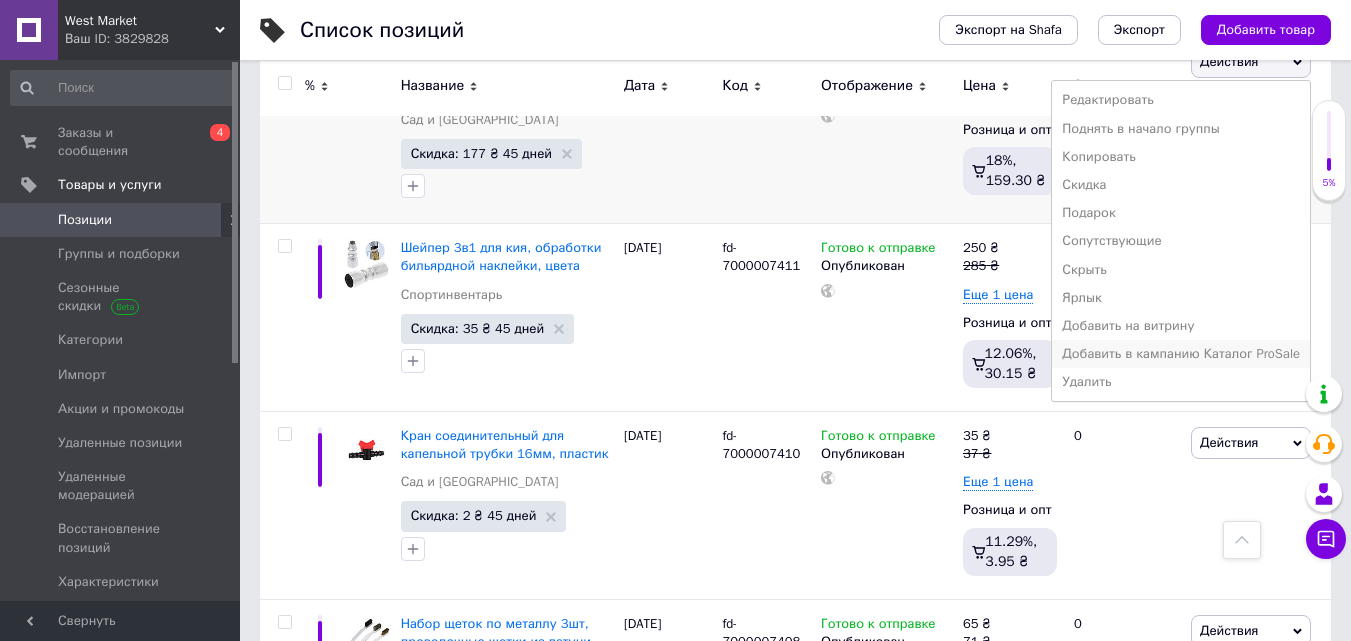 click on "Добавить в кампанию Каталог ProSale" at bounding box center [1181, 354] 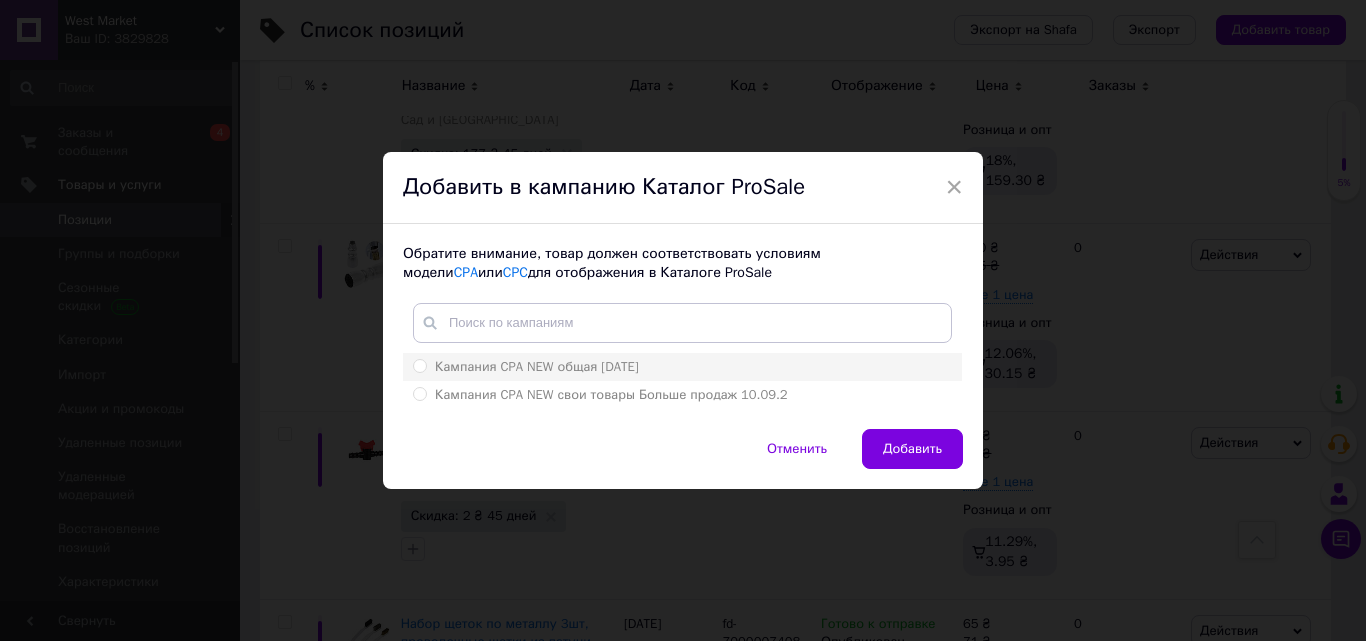click on "Кампания CPA NEW общая 10.09.2024" at bounding box center (419, 365) 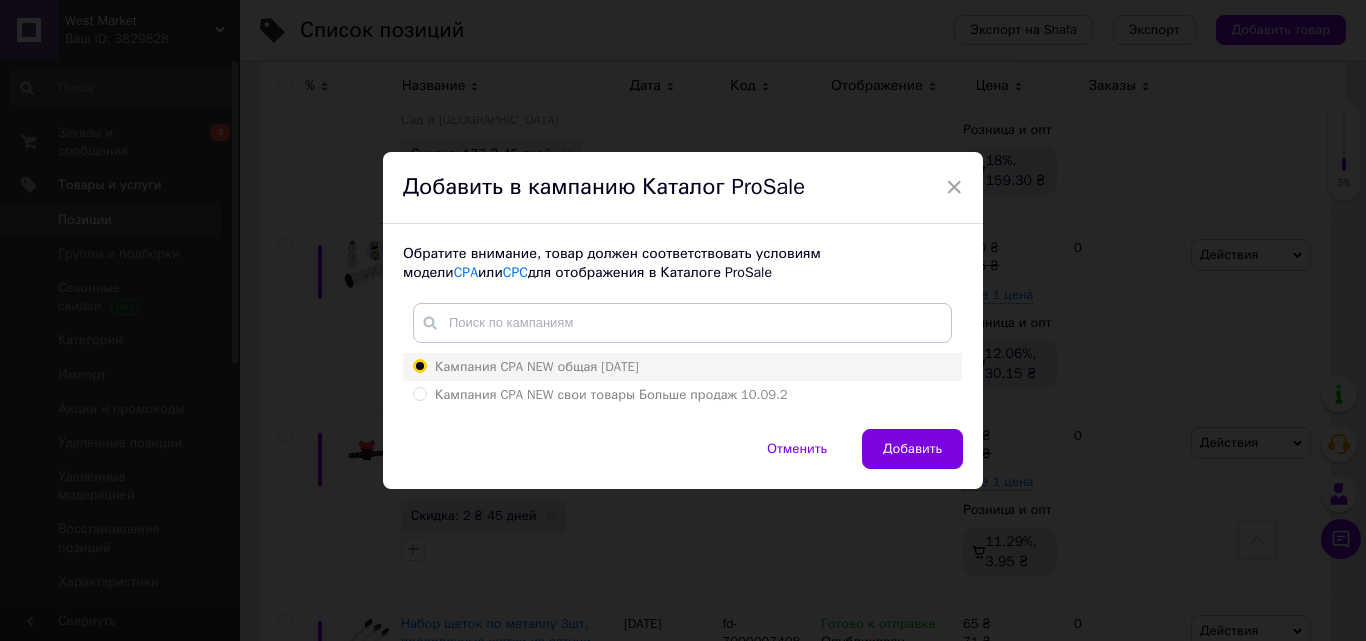 radio on "true" 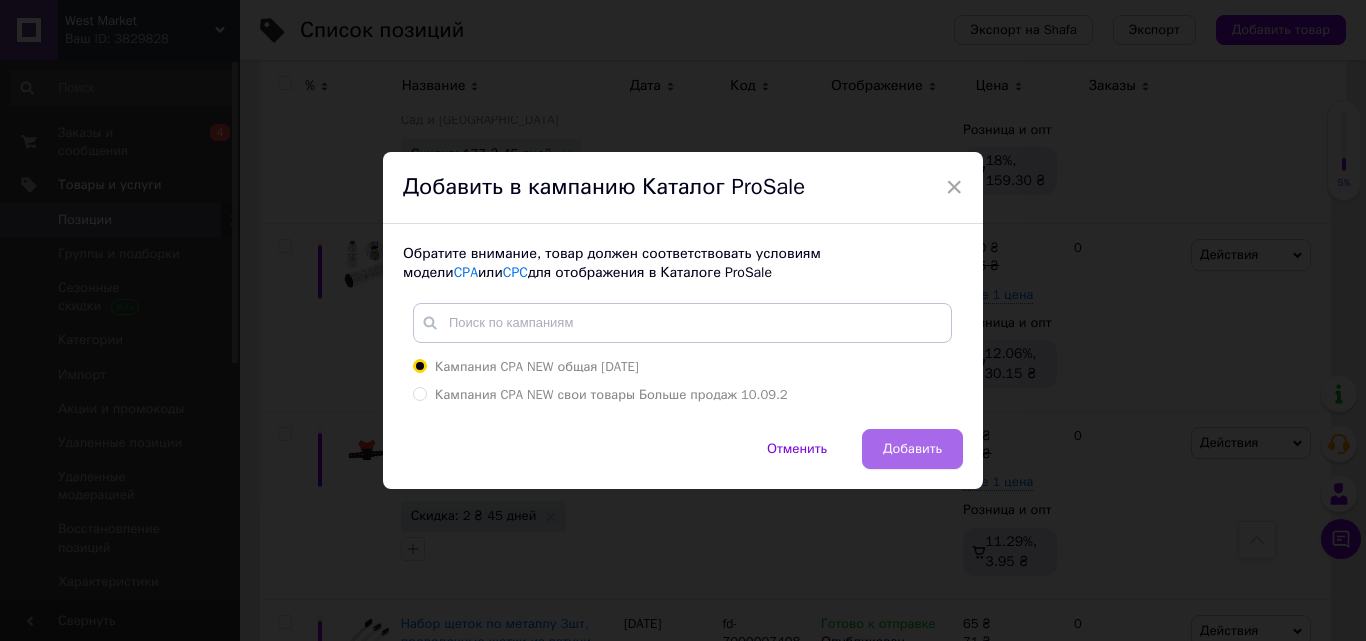click on "Добавить" at bounding box center (912, 449) 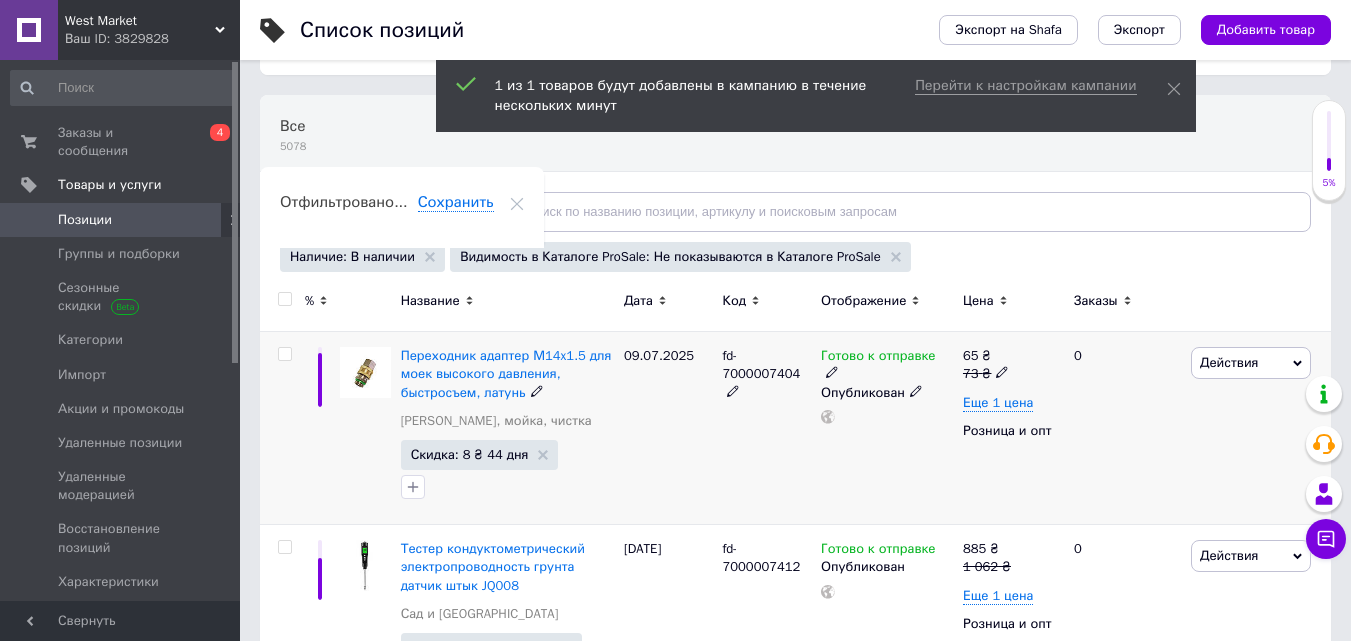 scroll, scrollTop: 200, scrollLeft: 0, axis: vertical 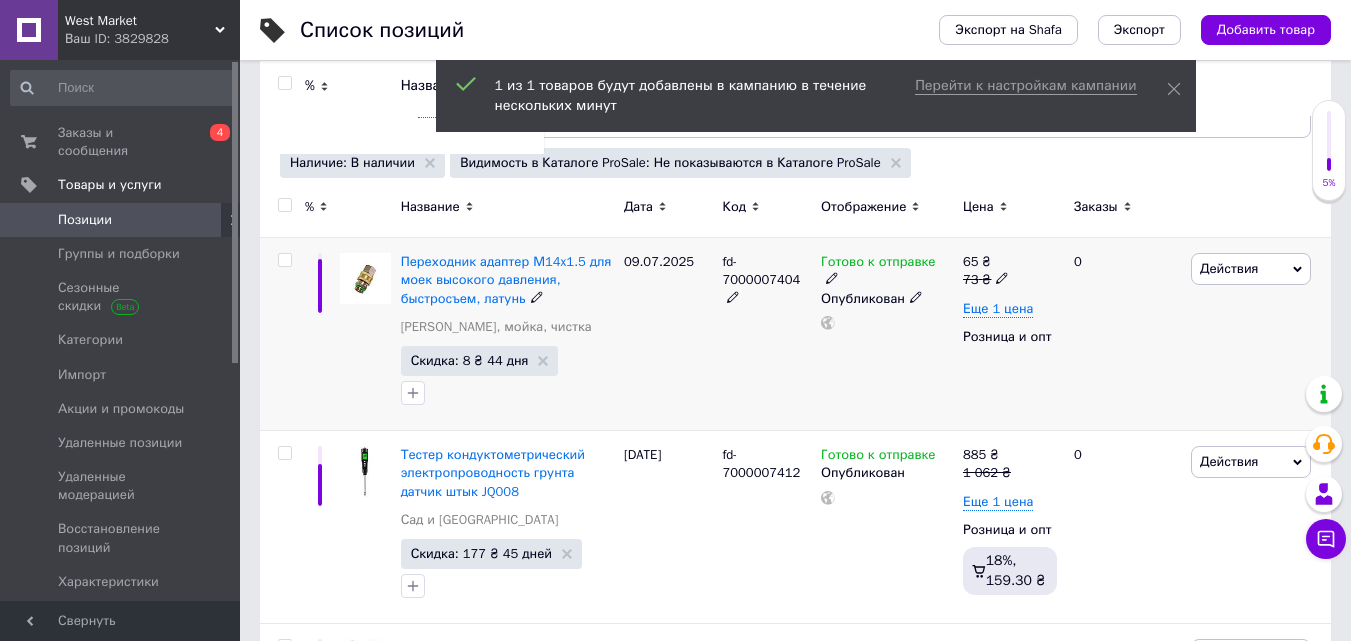 click on "Действия" at bounding box center [1229, 268] 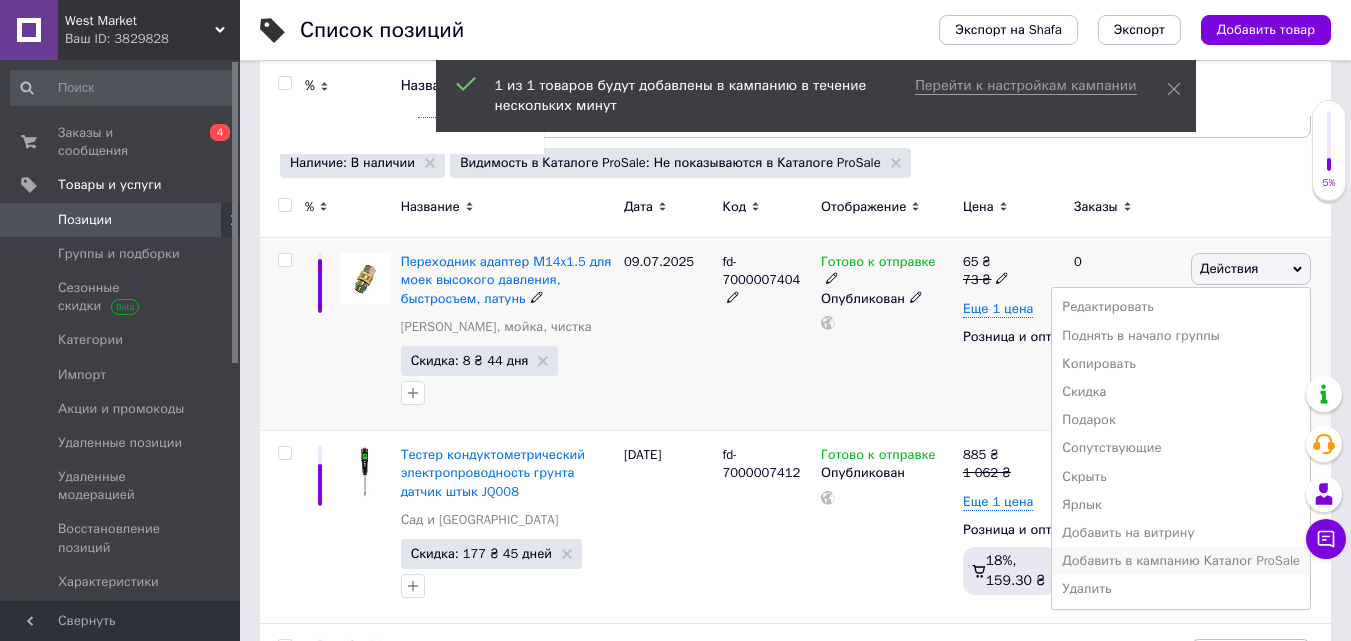 click on "Добавить в кампанию Каталог ProSale" at bounding box center [1181, 561] 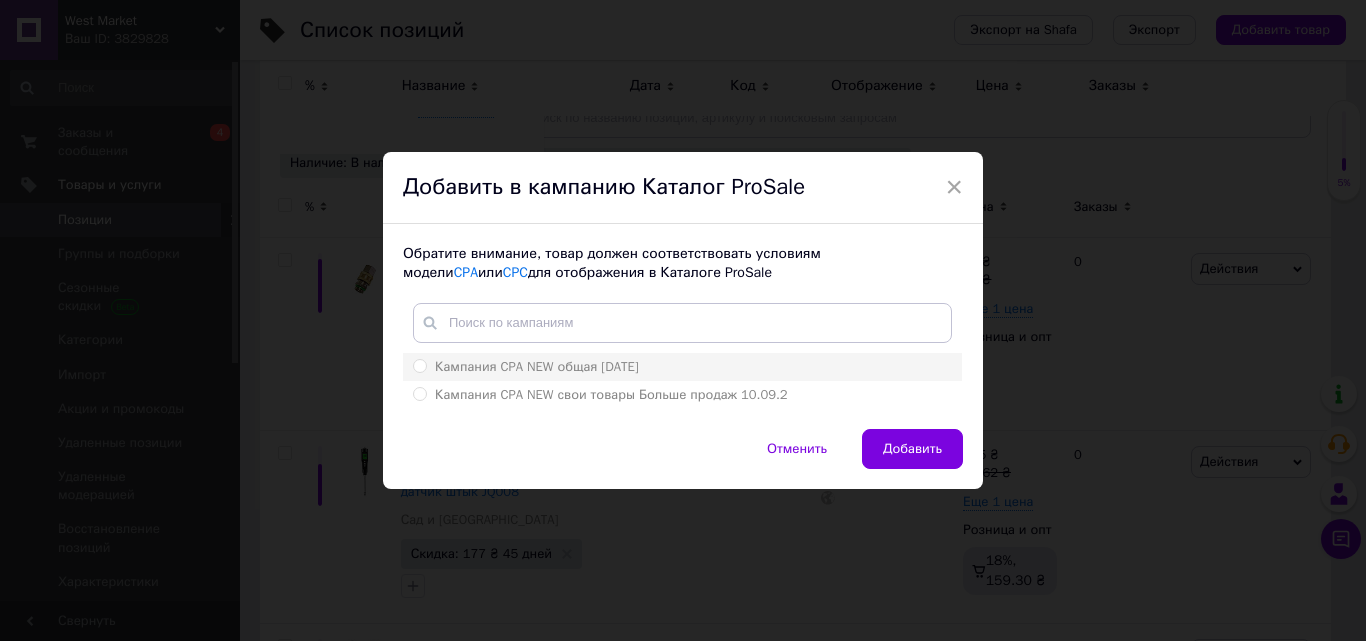 click on "Кампания CPA NEW общая 10.09.2024" at bounding box center [419, 365] 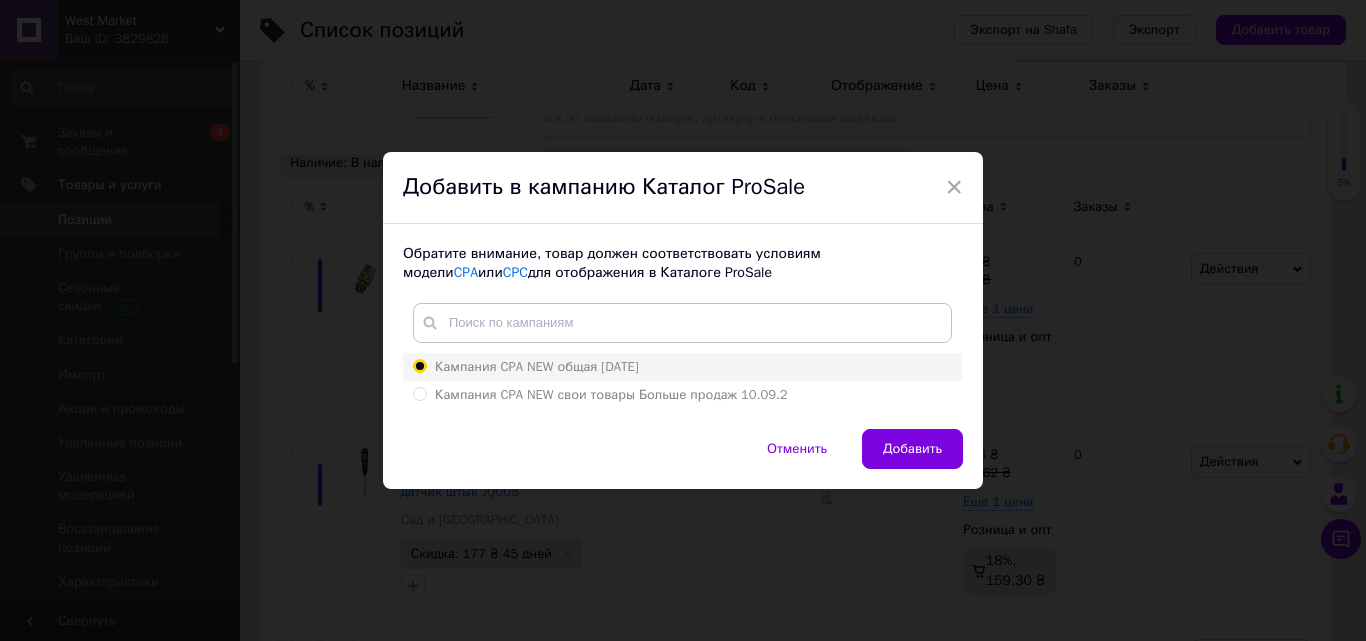 radio on "true" 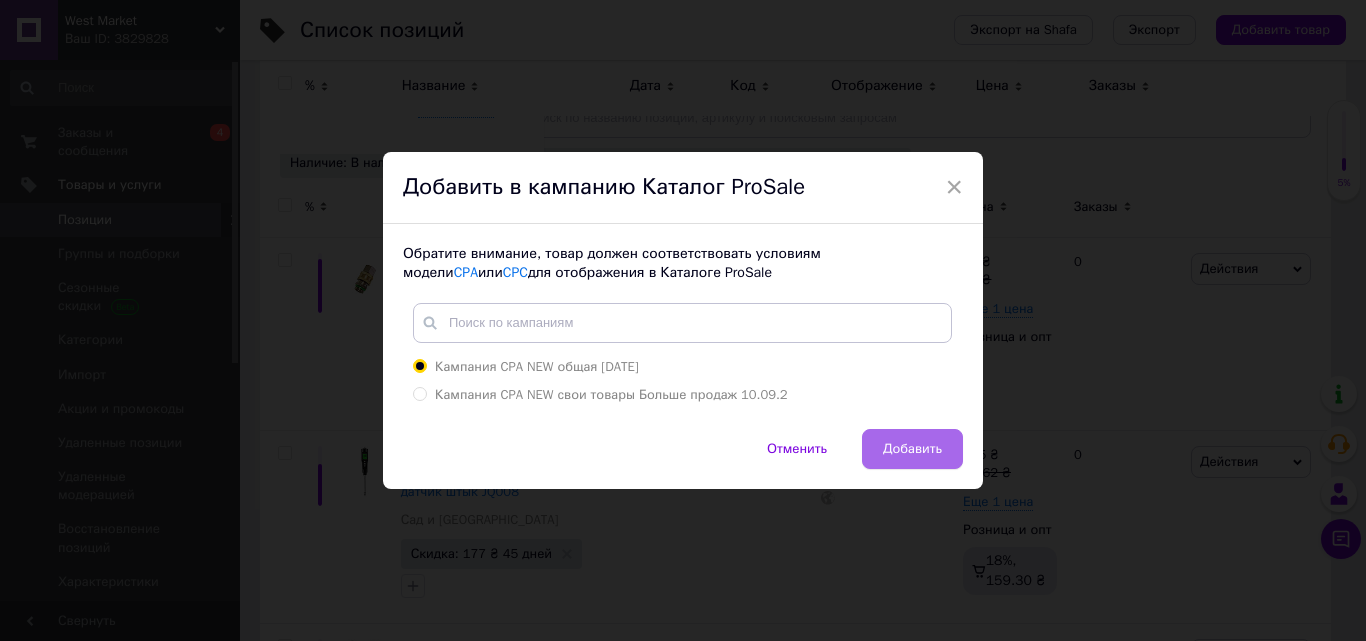 click on "Добавить" at bounding box center [912, 449] 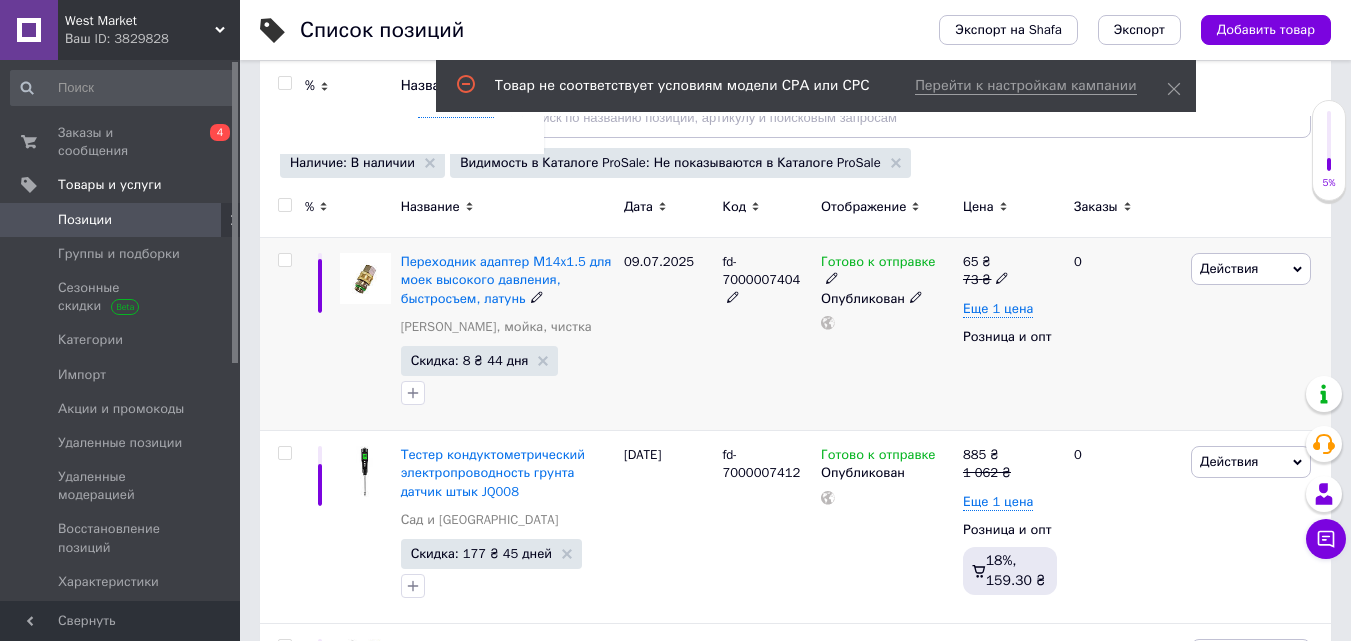scroll, scrollTop: 0, scrollLeft: 0, axis: both 